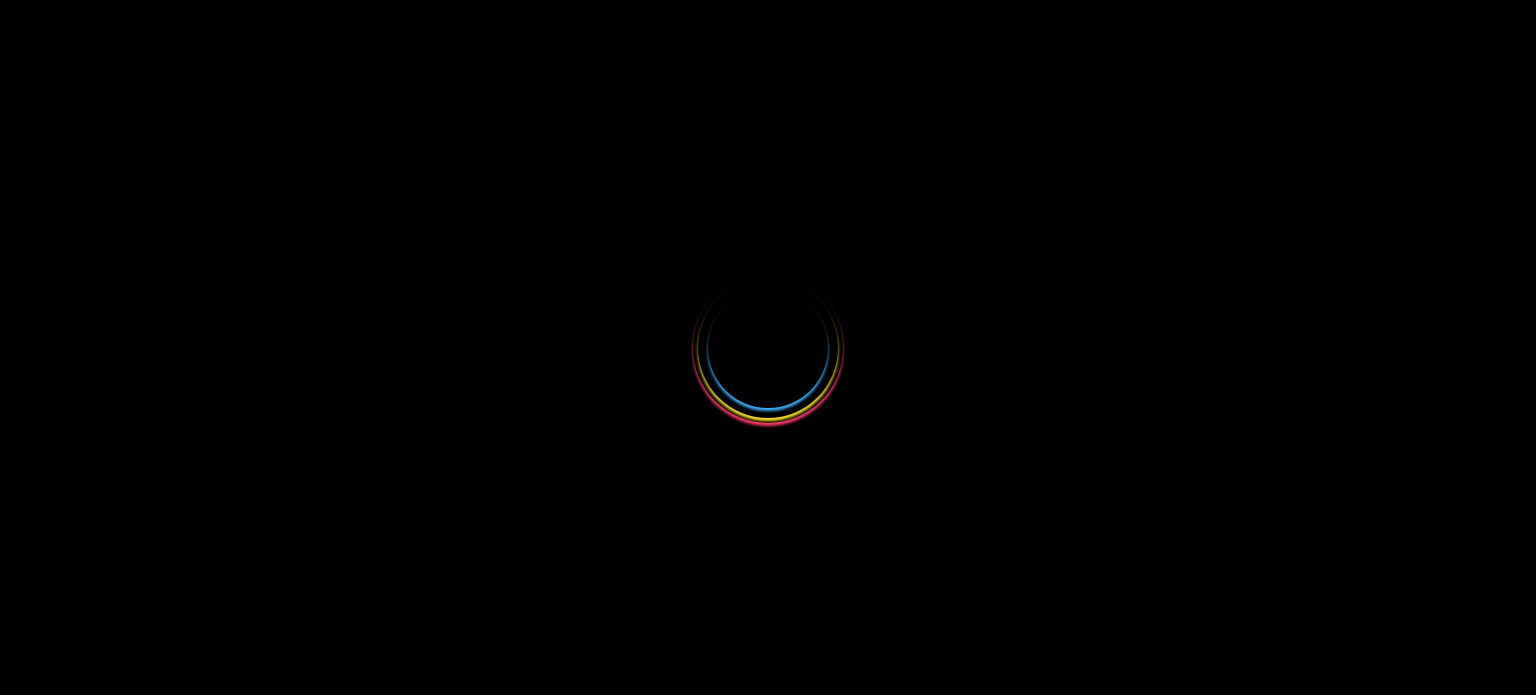scroll, scrollTop: 0, scrollLeft: 0, axis: both 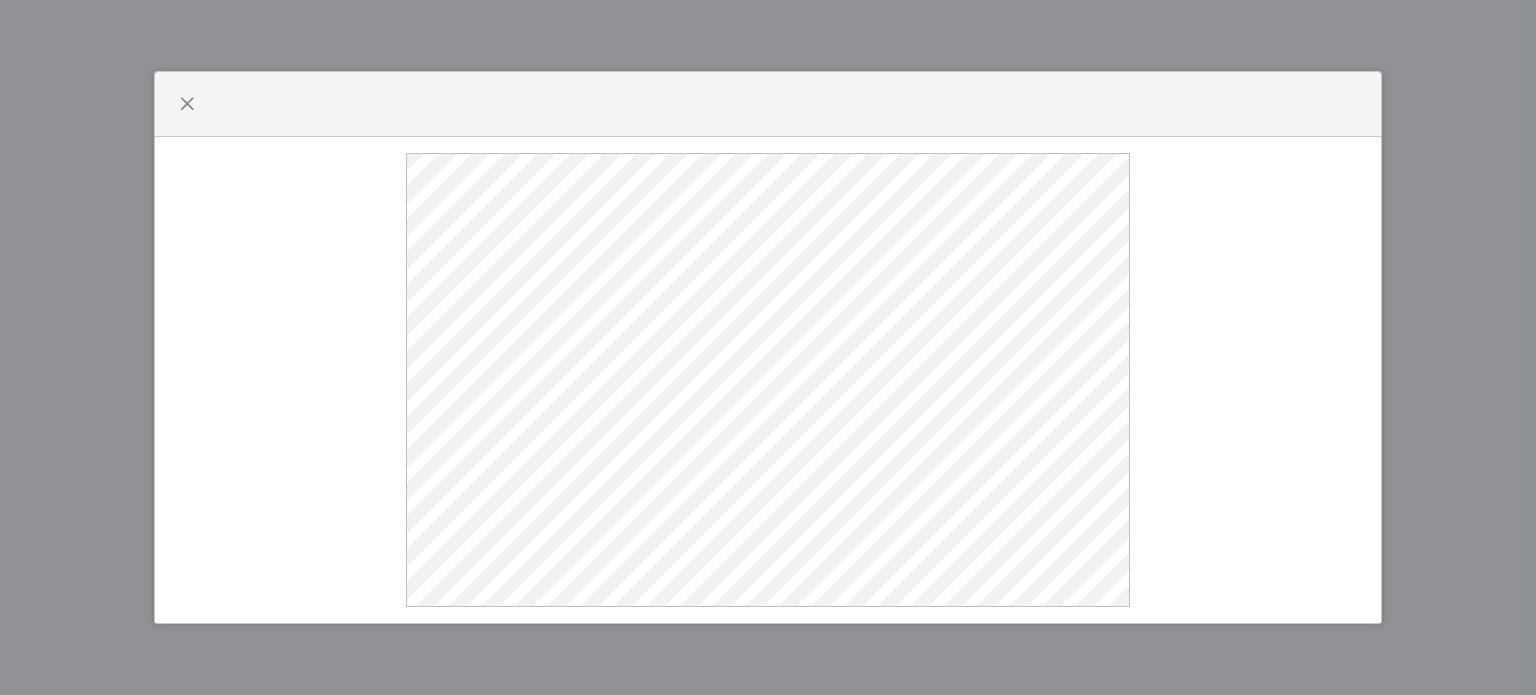 click 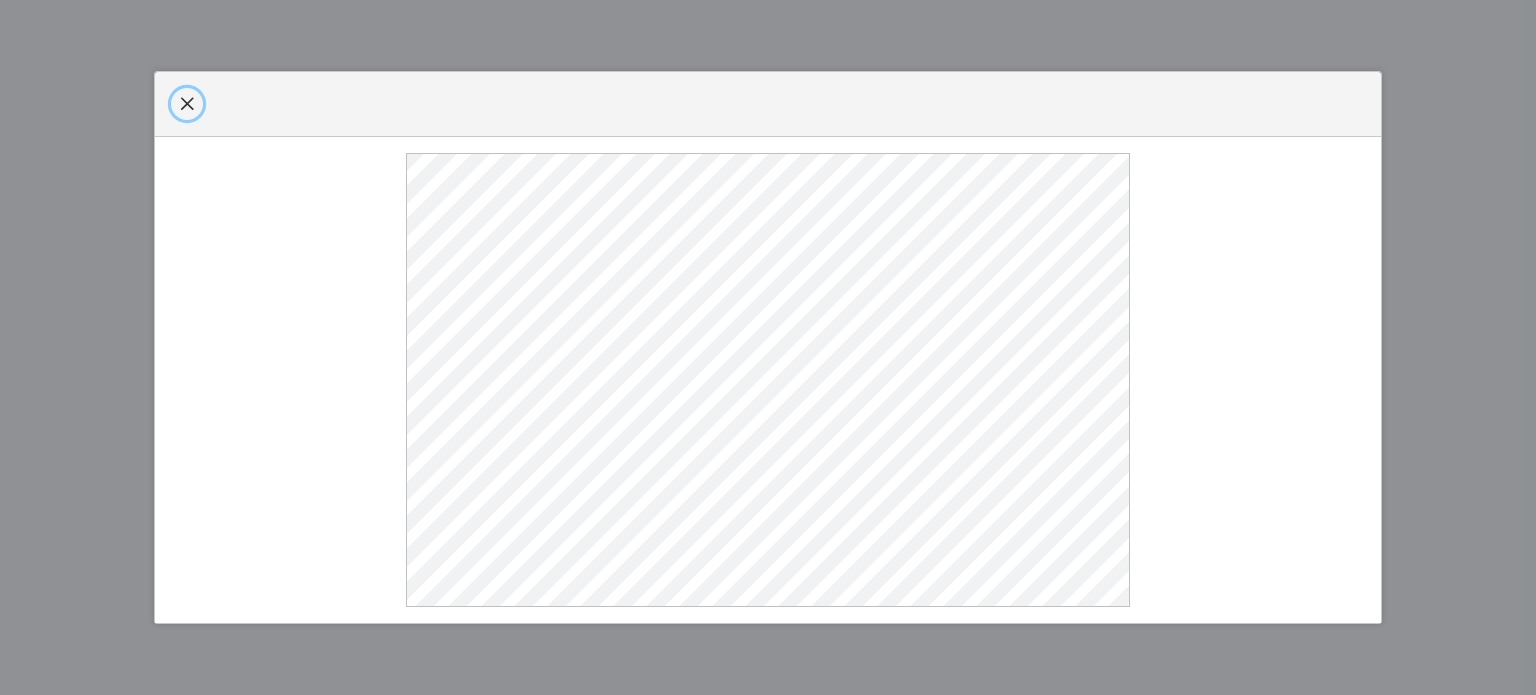 select 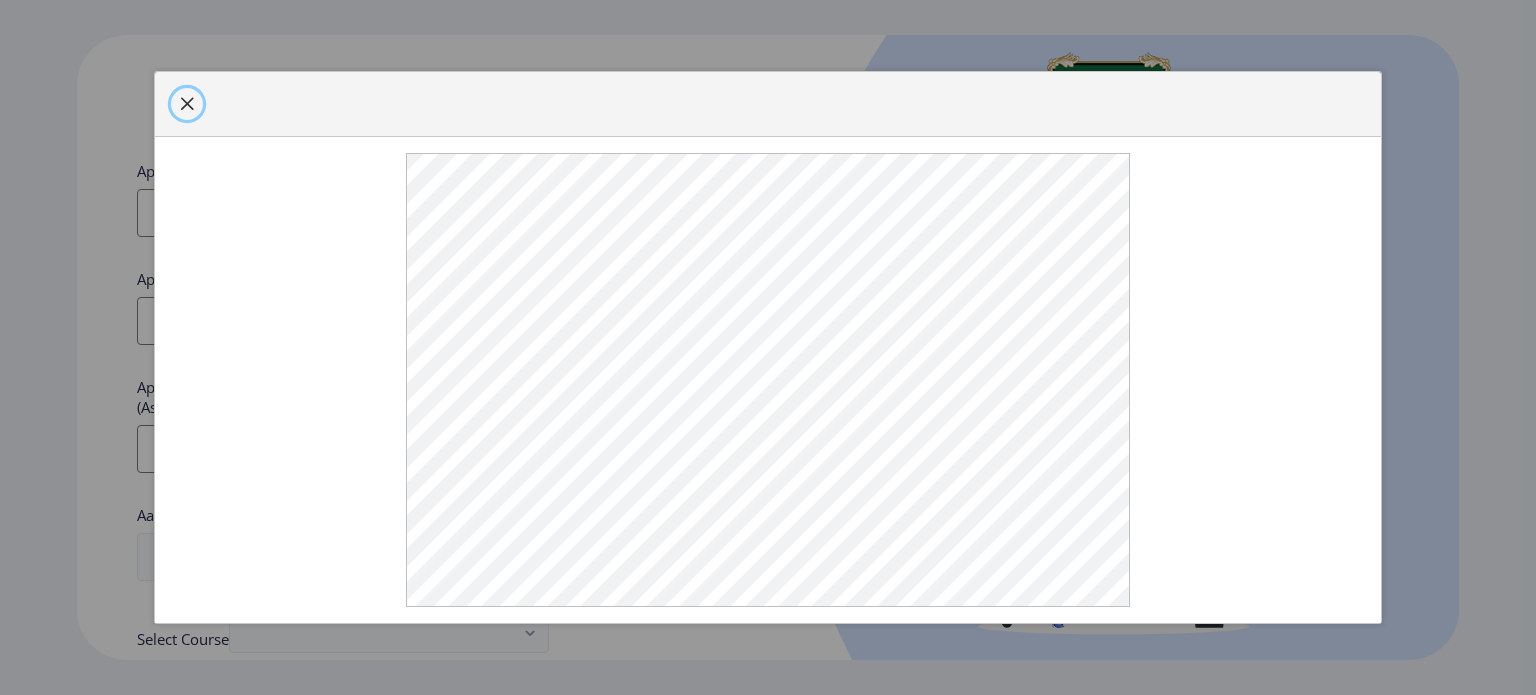 click 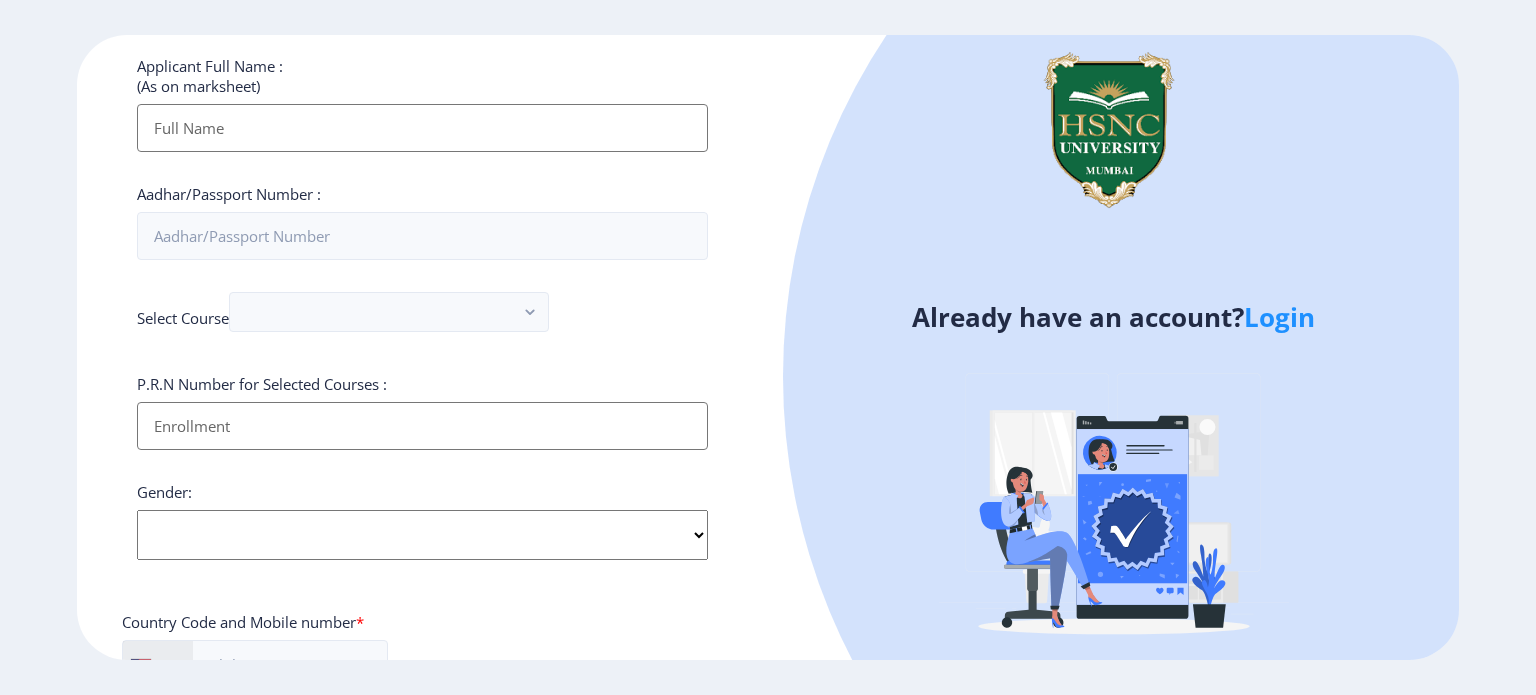 scroll, scrollTop: 0, scrollLeft: 0, axis: both 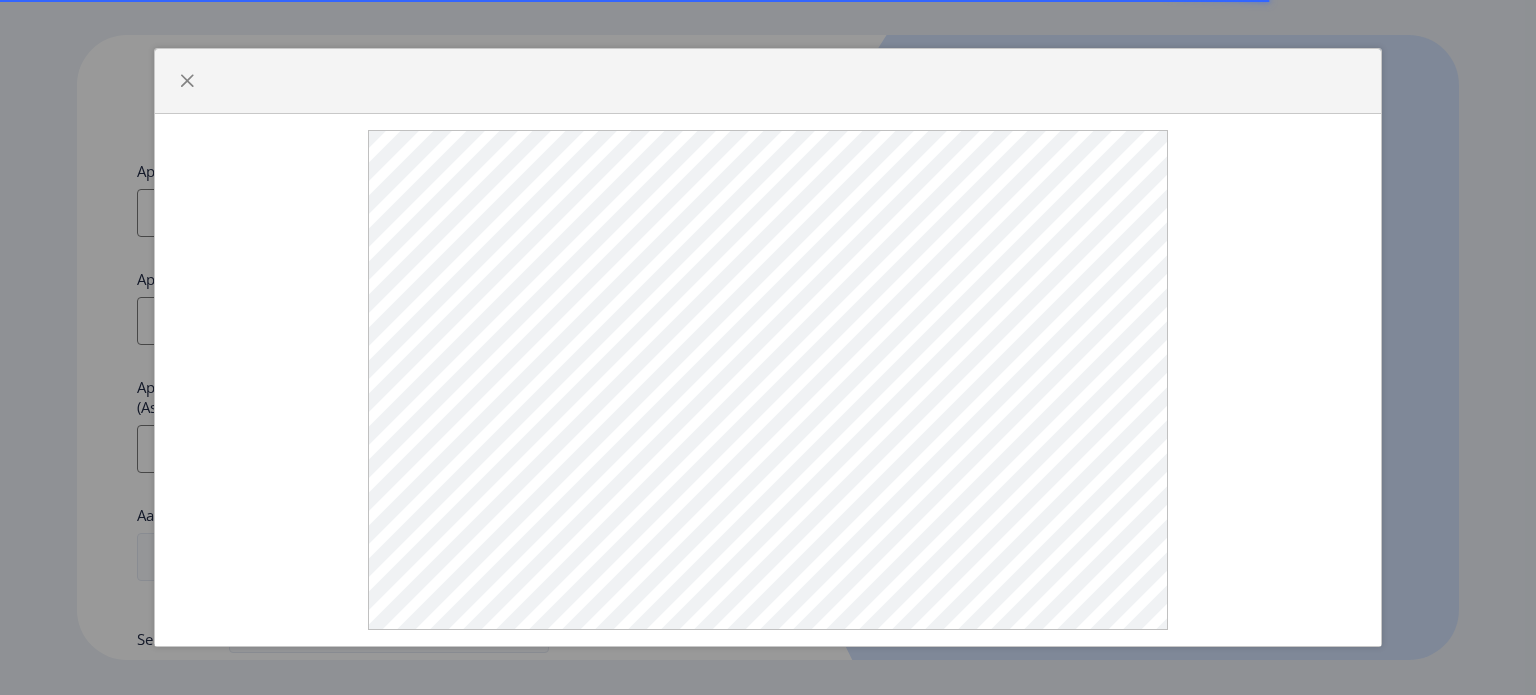 select 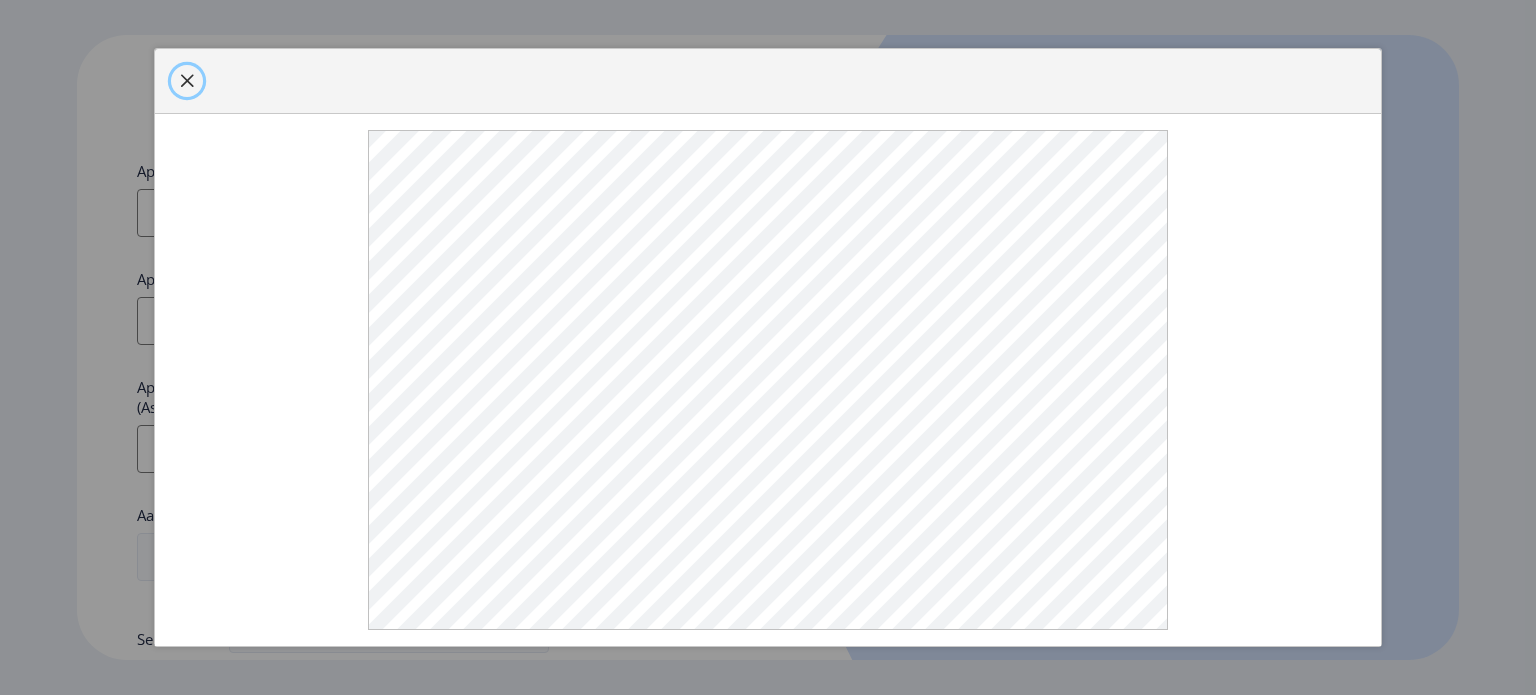 click 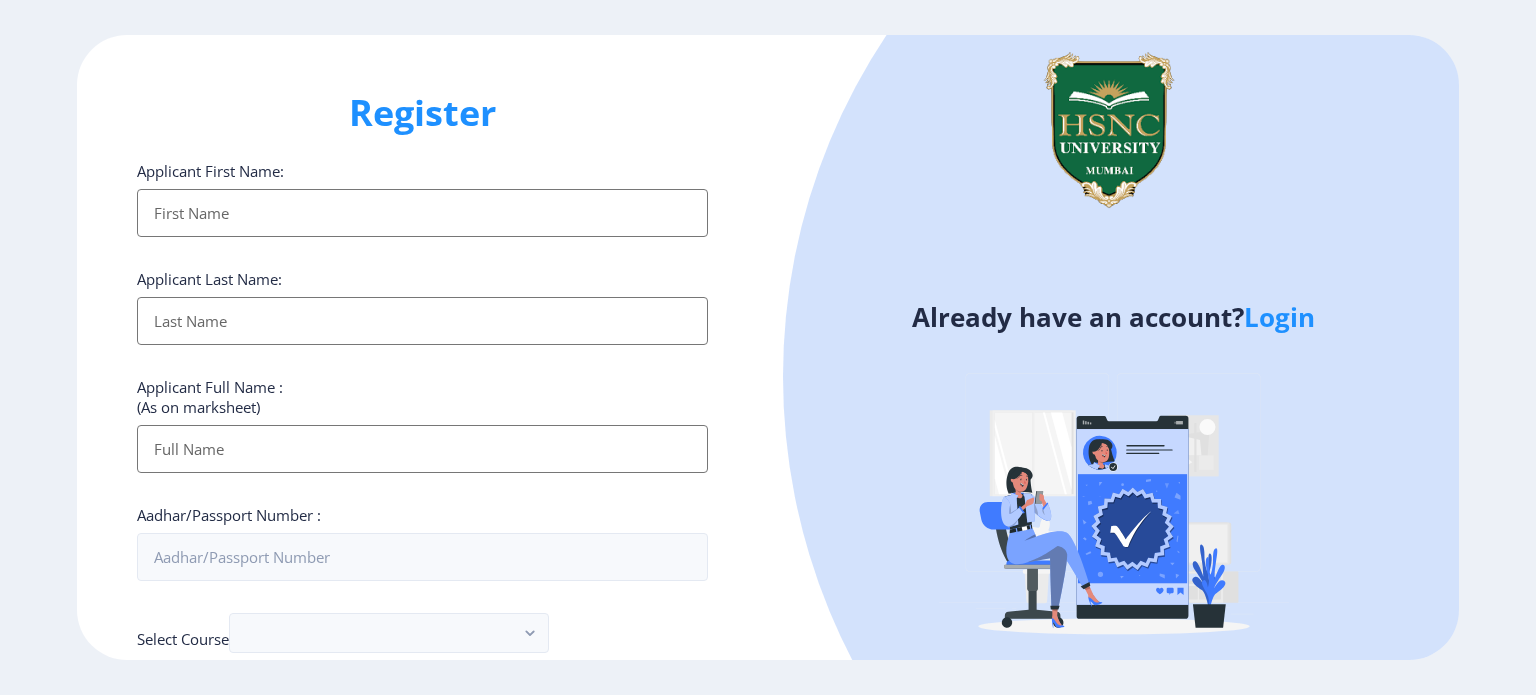 click on "Applicant First Name:" at bounding box center [422, 213] 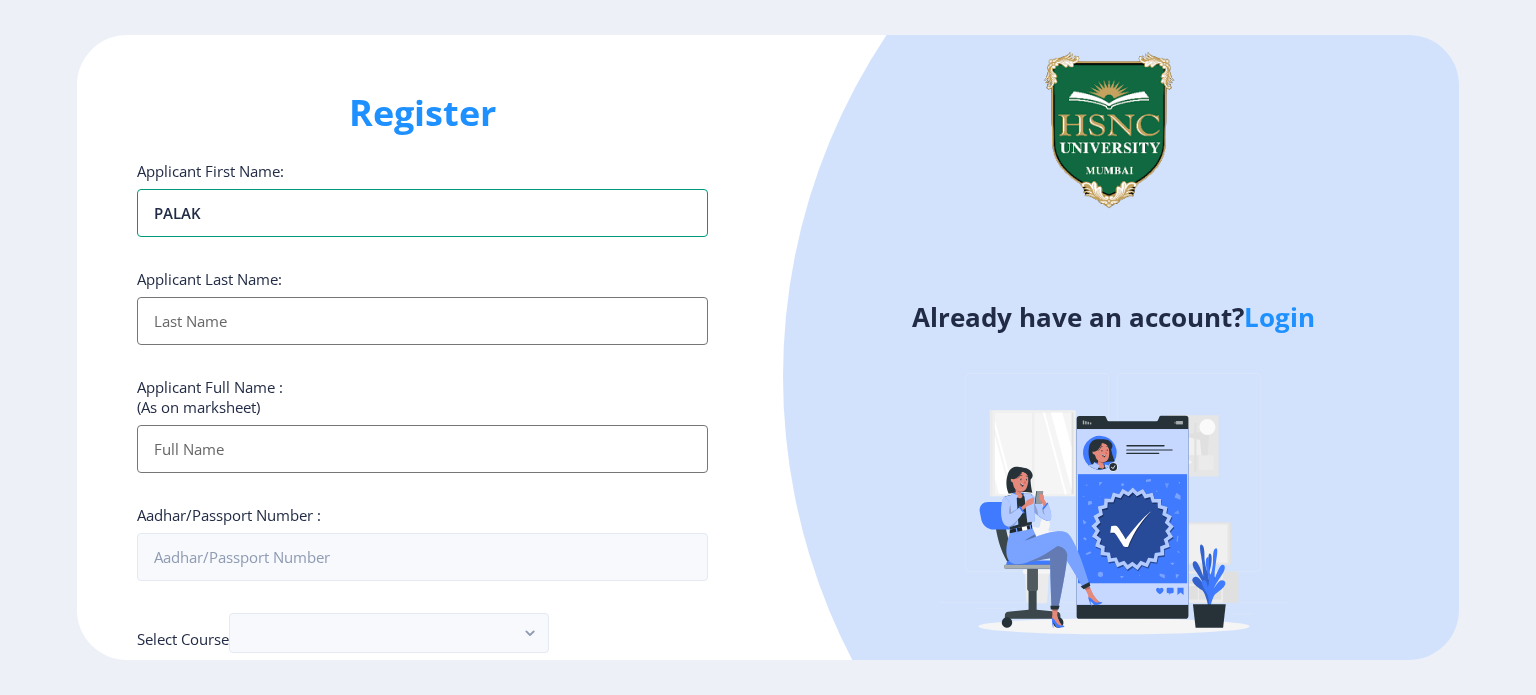 type on "PALAK" 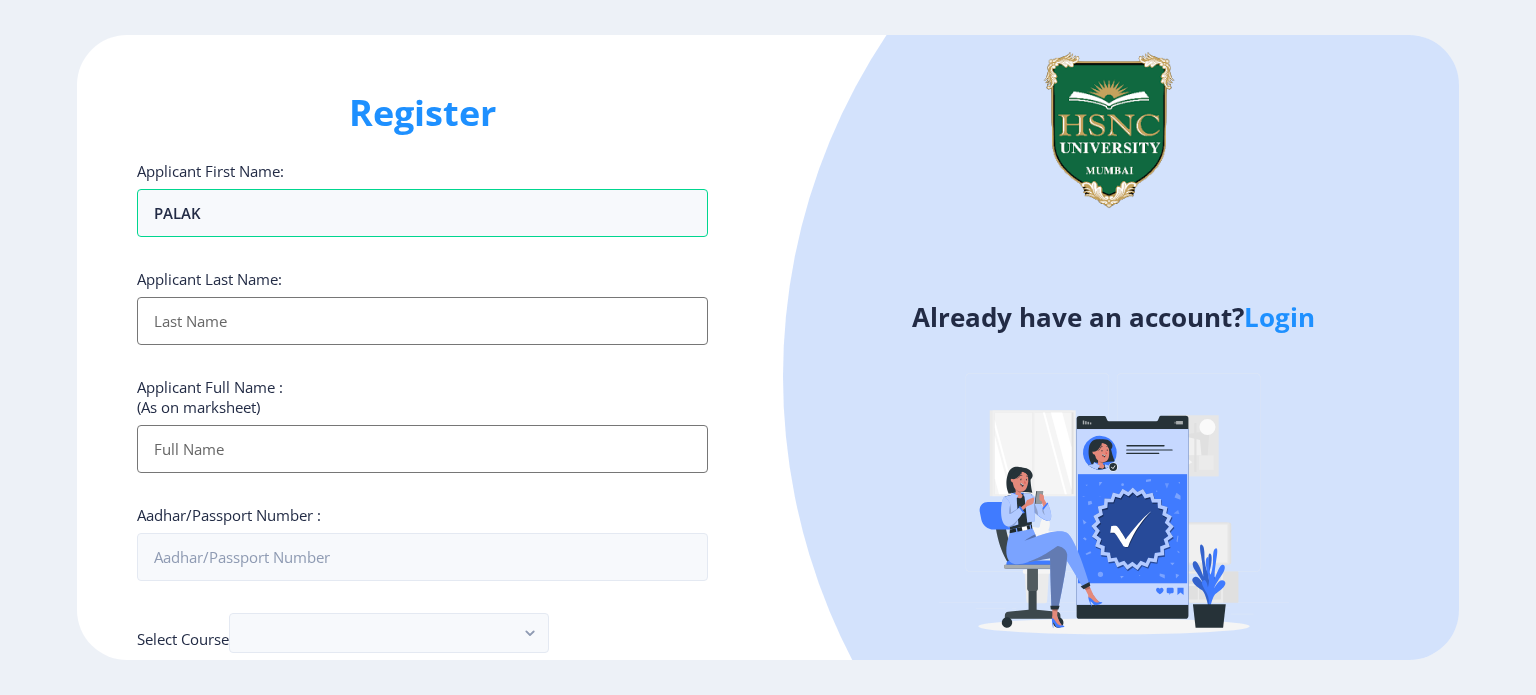 click on "Applicant First Name:" at bounding box center (422, 321) 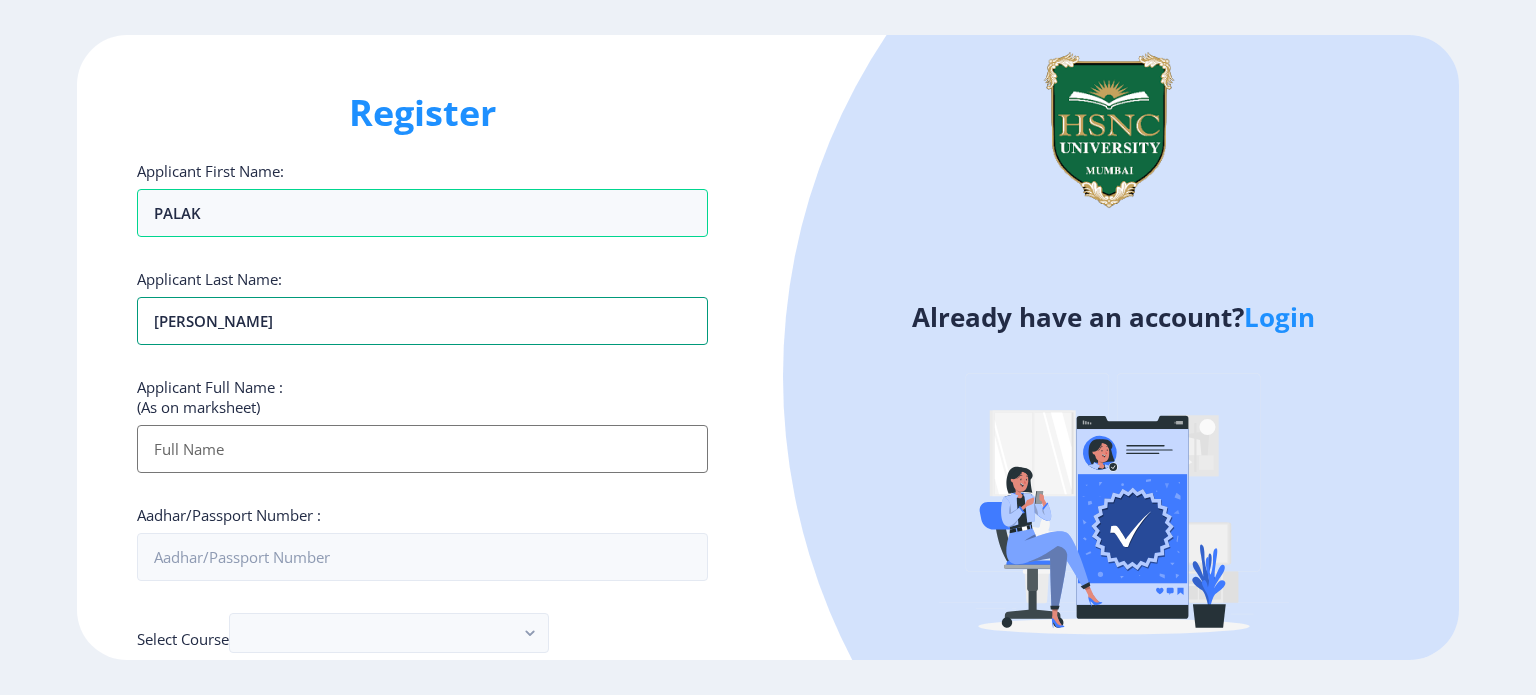 type on "POPLI" 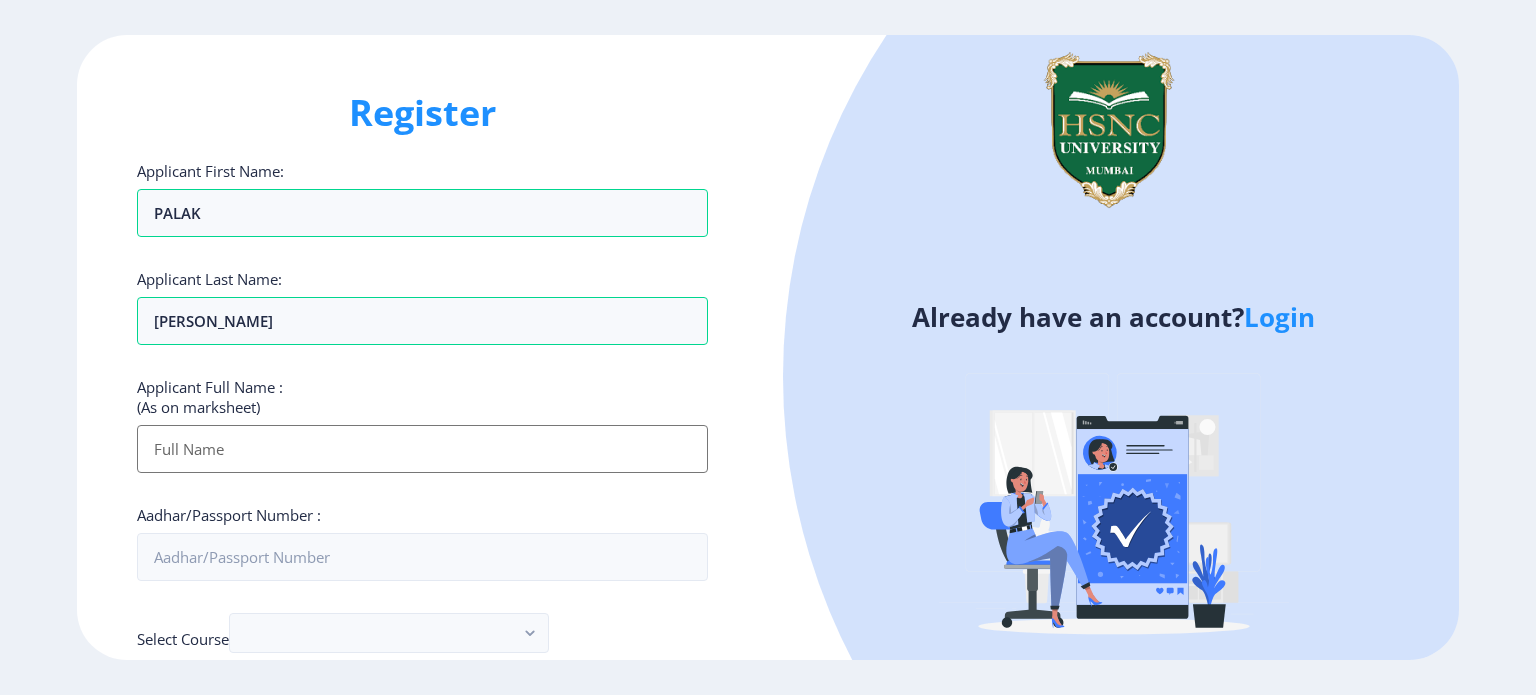 click on "Applicant First Name:" at bounding box center (422, 449) 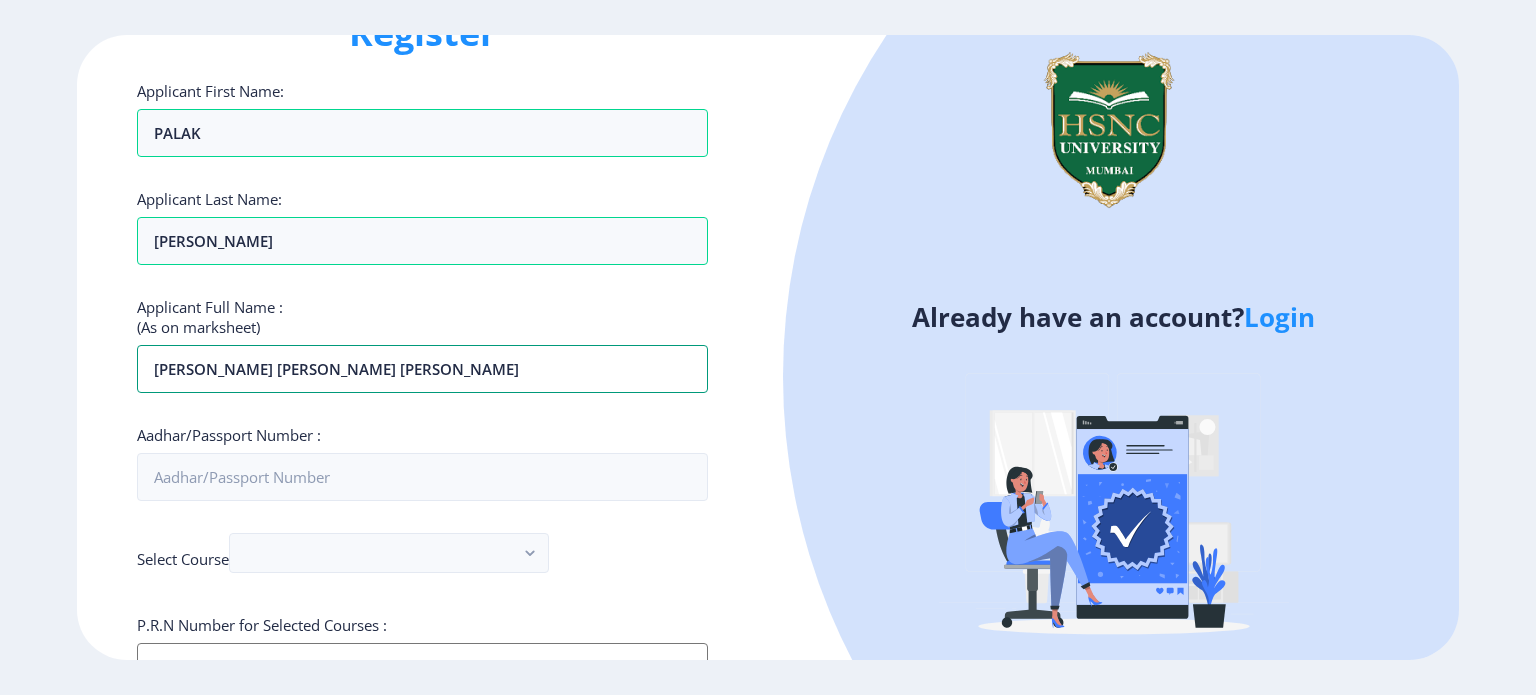 scroll, scrollTop: 80, scrollLeft: 0, axis: vertical 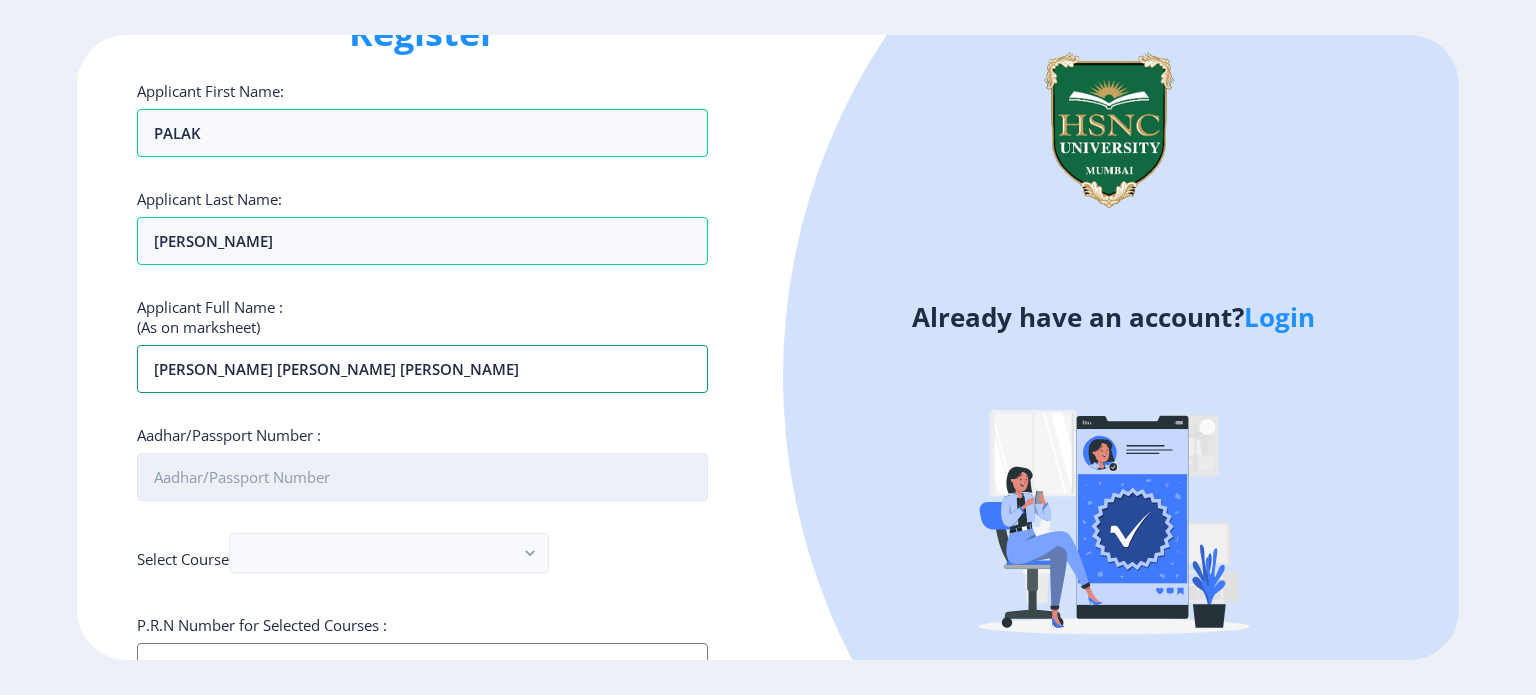 type on "[PERSON_NAME] [PERSON_NAME] [PERSON_NAME]" 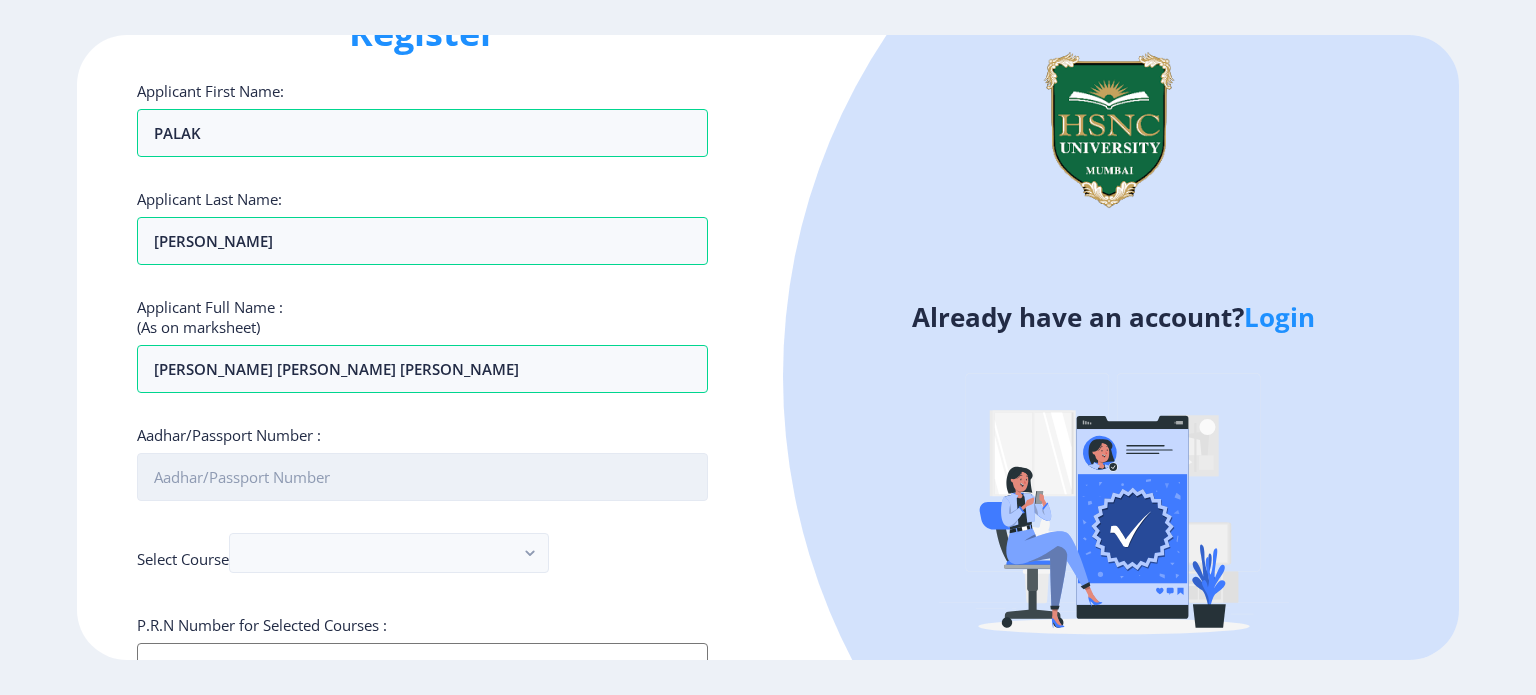 click on "Aadhar/Passport Number :" at bounding box center [422, 477] 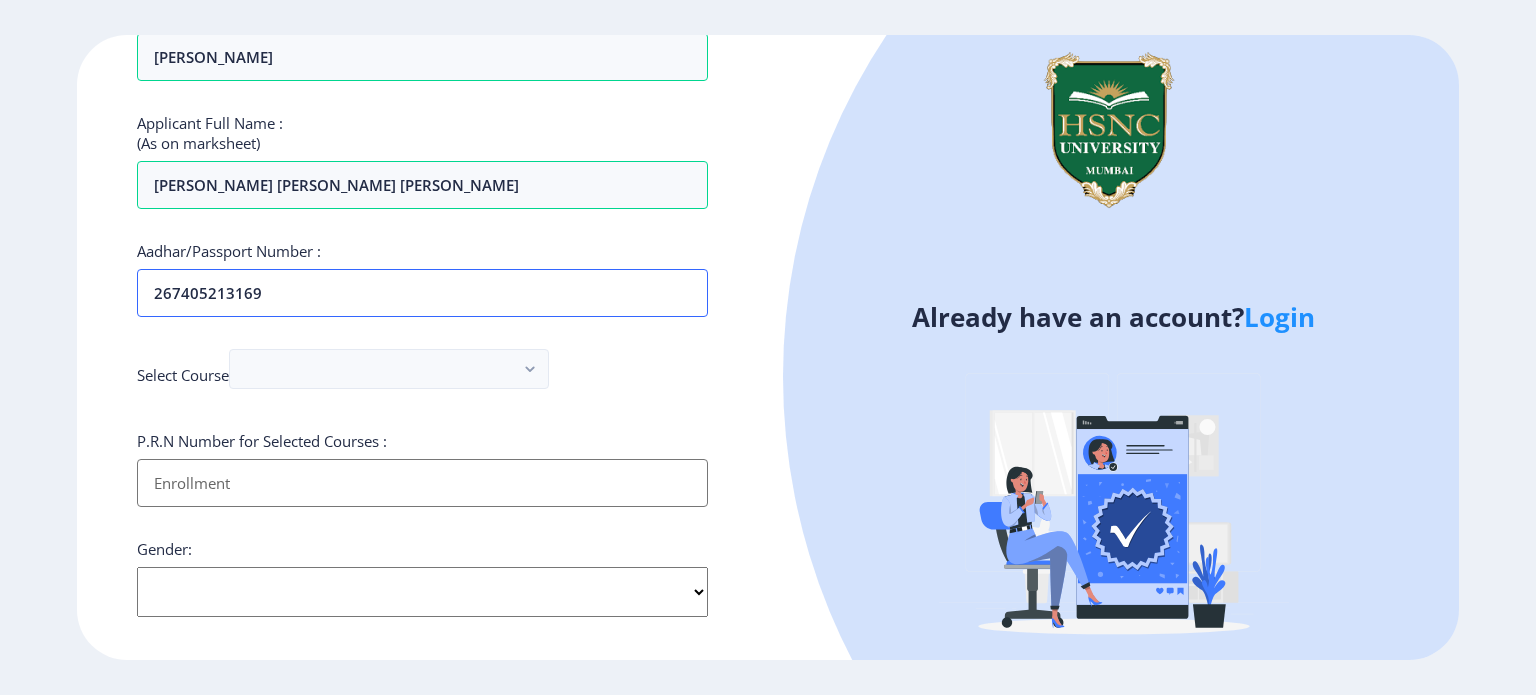 scroll, scrollTop: 264, scrollLeft: 0, axis: vertical 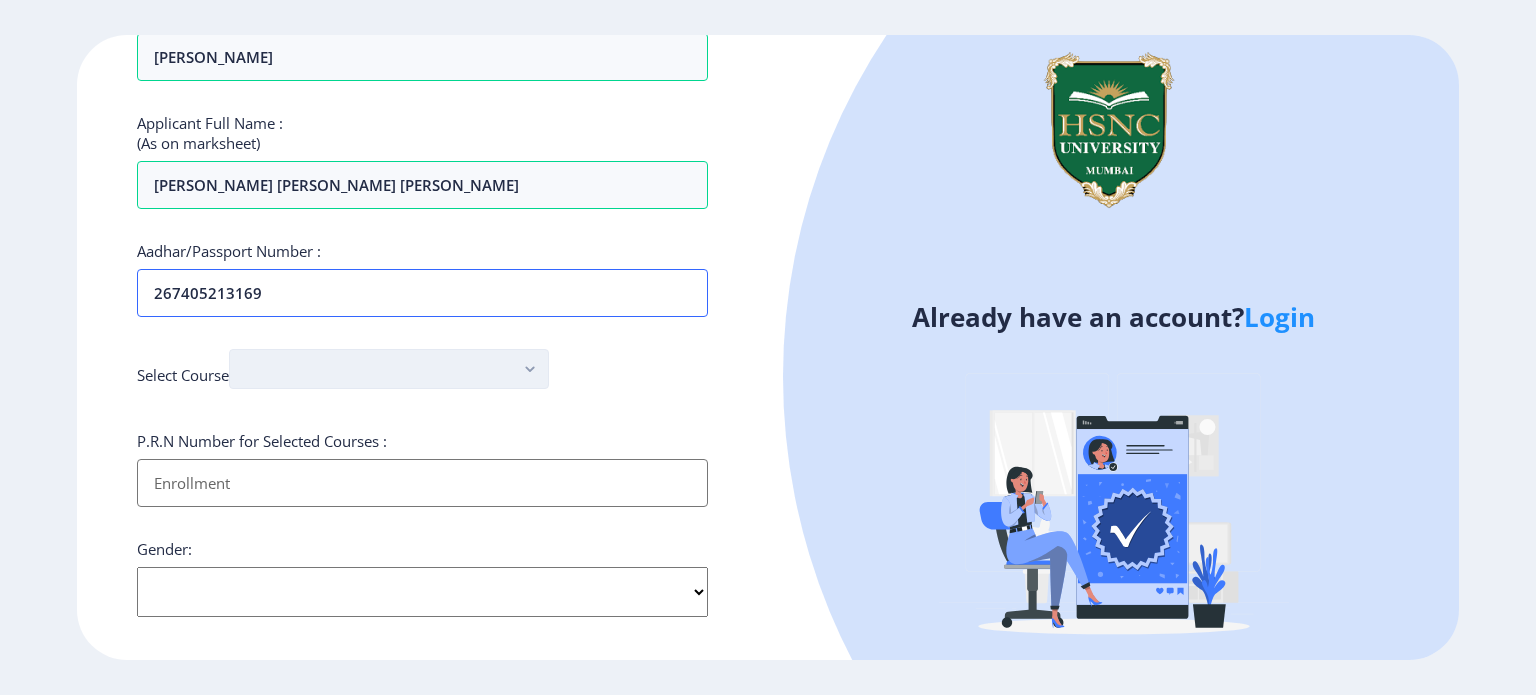 type on "267405213169" 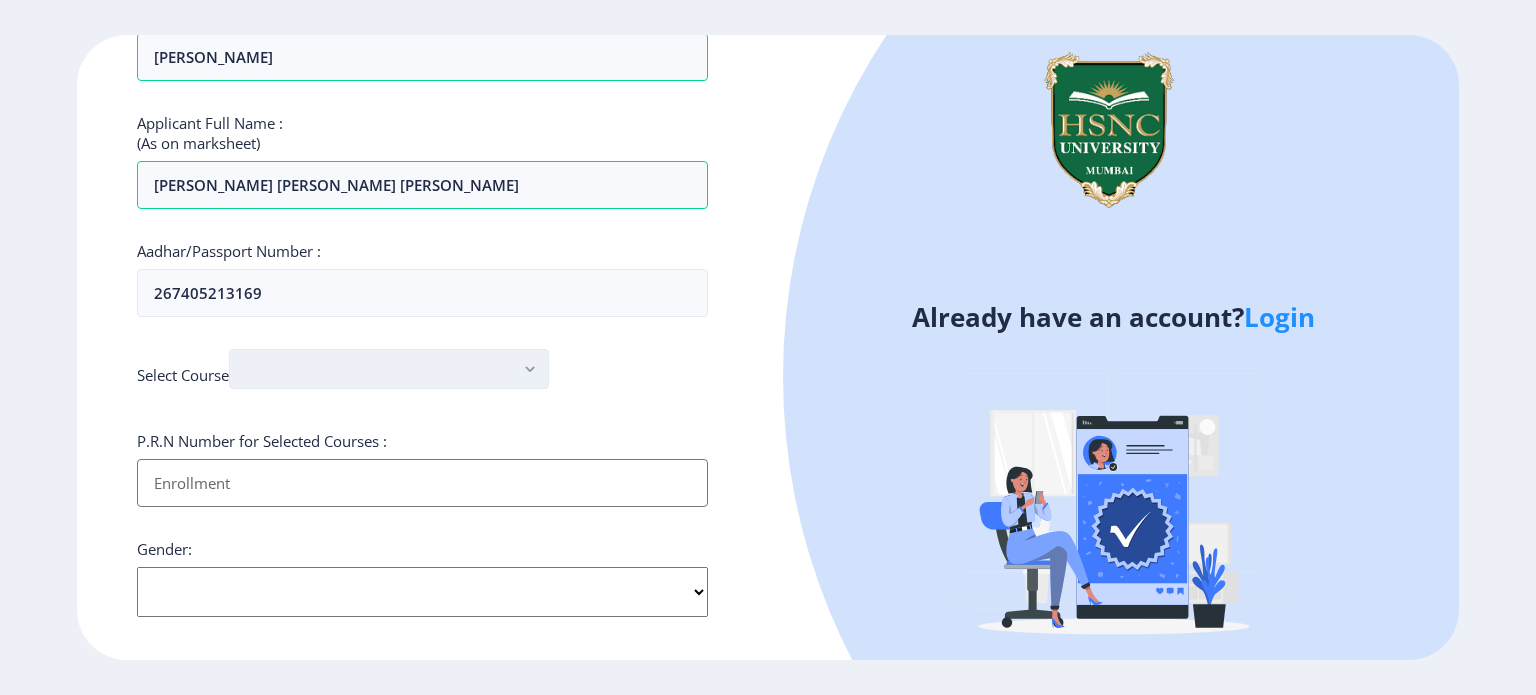 click 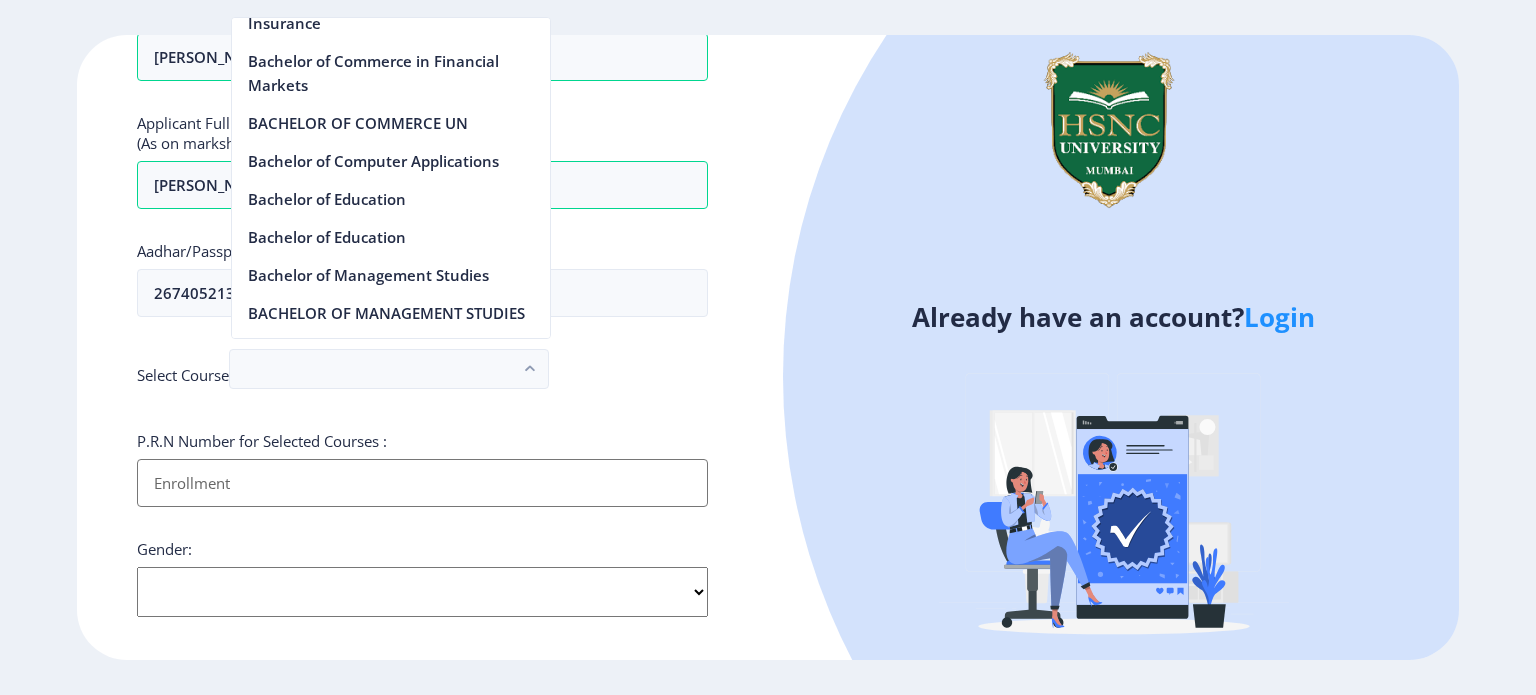 scroll, scrollTop: 900, scrollLeft: 0, axis: vertical 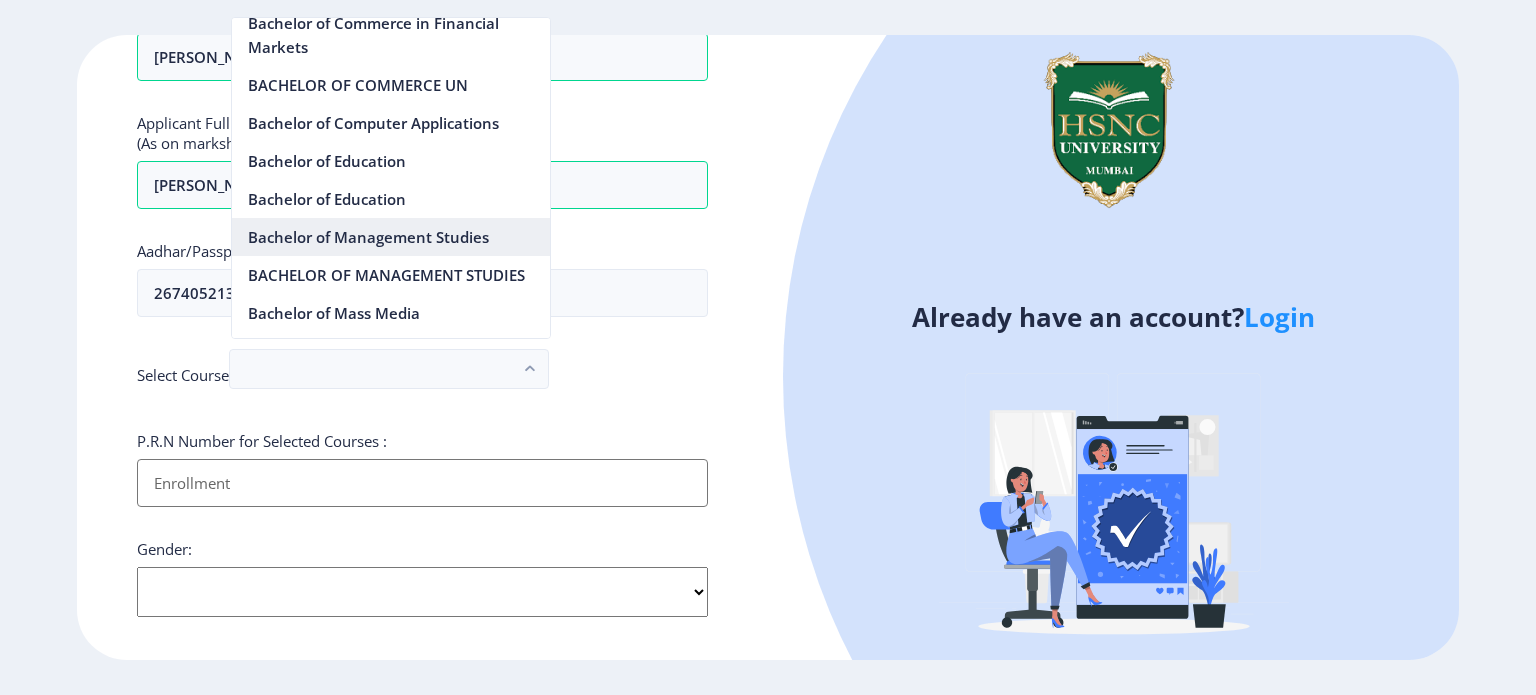 click on "Bachelor of Management Studies" at bounding box center (391, 237) 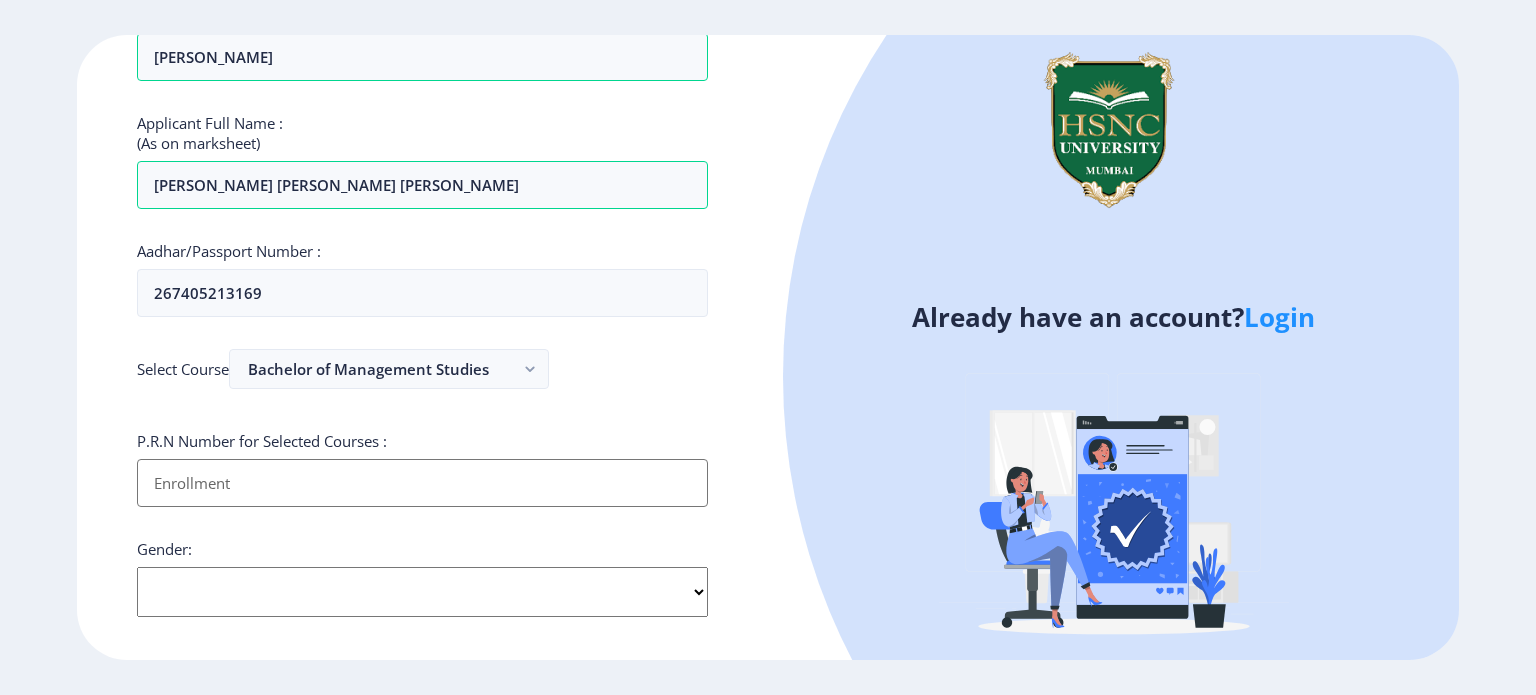 click on "Applicant First Name:" at bounding box center (422, 483) 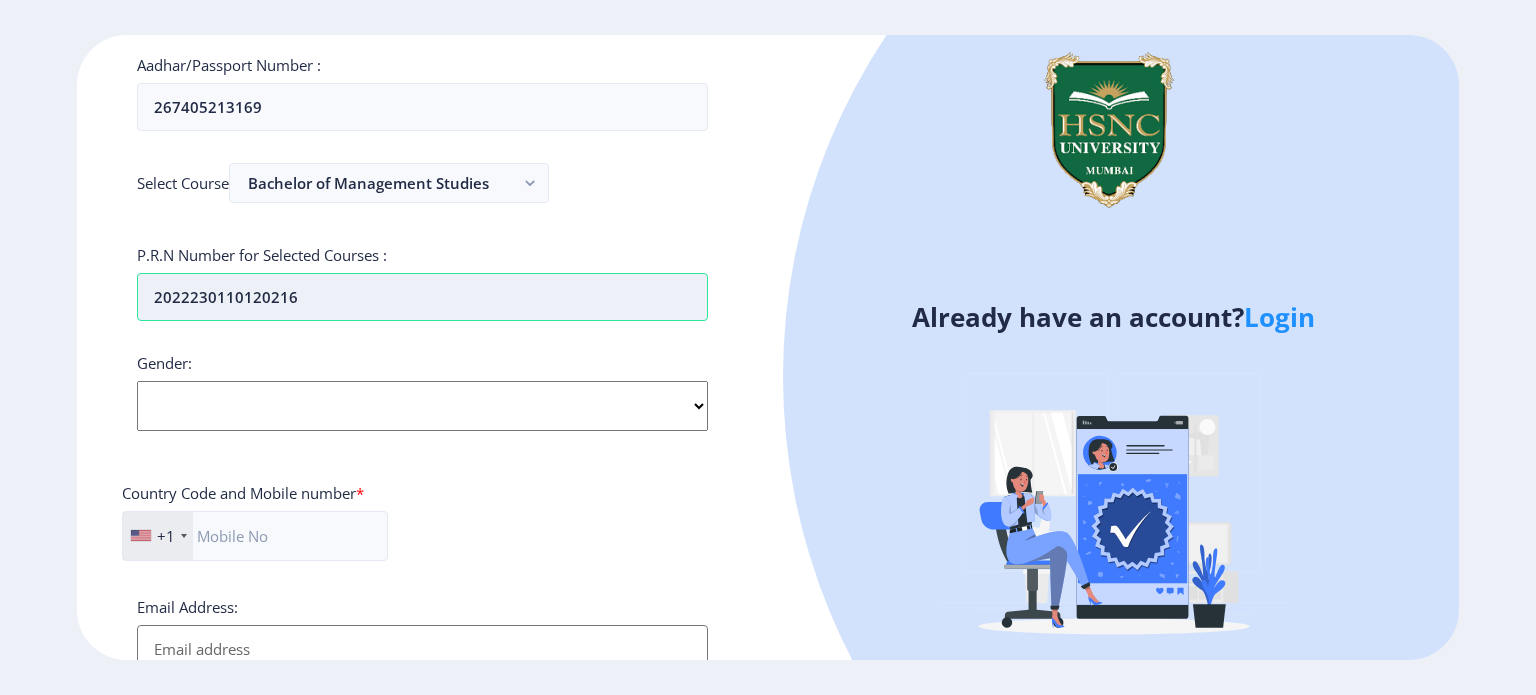 scroll, scrollTop: 451, scrollLeft: 0, axis: vertical 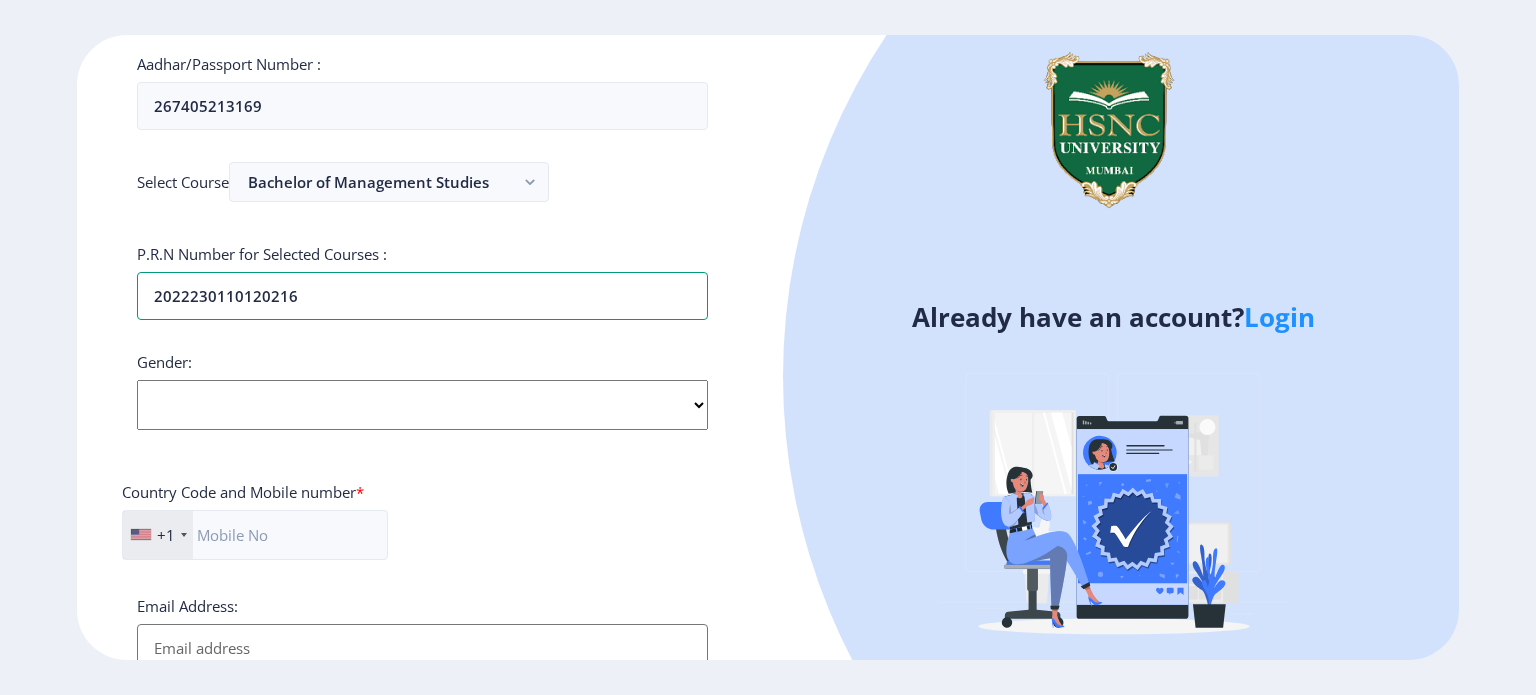 type on "2022230110120216" 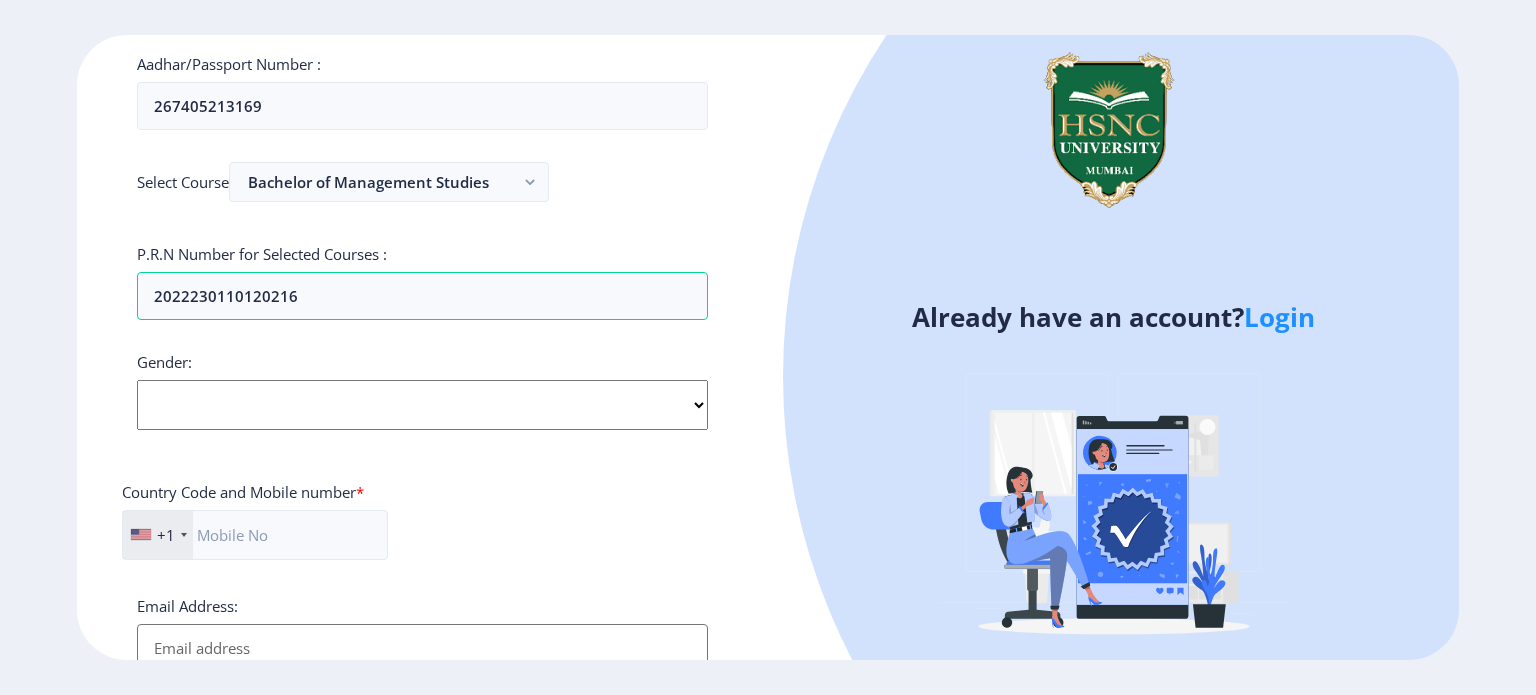 click on "Select Gender Male Female Other" 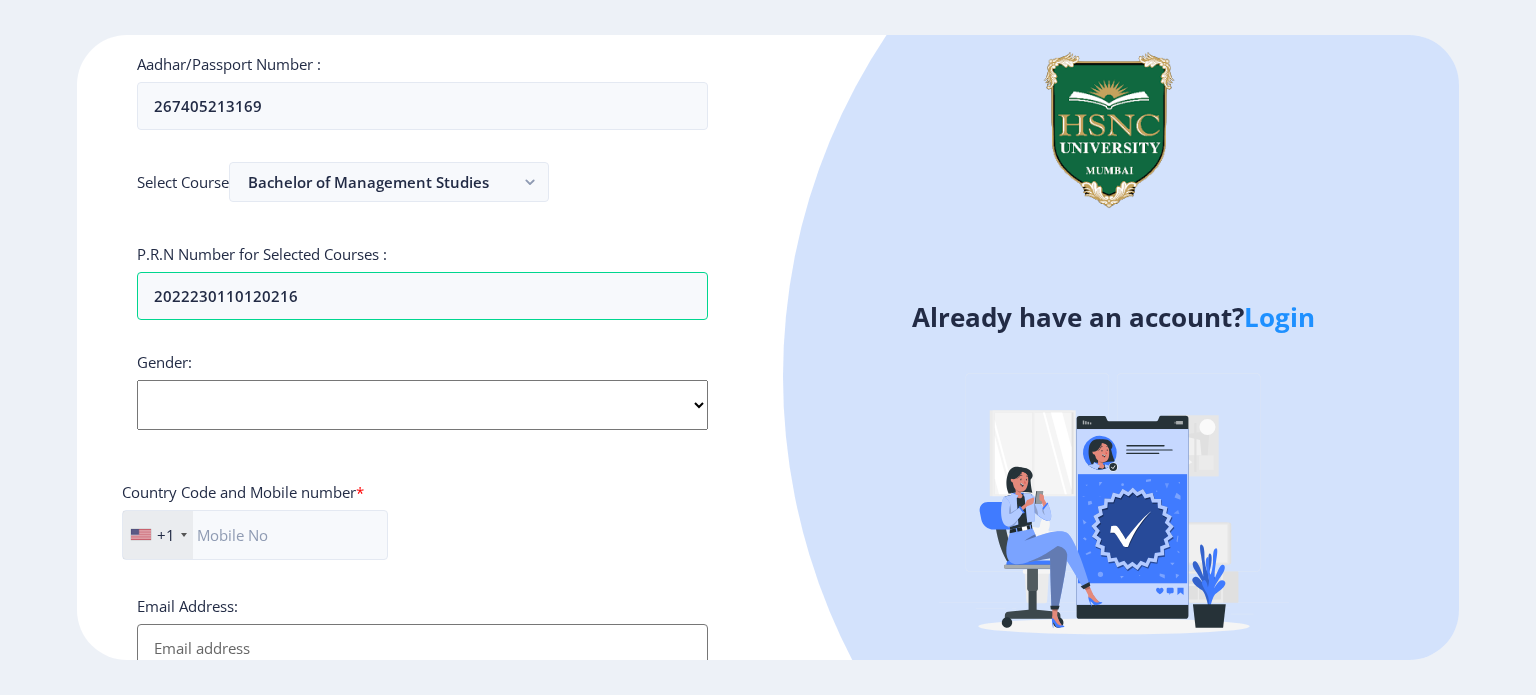 select on "[DEMOGRAPHIC_DATA]" 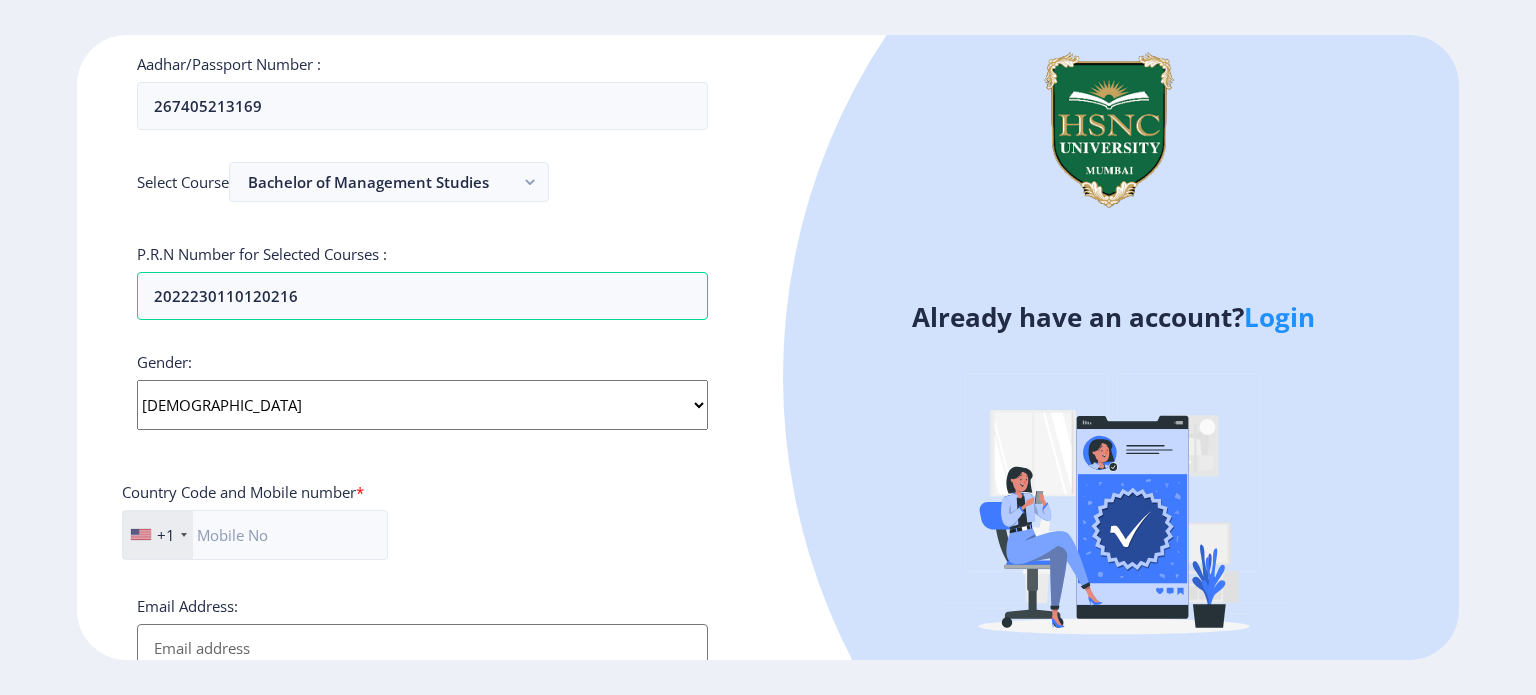 click on "Select Gender Male Female Other" 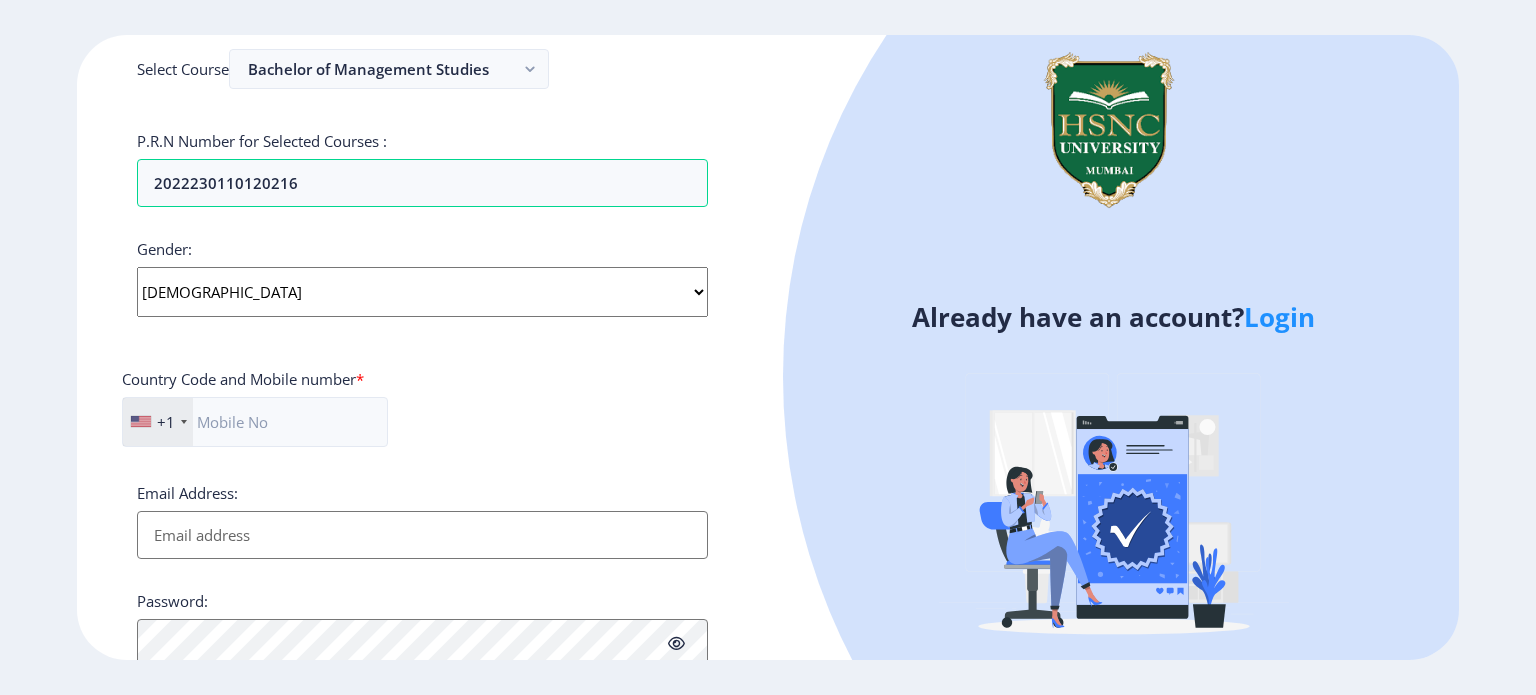 scroll, scrollTop: 590, scrollLeft: 0, axis: vertical 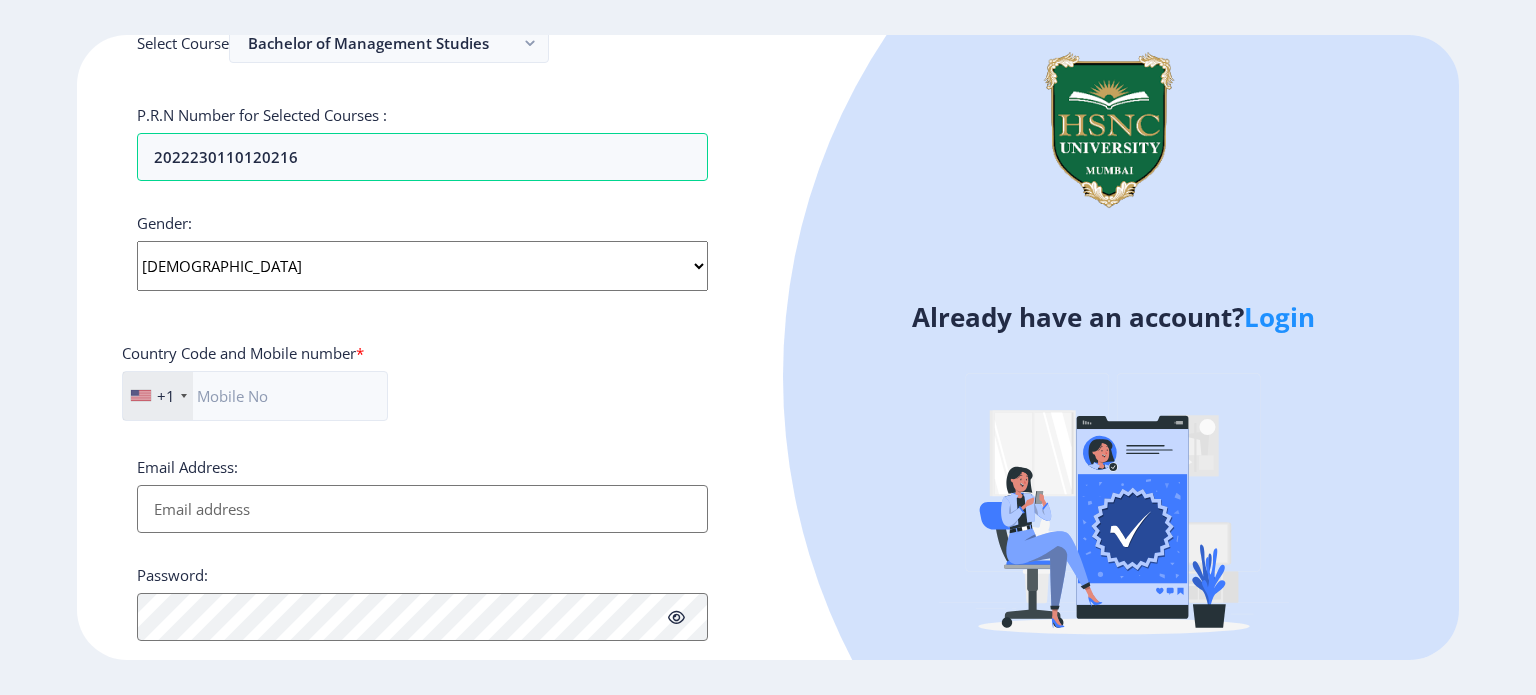 click 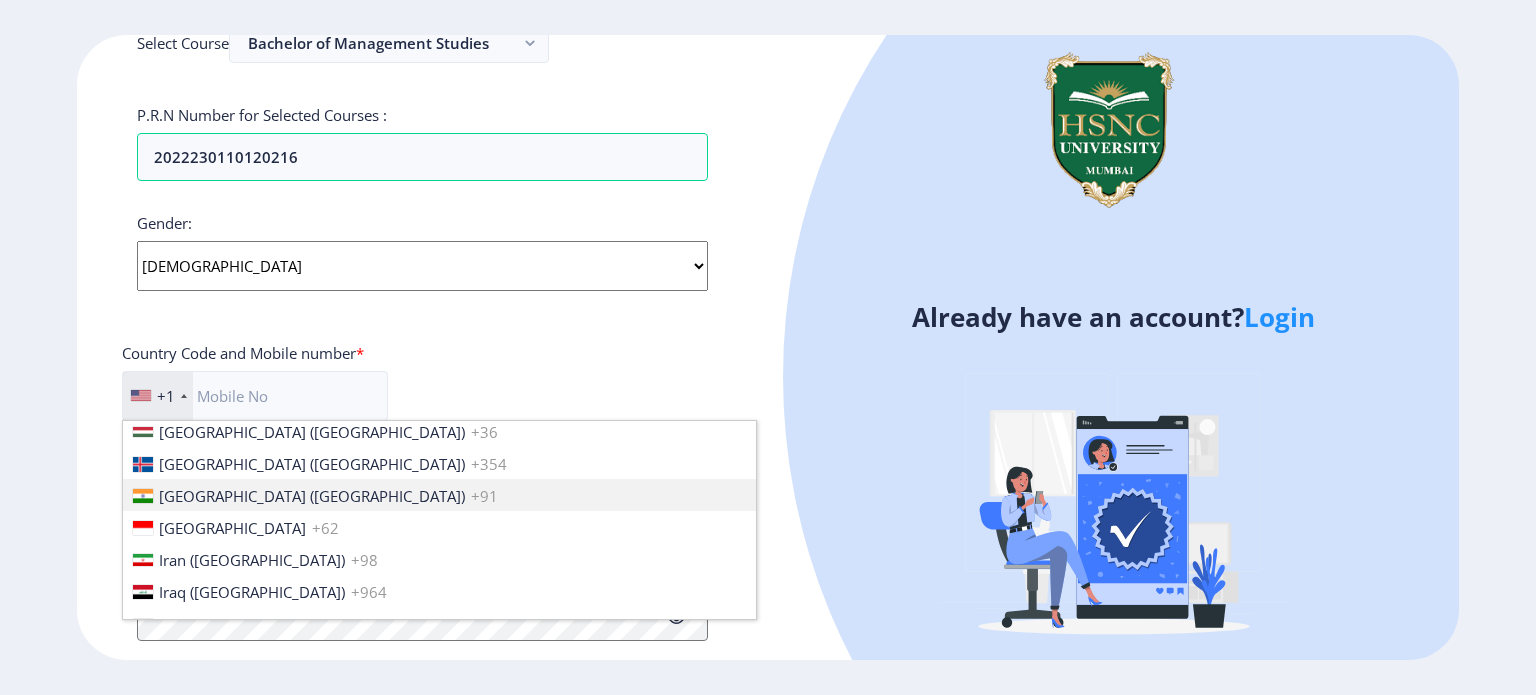 scroll, scrollTop: 3120, scrollLeft: 0, axis: vertical 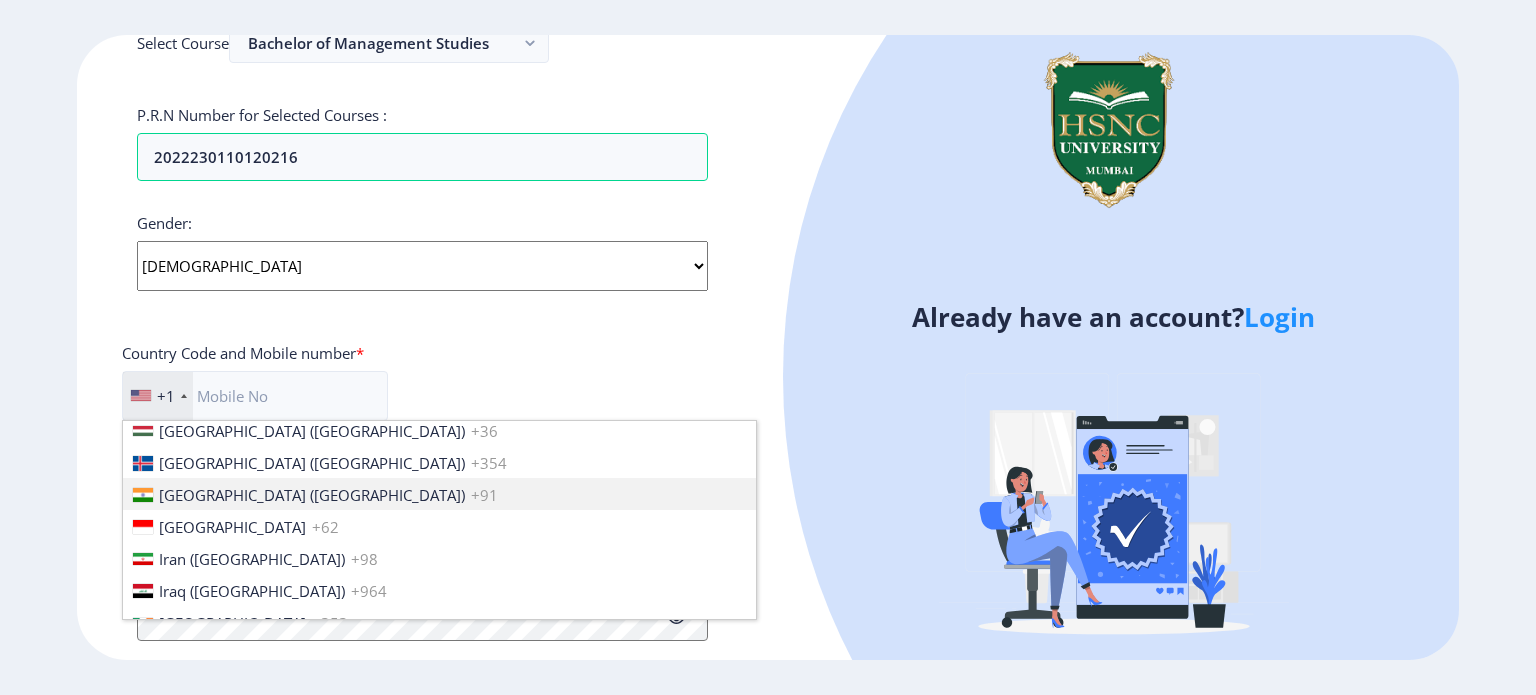 click on "India (भारत) +91" at bounding box center [439, 494] 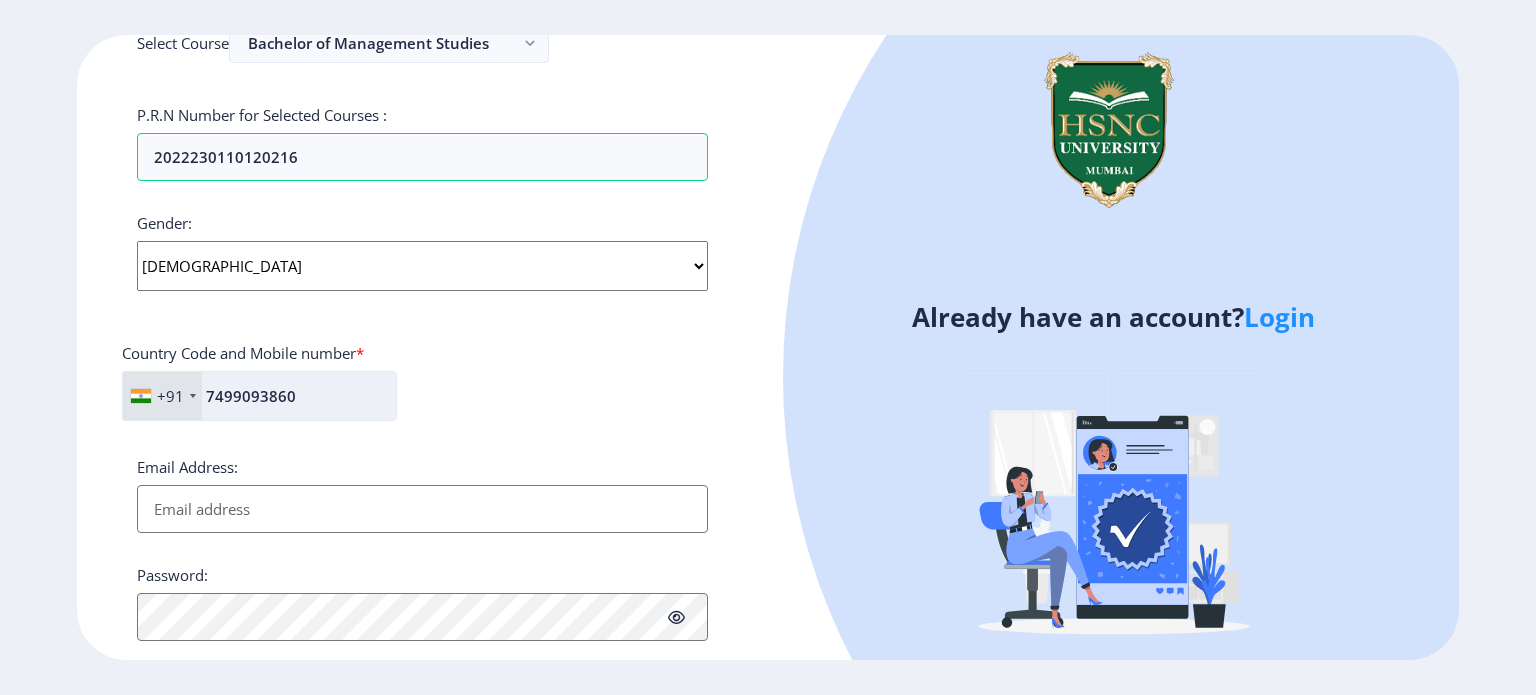 scroll, scrollTop: 724, scrollLeft: 0, axis: vertical 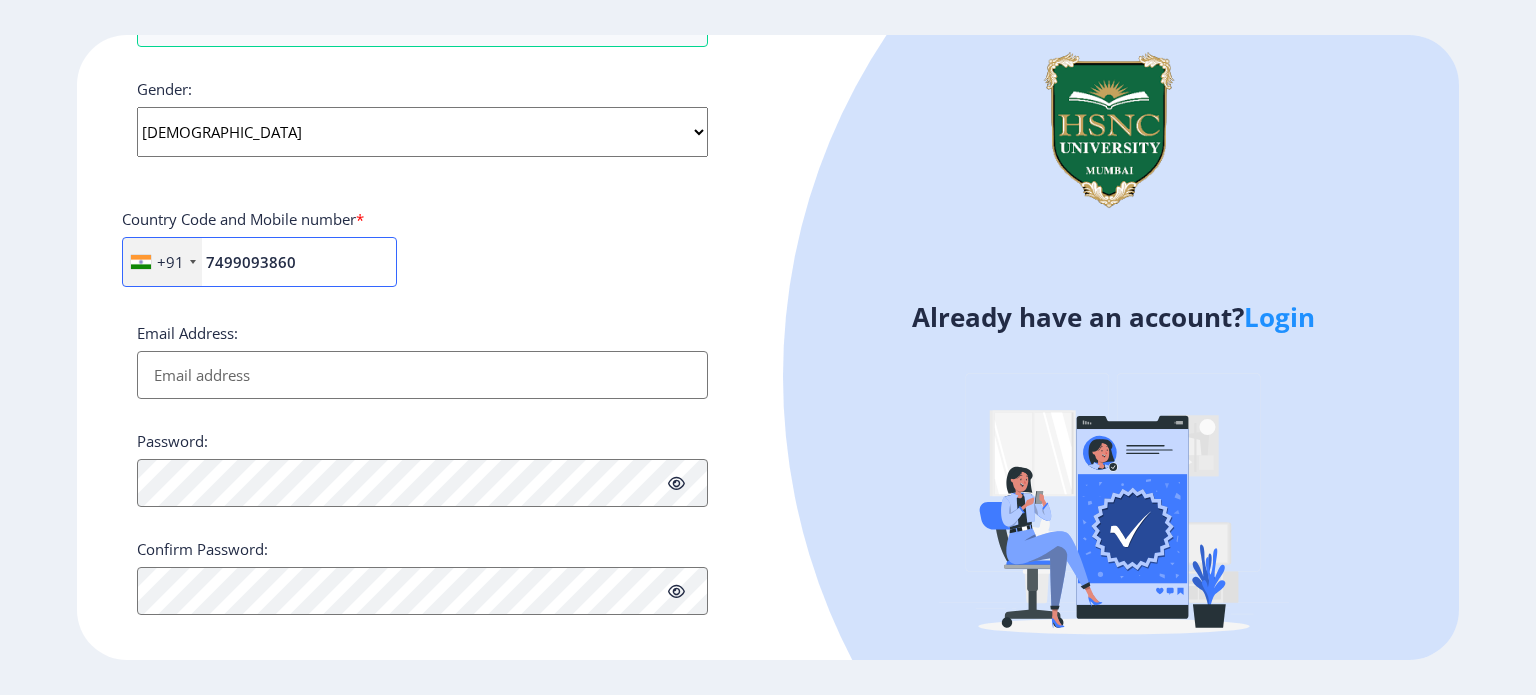 type on "7499093860" 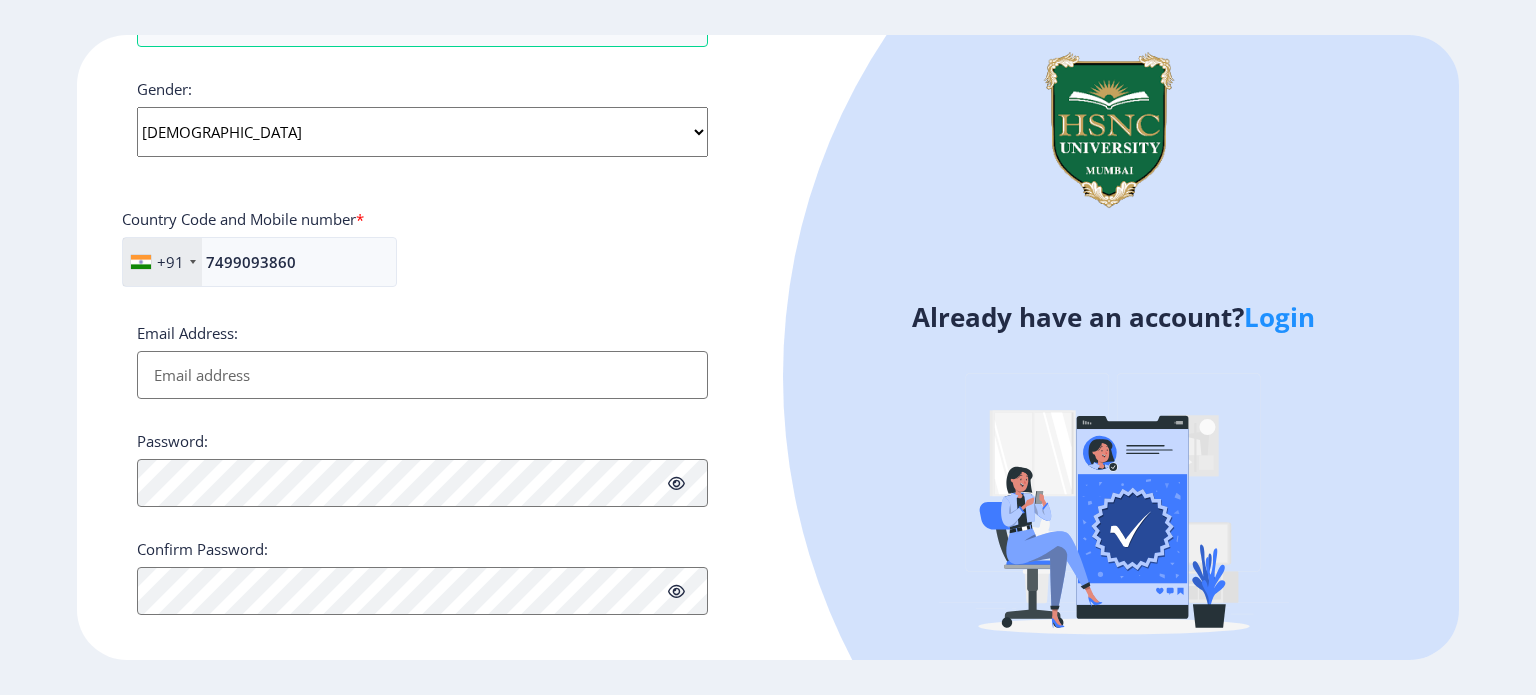 click on "Email Address:" at bounding box center (422, 375) 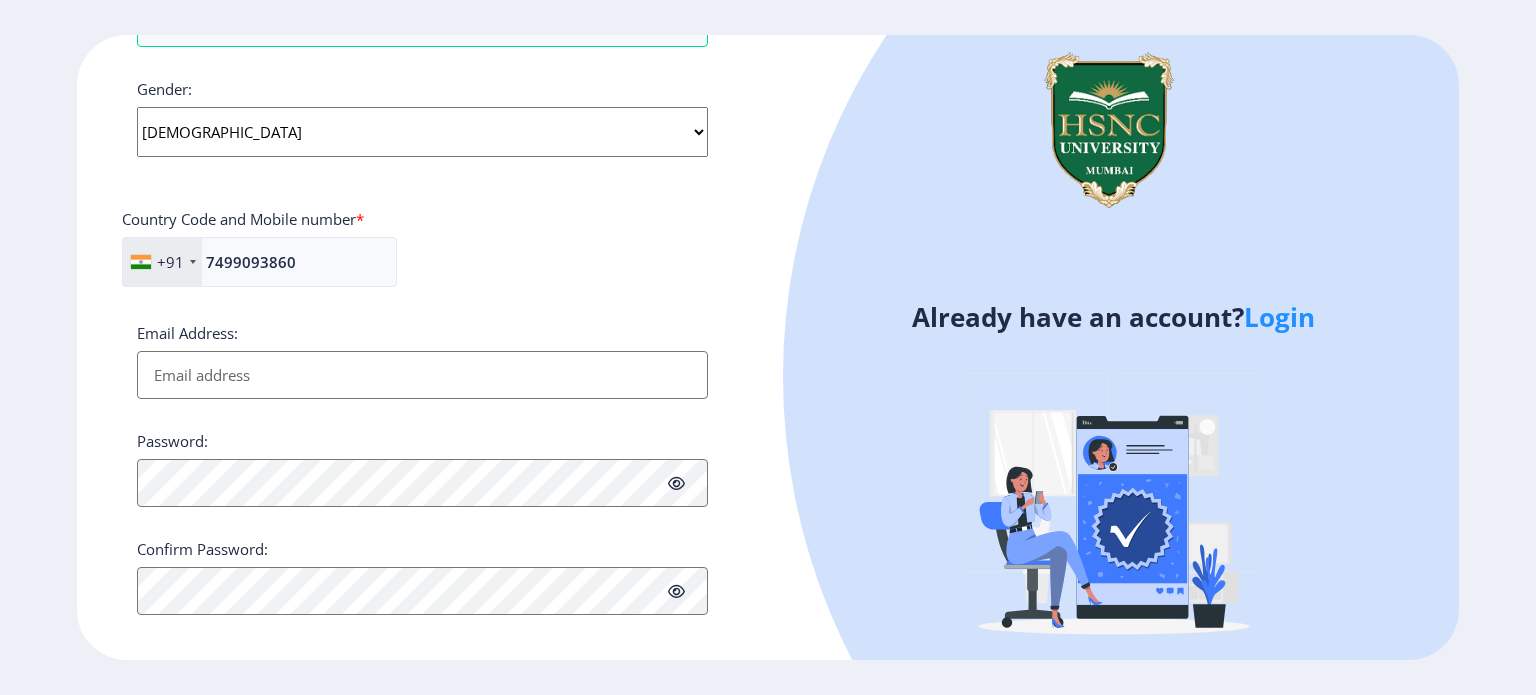 type on "palakpopli1907@gamil.com" 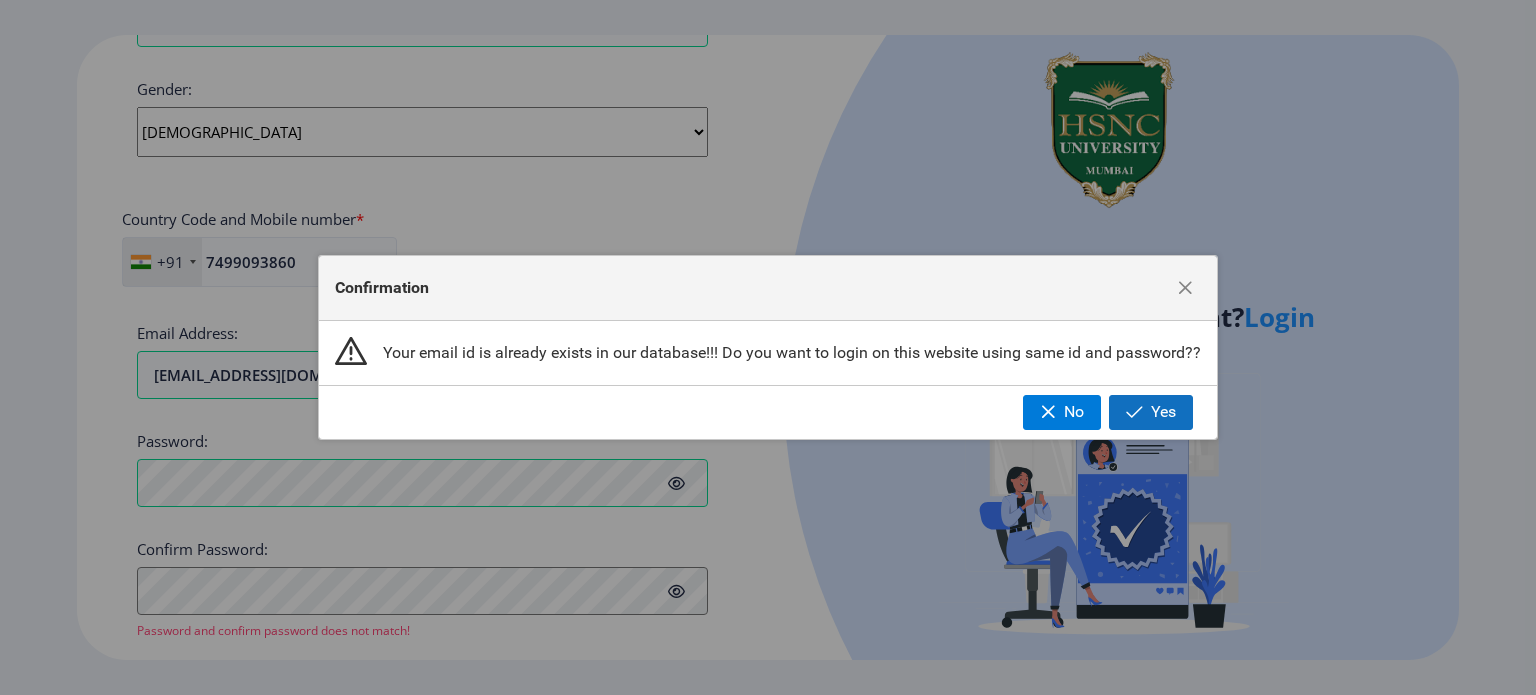click 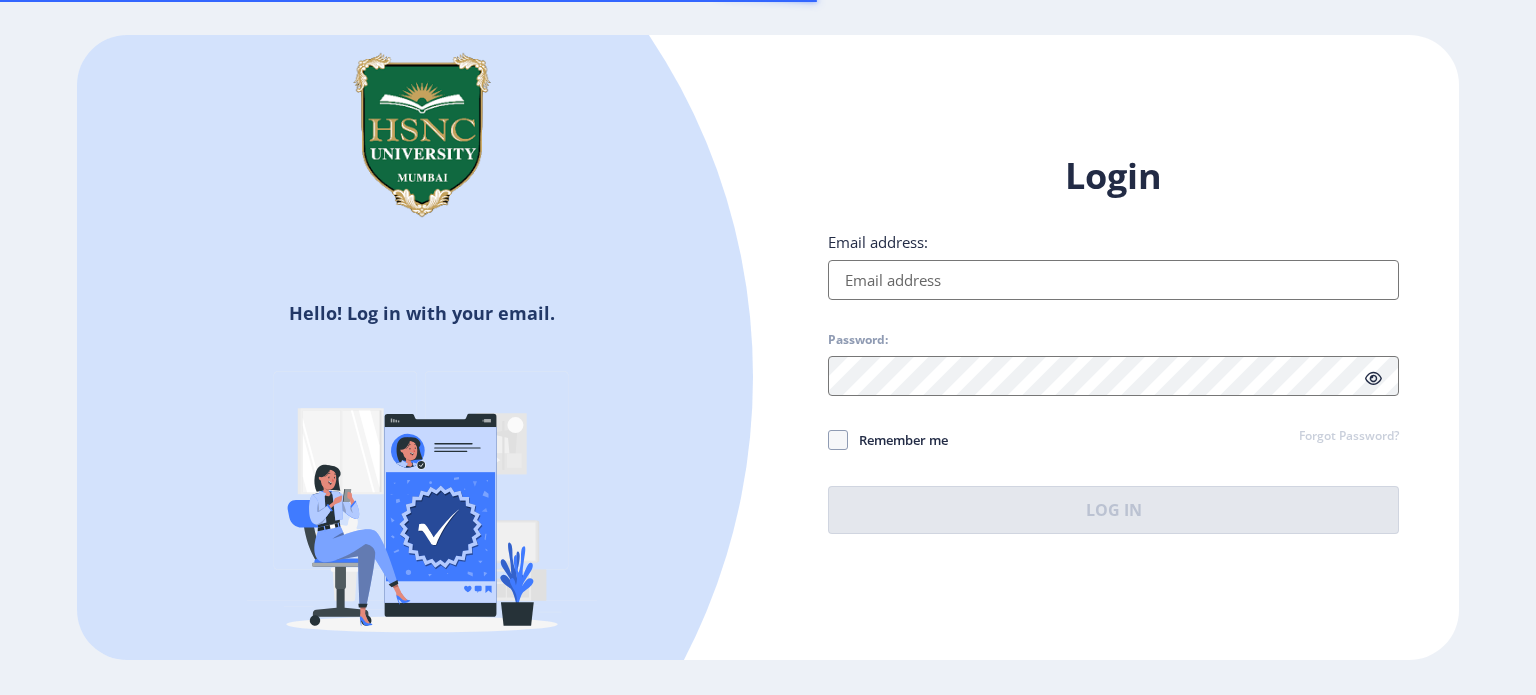 type on "palakpopli1907@gamil.com" 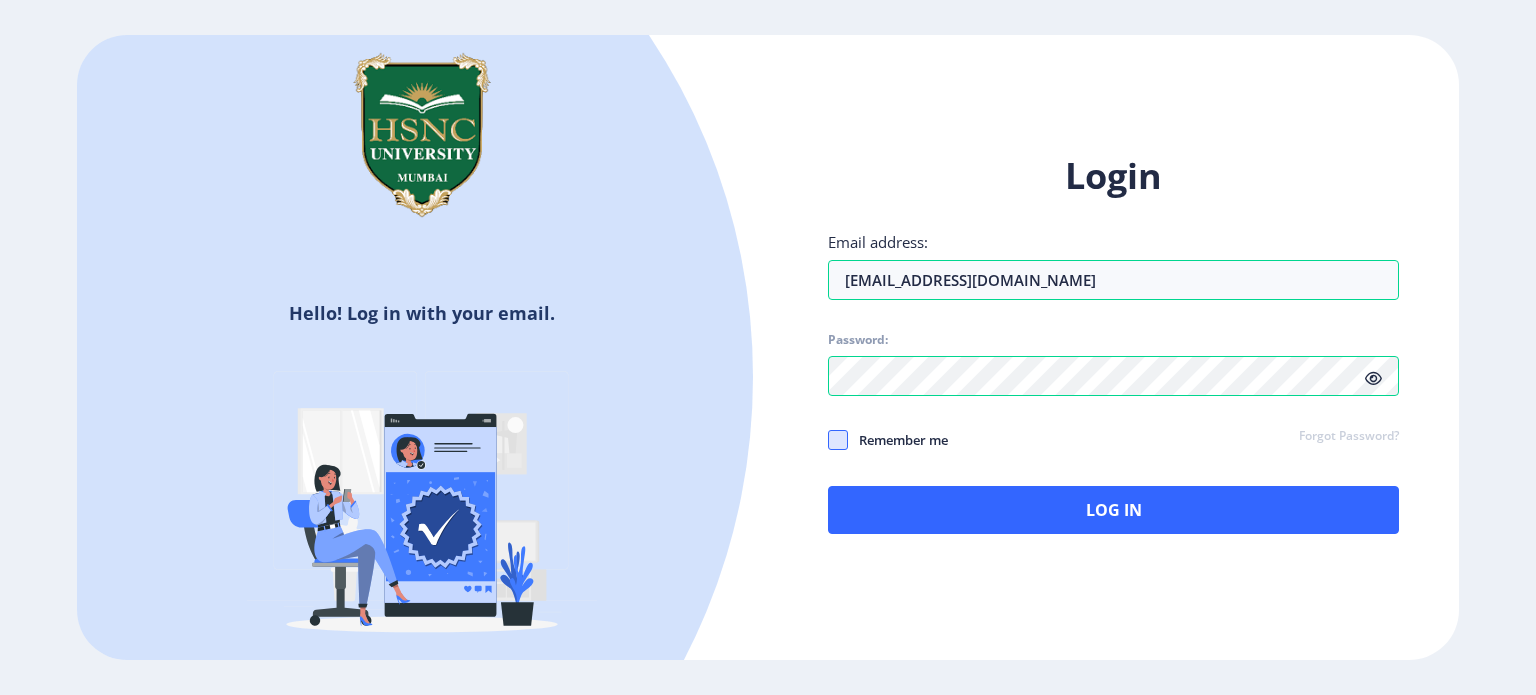 click 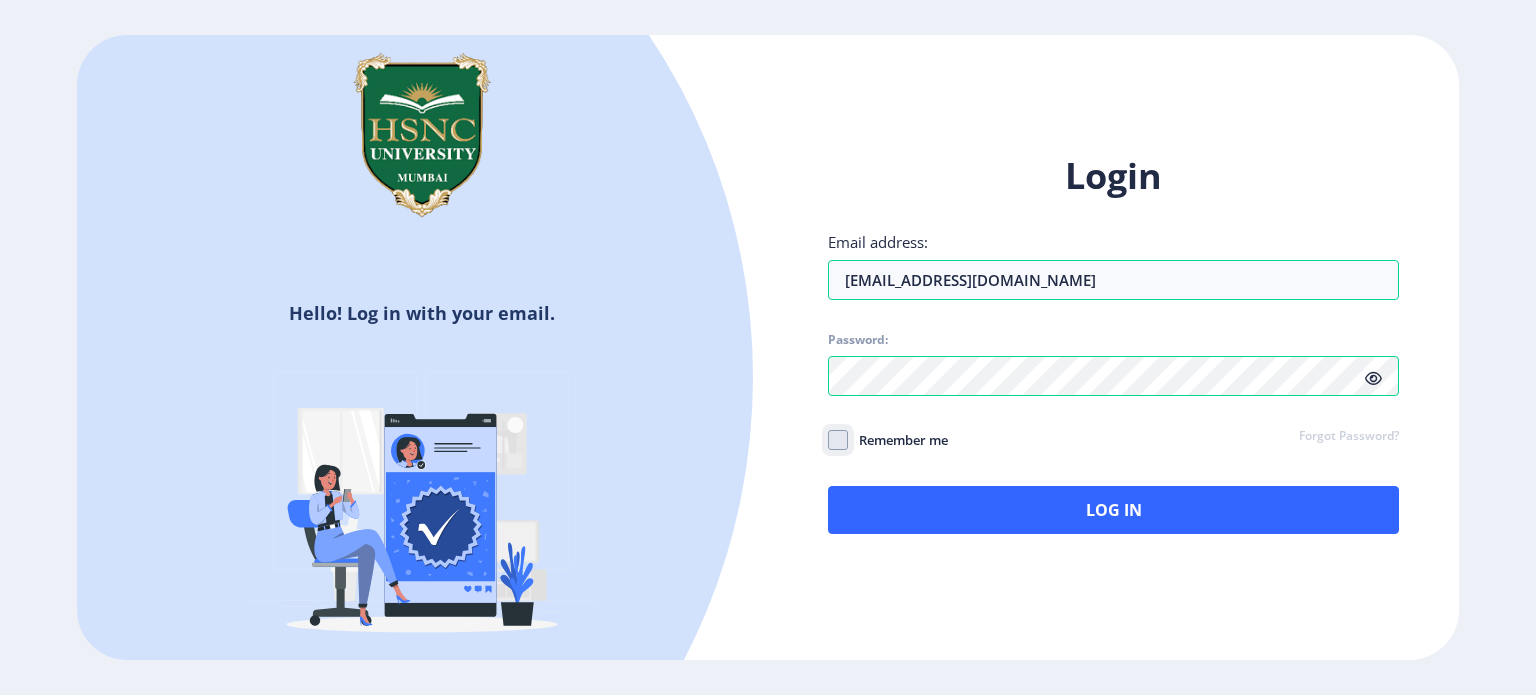 click on "Remember me" 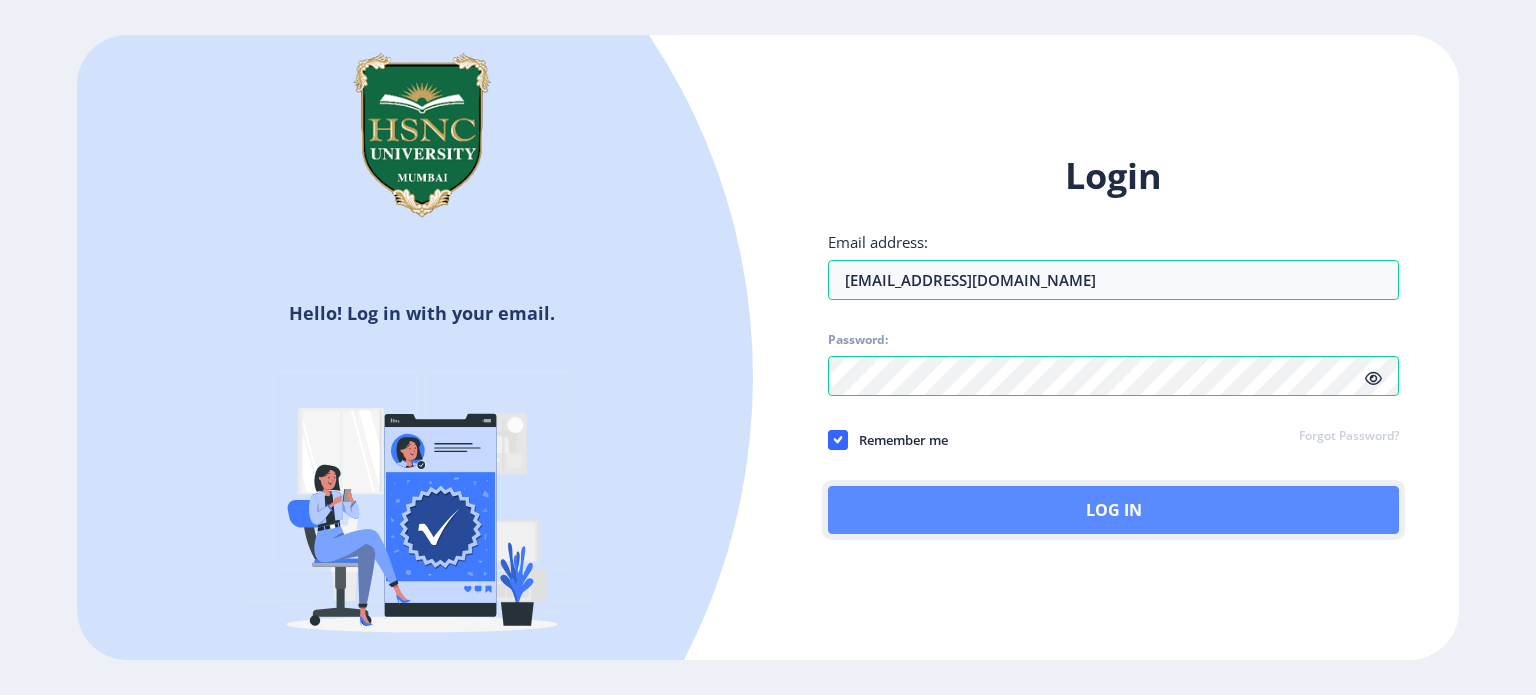 click on "Log In" 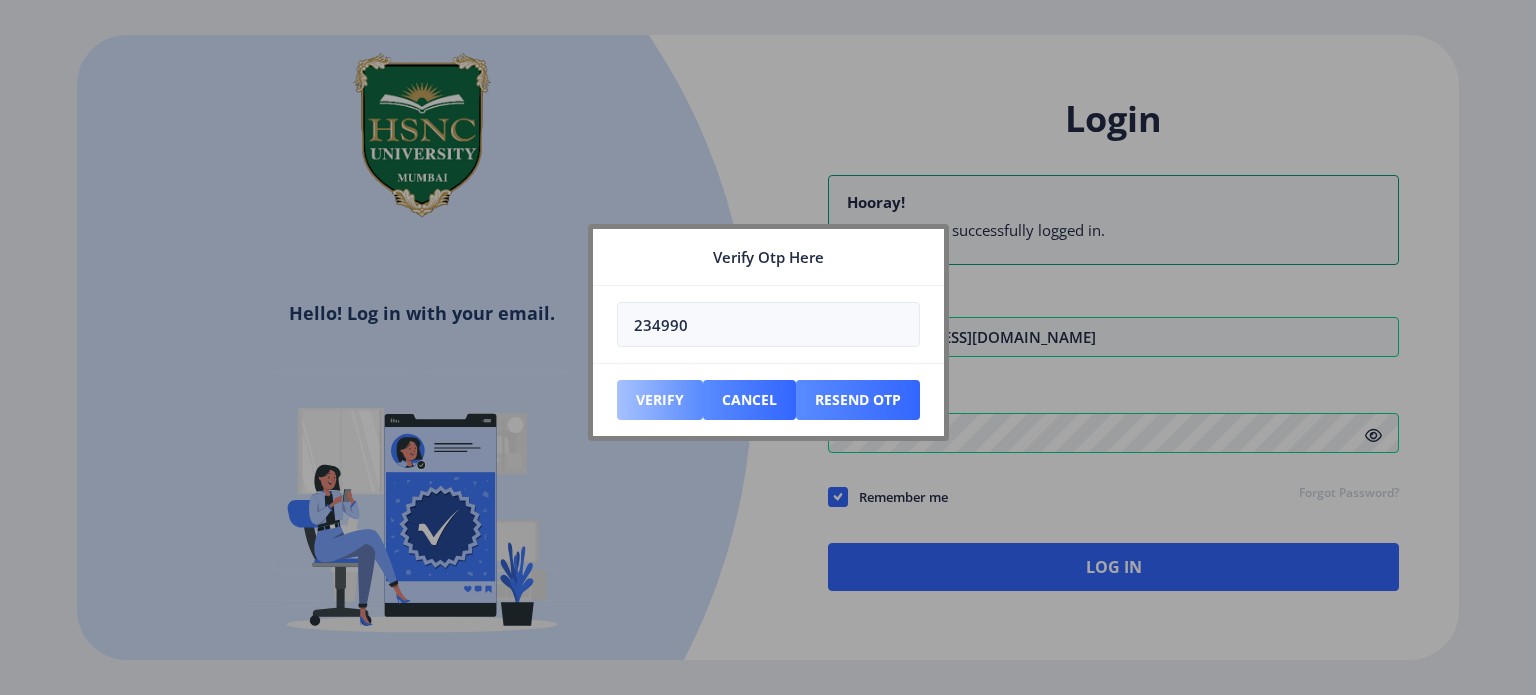 type on "234990" 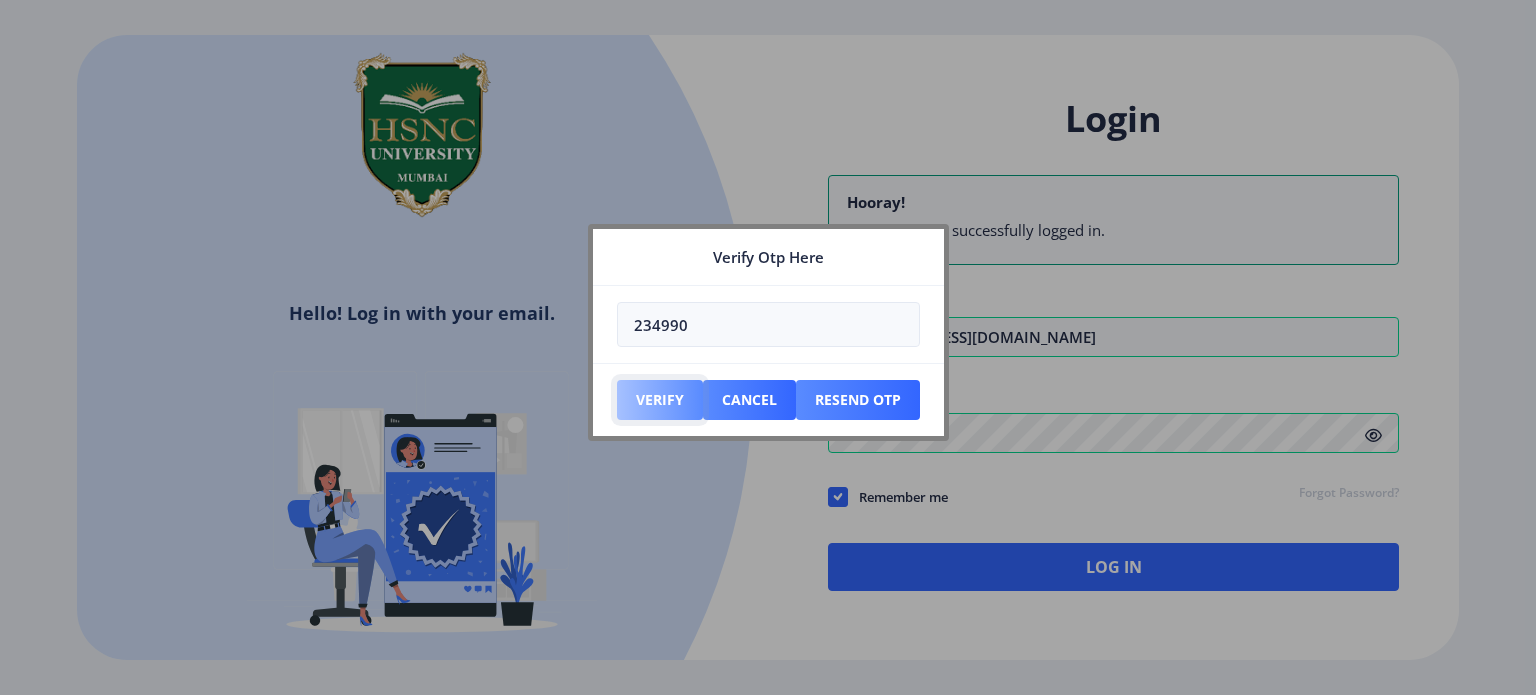 click on "Verify" at bounding box center (660, 400) 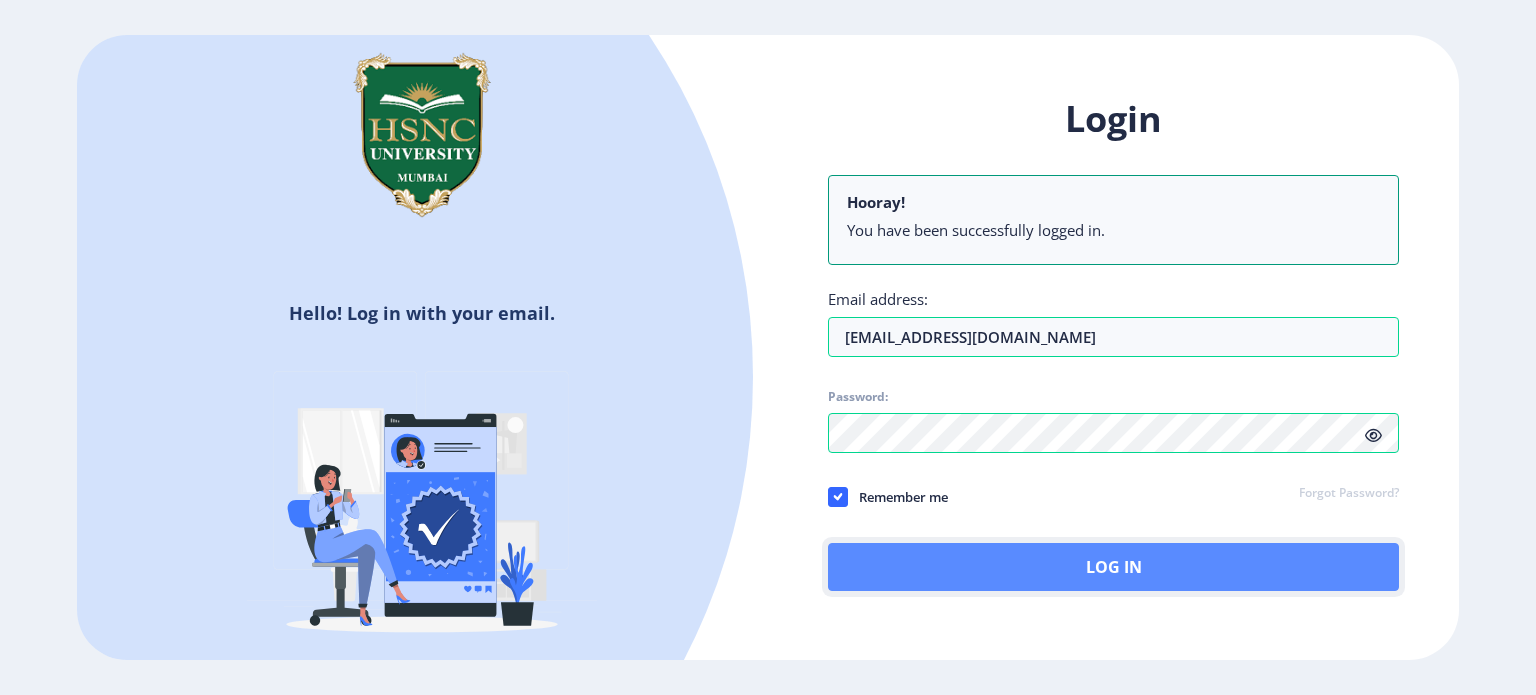 click on "Log In" 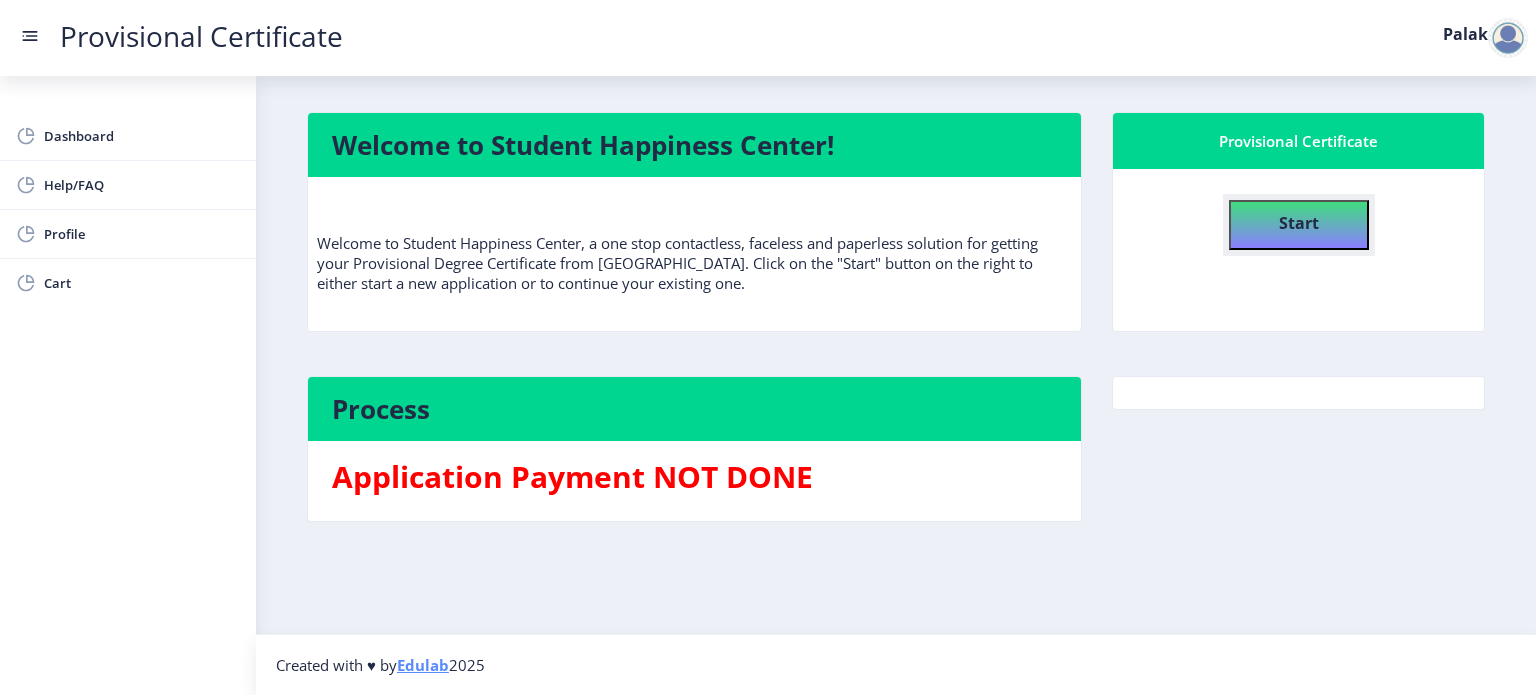 click on "Start" 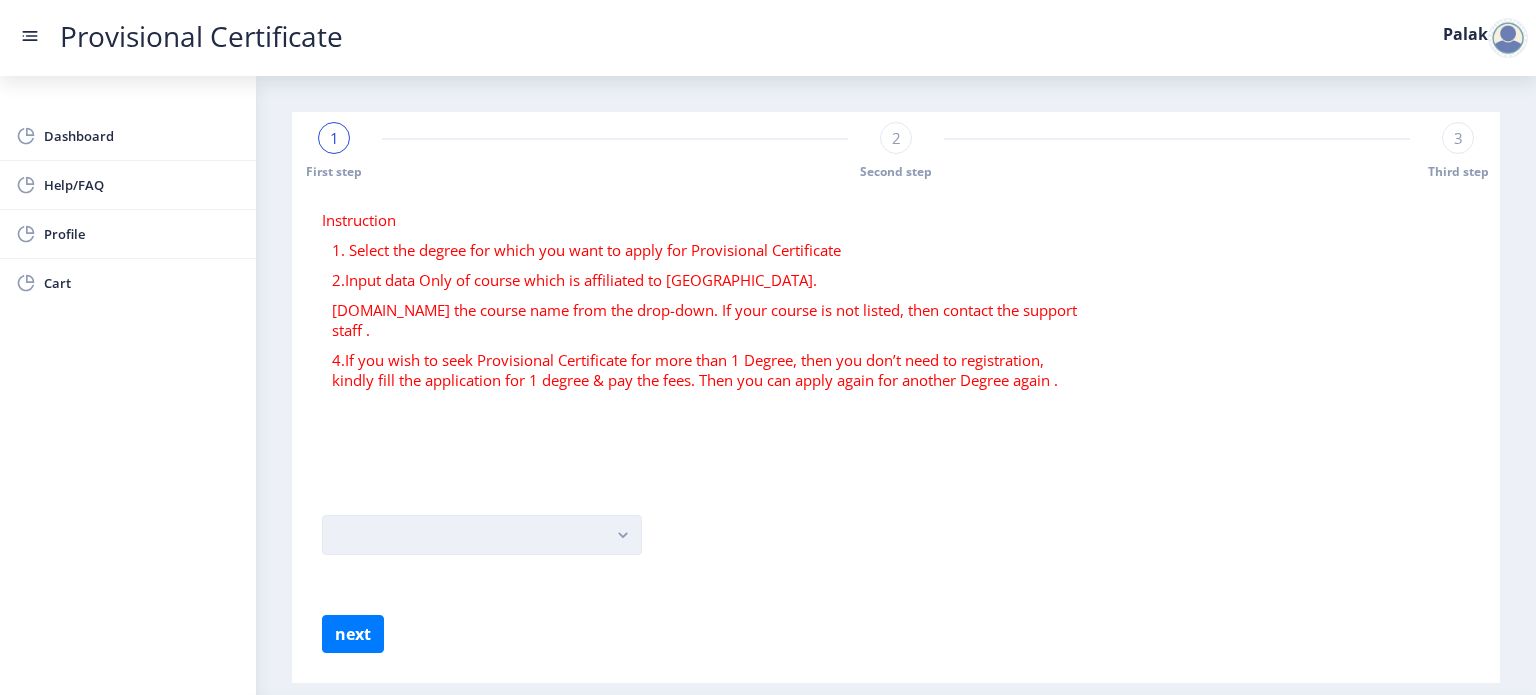 click 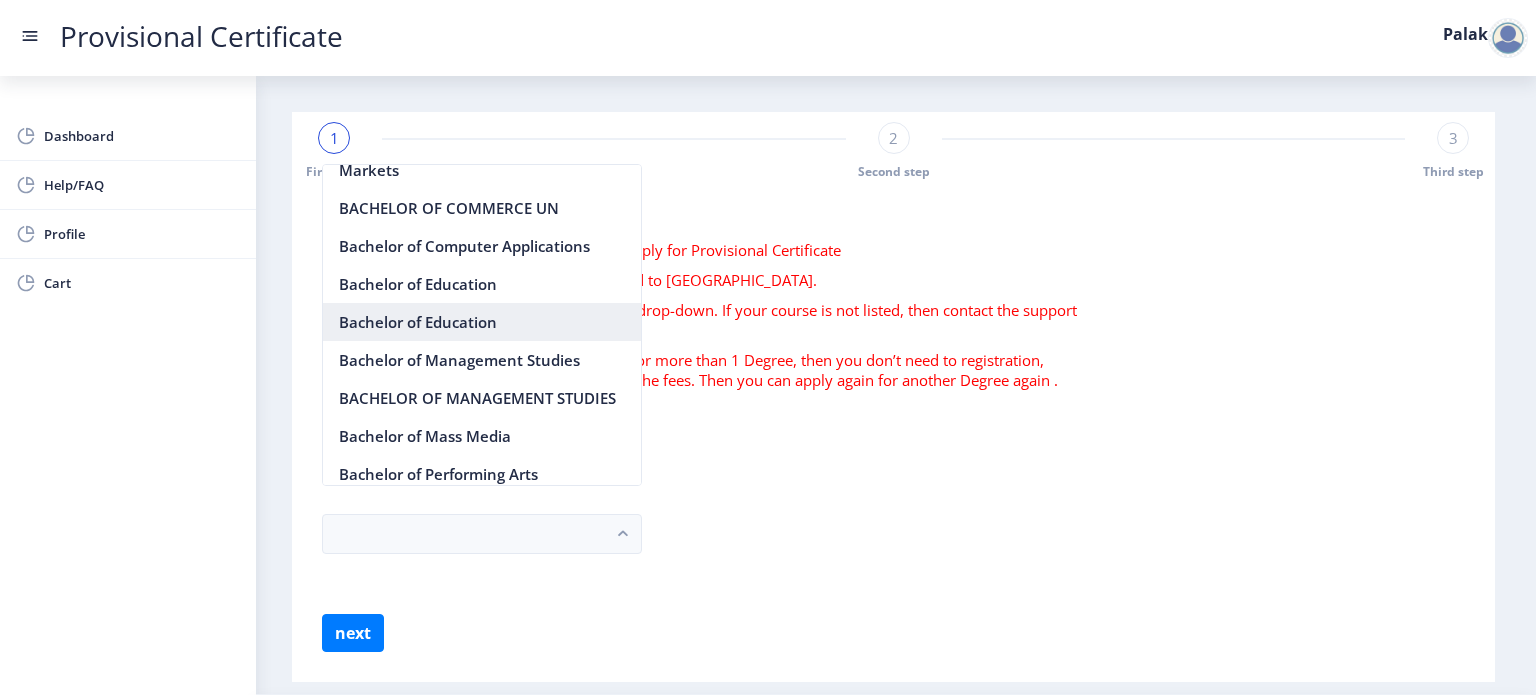 scroll, scrollTop: 927, scrollLeft: 0, axis: vertical 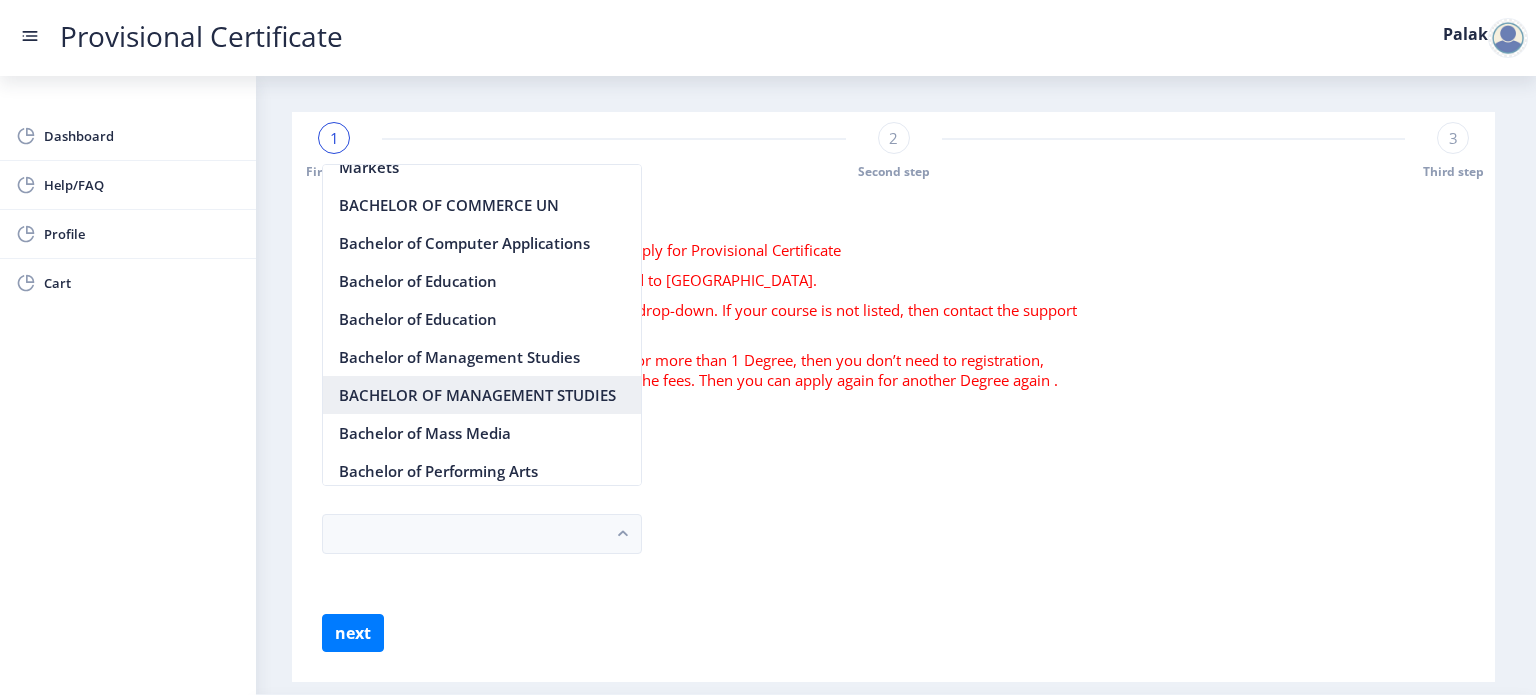 click on "BACHELOR OF MANAGEMENT STUDIES" at bounding box center (482, 395) 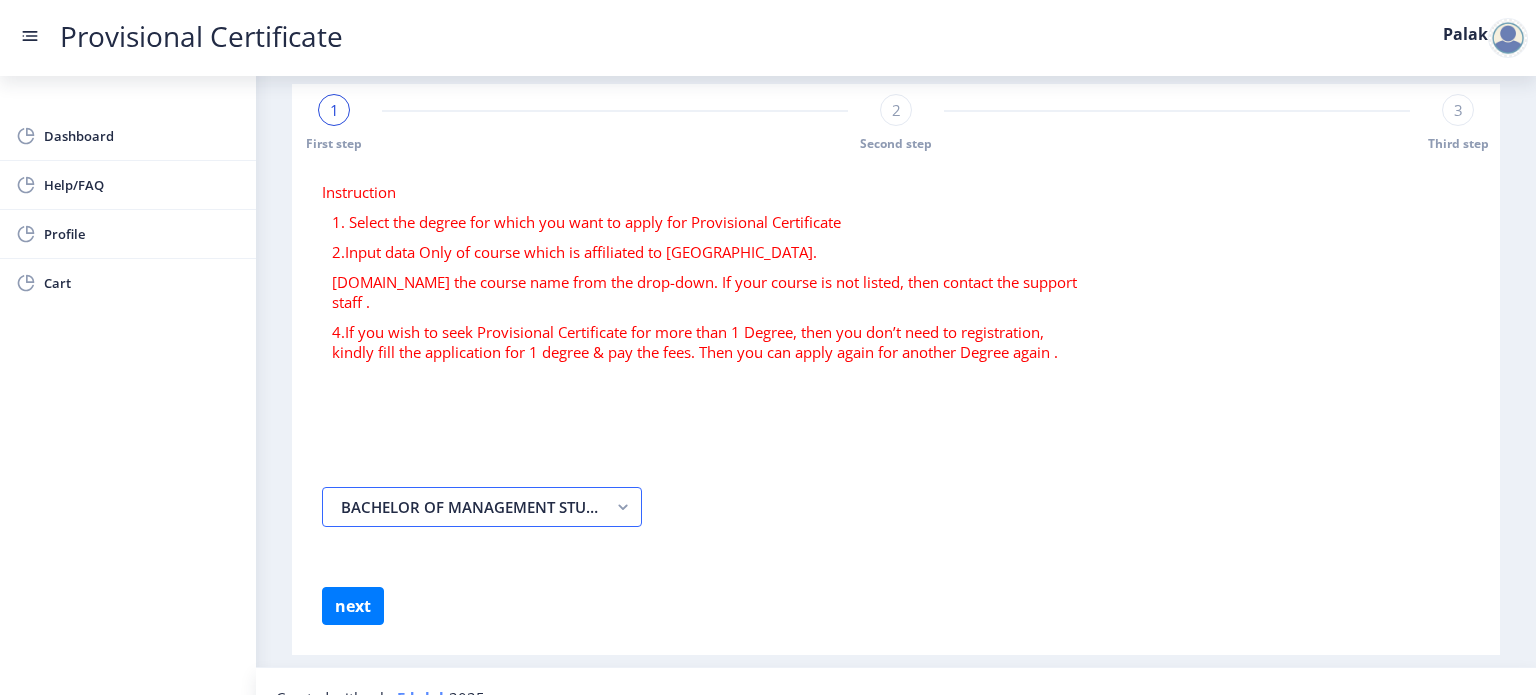 scroll, scrollTop: 39, scrollLeft: 0, axis: vertical 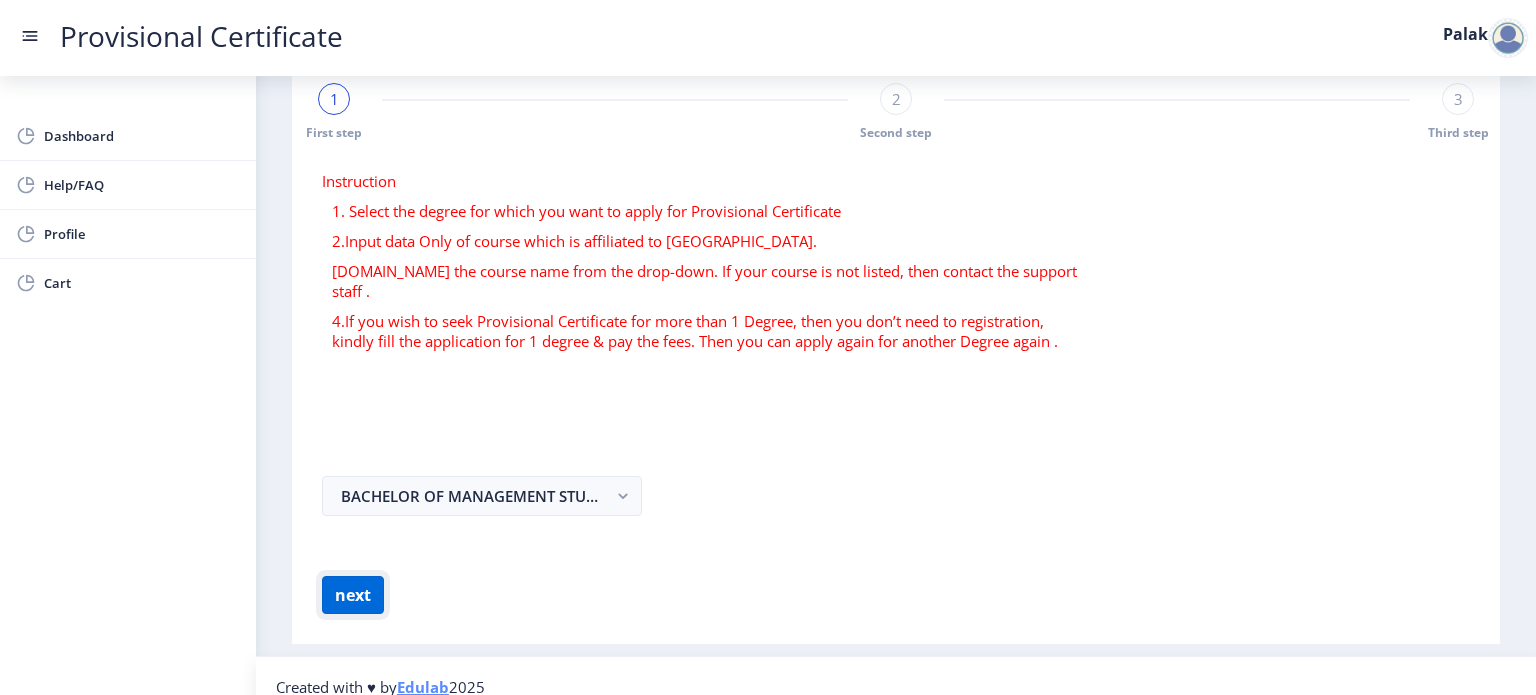 click on "next" 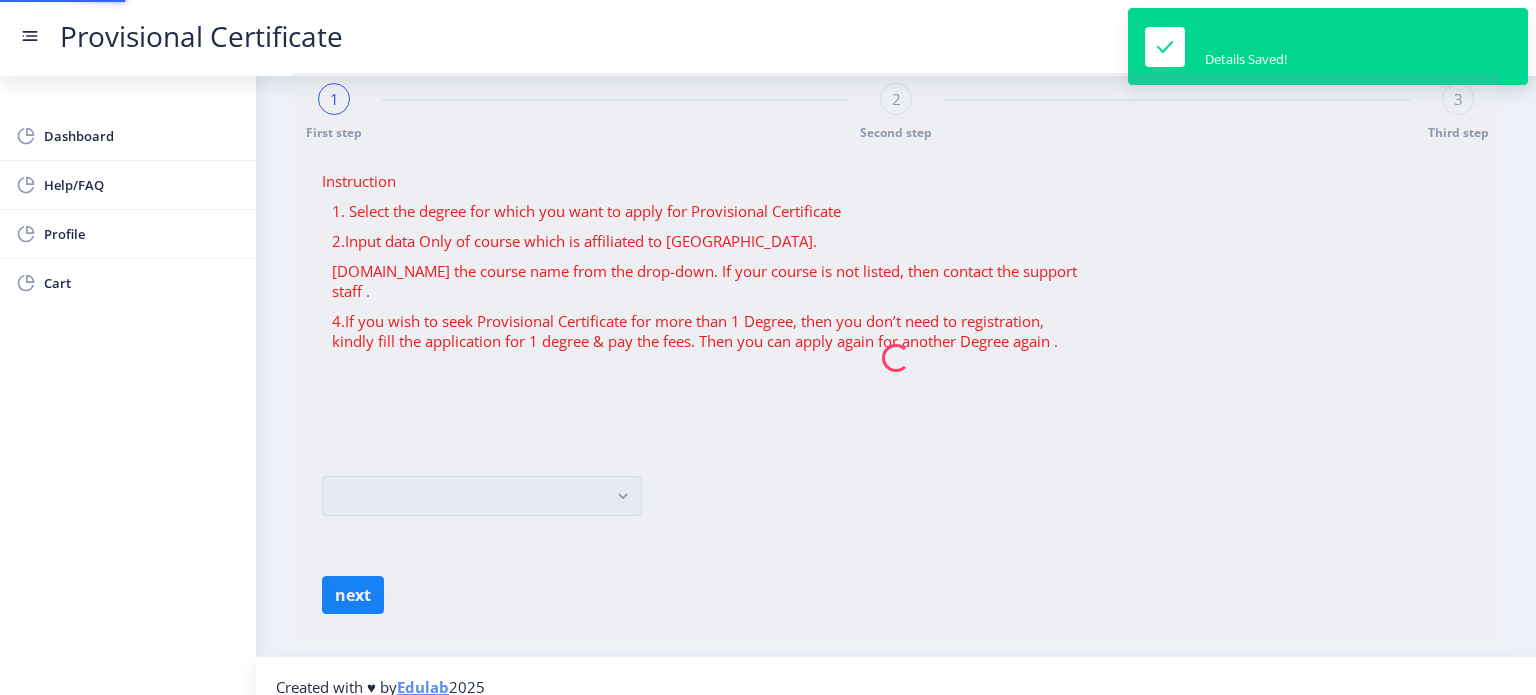 scroll, scrollTop: 0, scrollLeft: 0, axis: both 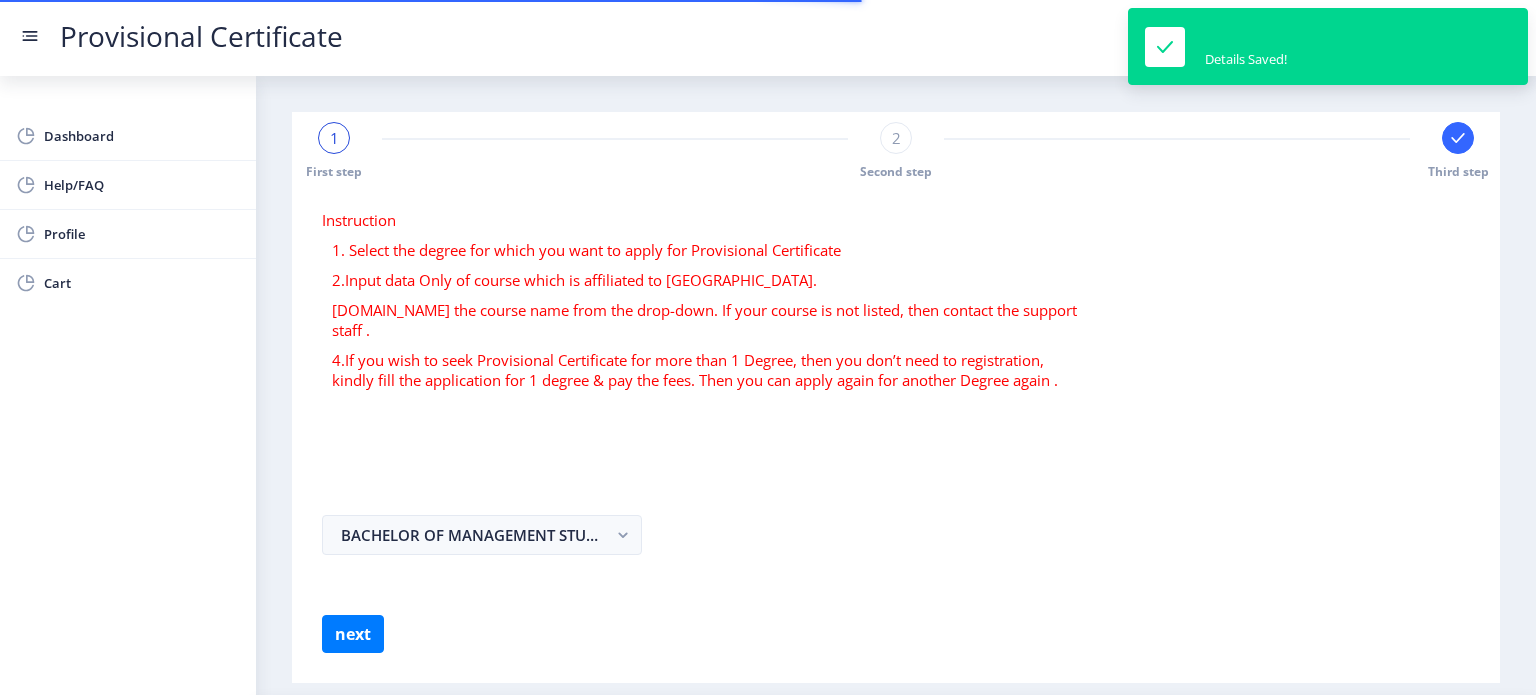 select 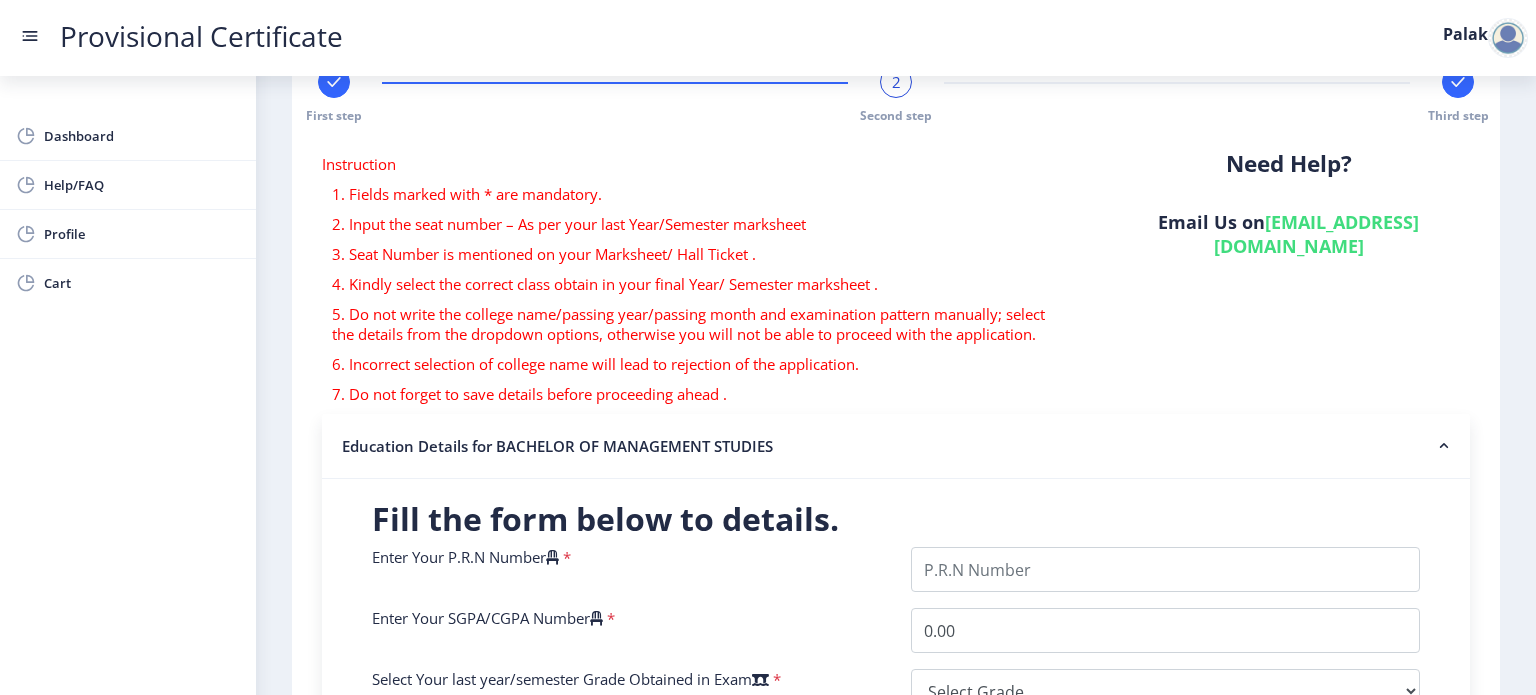 scroll, scrollTop: 240, scrollLeft: 0, axis: vertical 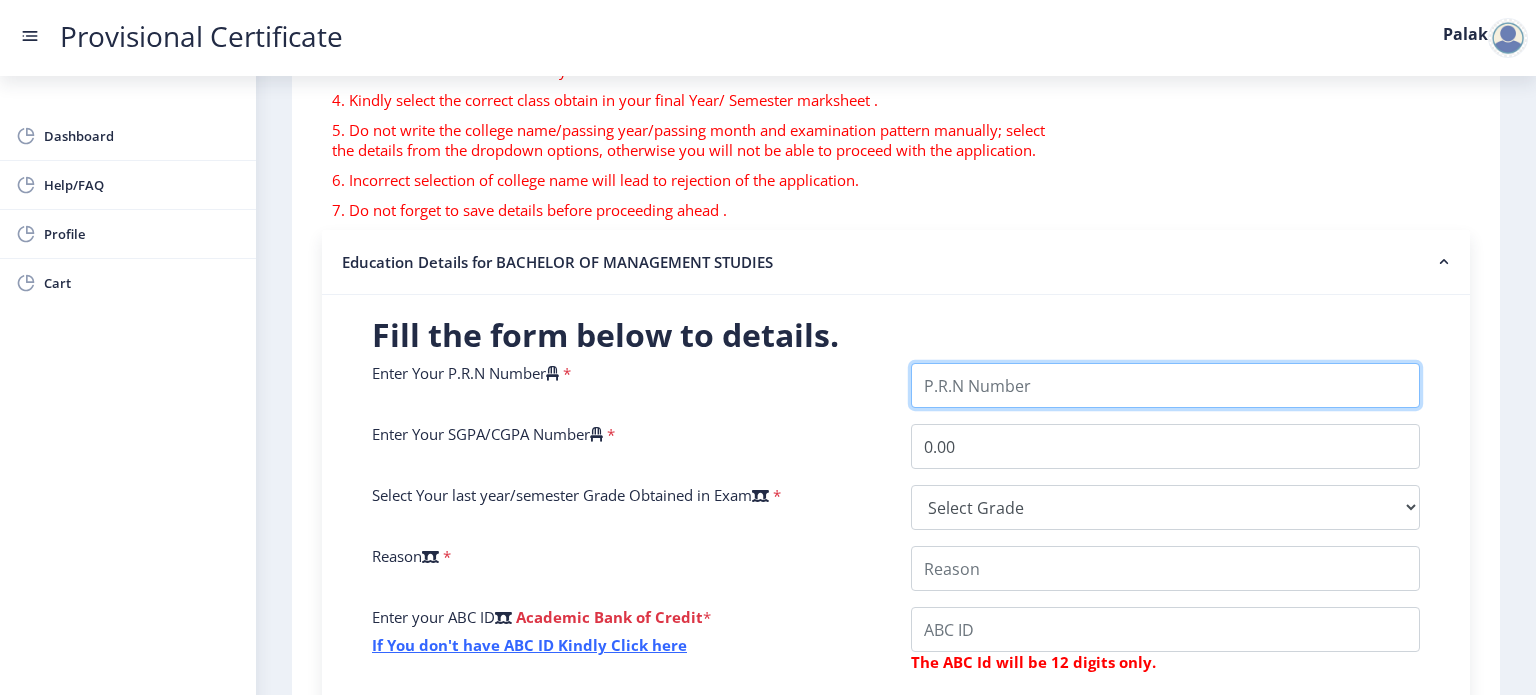 click on "Enter Your P.R.N Number" at bounding box center (1165, 385) 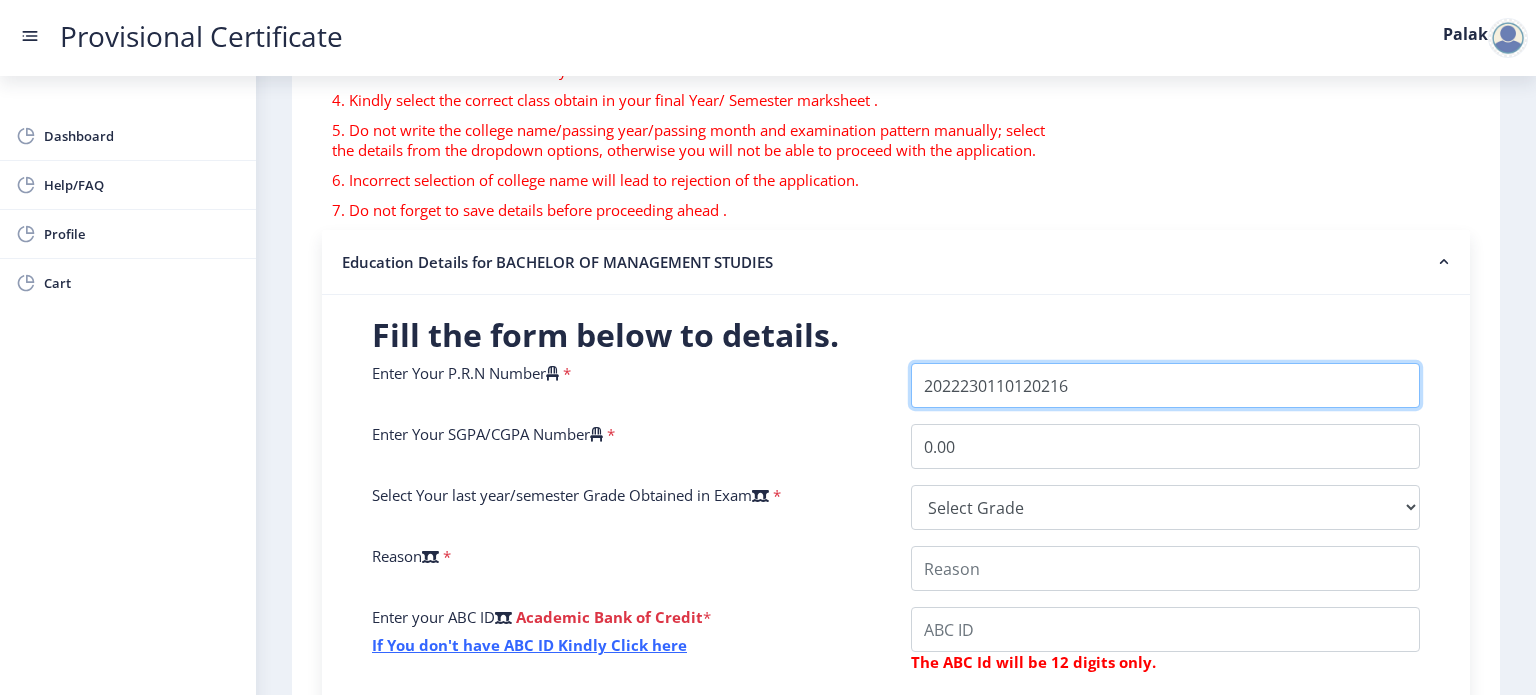 type on "2022230110120216" 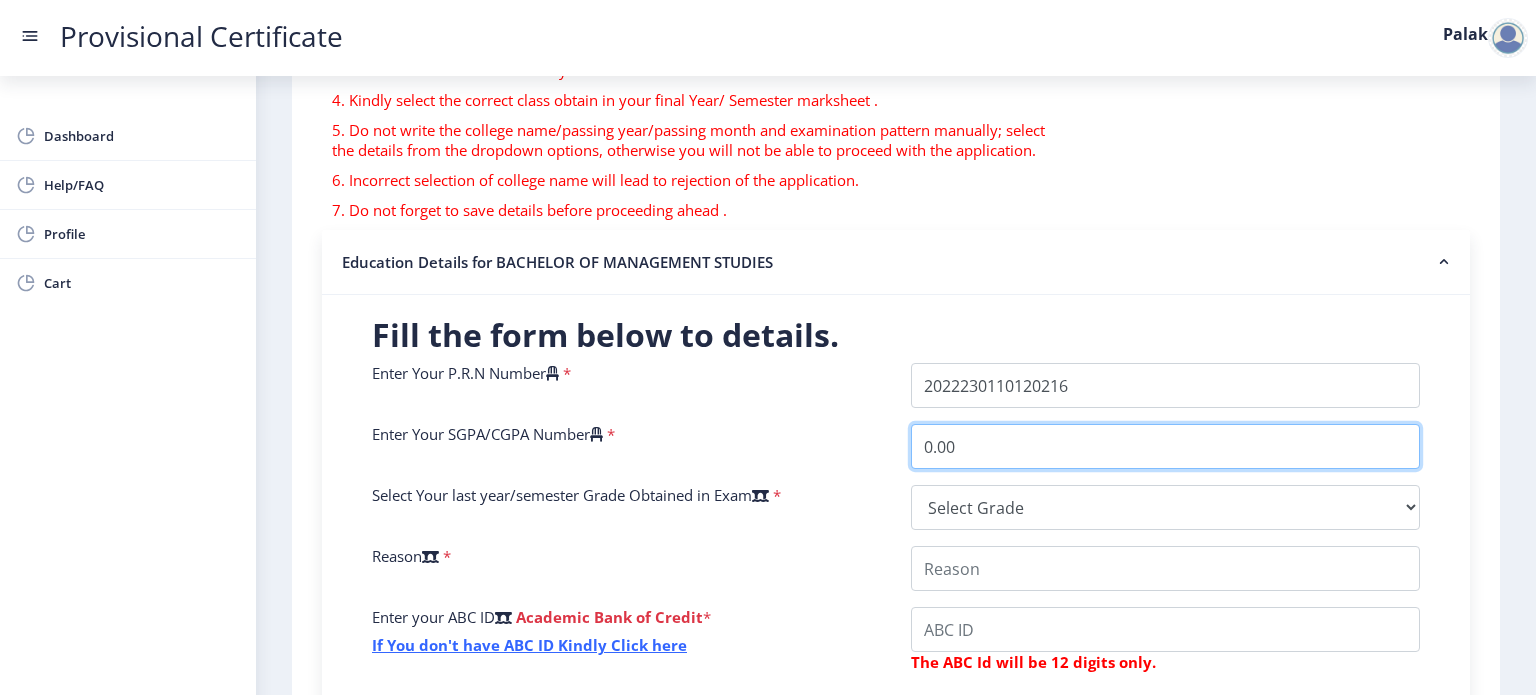 click on "0.00" at bounding box center [1165, 446] 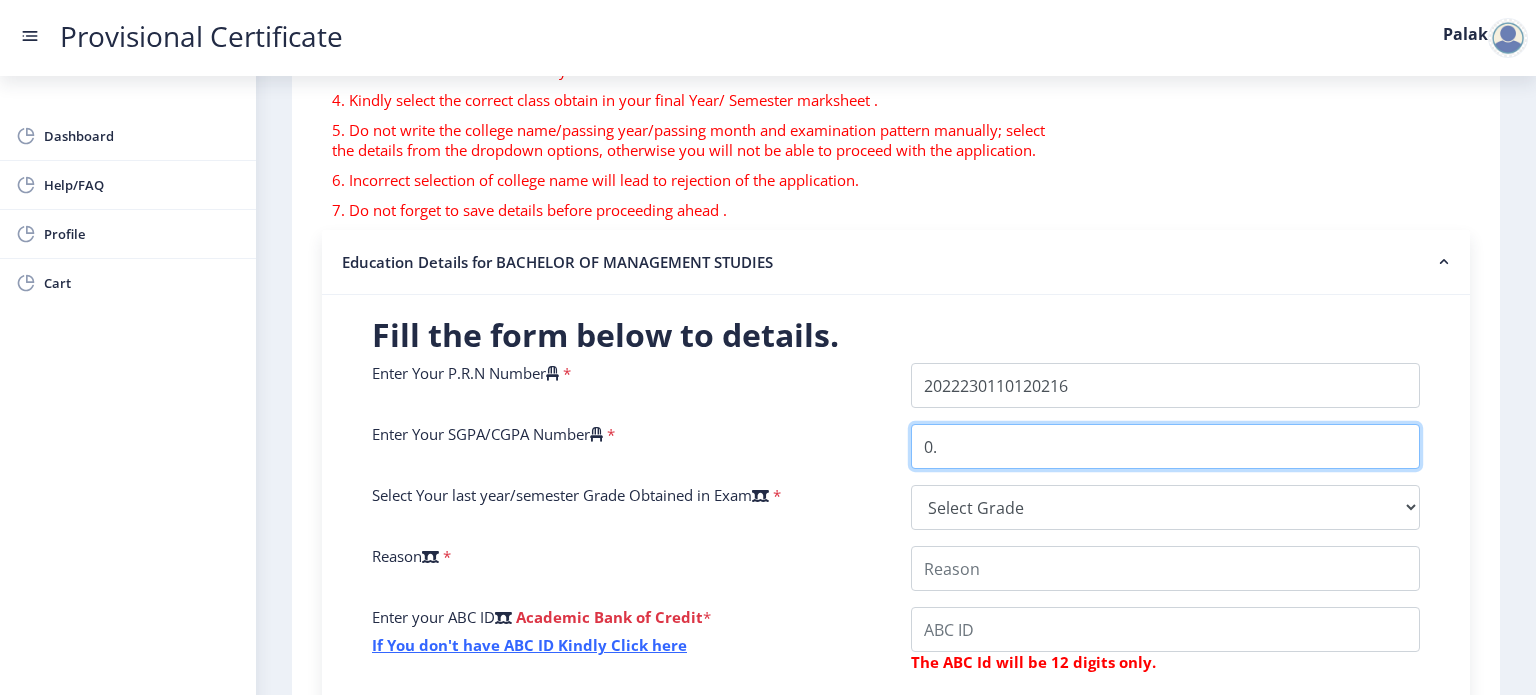 type on "0" 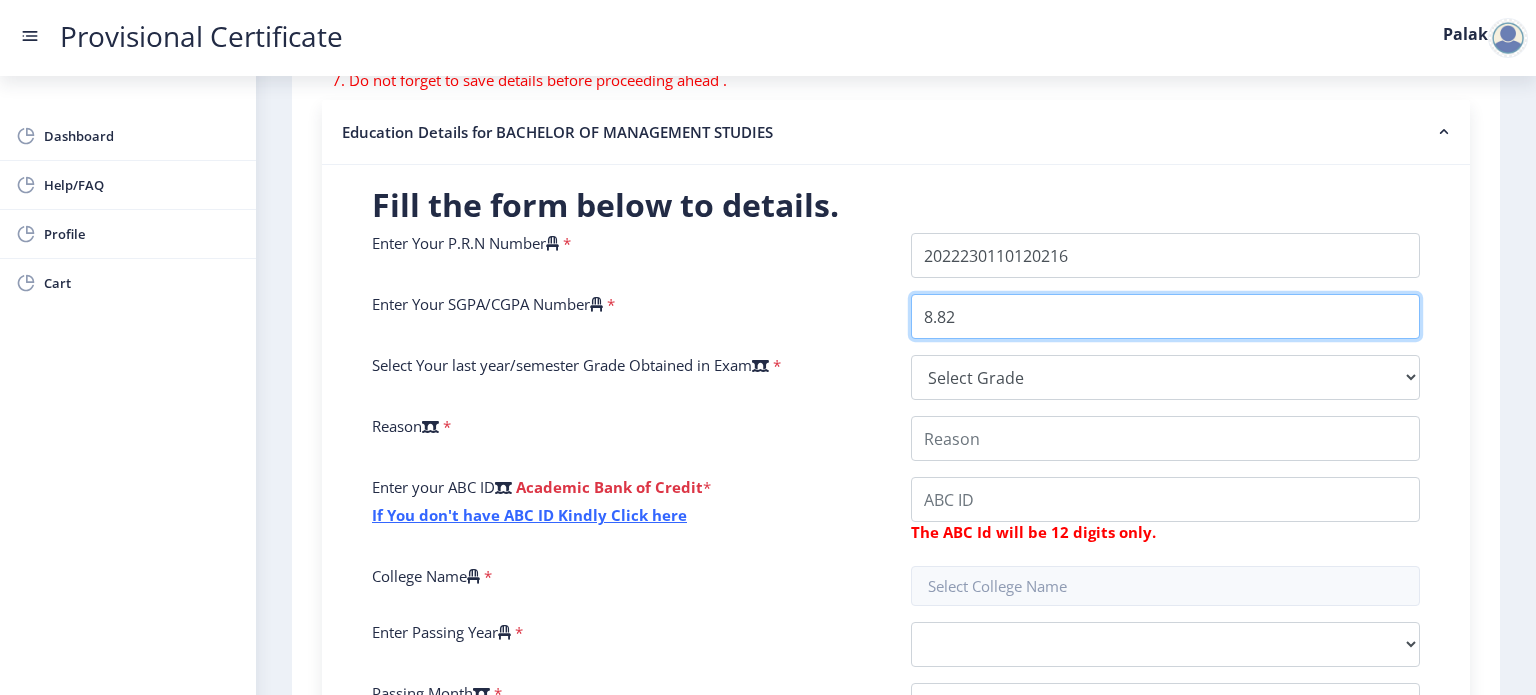 scroll, scrollTop: 368, scrollLeft: 0, axis: vertical 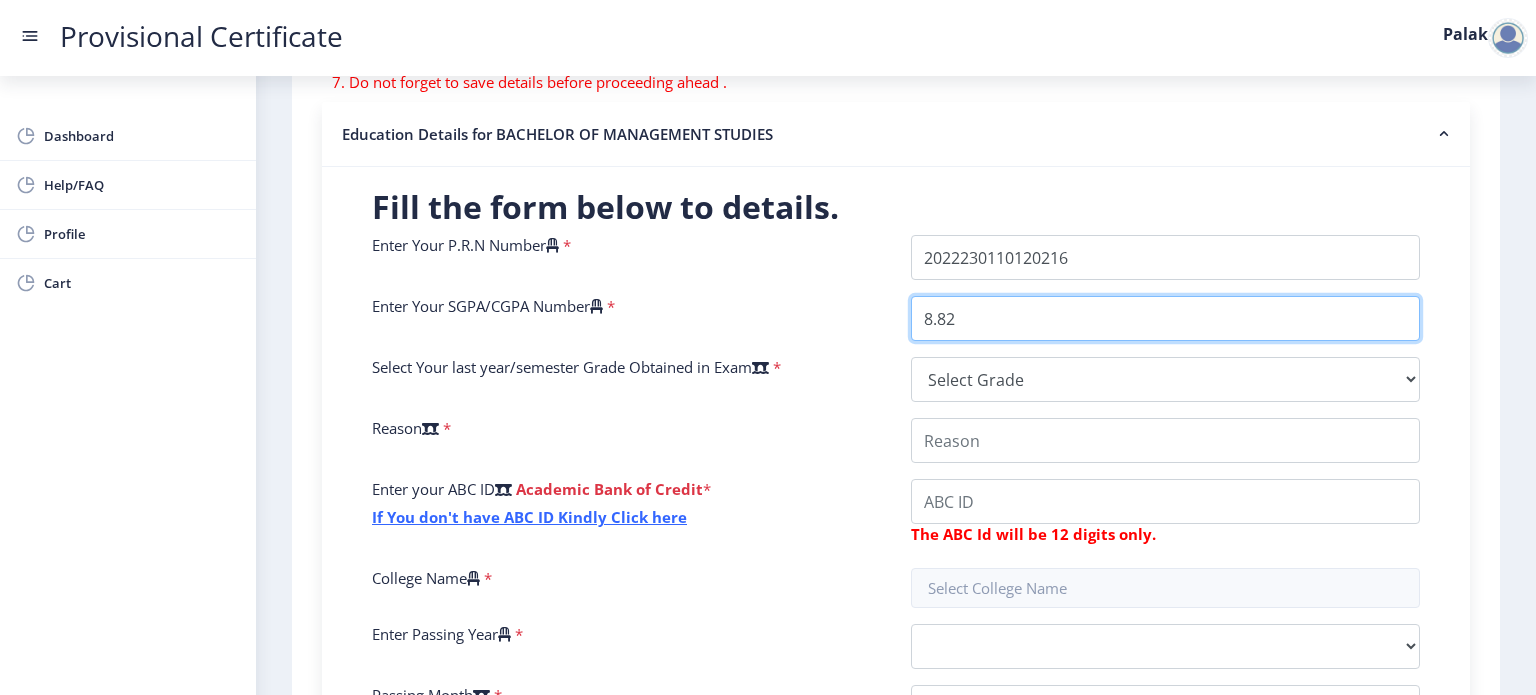 type on "8.82" 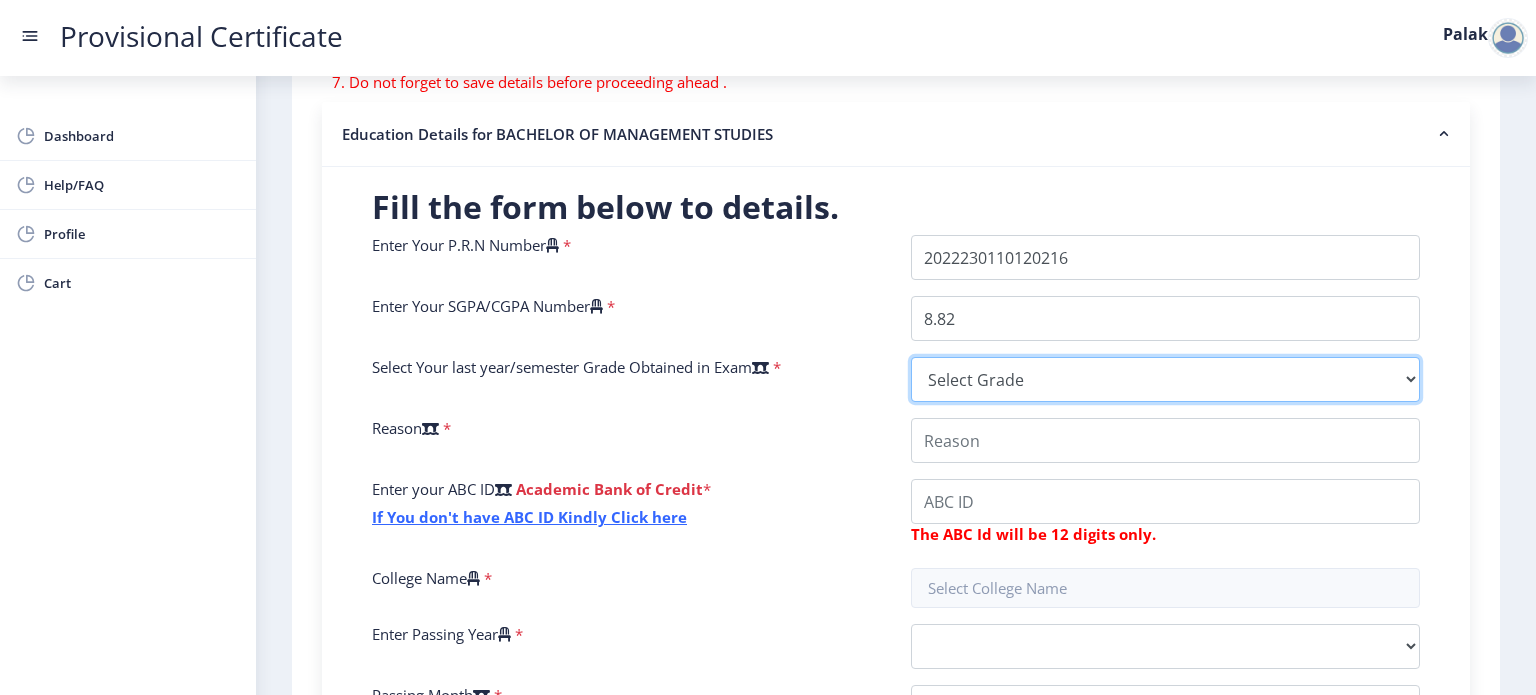click on "Select Grade  O   A+   A   B+   B   C   D   F(Fail)" at bounding box center (1165, 379) 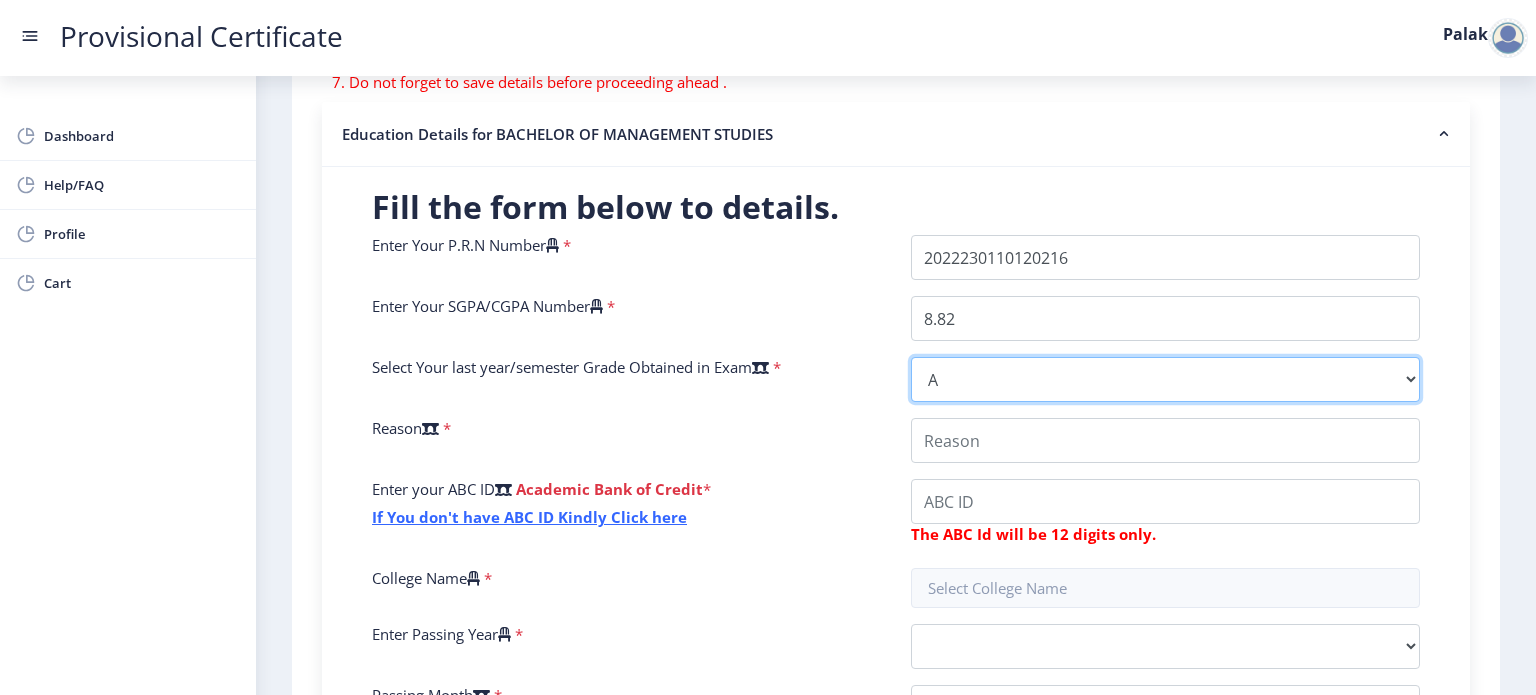 click on "Select Grade  O   A+   A   B+   B   C   D   F(Fail)" at bounding box center (1165, 379) 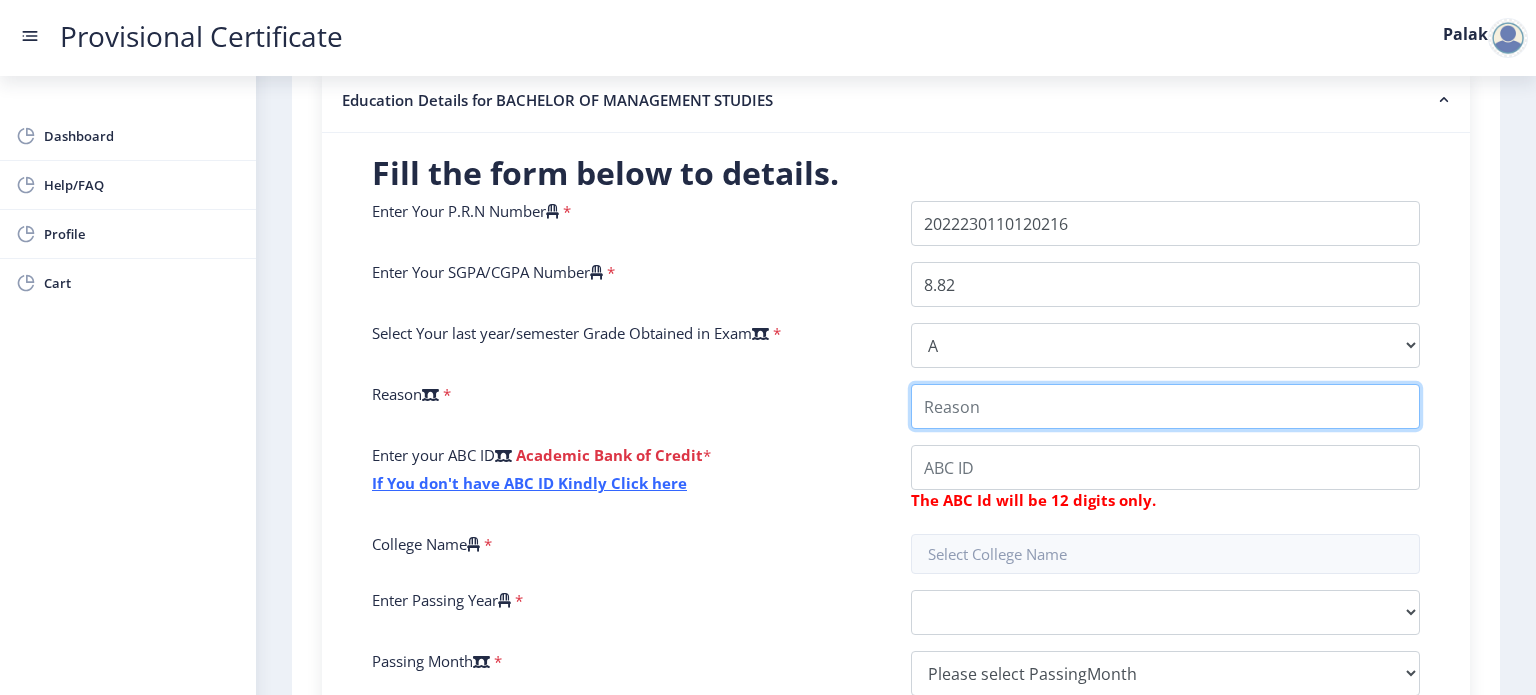 click on "College Name" at bounding box center [1165, 406] 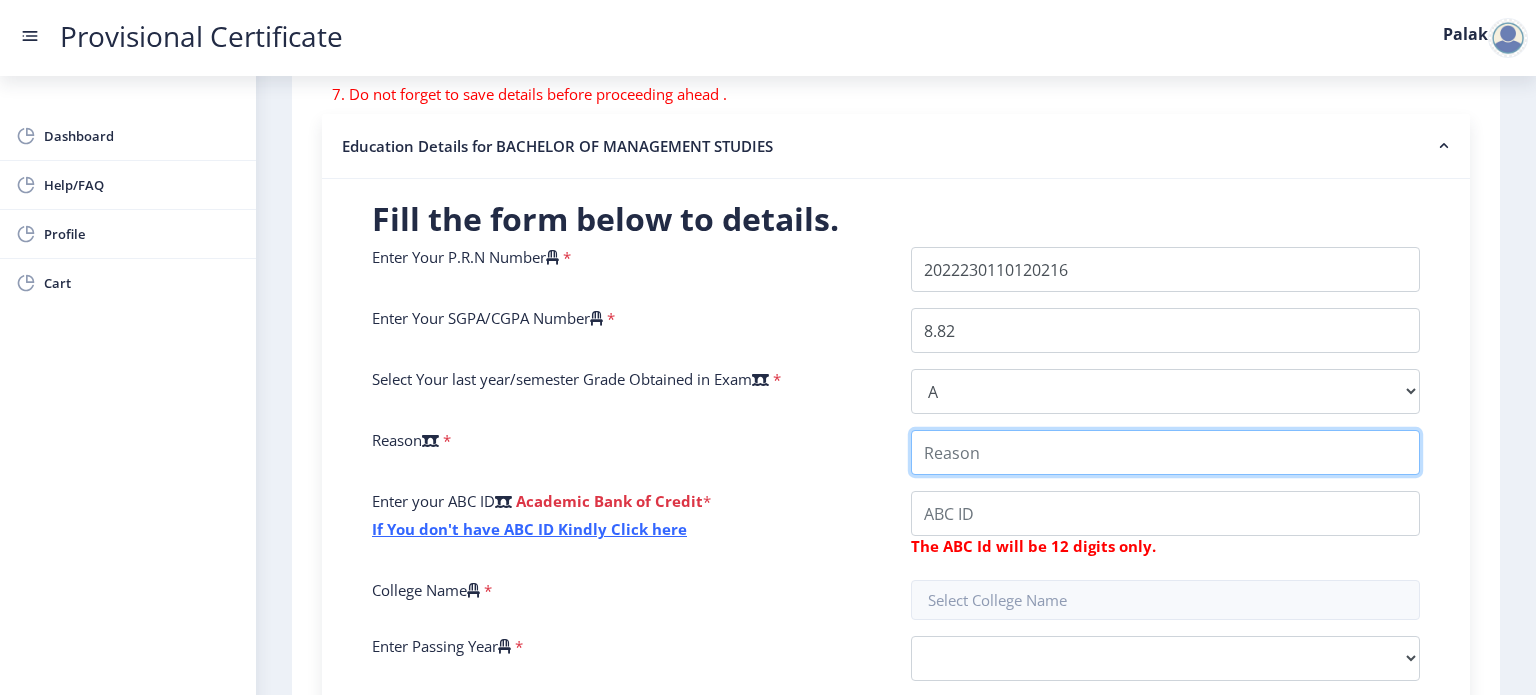 scroll, scrollTop: 504, scrollLeft: 0, axis: vertical 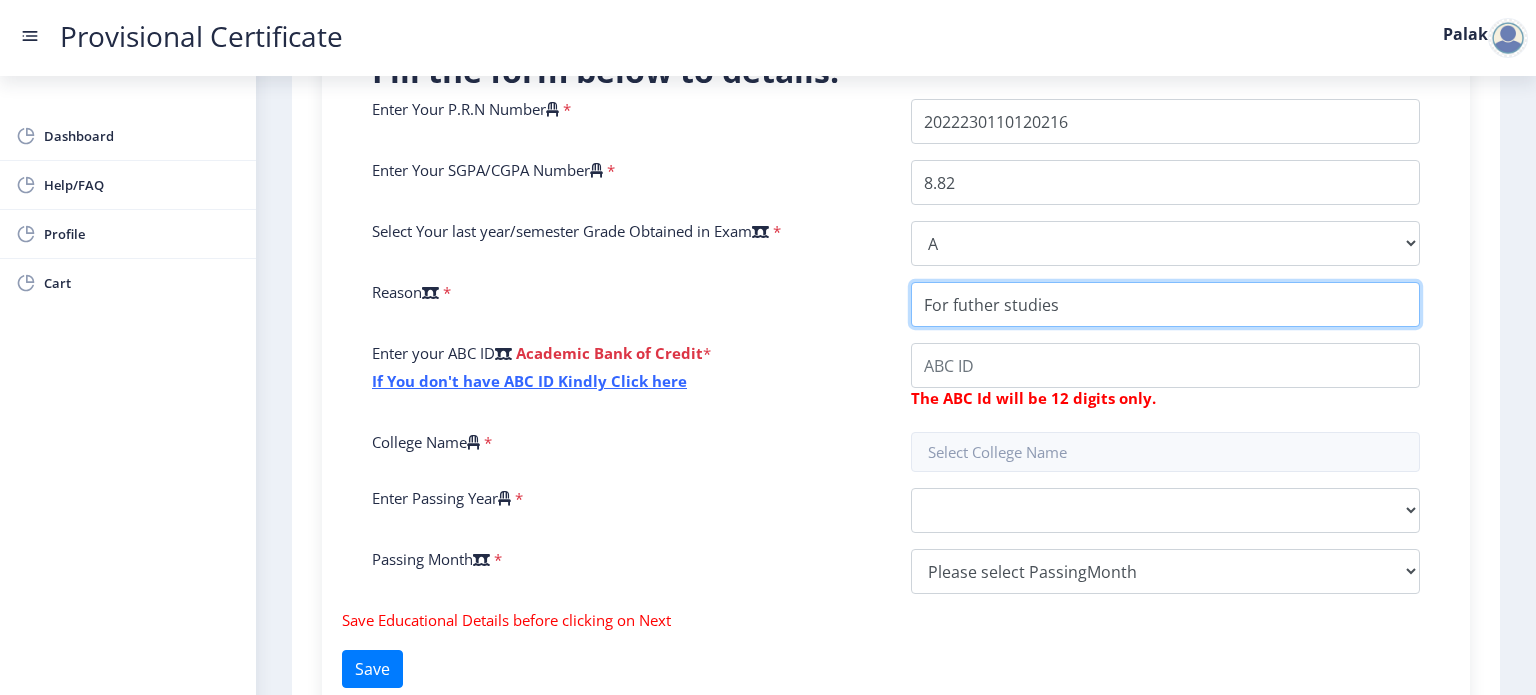 type on "For futher studies" 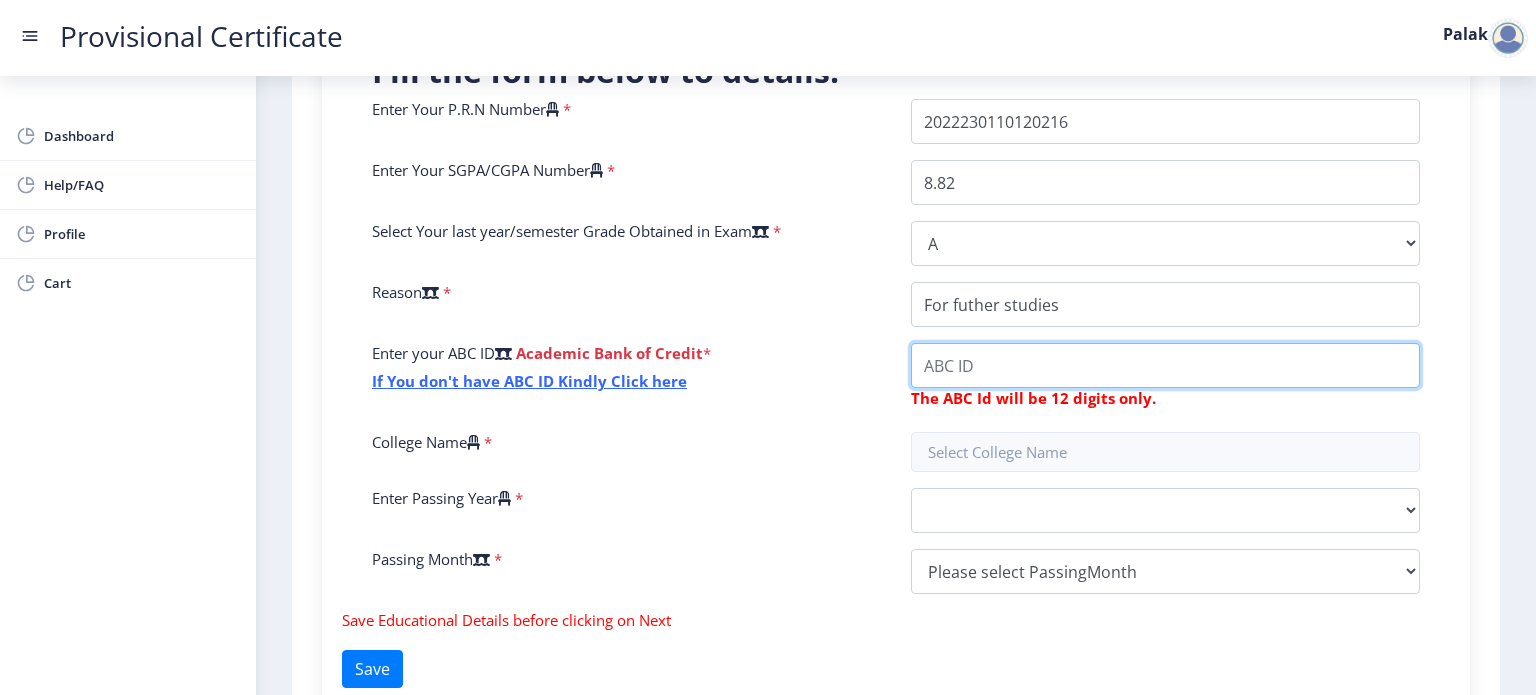 click on "College Name" at bounding box center [1165, 365] 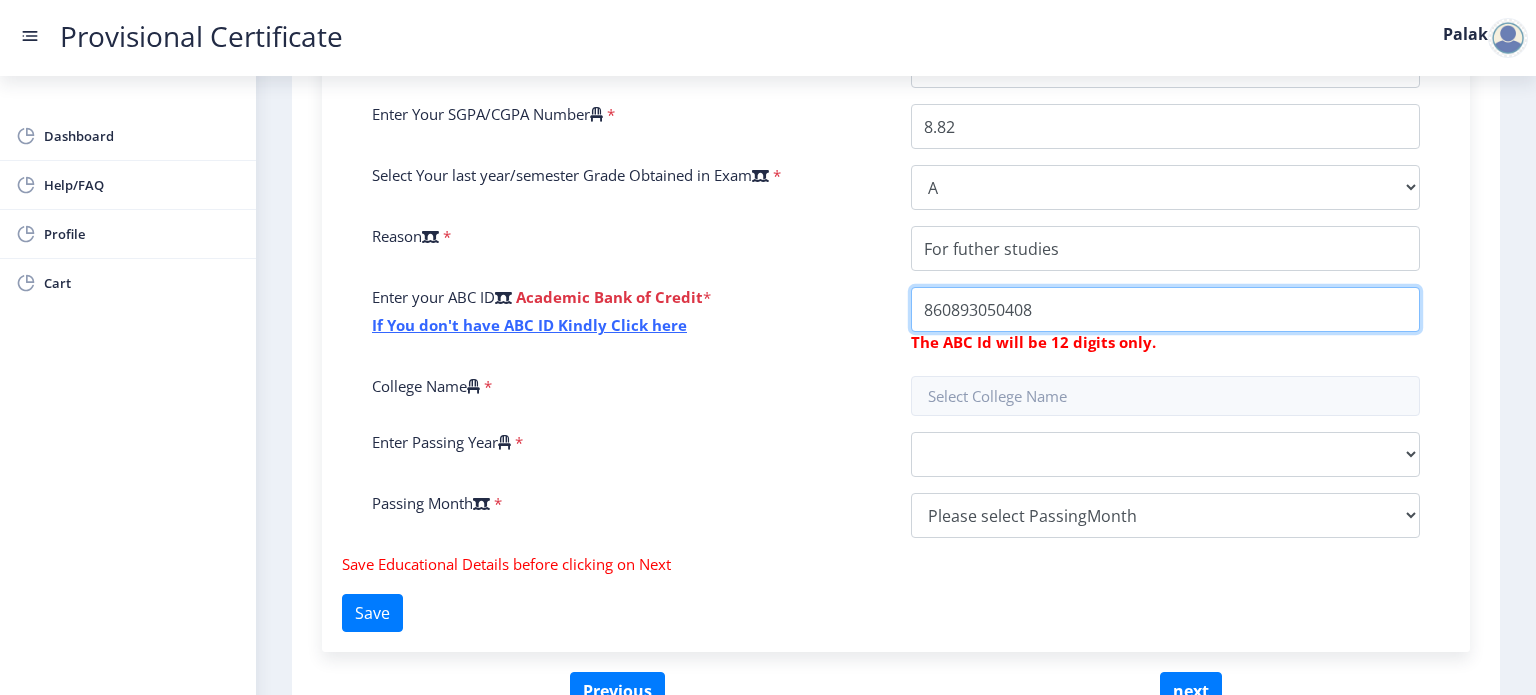 scroll, scrollTop: 568, scrollLeft: 0, axis: vertical 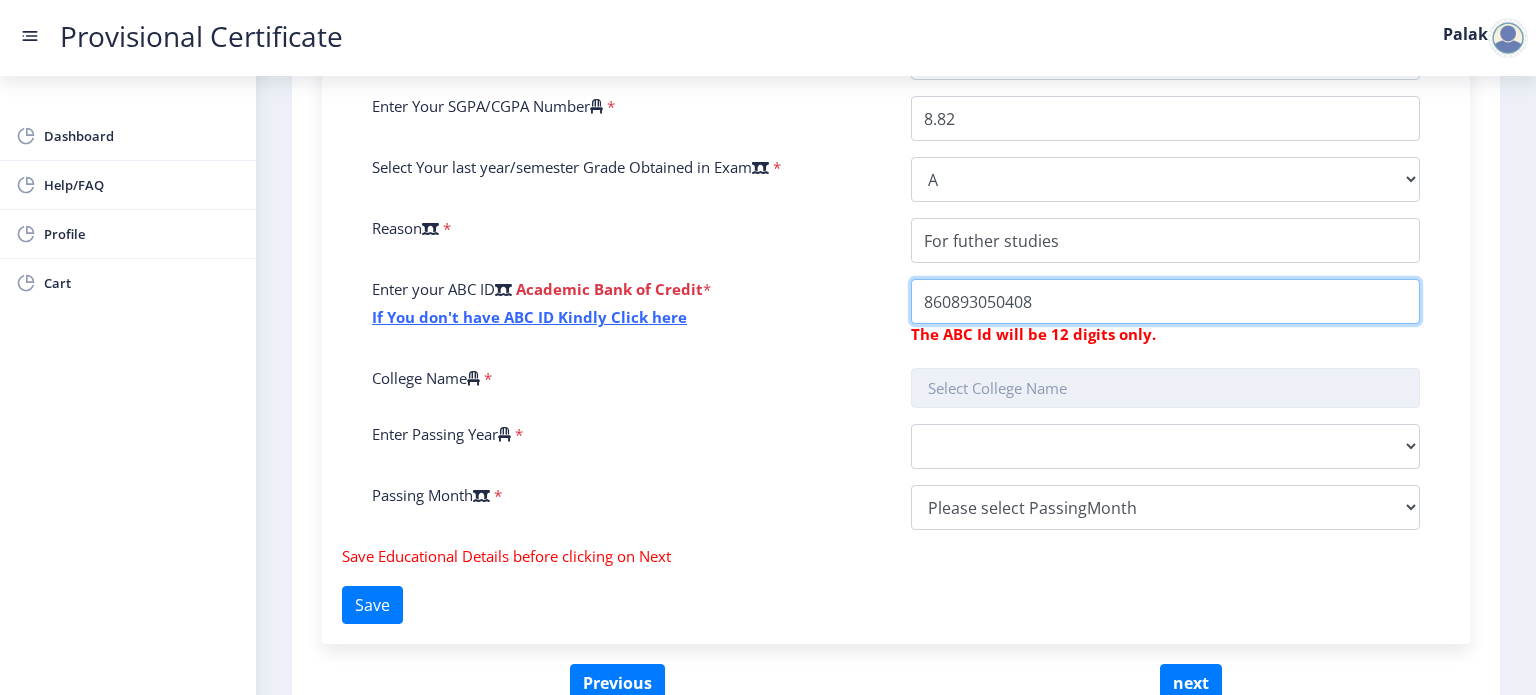 type on "860893050408" 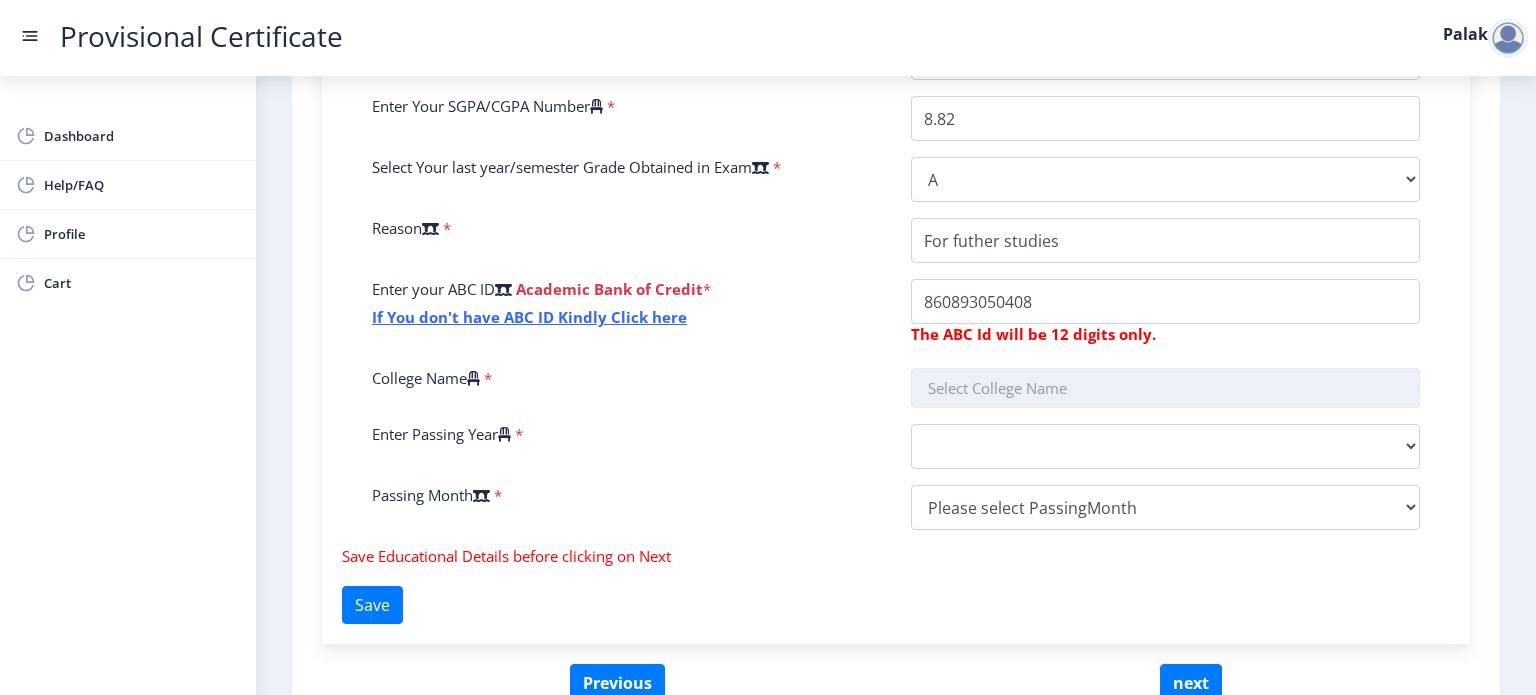 click 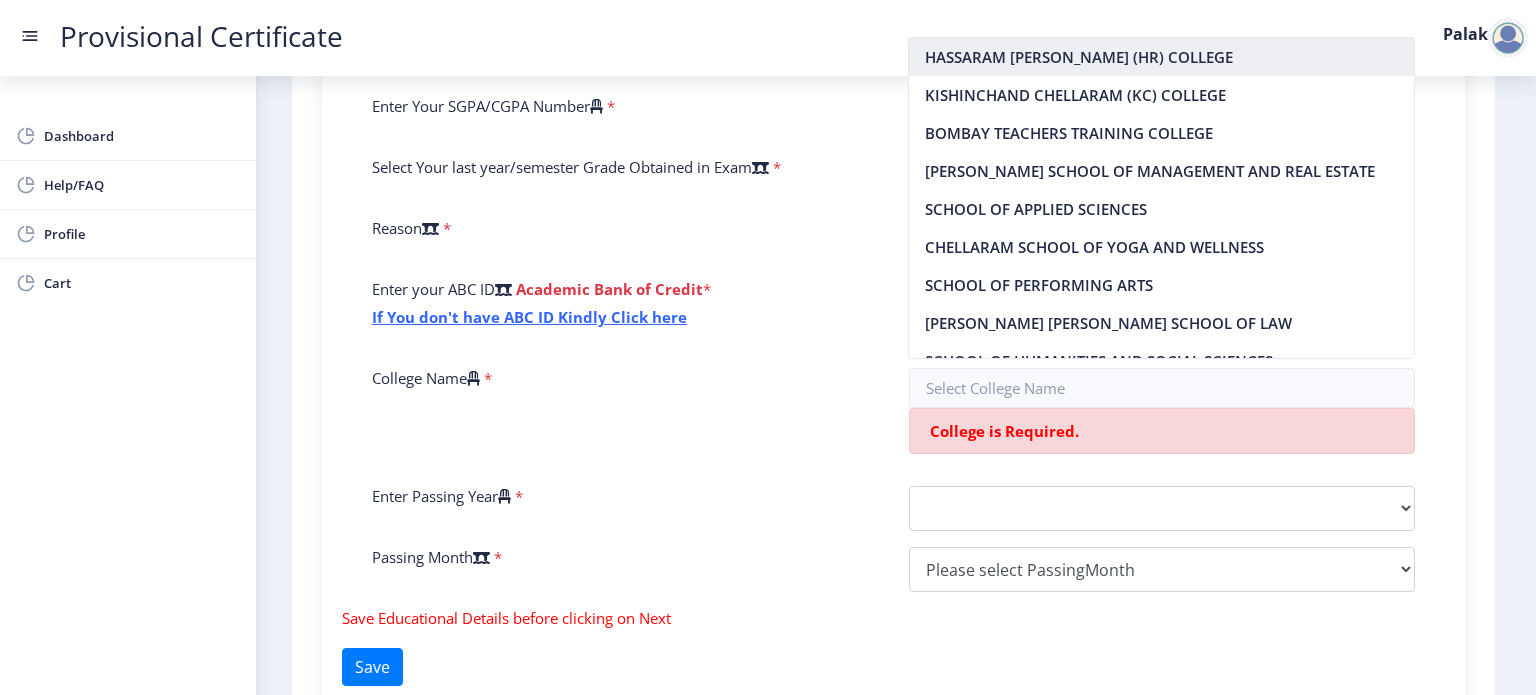 click on "HASSARAM RIJHUMAL (HR) COLLEGE" at bounding box center [1161, 57] 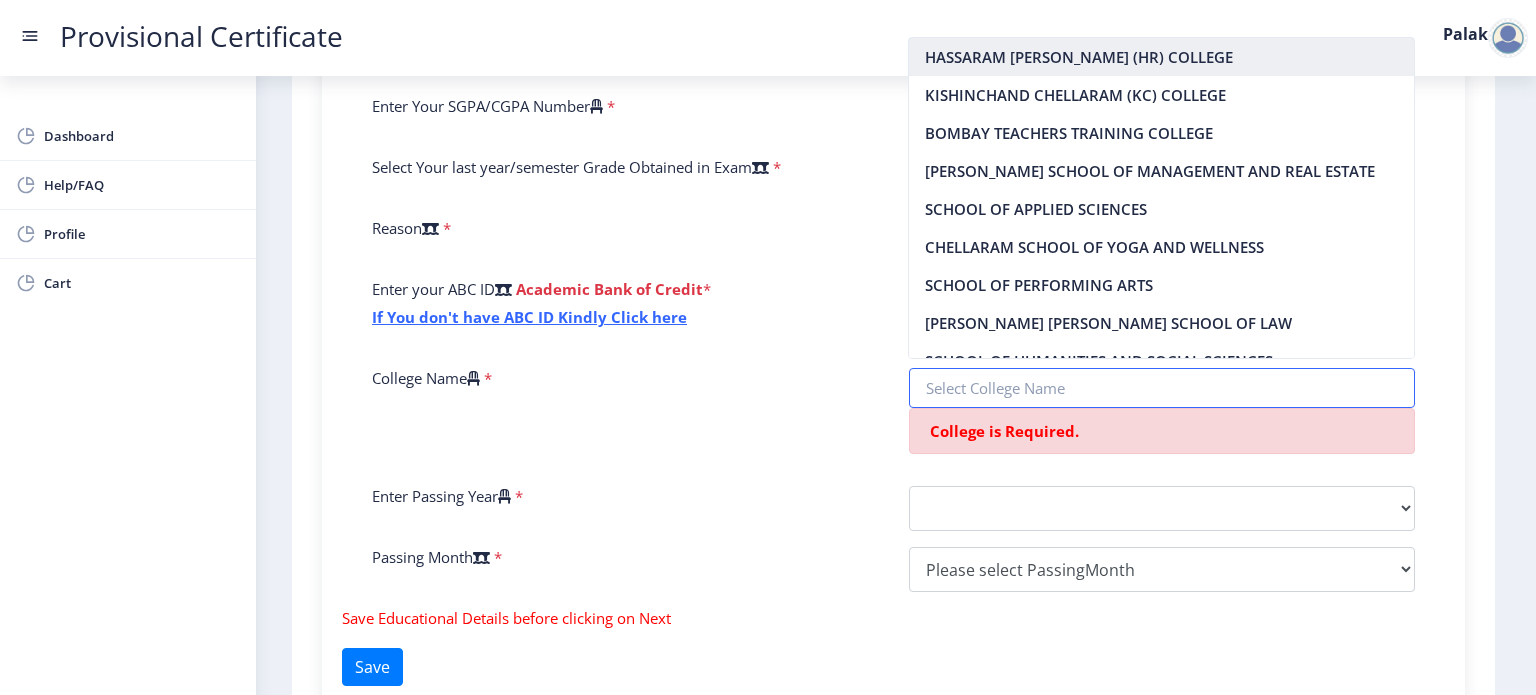 type on "HASSARAM RIJHUMAL (HR) COLLEGE" 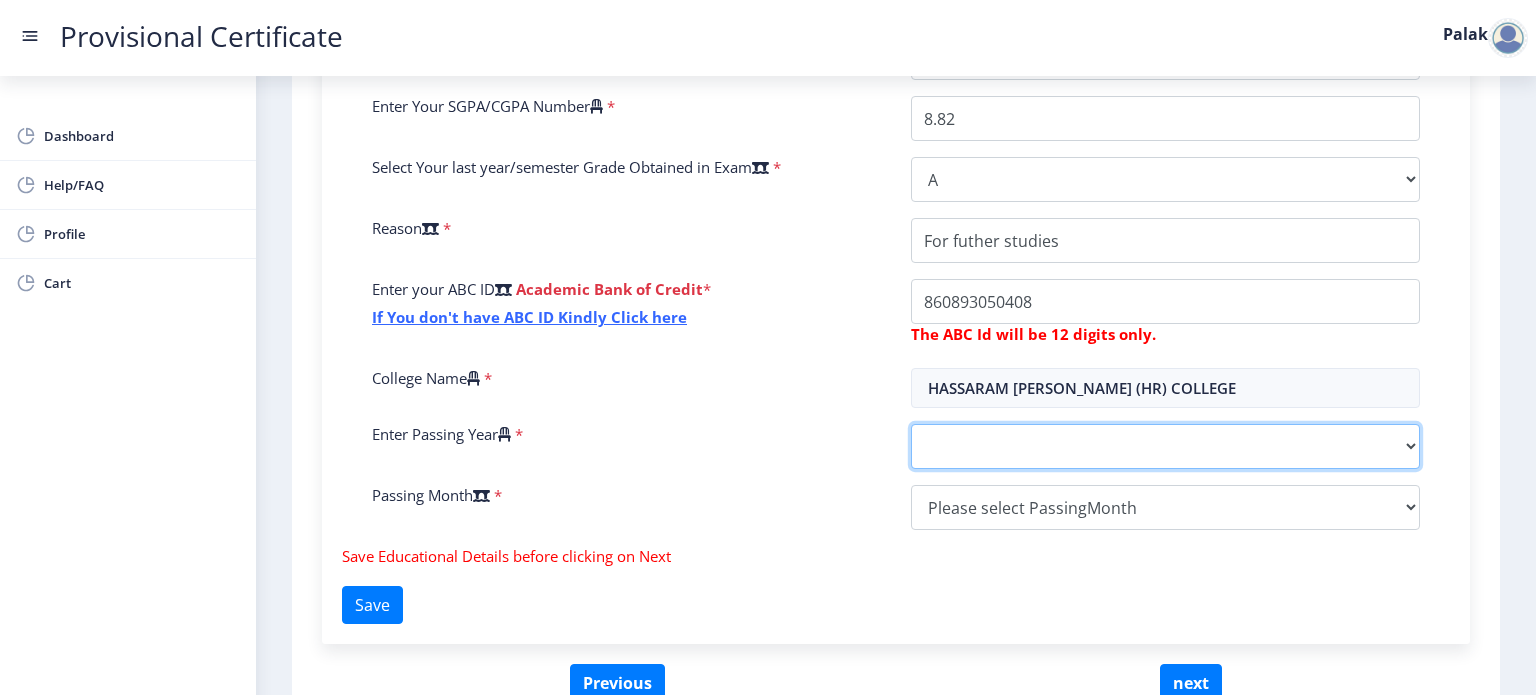 click on "2025   2024   2023   2022   2021   2020   2019   2018   2017   2016   2015   2014   2013   2012   2011   2010   2009   2008   2007   2006   2005   2004   2003   2002   2001   2000   1999   1998   1997   1996   1995   1994   1993   1992   1991   1990   1989   1988   1987   1986   1985   1984   1983   1982   1981   1980   1979   1978   1977   1976   1975   1974   1973   1972   1971   1970   1969   1968   1967" 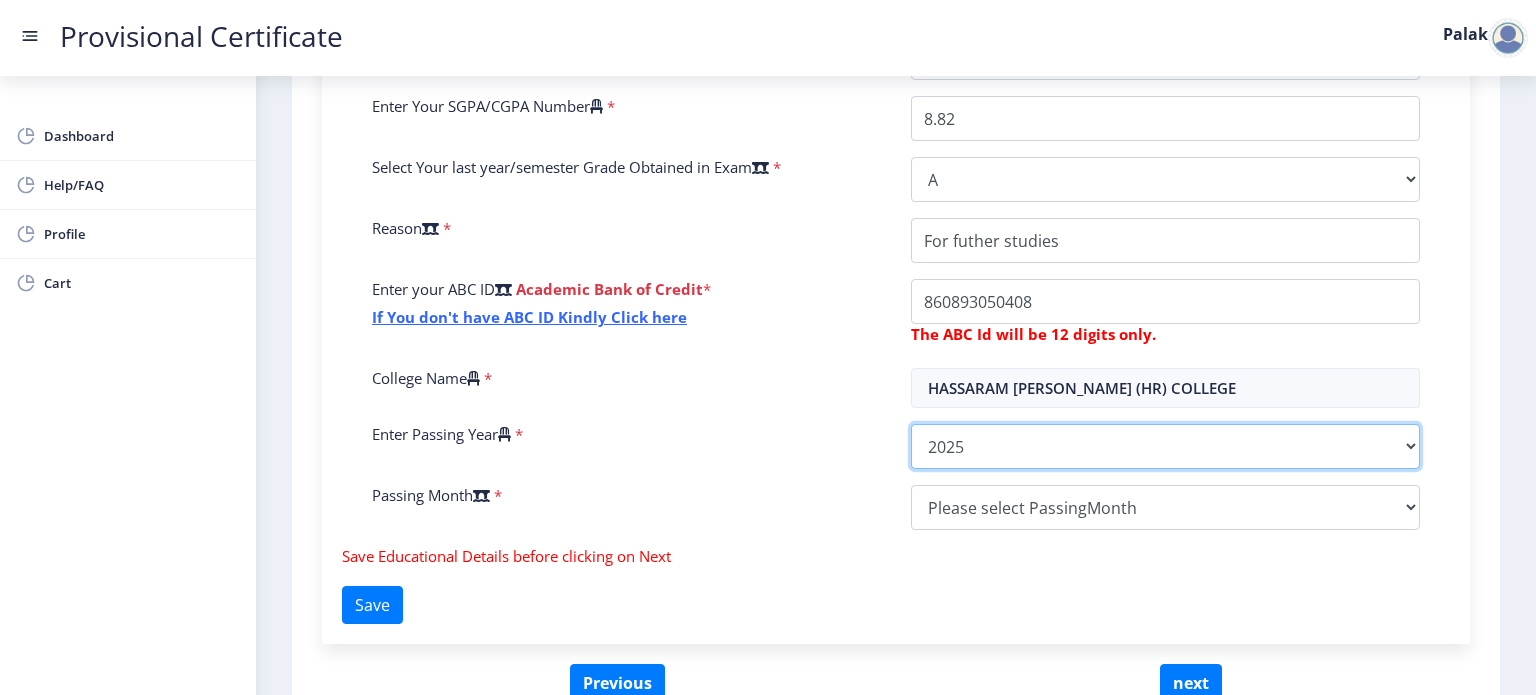 click on "2025   2024   2023   2022   2021   2020   2019   2018   2017   2016   2015   2014   2013   2012   2011   2010   2009   2008   2007   2006   2005   2004   2003   2002   2001   2000   1999   1998   1997   1996   1995   1994   1993   1992   1991   1990   1989   1988   1987   1986   1985   1984   1983   1982   1981   1980   1979   1978   1977   1976   1975   1974   1973   1972   1971   1970   1969   1968   1967" 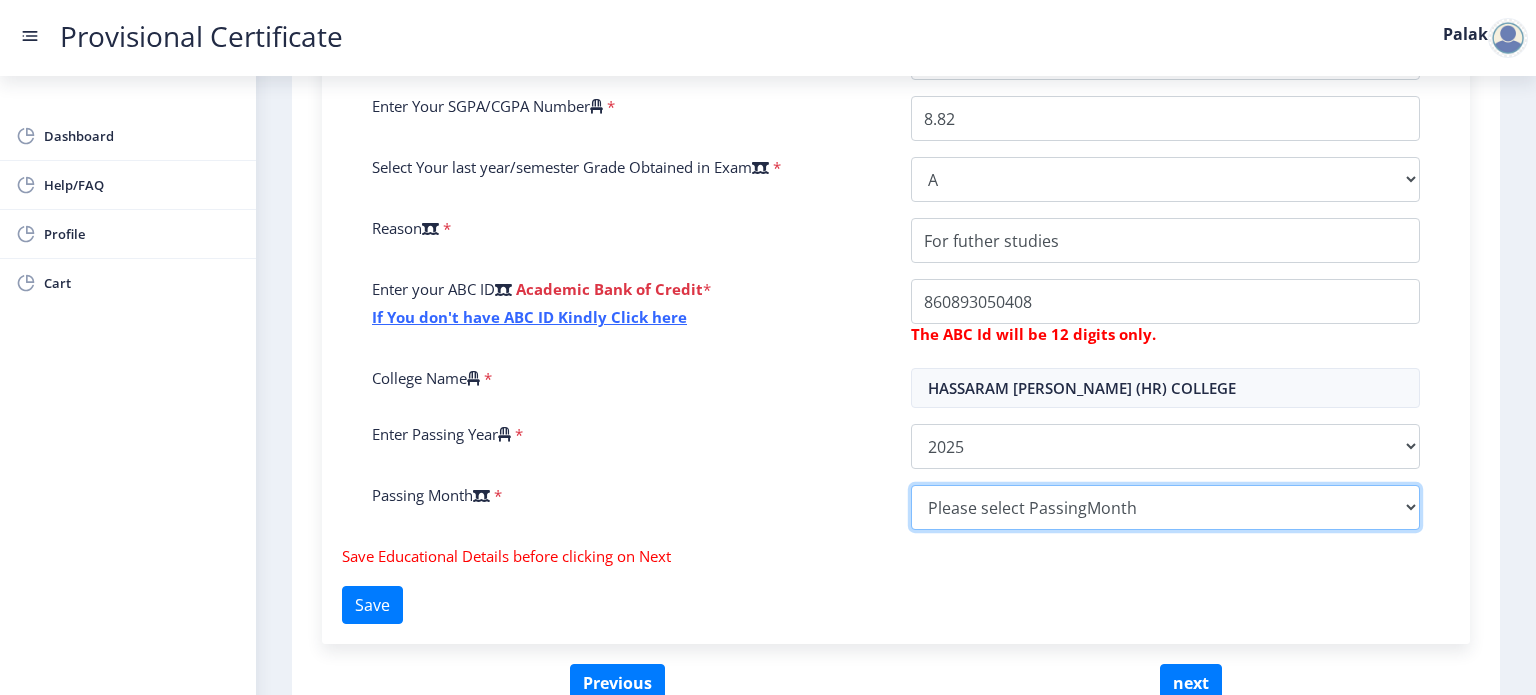 click on "Please select PassingMonth  (01) January (02) February (03) March (04) April (05) May (06) June (07) July (08) August (09) September (10) October (11) November (12) December" at bounding box center [1165, 507] 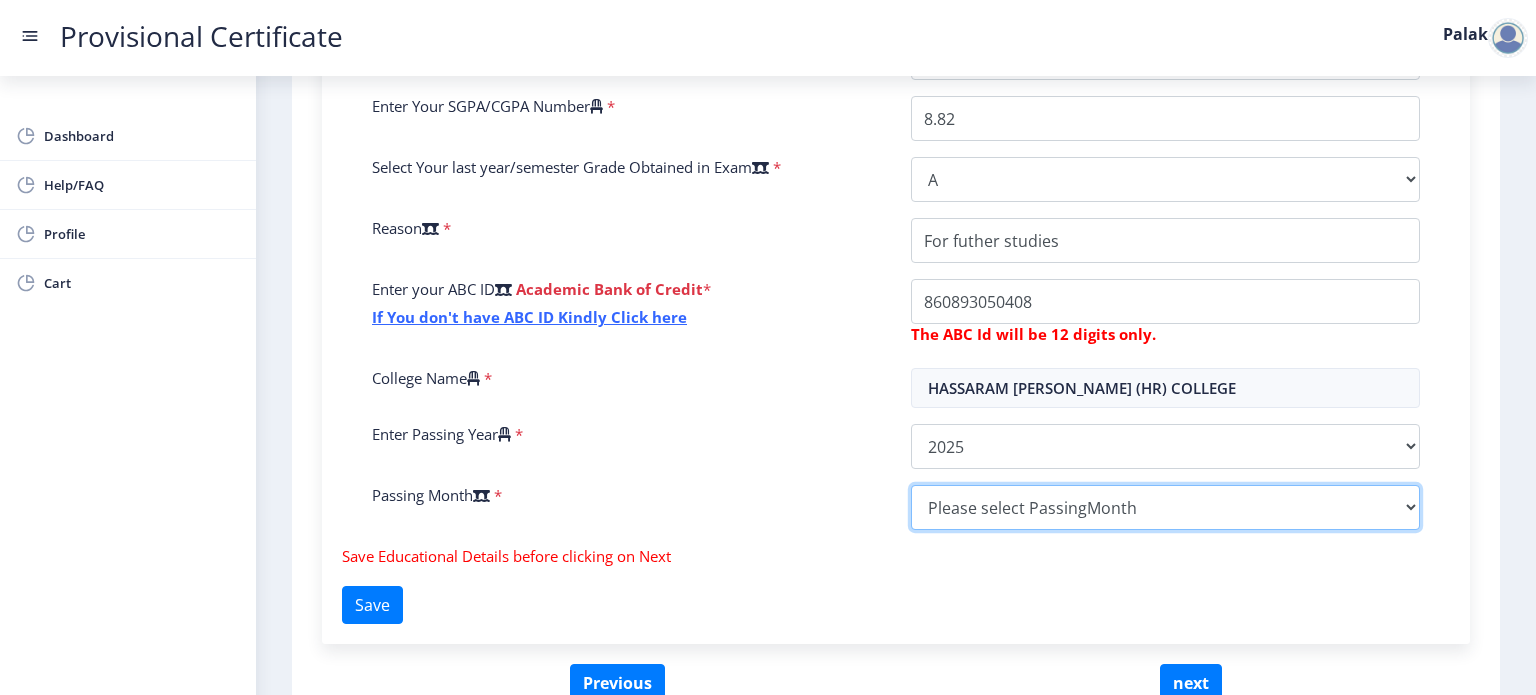 select on "April" 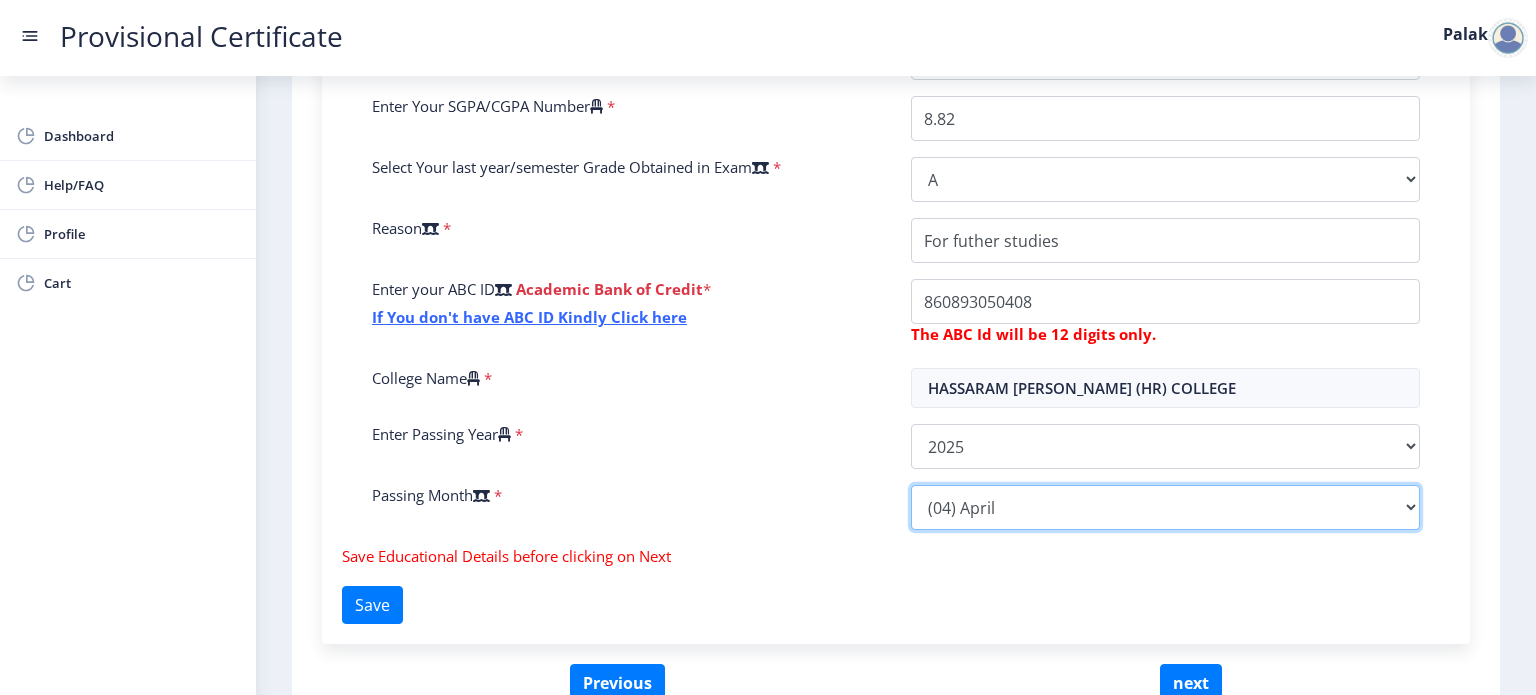 click on "Please select PassingMonth  (01) January (02) February (03) March (04) April (05) May (06) June (07) July (08) August (09) September (10) October (11) November (12) December" at bounding box center (1165, 507) 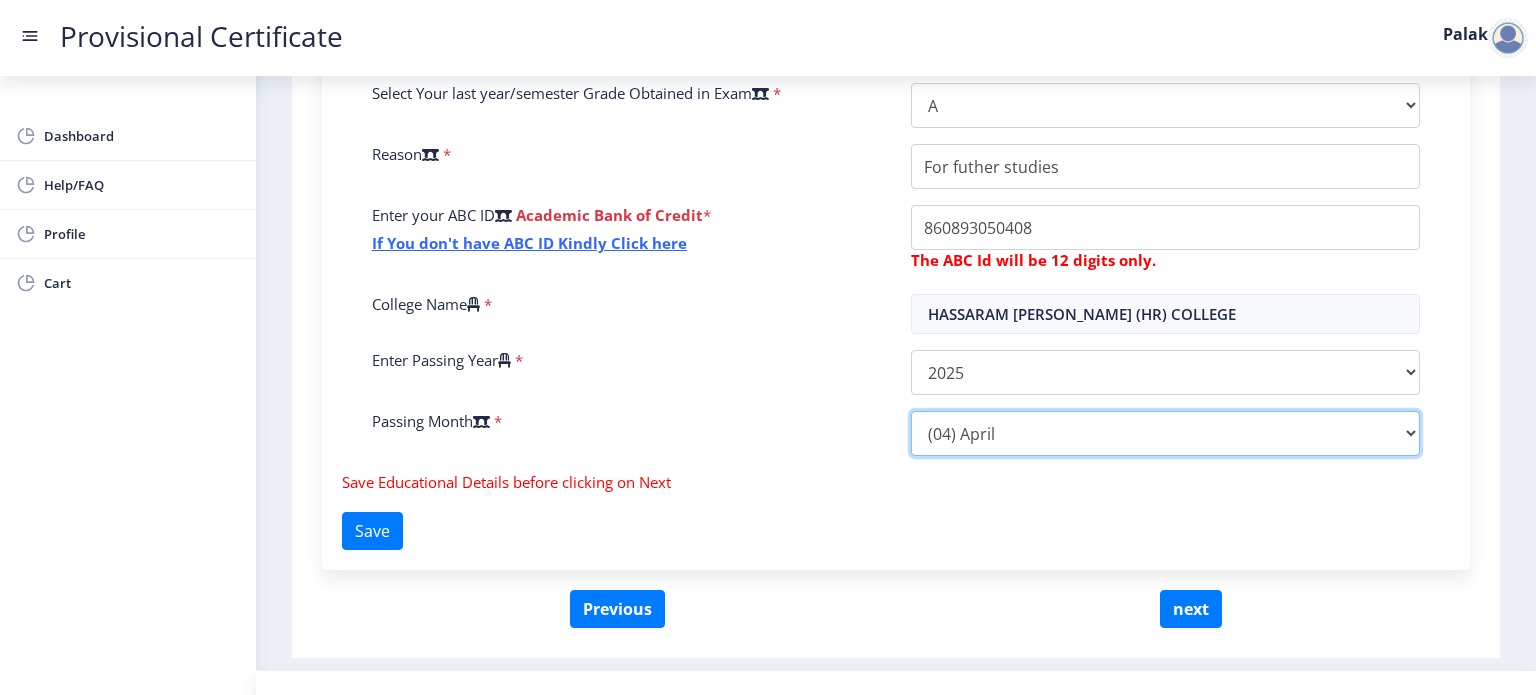 scroll, scrollTop: 660, scrollLeft: 0, axis: vertical 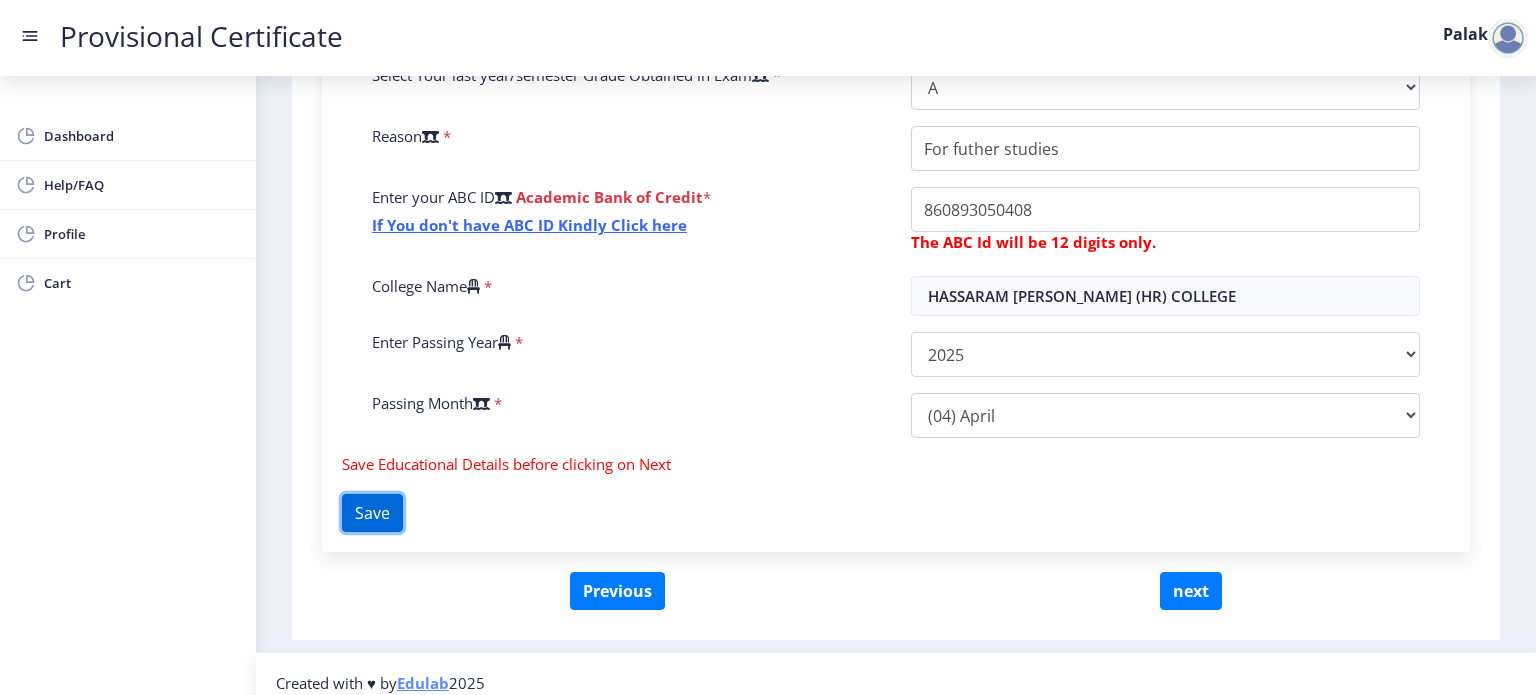 click on "Save" 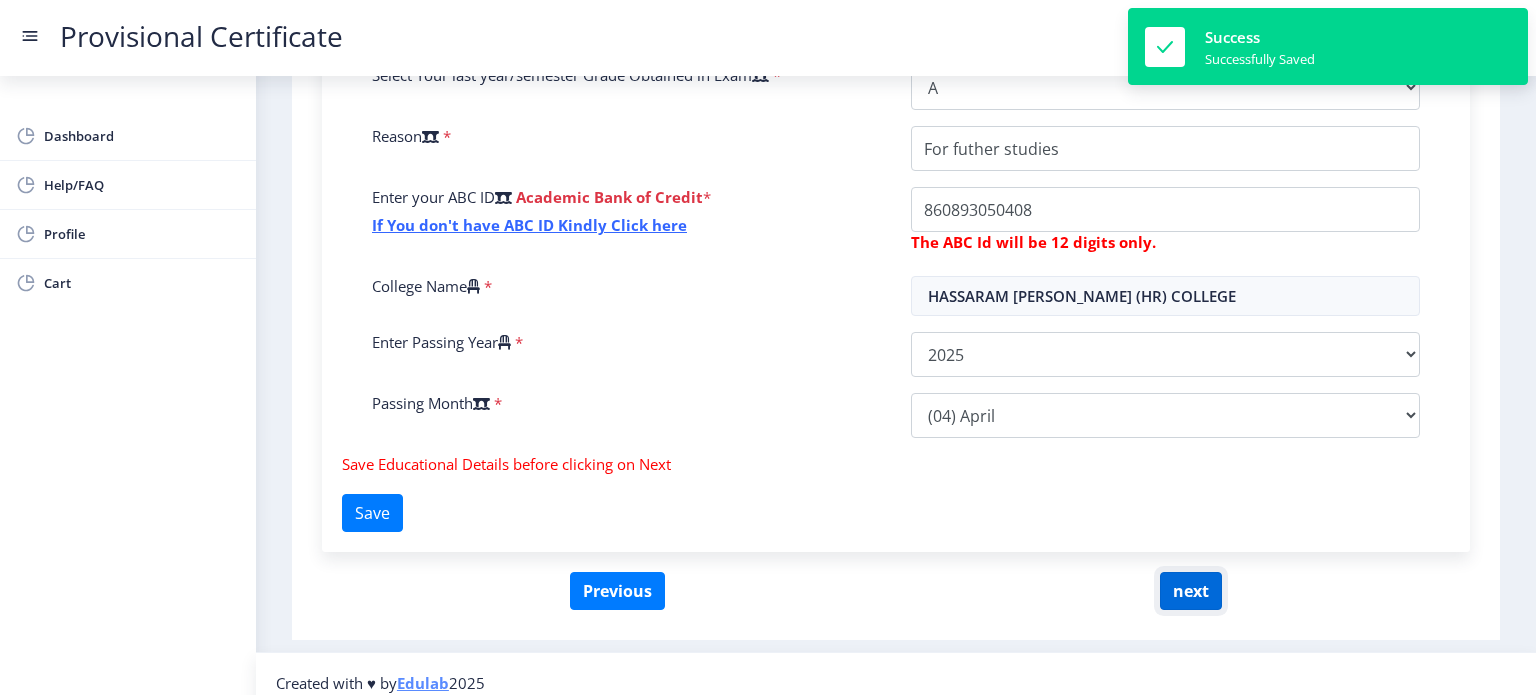 click on "next" 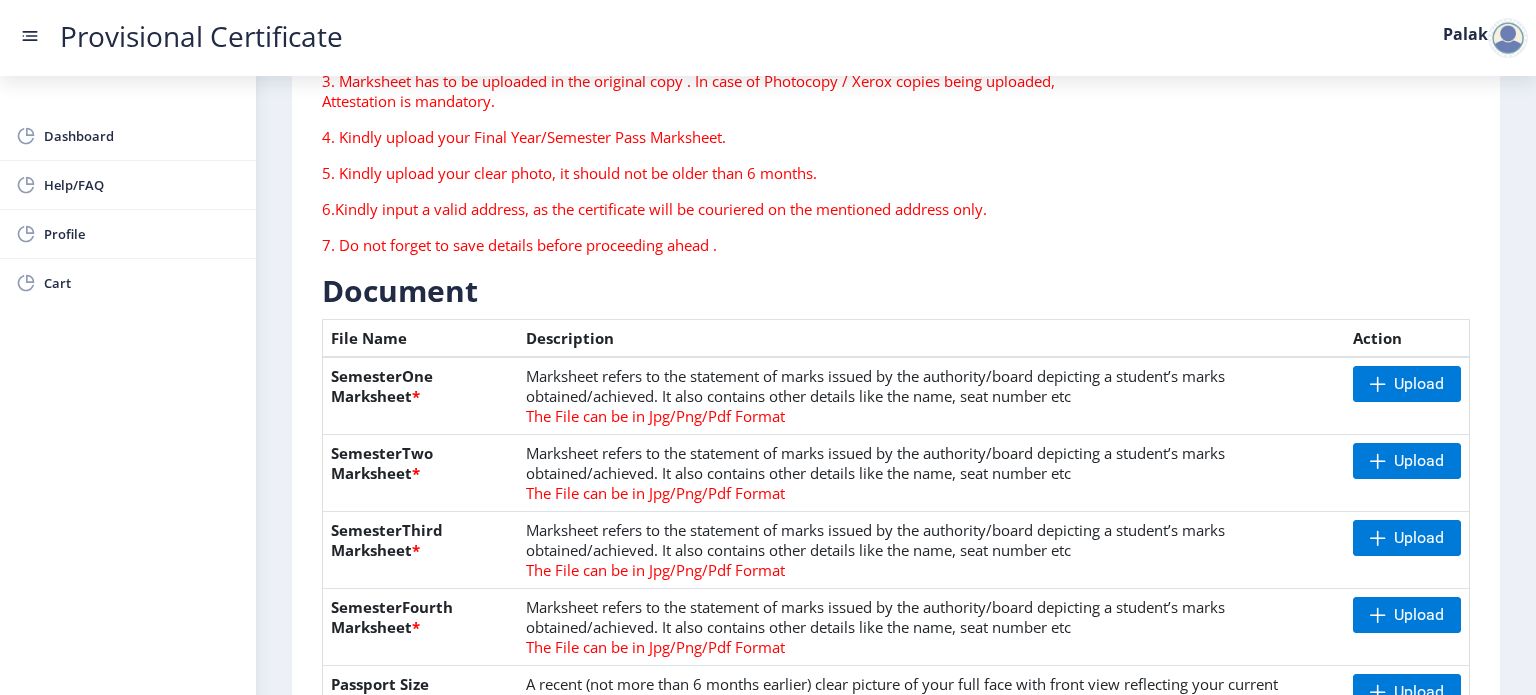 scroll, scrollTop: 252, scrollLeft: 0, axis: vertical 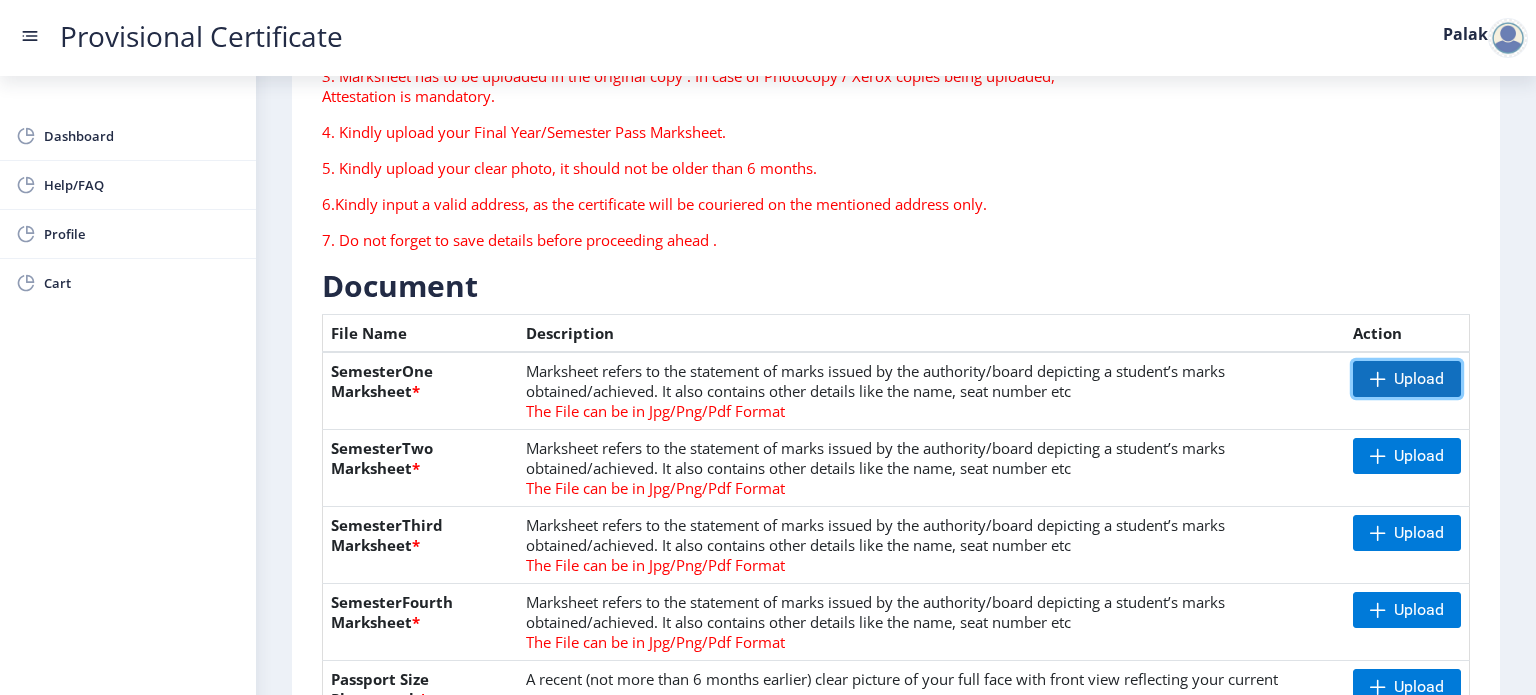 click on "Upload" 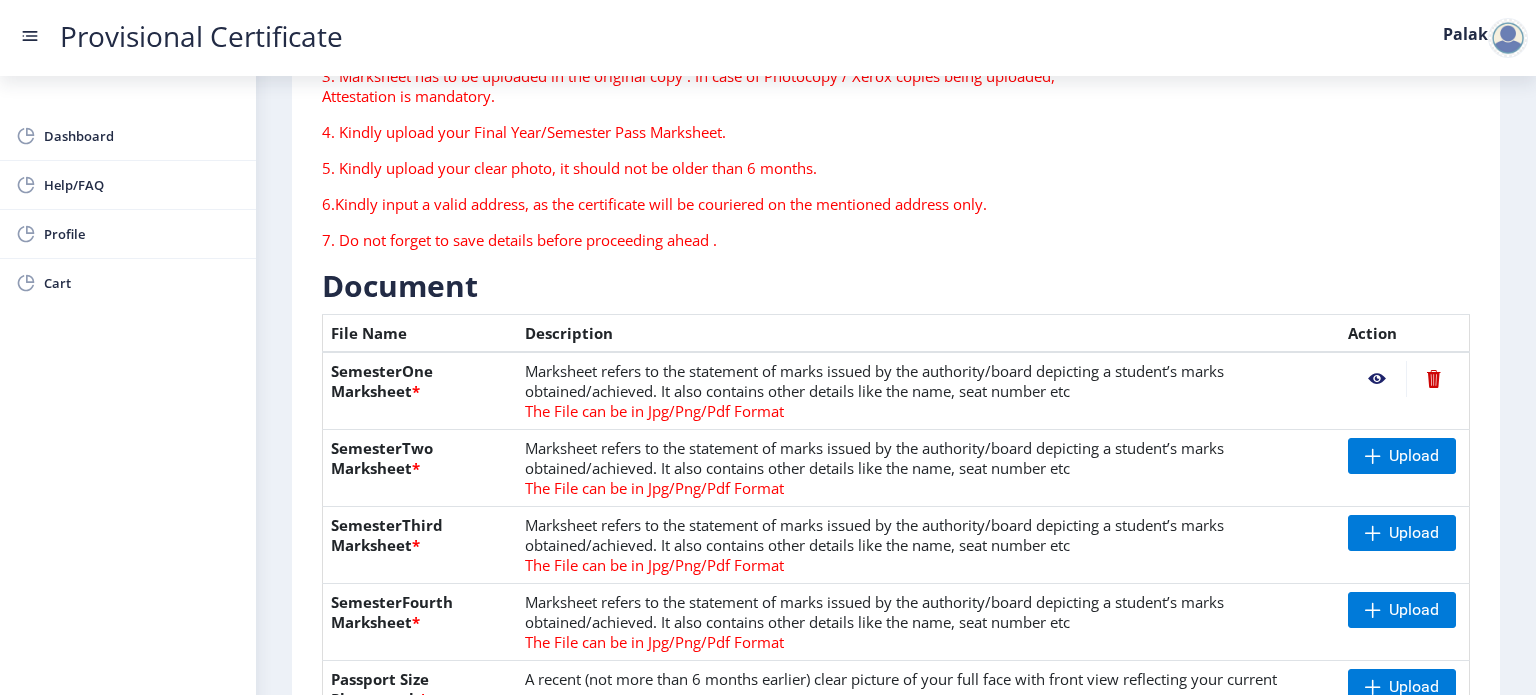 click 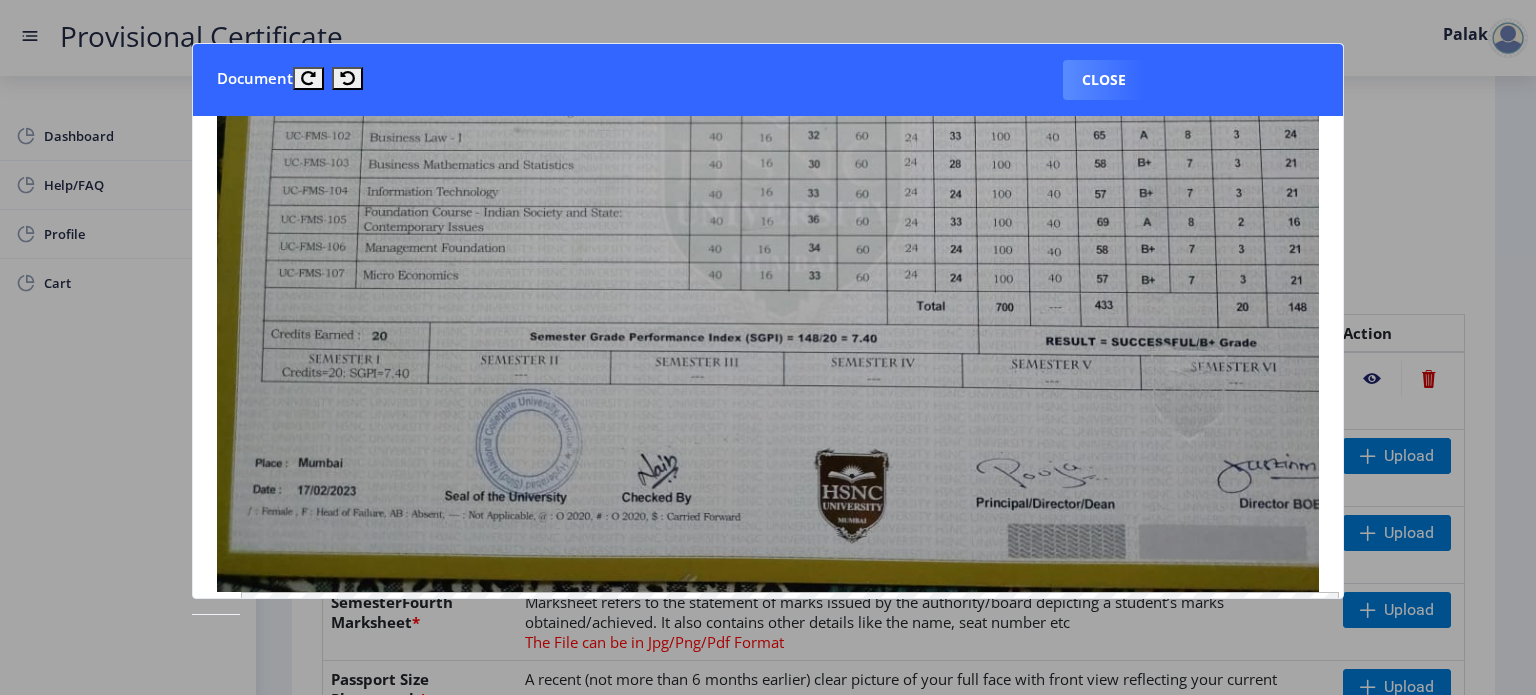 scroll, scrollTop: 364, scrollLeft: 0, axis: vertical 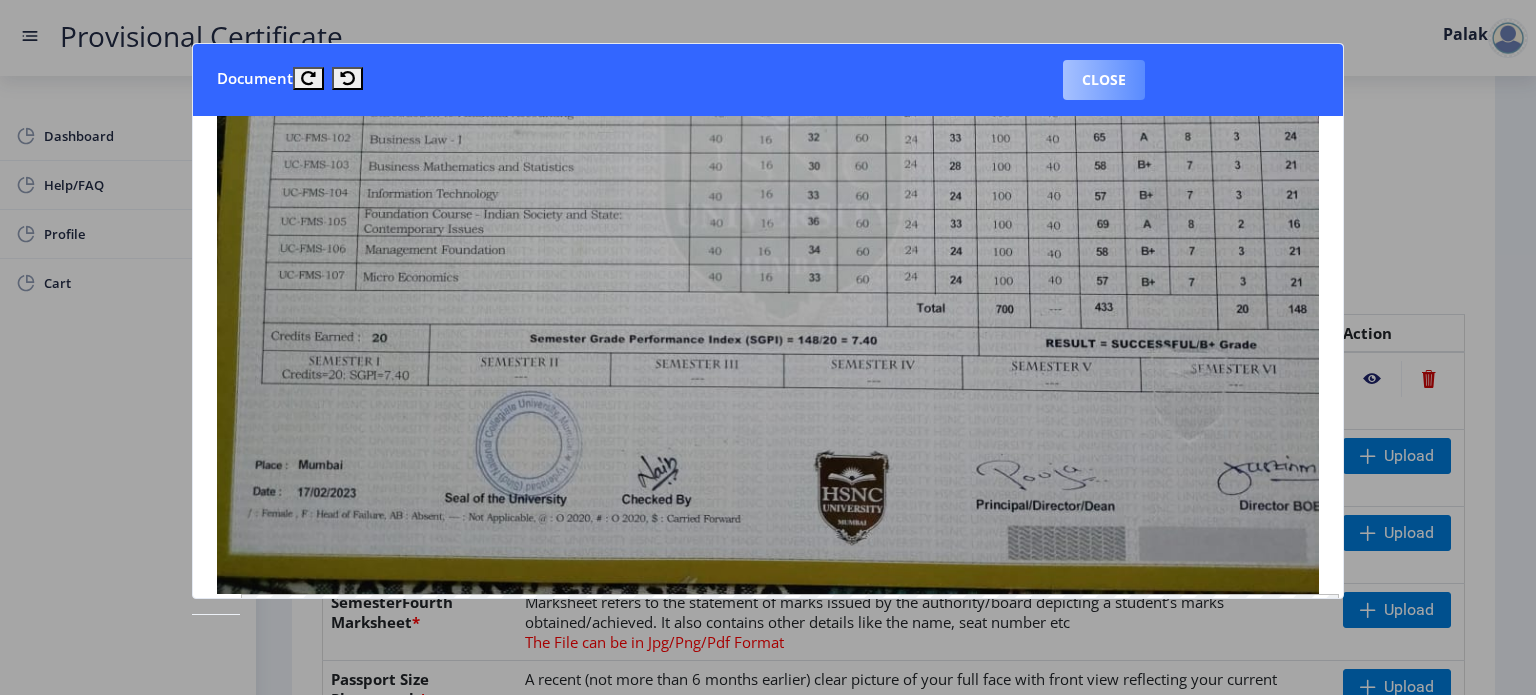 click on "Close" at bounding box center [1104, 80] 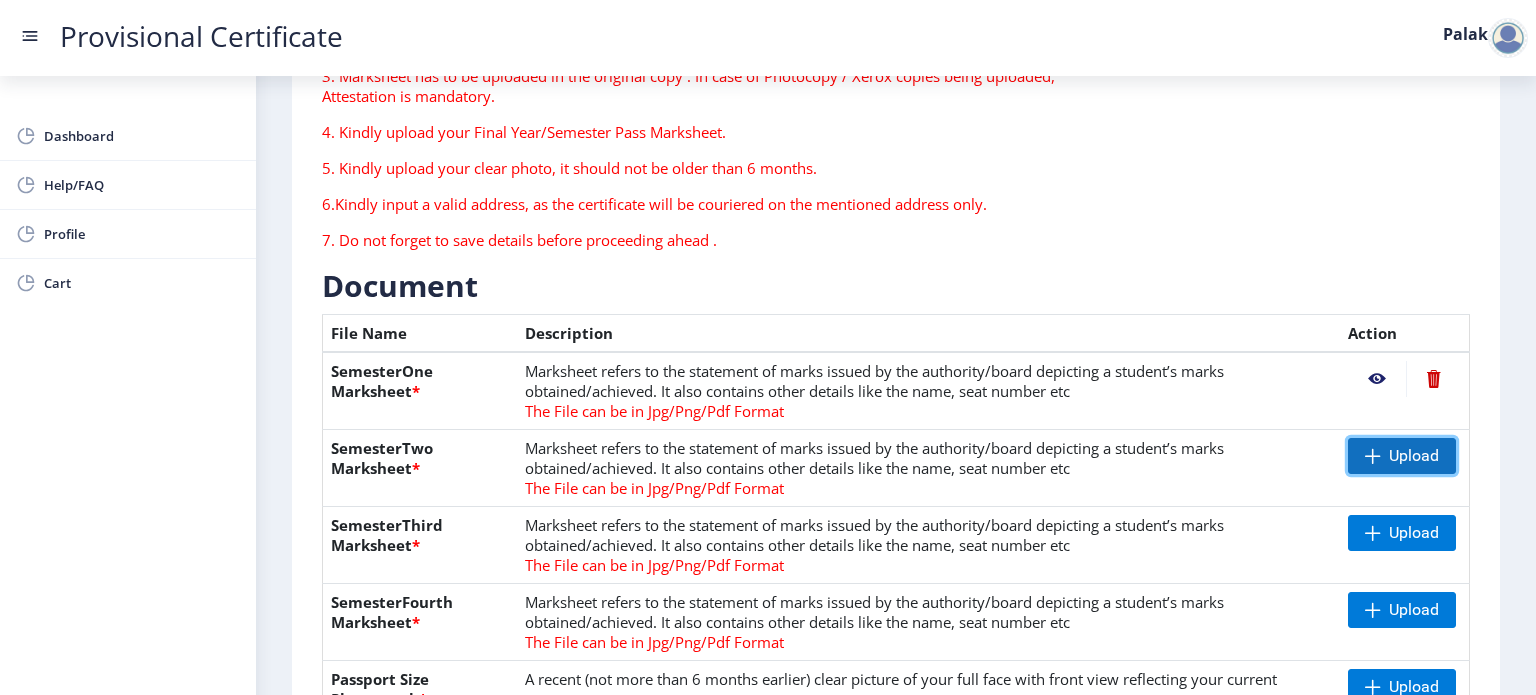 click on "Upload" 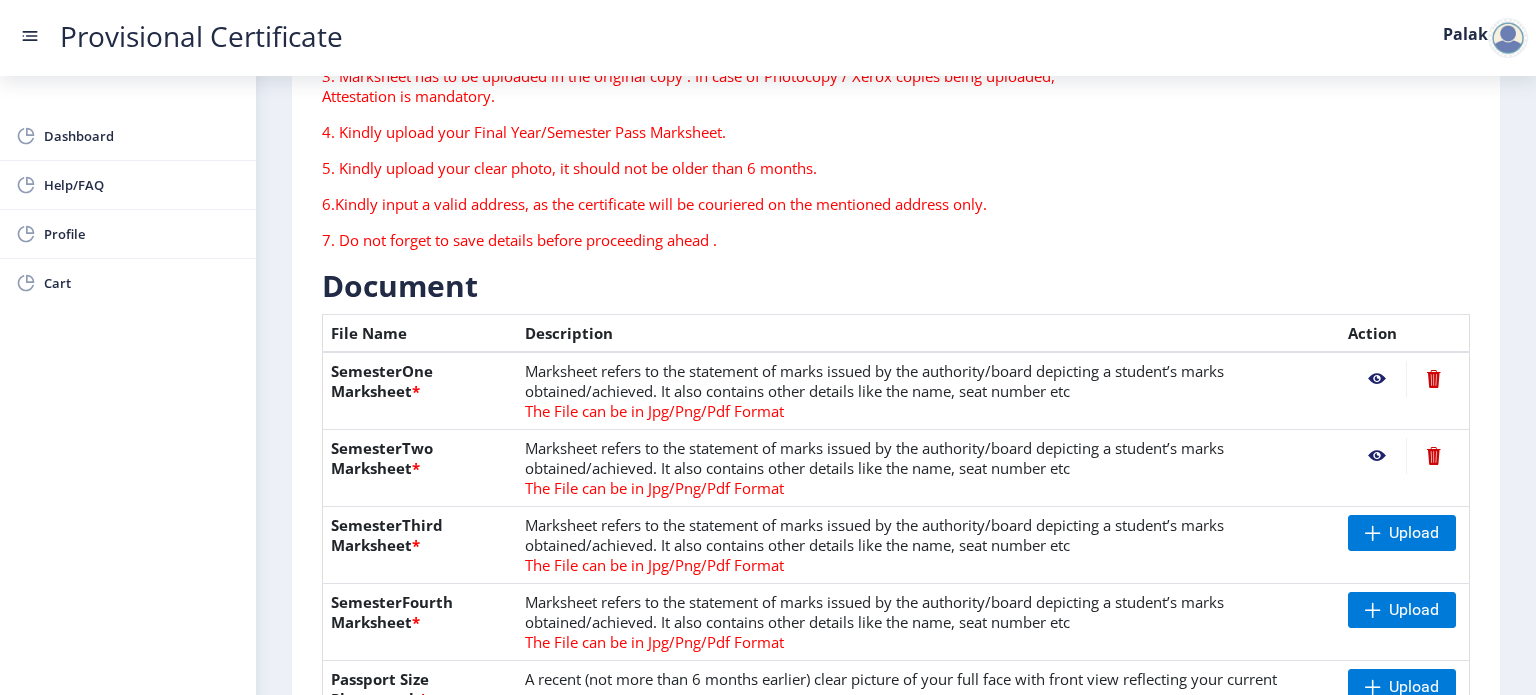 click 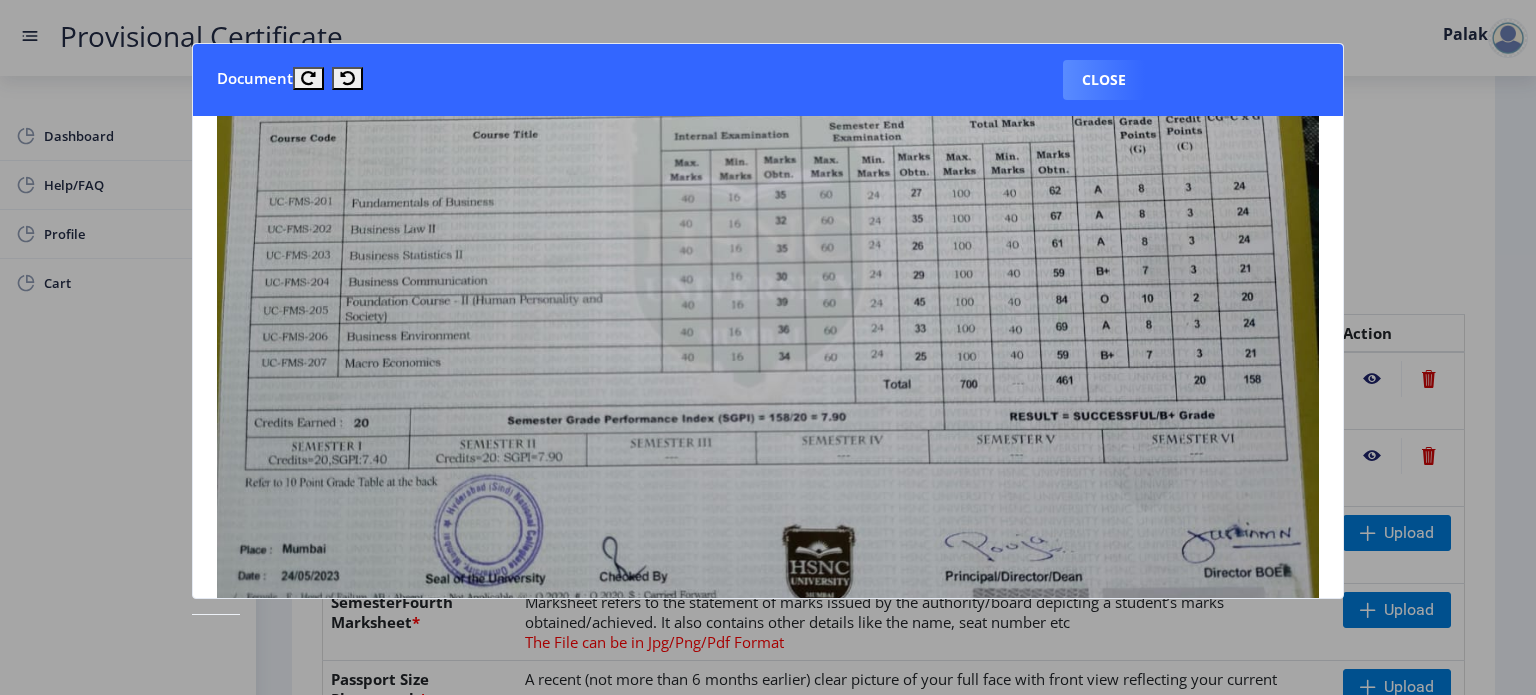 scroll, scrollTop: 260, scrollLeft: 0, axis: vertical 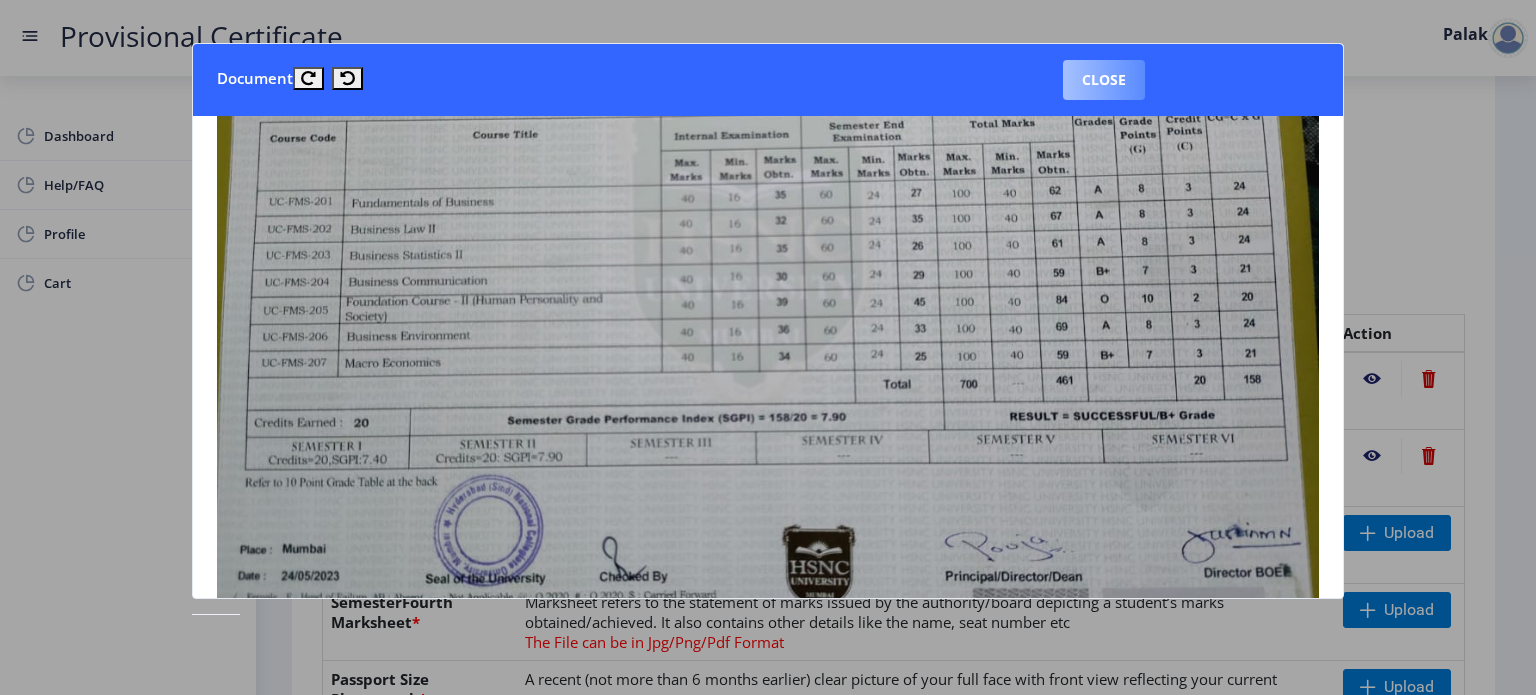 click on "Close" at bounding box center (1104, 80) 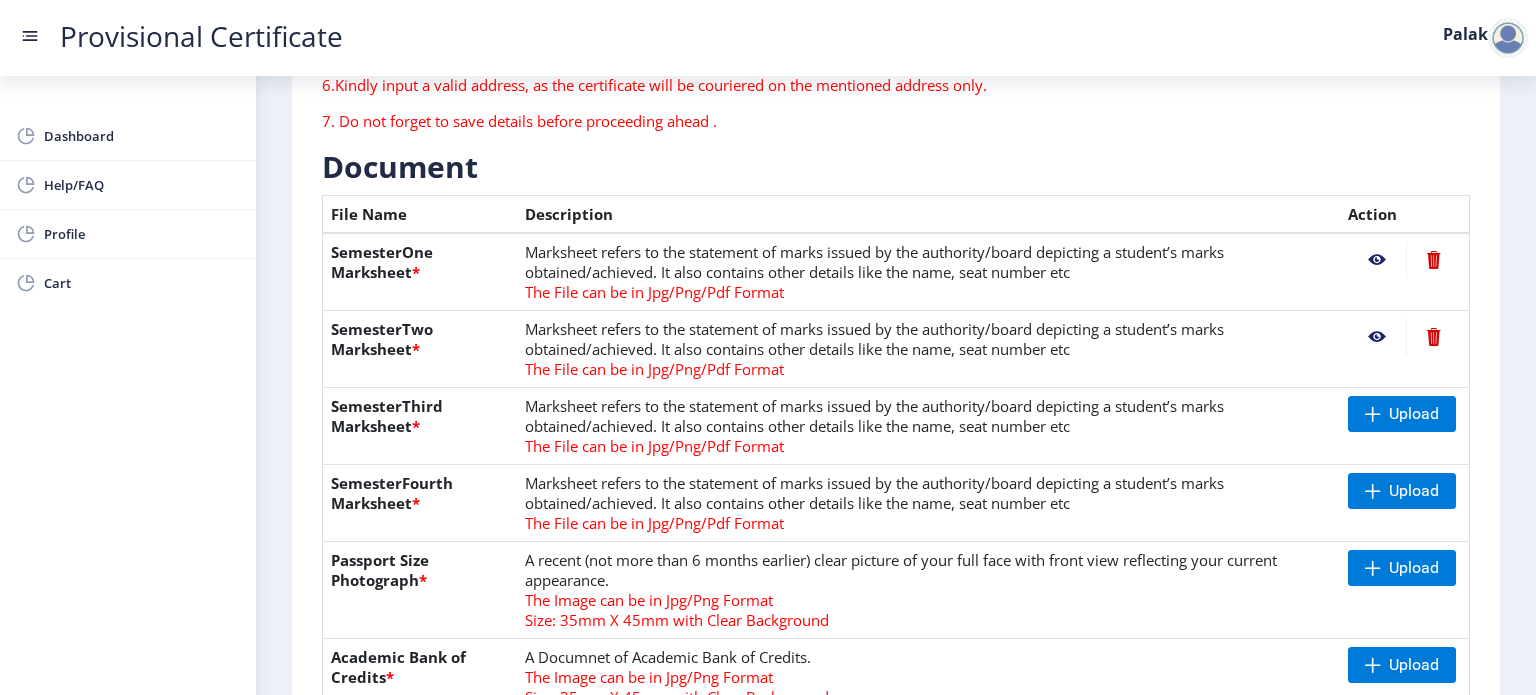 scroll, scrollTop: 381, scrollLeft: 0, axis: vertical 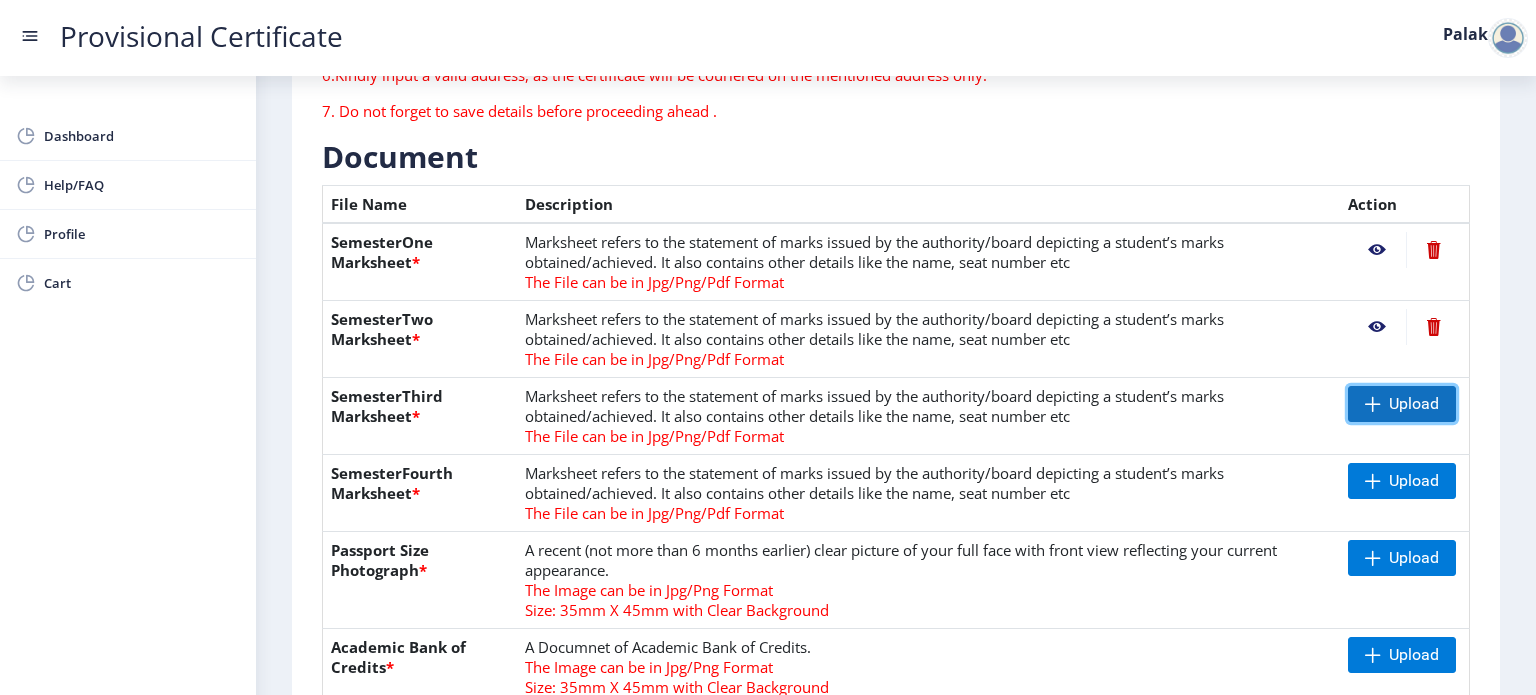 click on "Upload" 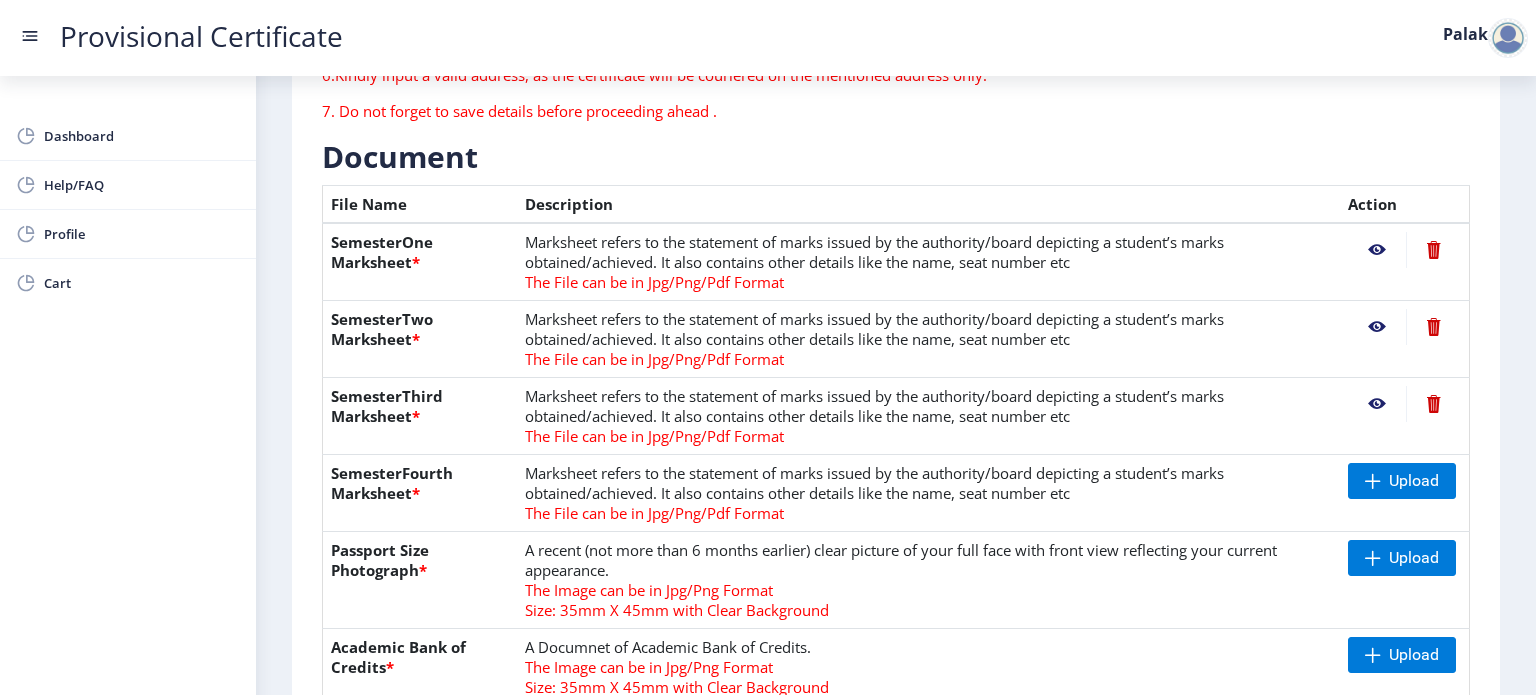 click 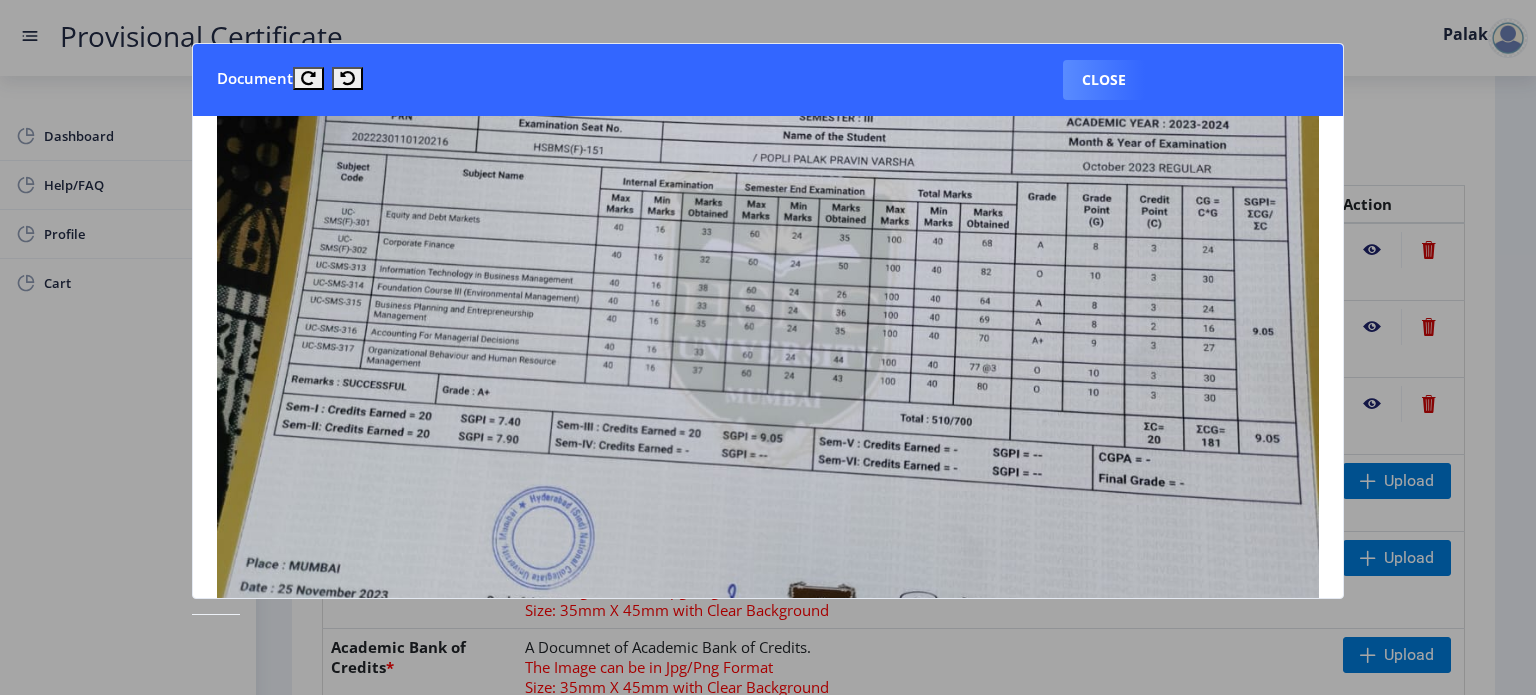 scroll, scrollTop: 162, scrollLeft: 0, axis: vertical 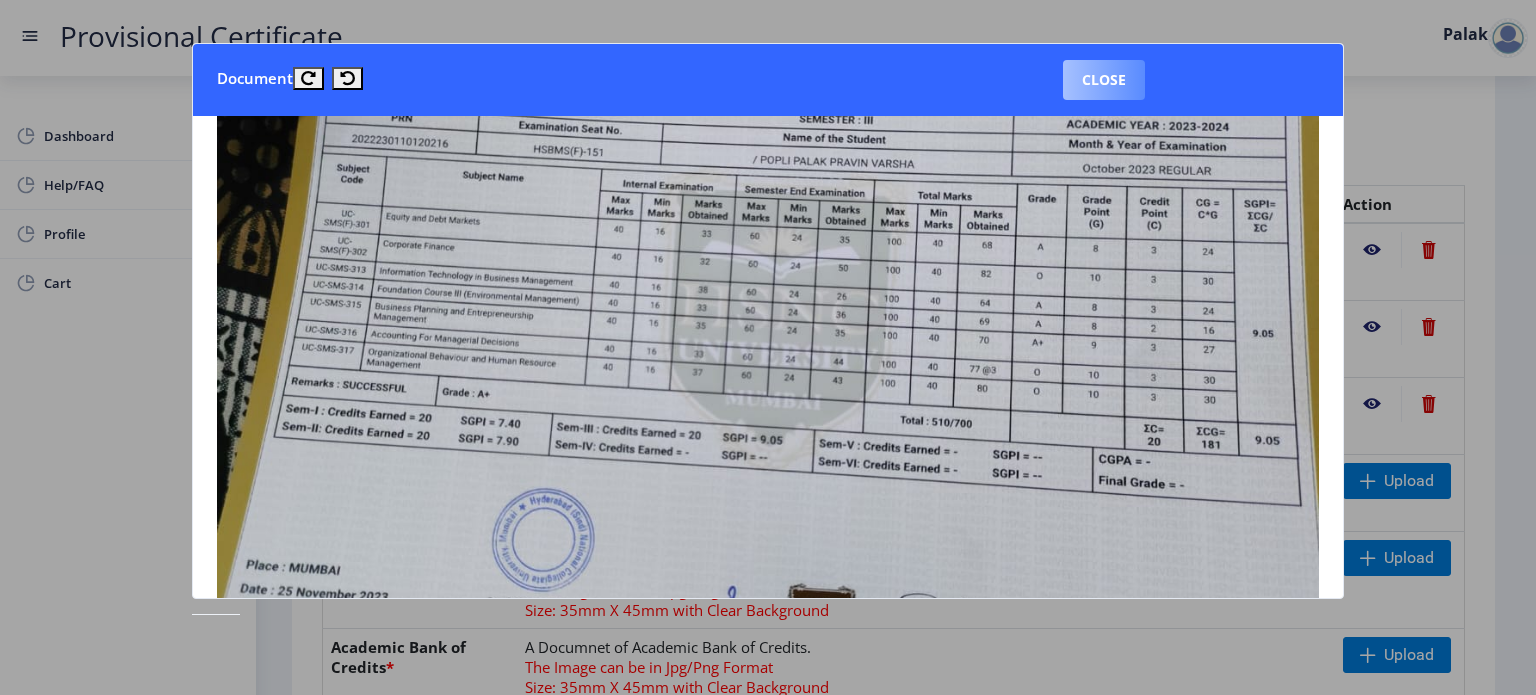 click on "Close" at bounding box center (1104, 80) 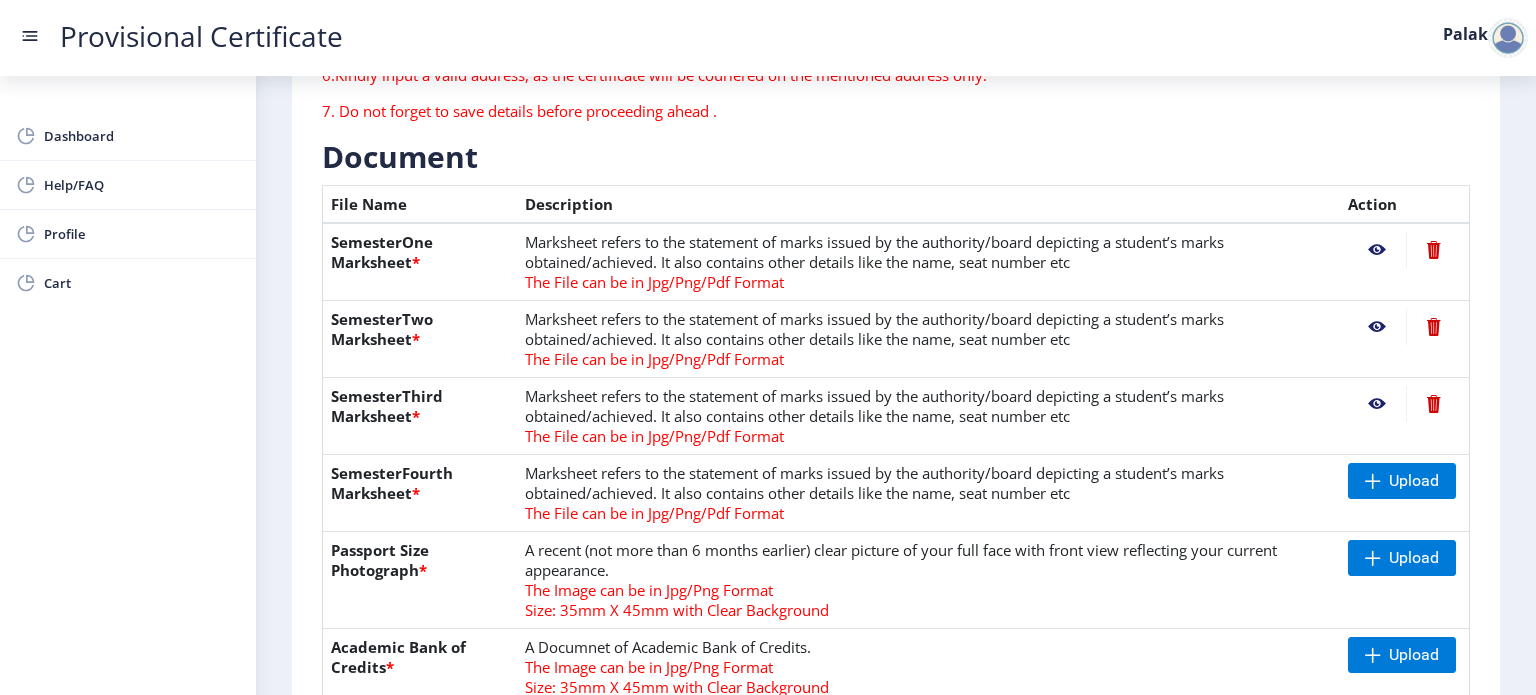 click on "Marksheet refers to the statement of marks issued by the authority/board depicting a student’s marks obtained/achieved. It also contains other details like the name, seat number etc The File can be in Jpg/Png/Pdf Format" 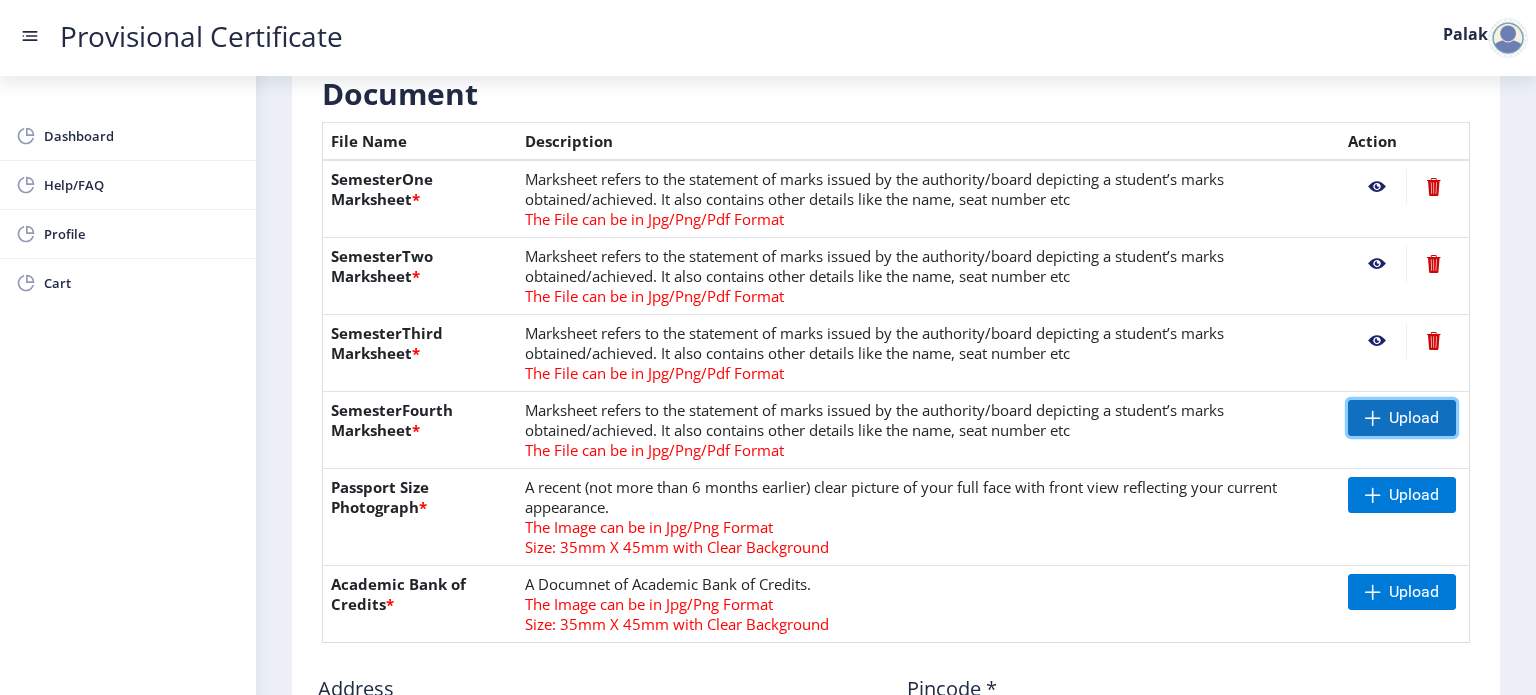 click on "Upload" 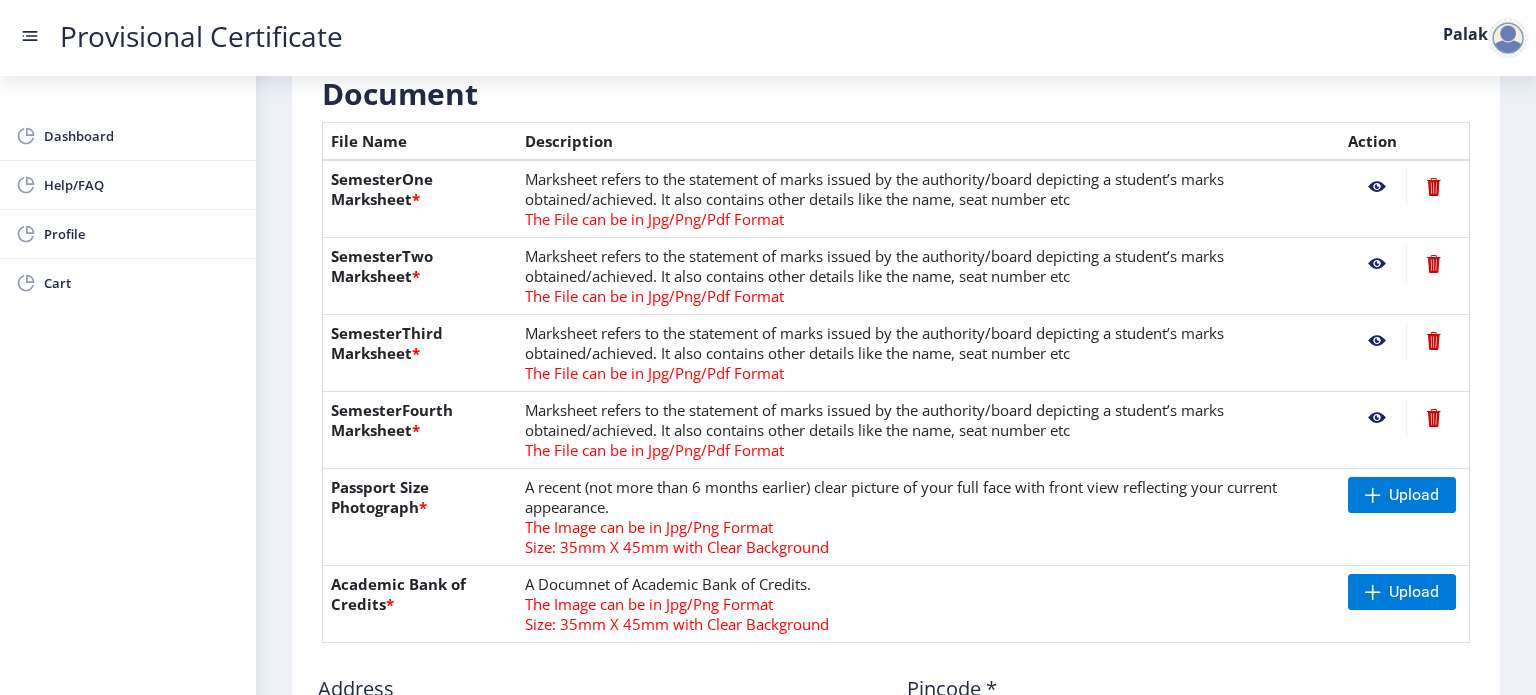 click 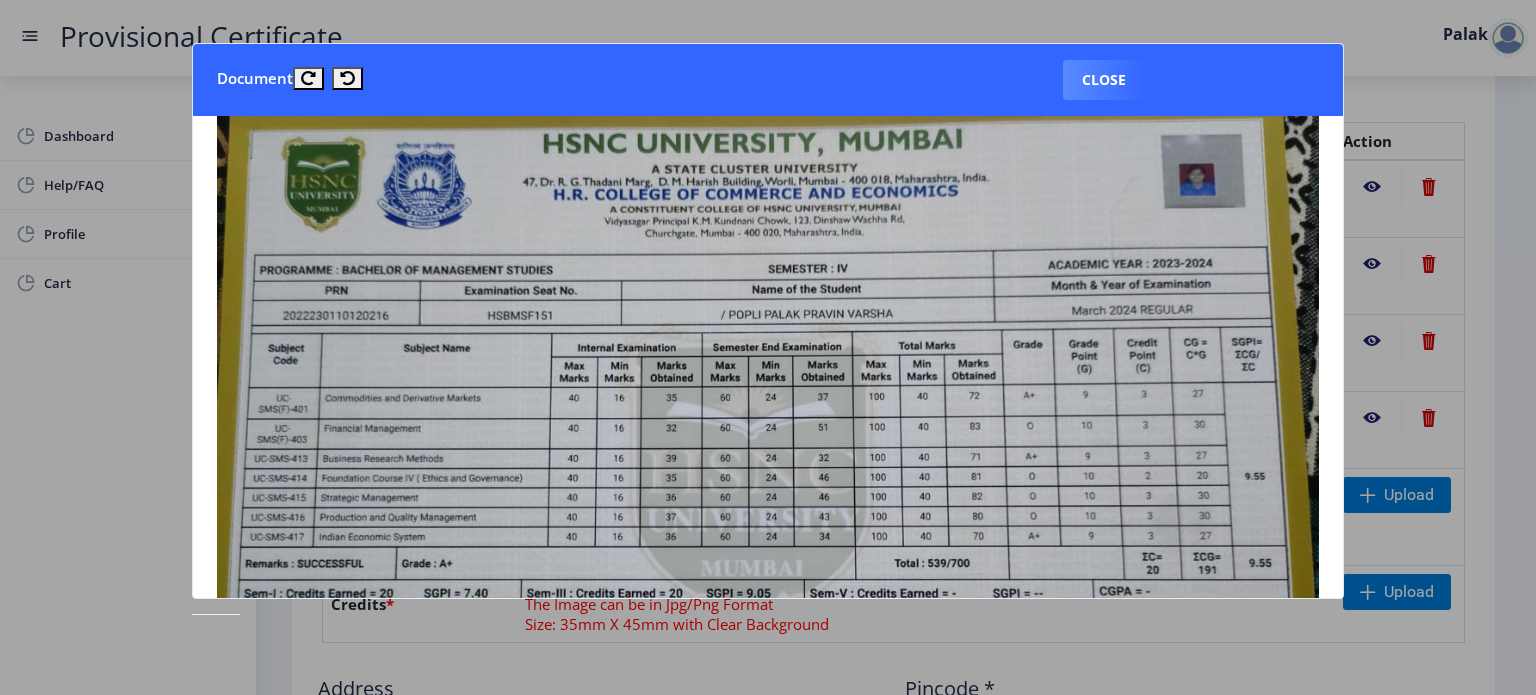 scroll, scrollTop: 28, scrollLeft: 0, axis: vertical 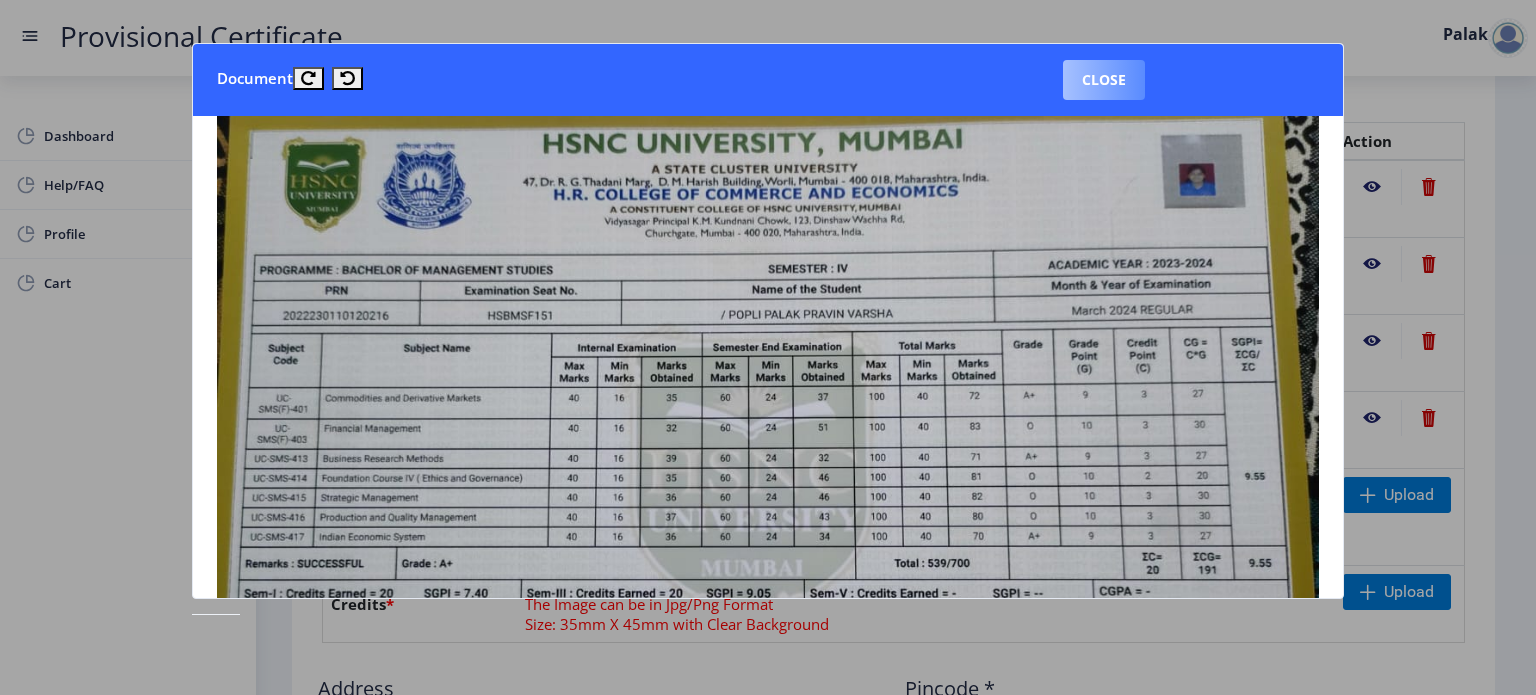 click on "Close" at bounding box center [1104, 80] 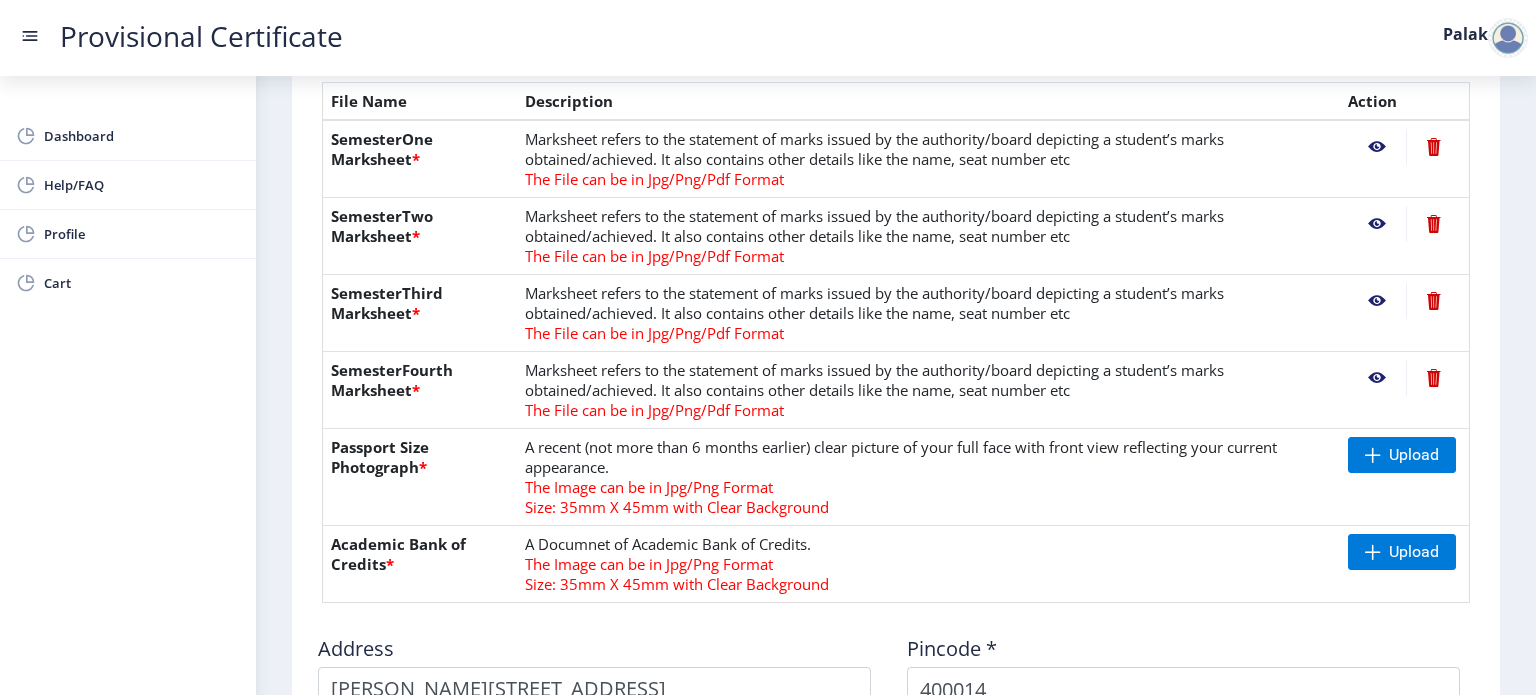 scroll, scrollTop: 486, scrollLeft: 0, axis: vertical 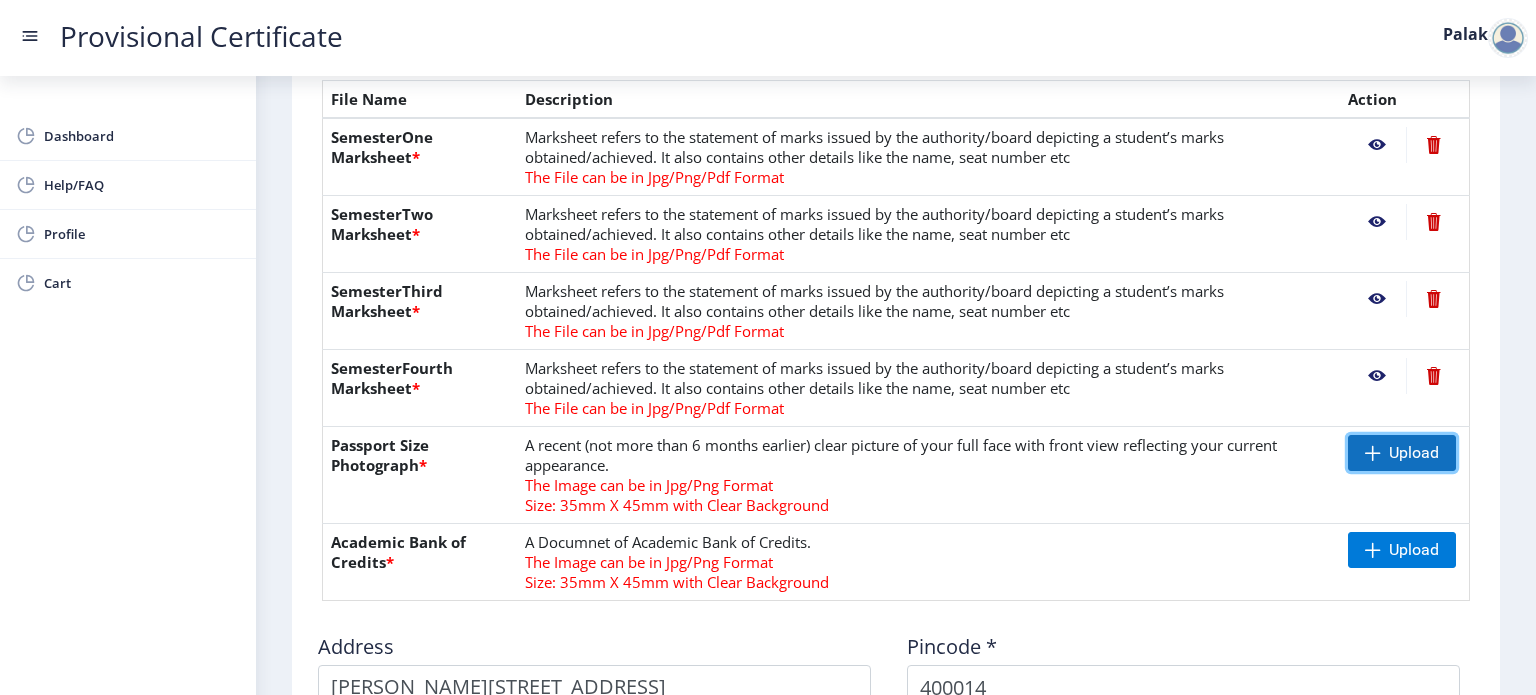 click 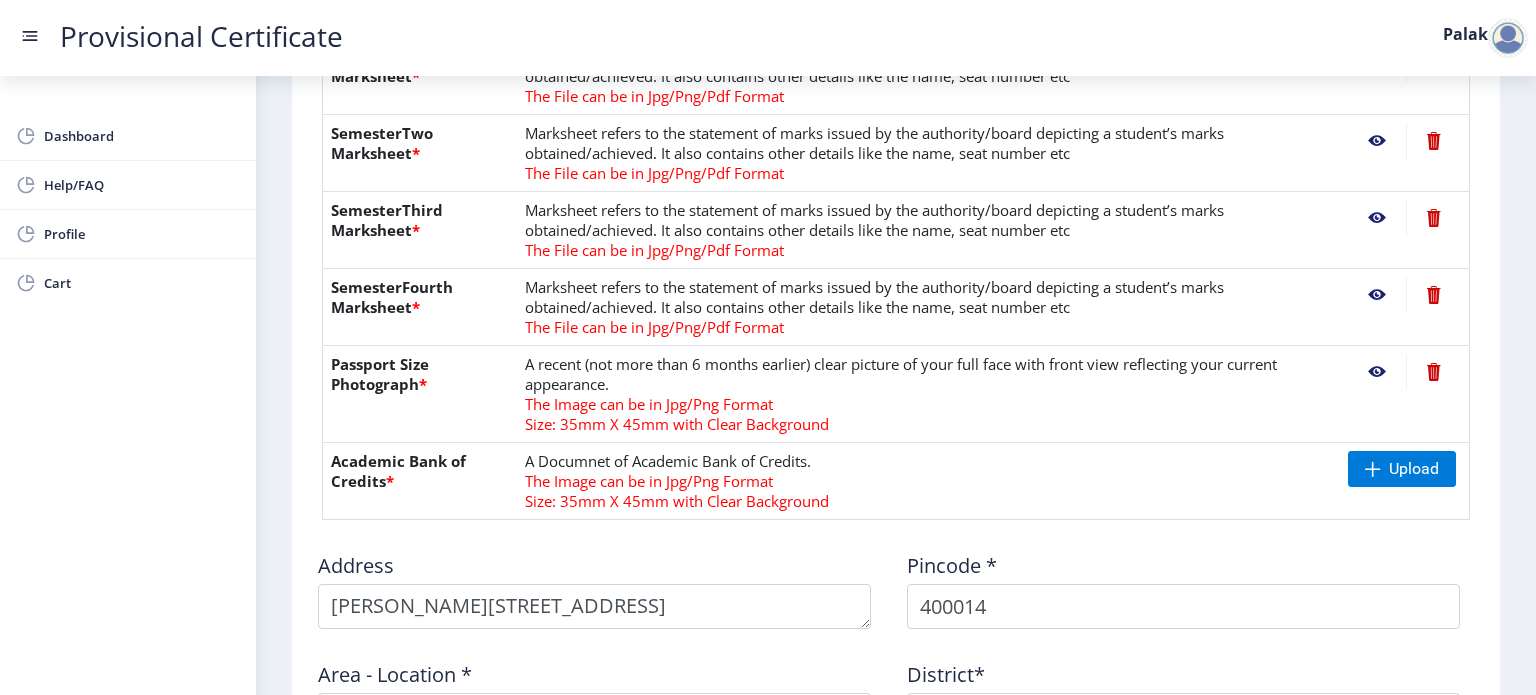 scroll, scrollTop: 573, scrollLeft: 0, axis: vertical 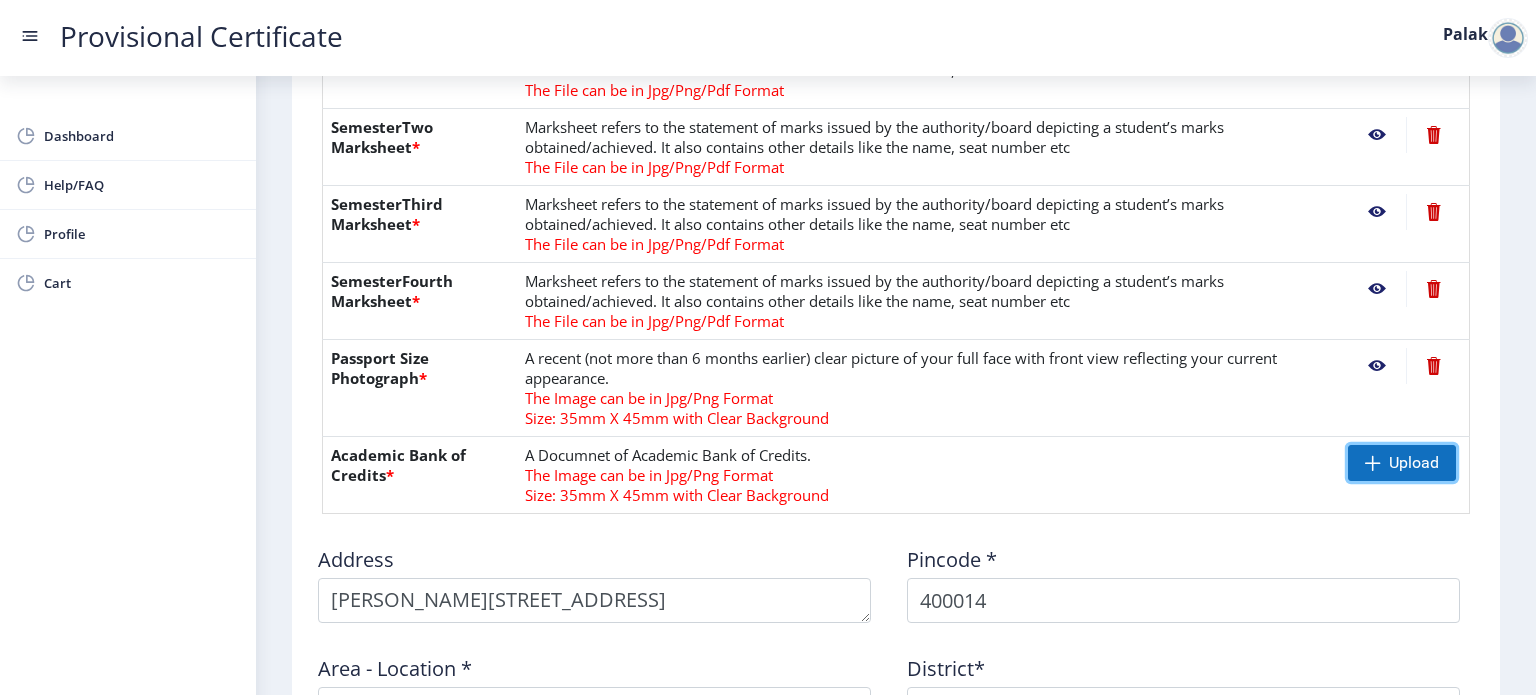 click on "Upload" 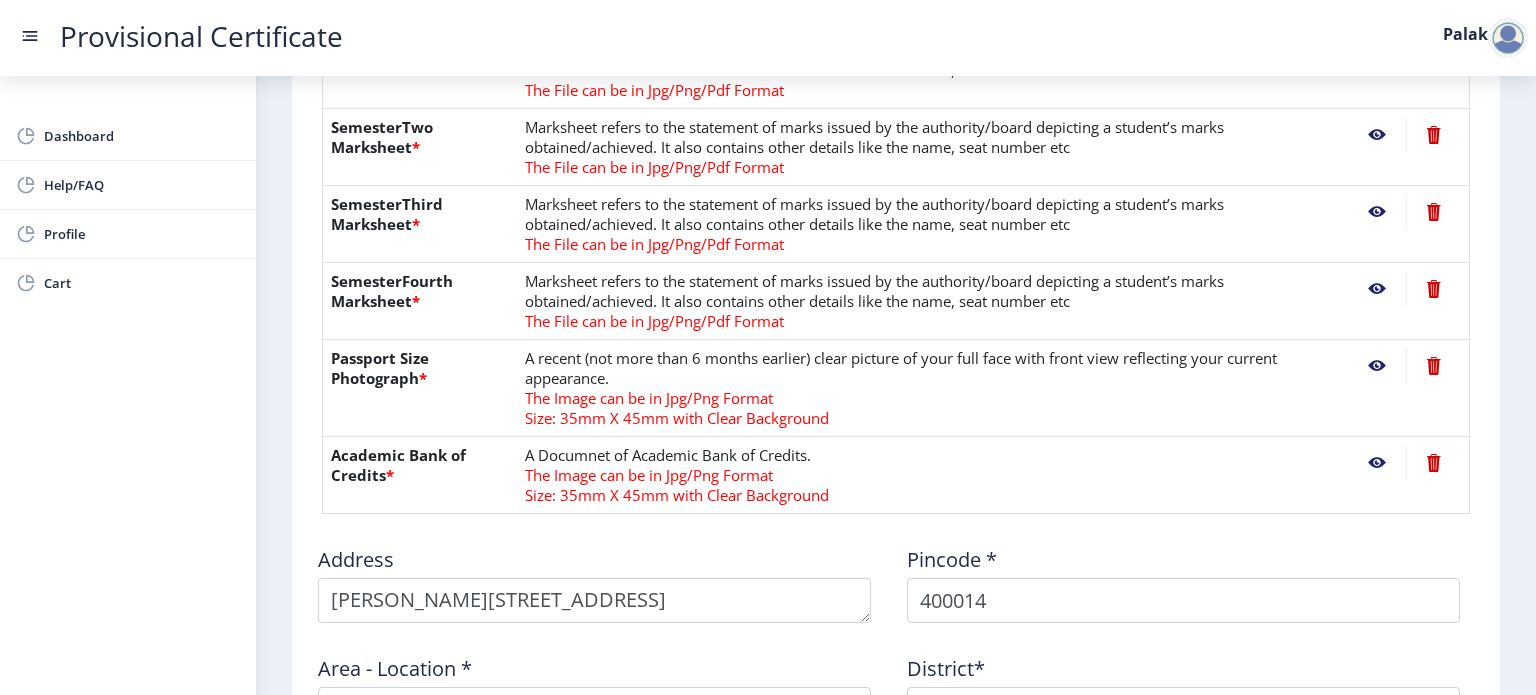 click 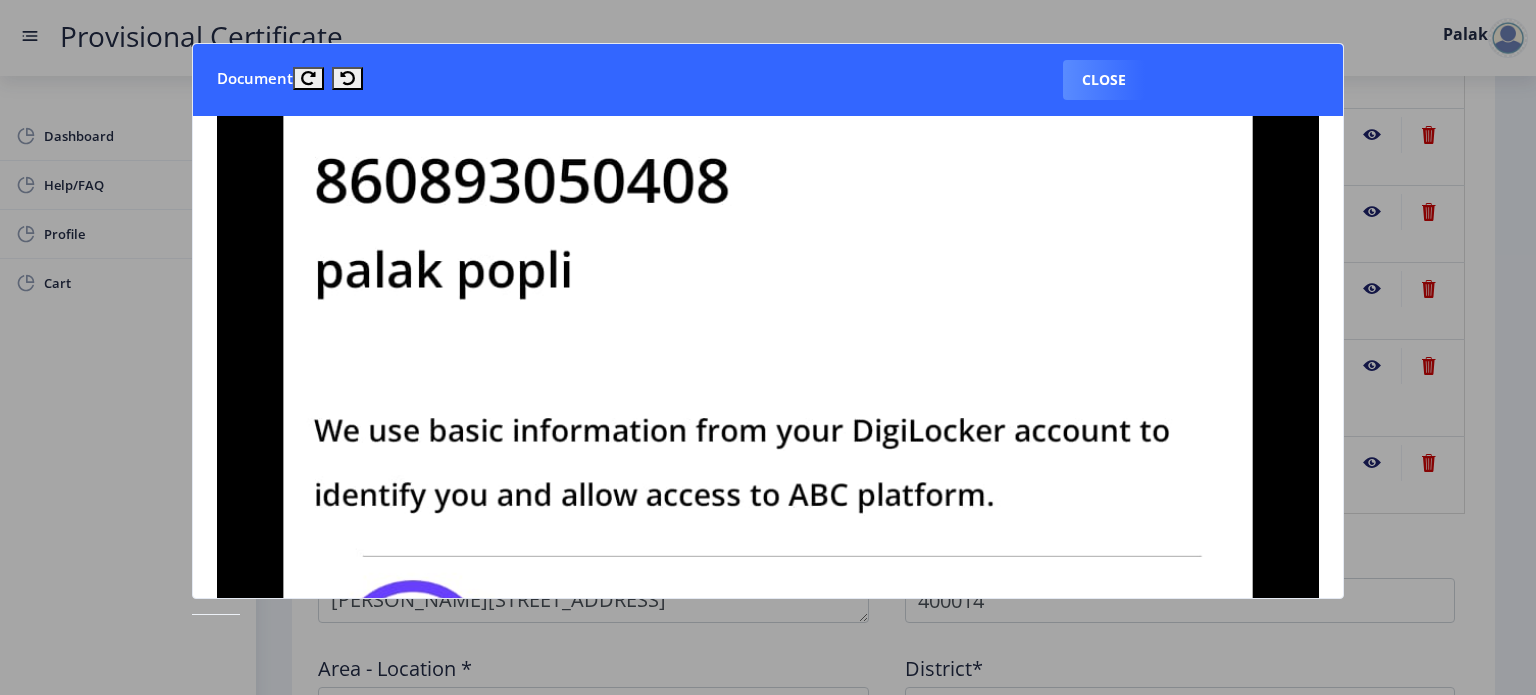 scroll, scrollTop: 326, scrollLeft: 0, axis: vertical 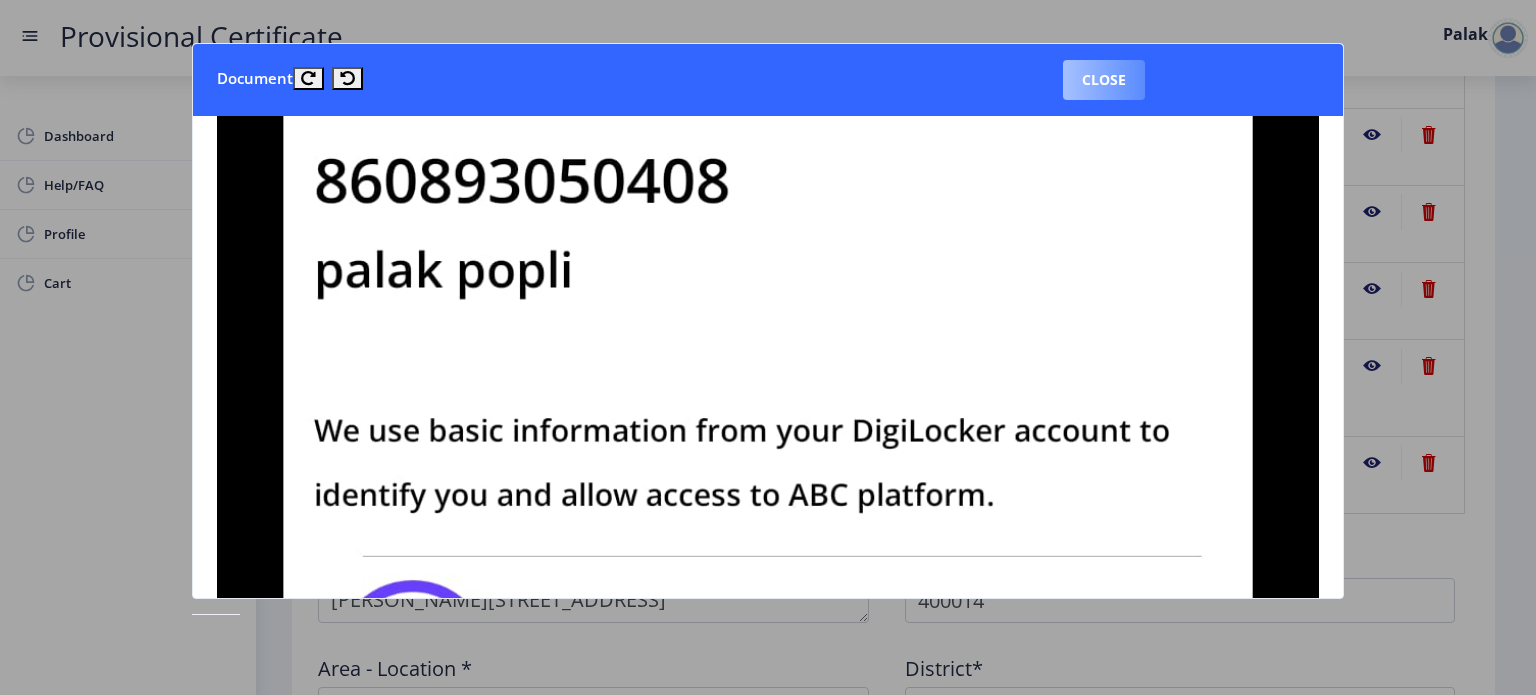 click on "Close" at bounding box center (1104, 80) 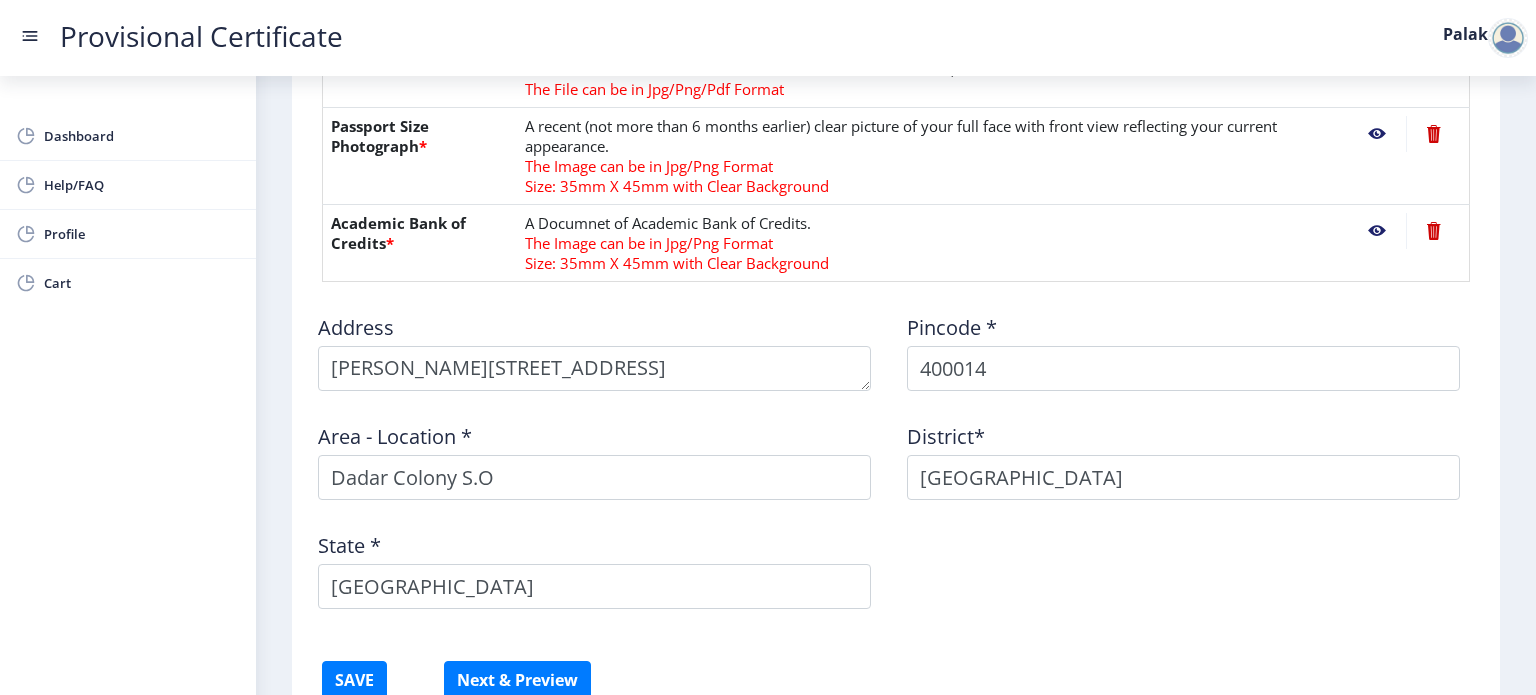 scroll, scrollTop: 807, scrollLeft: 0, axis: vertical 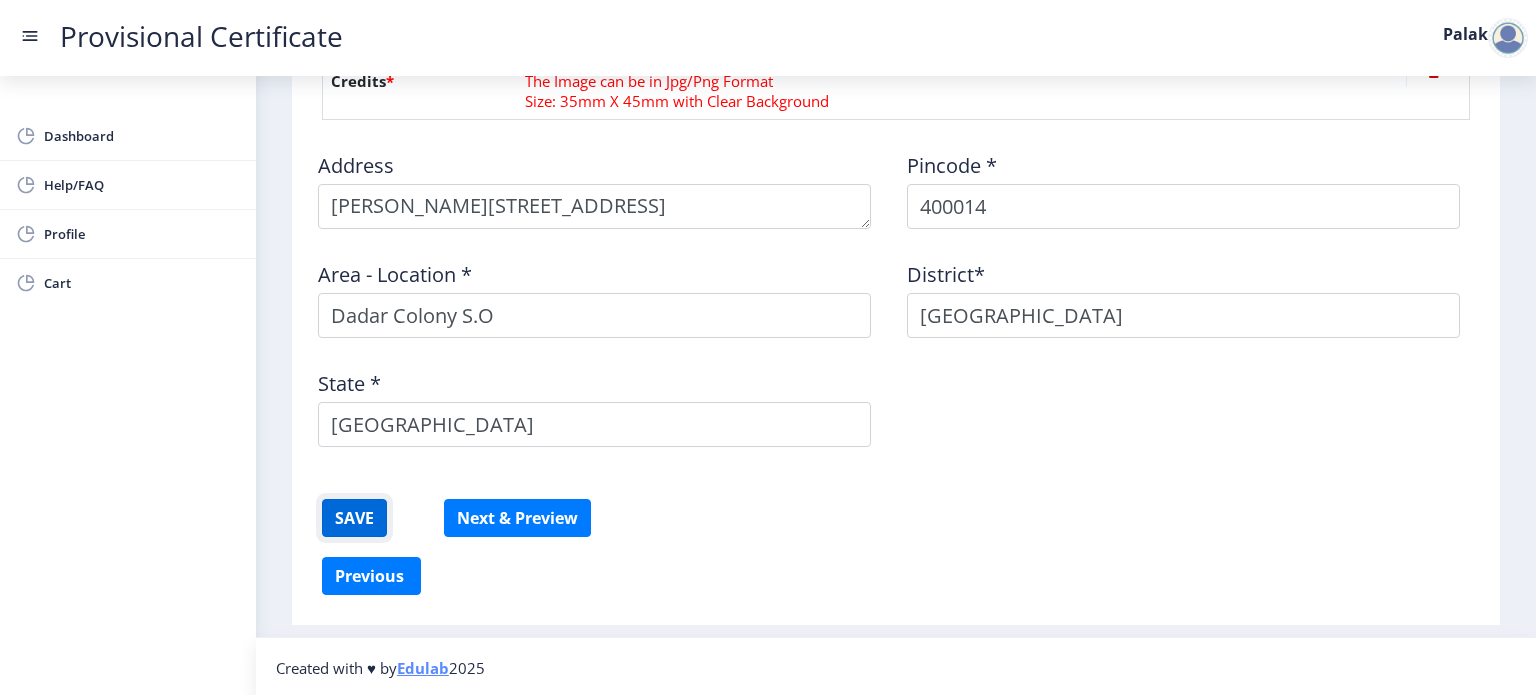 click on "SAVE" 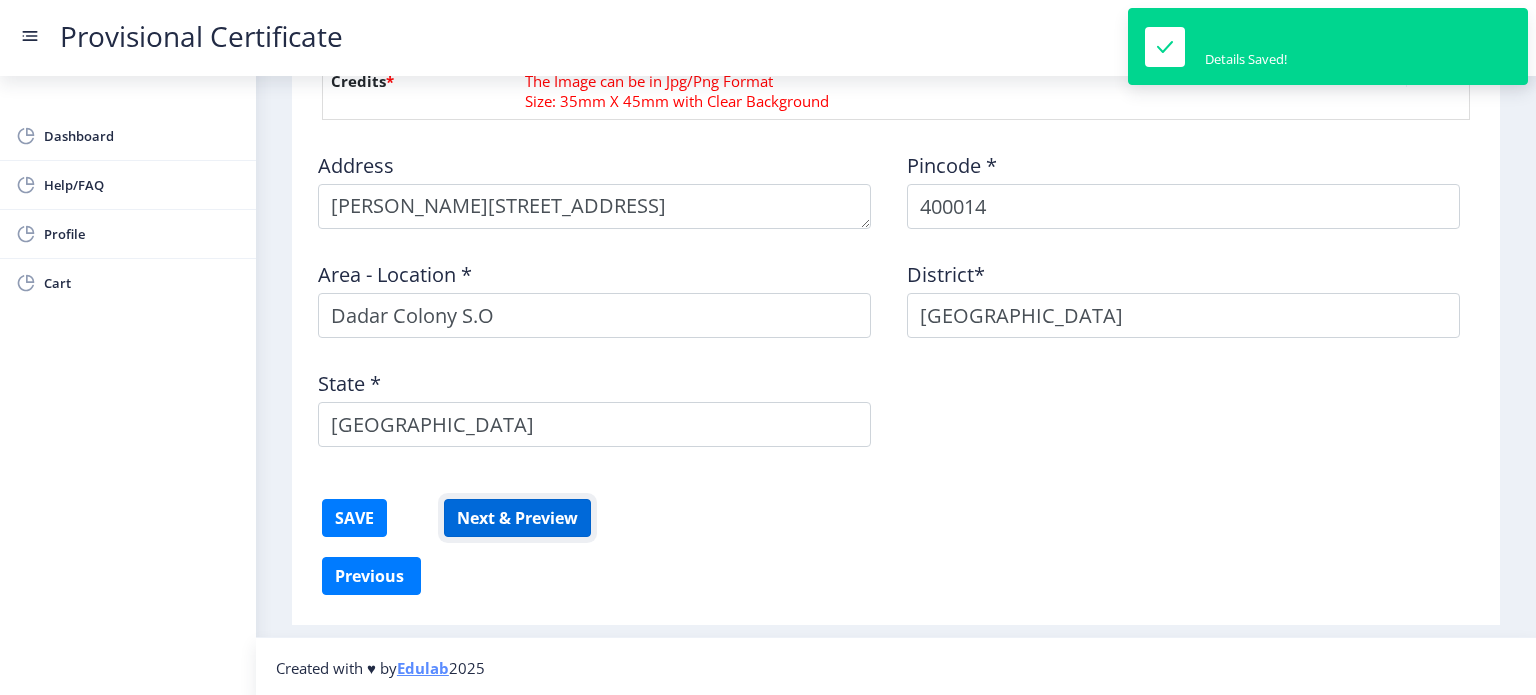 click on "Next & Preview" 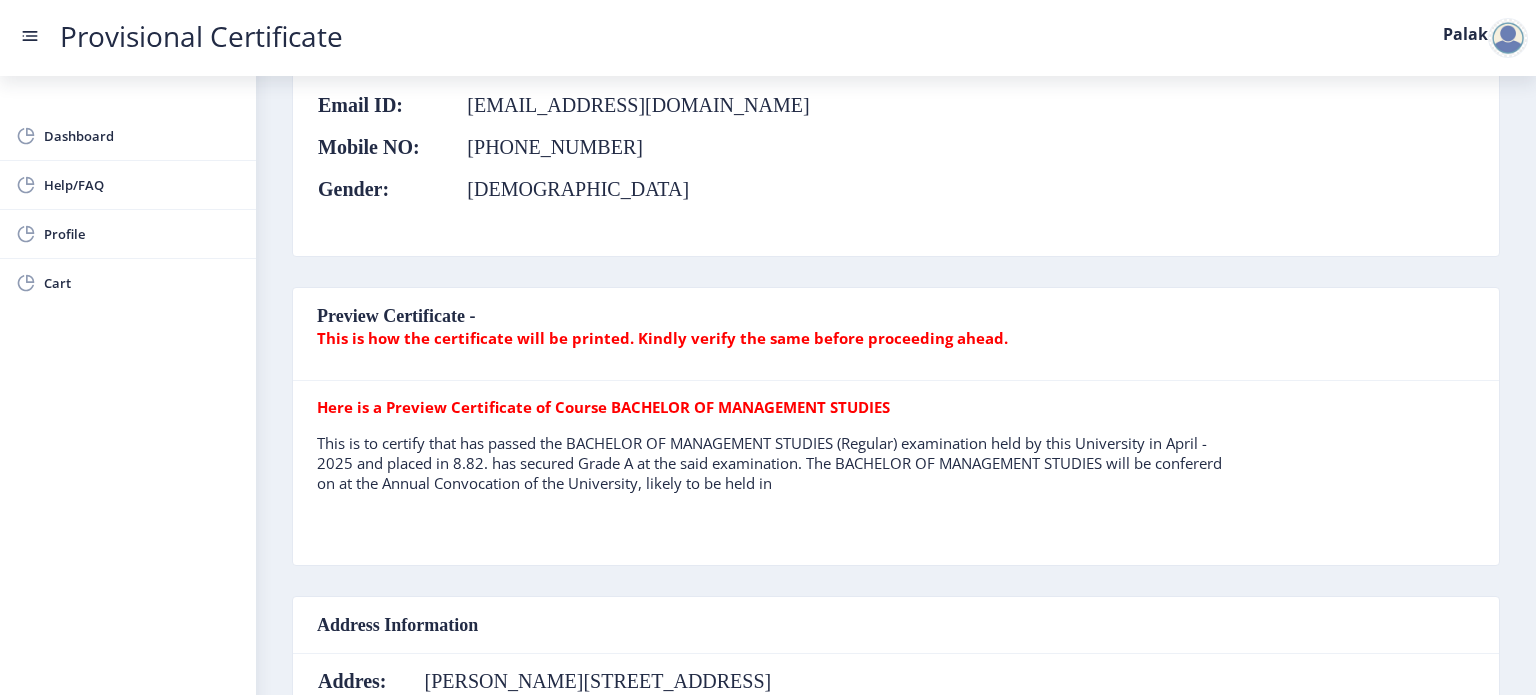 scroll, scrollTop: 187, scrollLeft: 0, axis: vertical 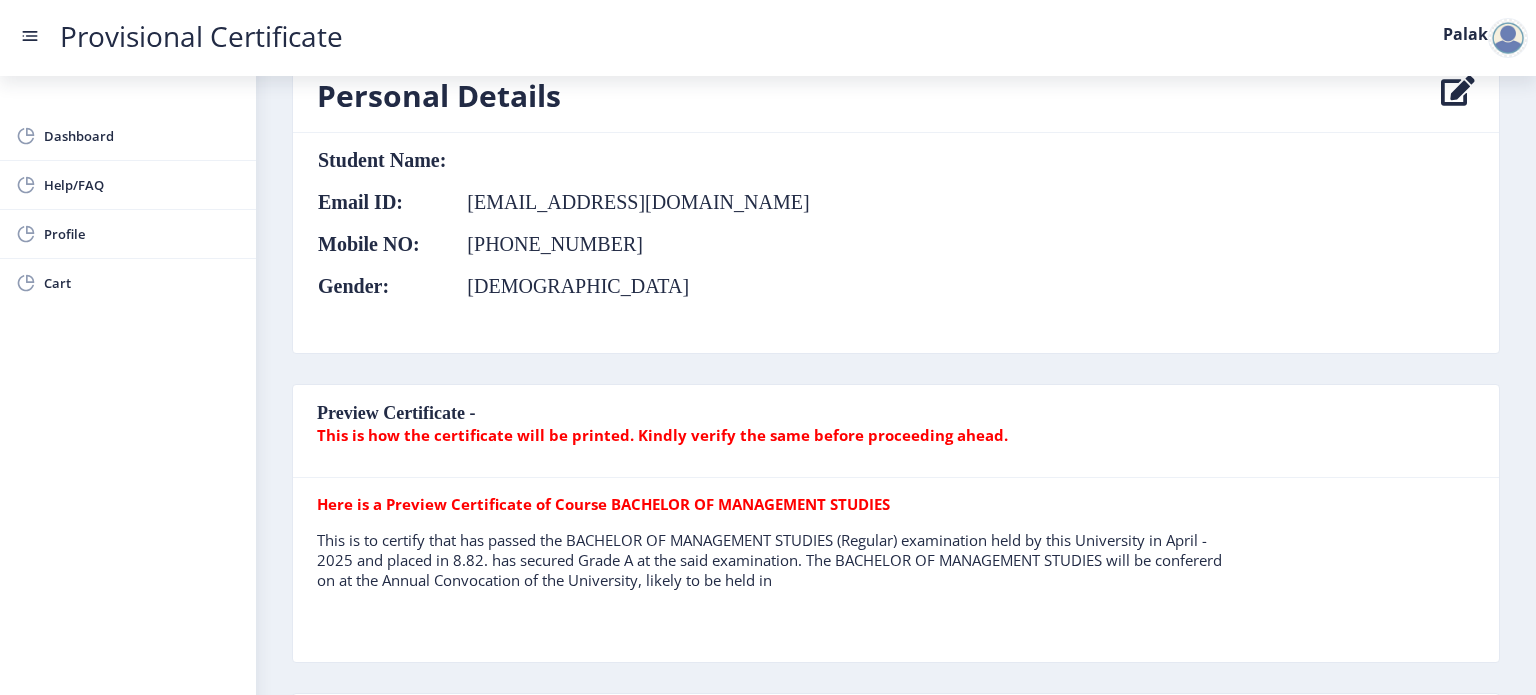 click on "Here is a Preview Certificate of Course BACHELOR OF MANAGEMENT STUDIES  This is to certify that   has passed the BACHELOR OF MANAGEMENT STUDIES (Regular) examination held by this University in April - 2025 and placed in 8.82.  has secured Grade A at the said examination. The BACHELOR OF MANAGEMENT STUDIES will be confererd on  at the Annual Convocation of the University, likely to be held in" 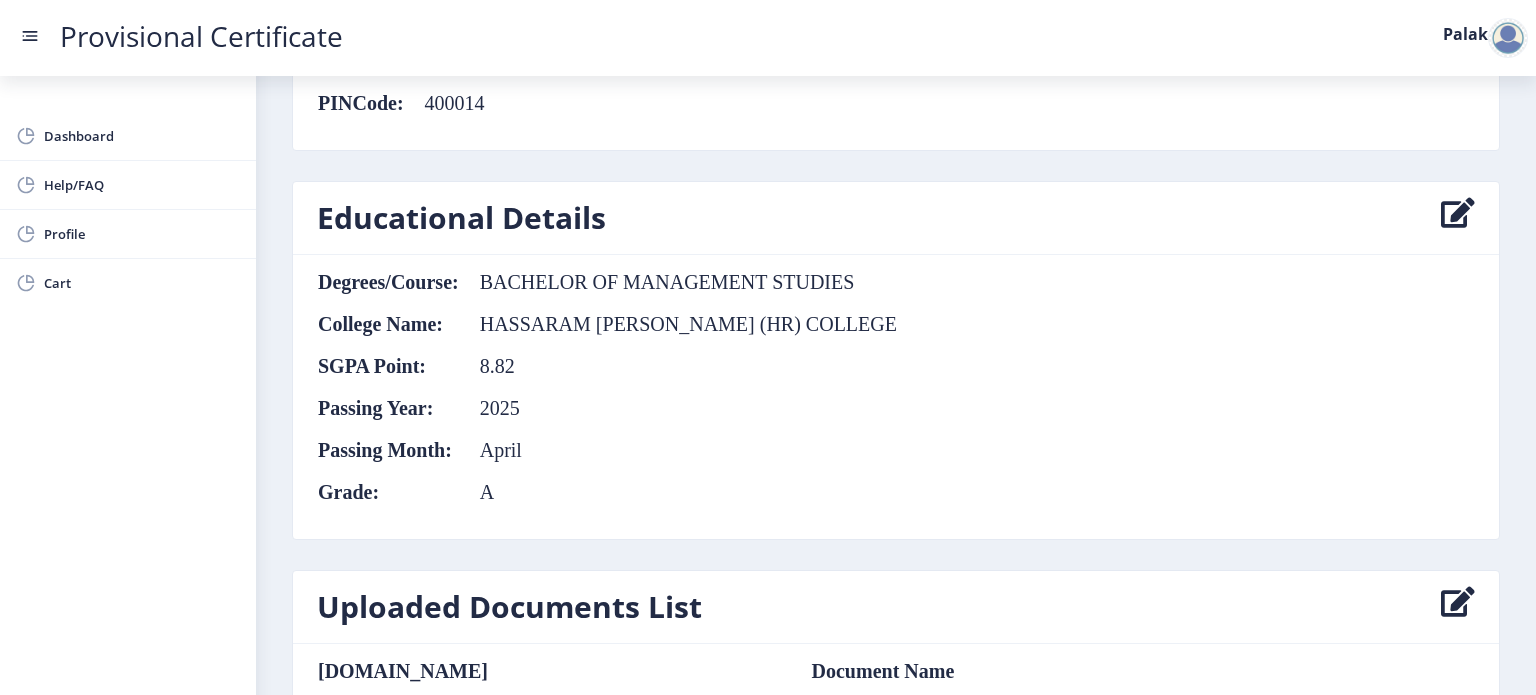 scroll, scrollTop: 1188, scrollLeft: 0, axis: vertical 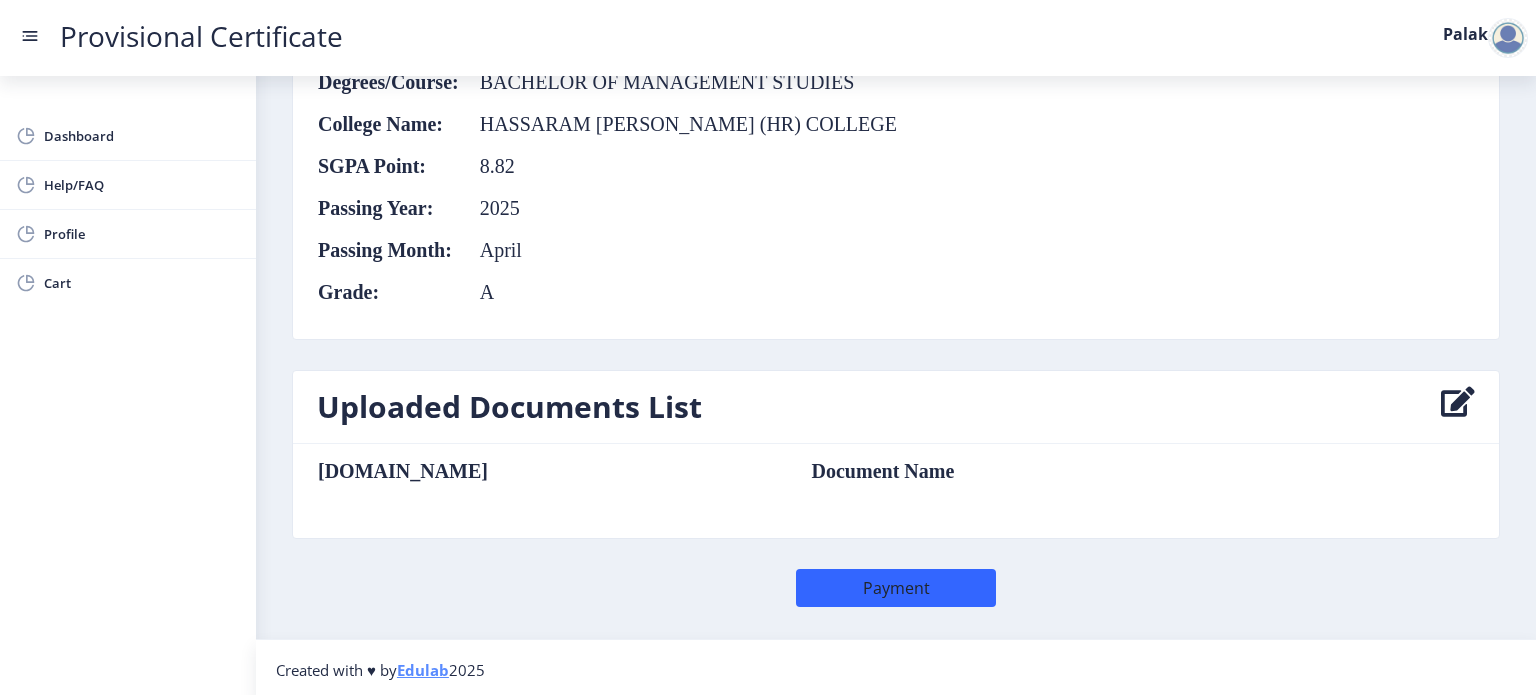 click 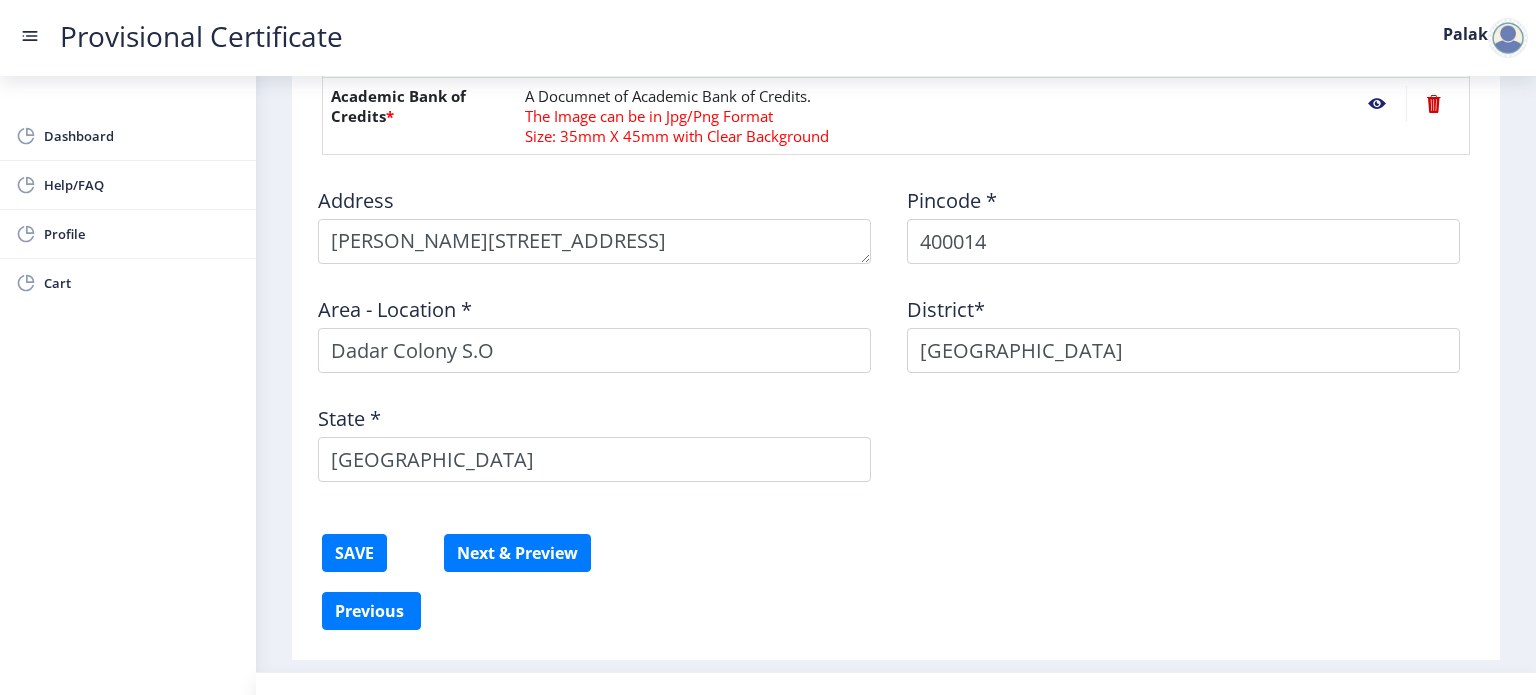 scroll, scrollTop: 936, scrollLeft: 0, axis: vertical 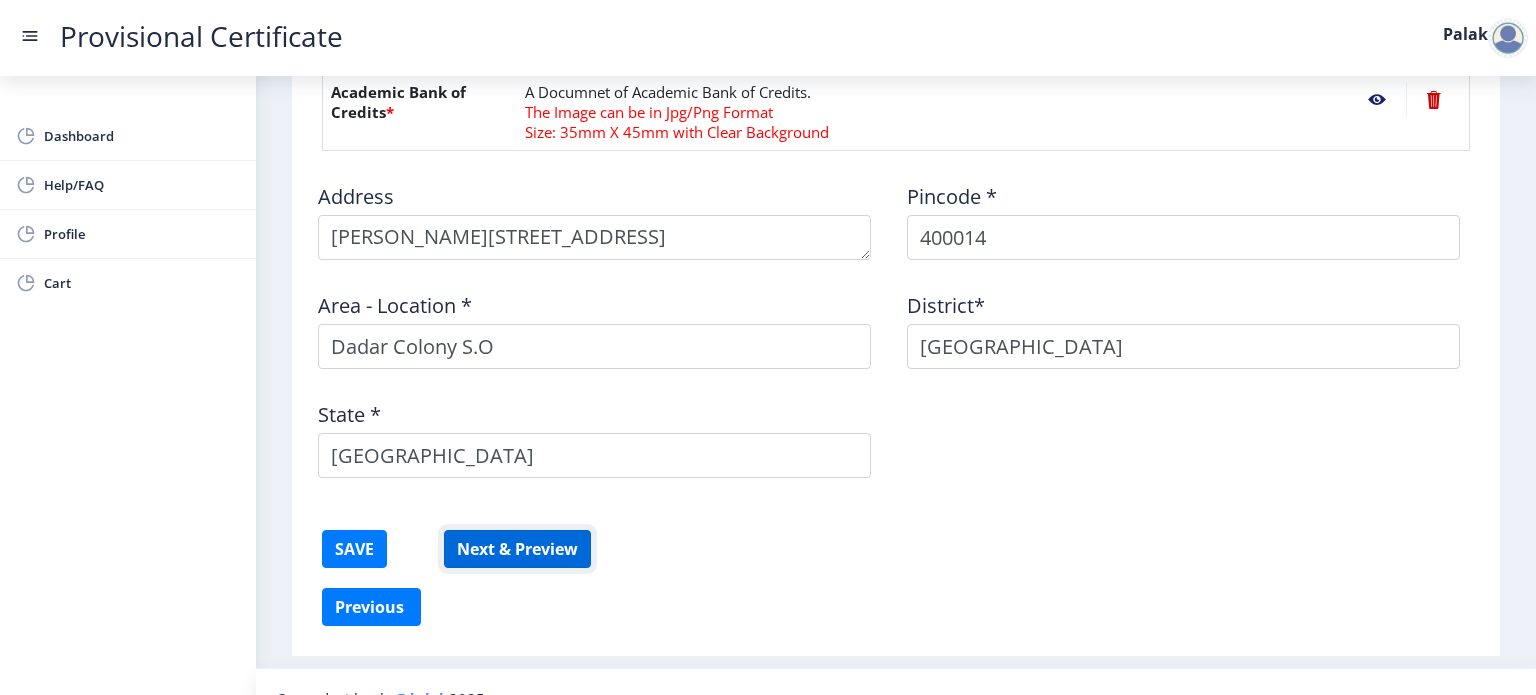 click on "Next & Preview" 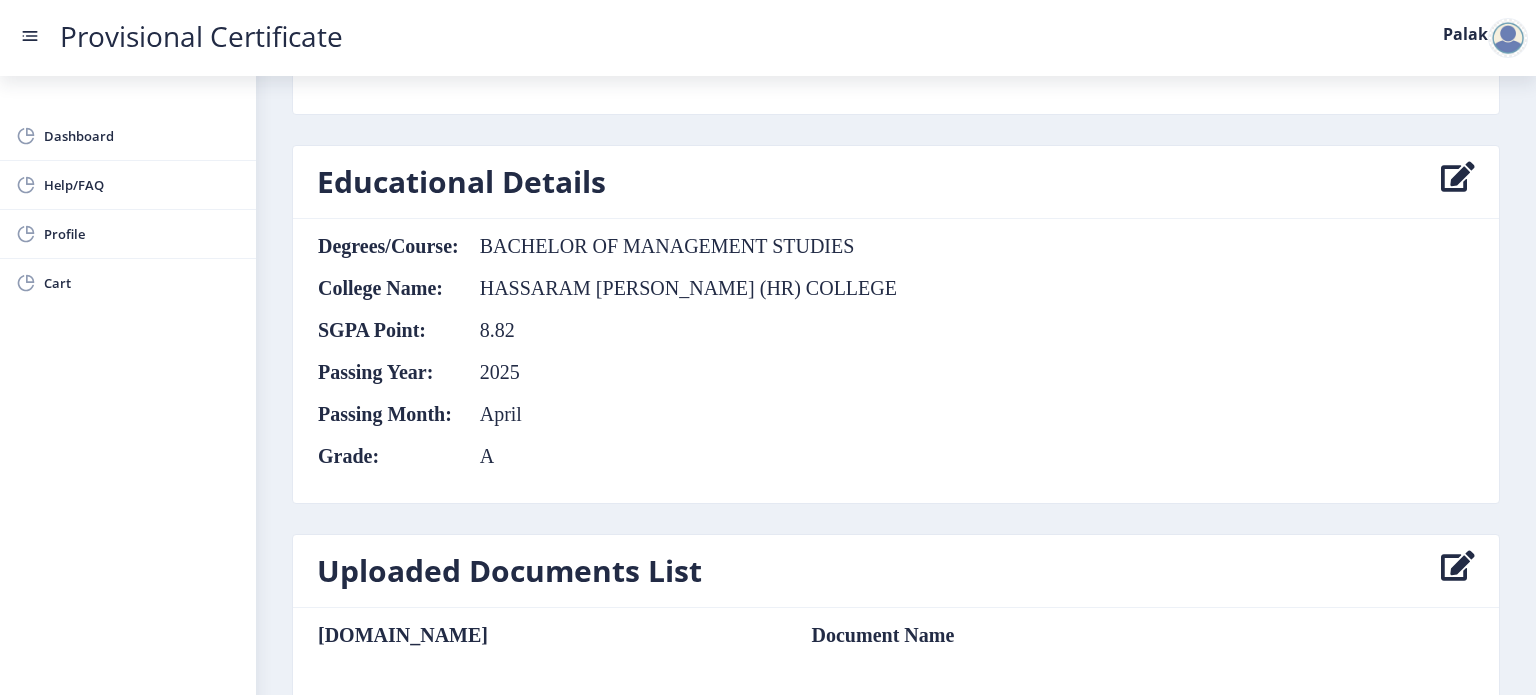 scroll, scrollTop: 1188, scrollLeft: 0, axis: vertical 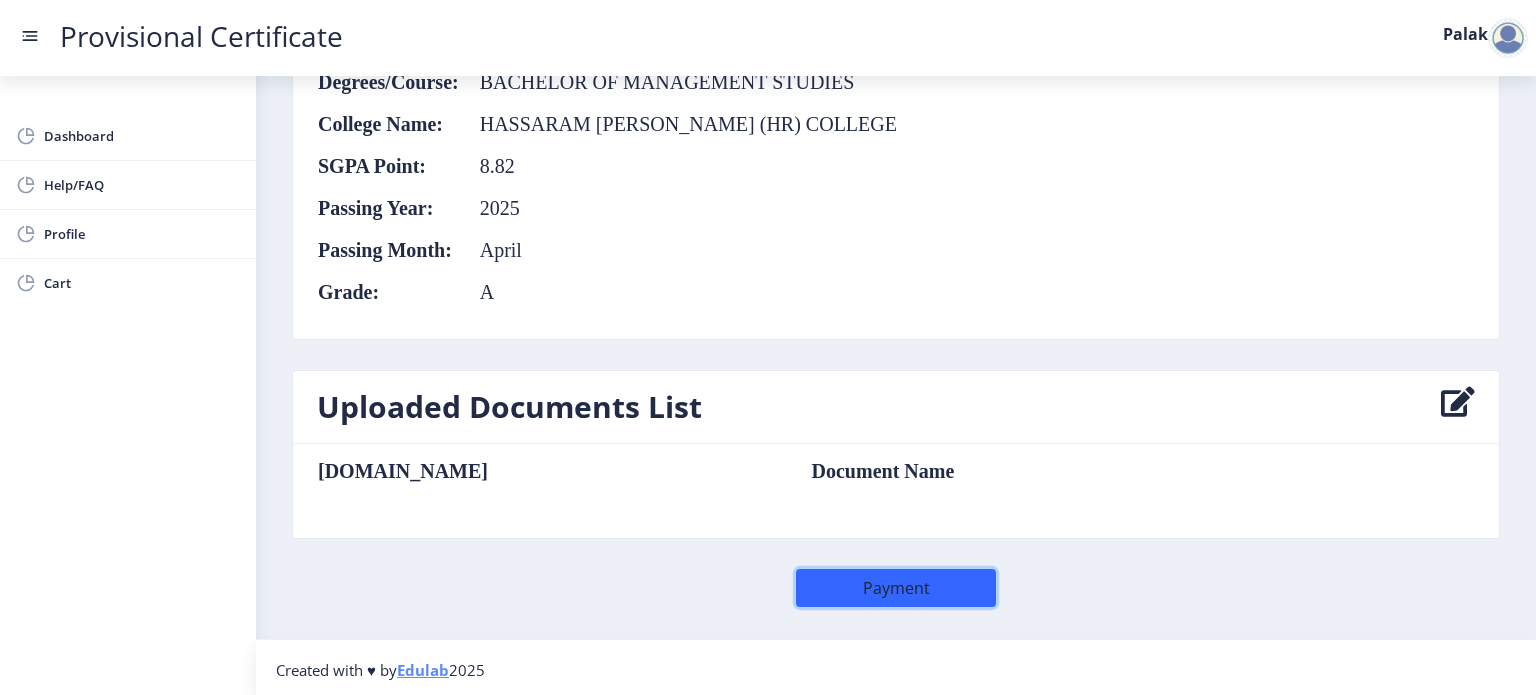 click on "Payment" 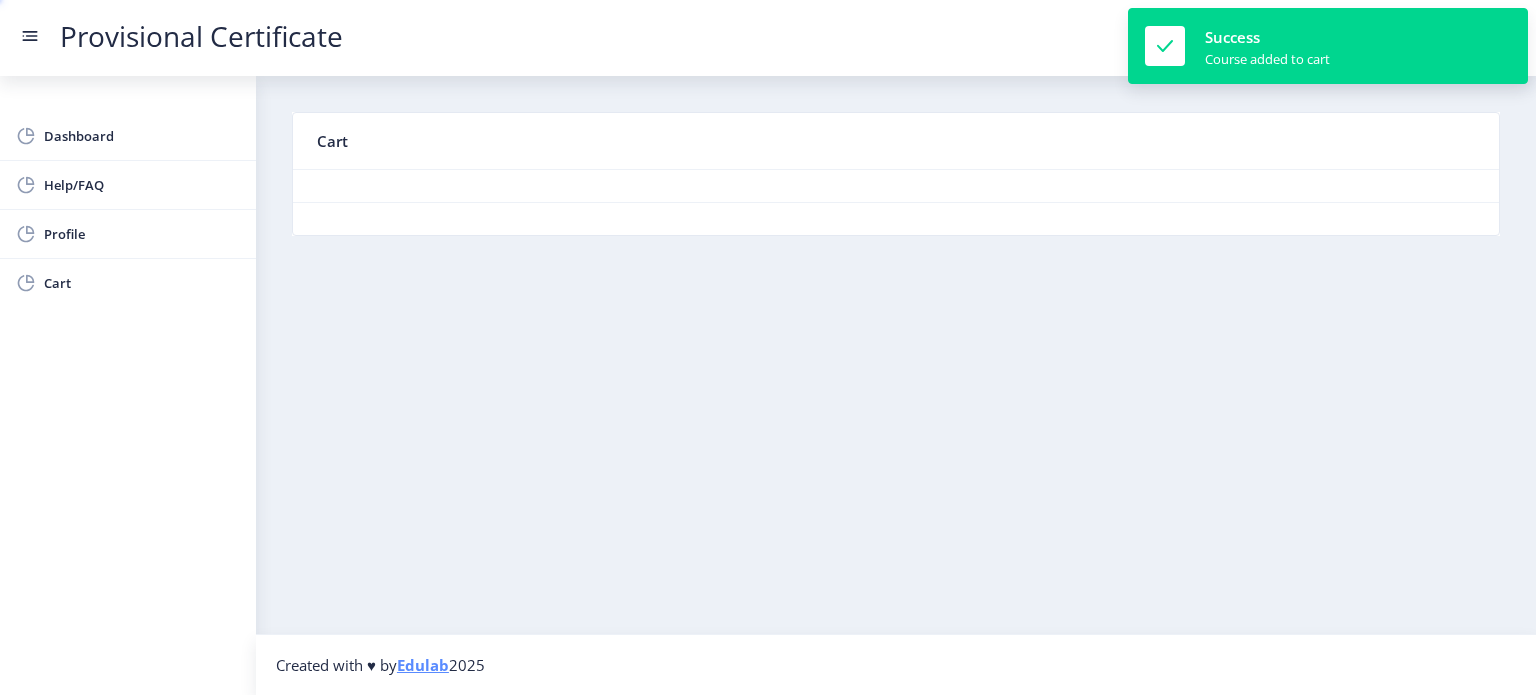 scroll, scrollTop: 0, scrollLeft: 0, axis: both 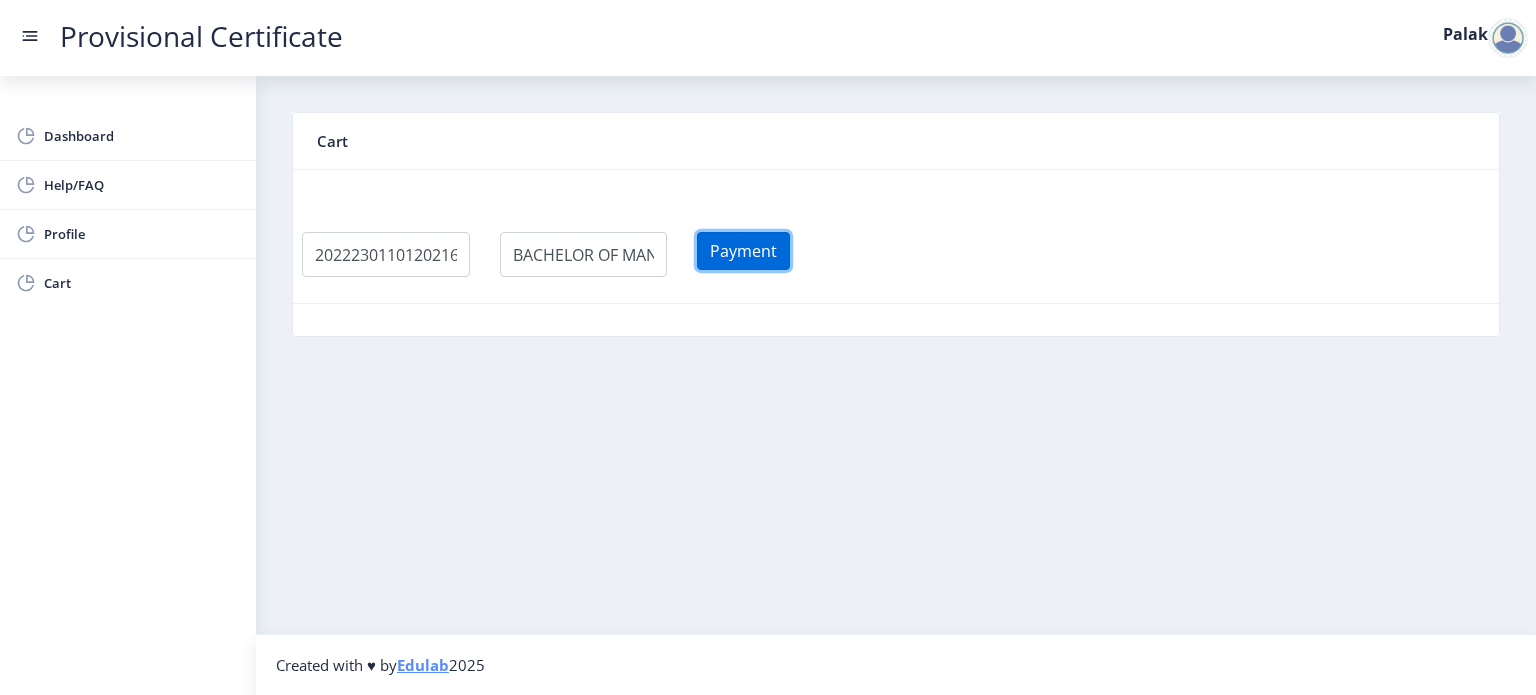 click on "Payment" 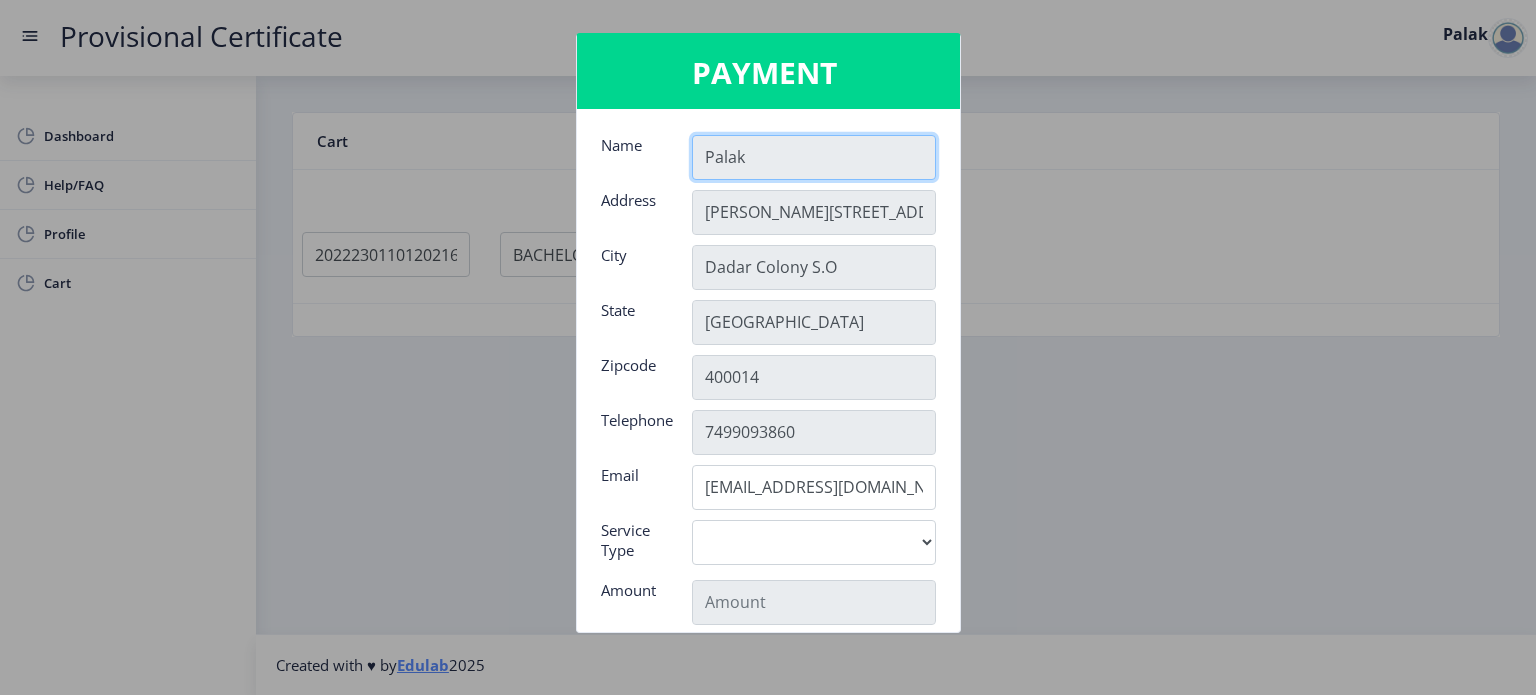 click on "Palak" 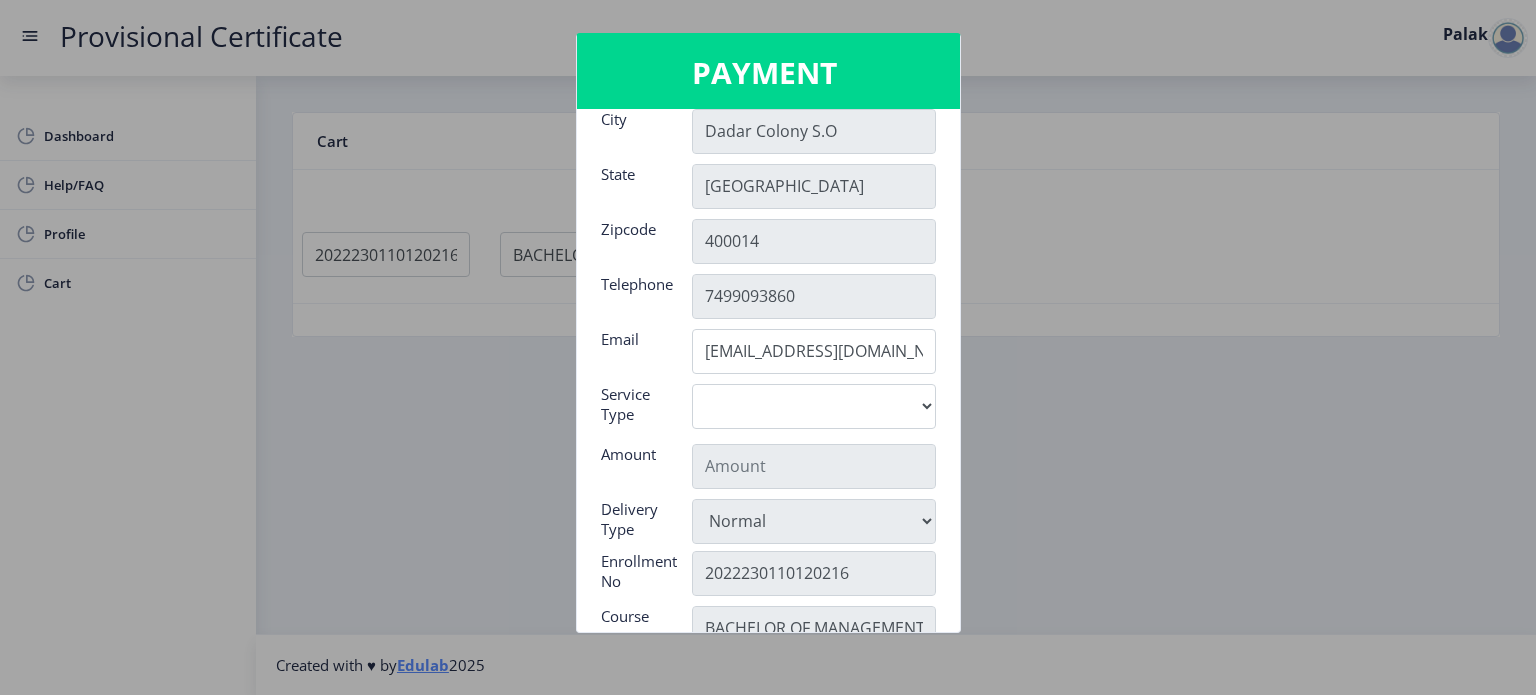 scroll, scrollTop: 136, scrollLeft: 0, axis: vertical 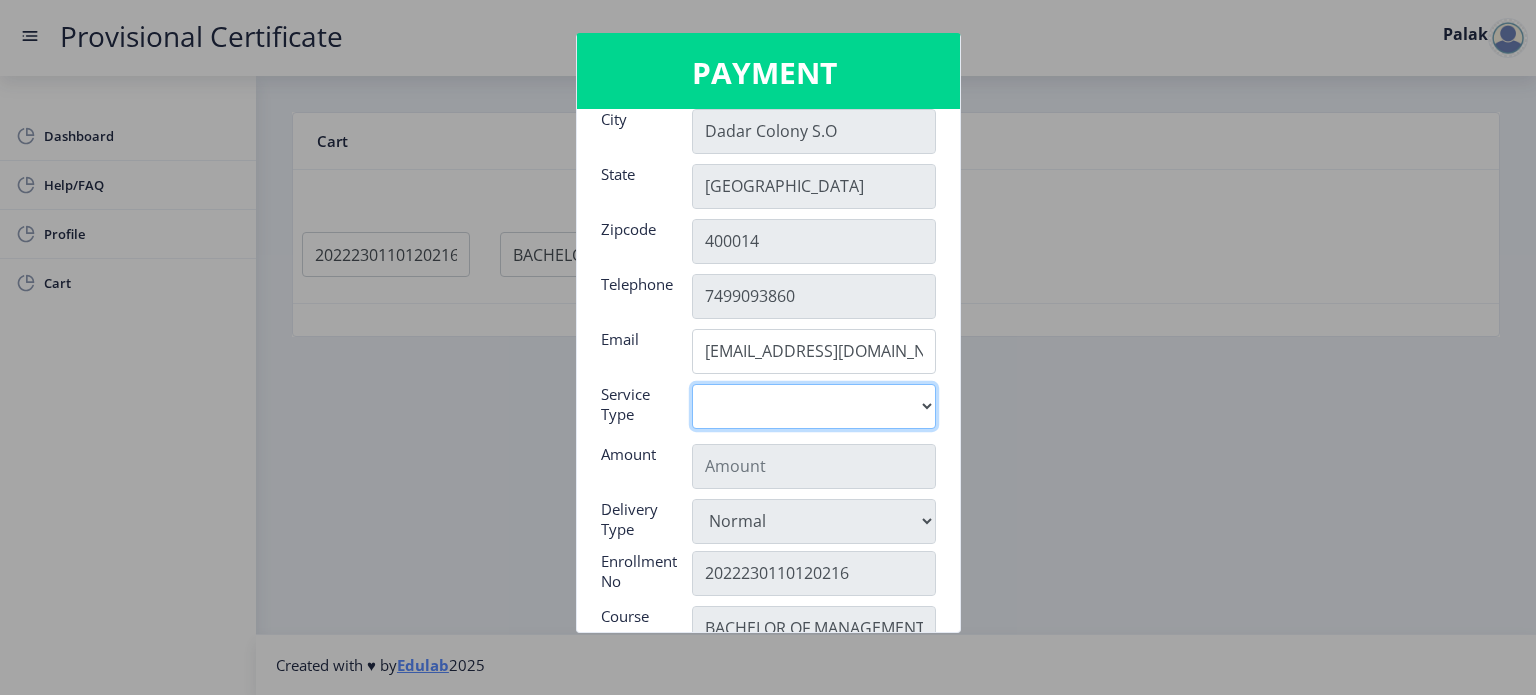 click on "Digital" at bounding box center (814, 406) 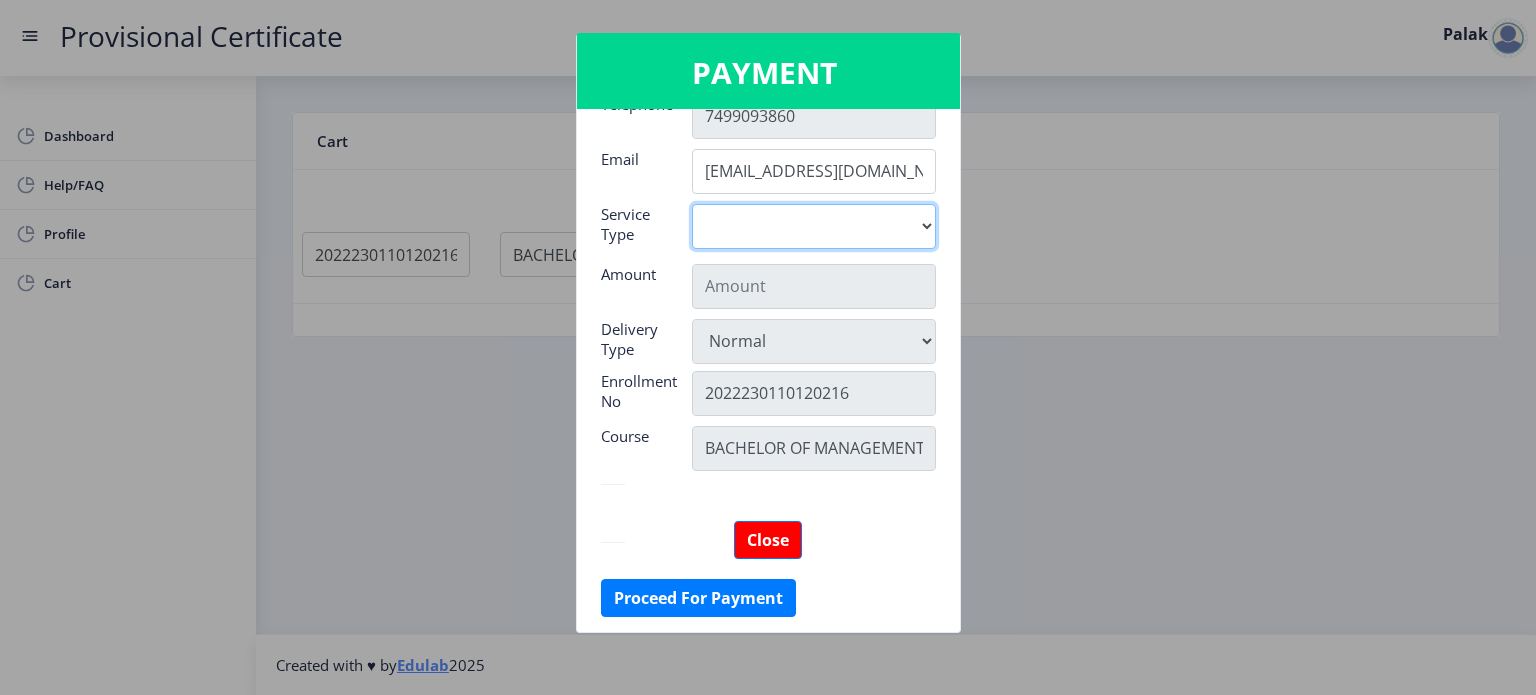 scroll, scrollTop: 316, scrollLeft: 0, axis: vertical 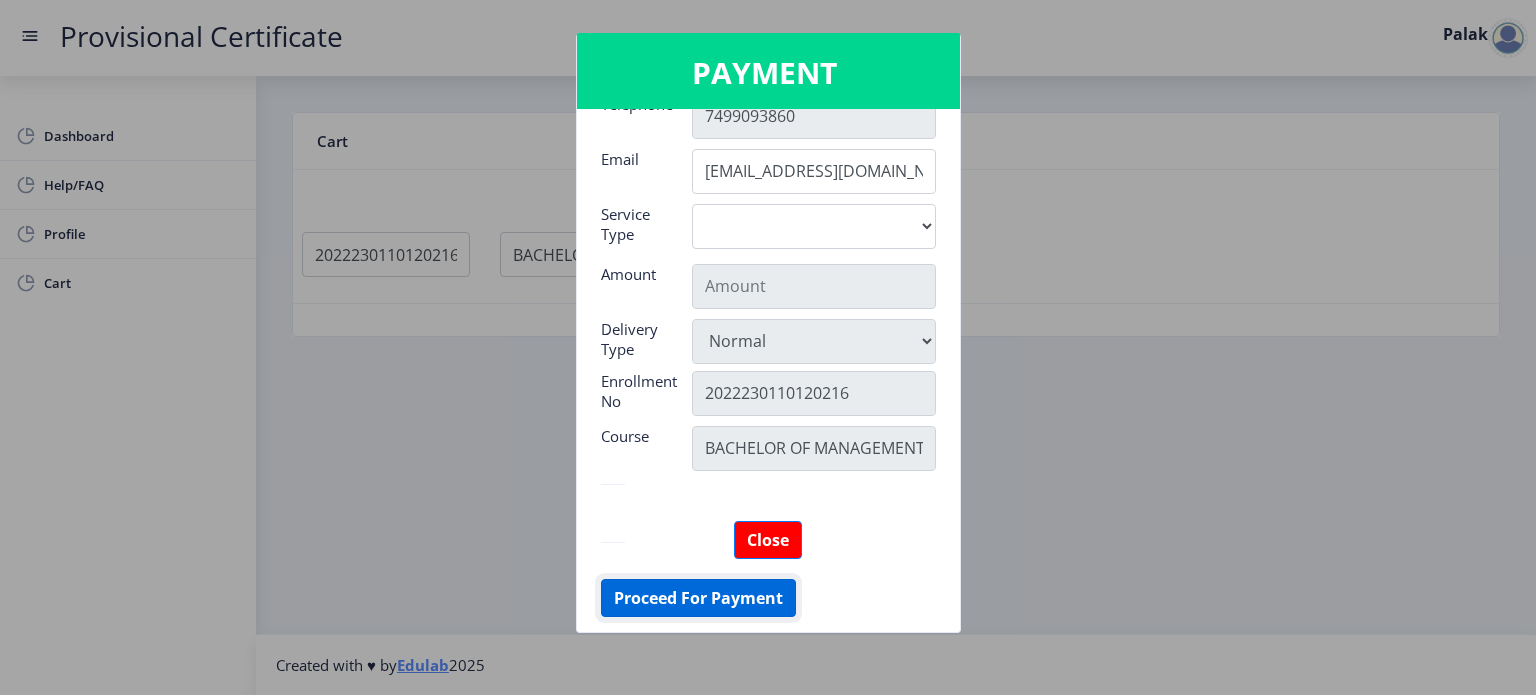 click on "Proceed For Payment" 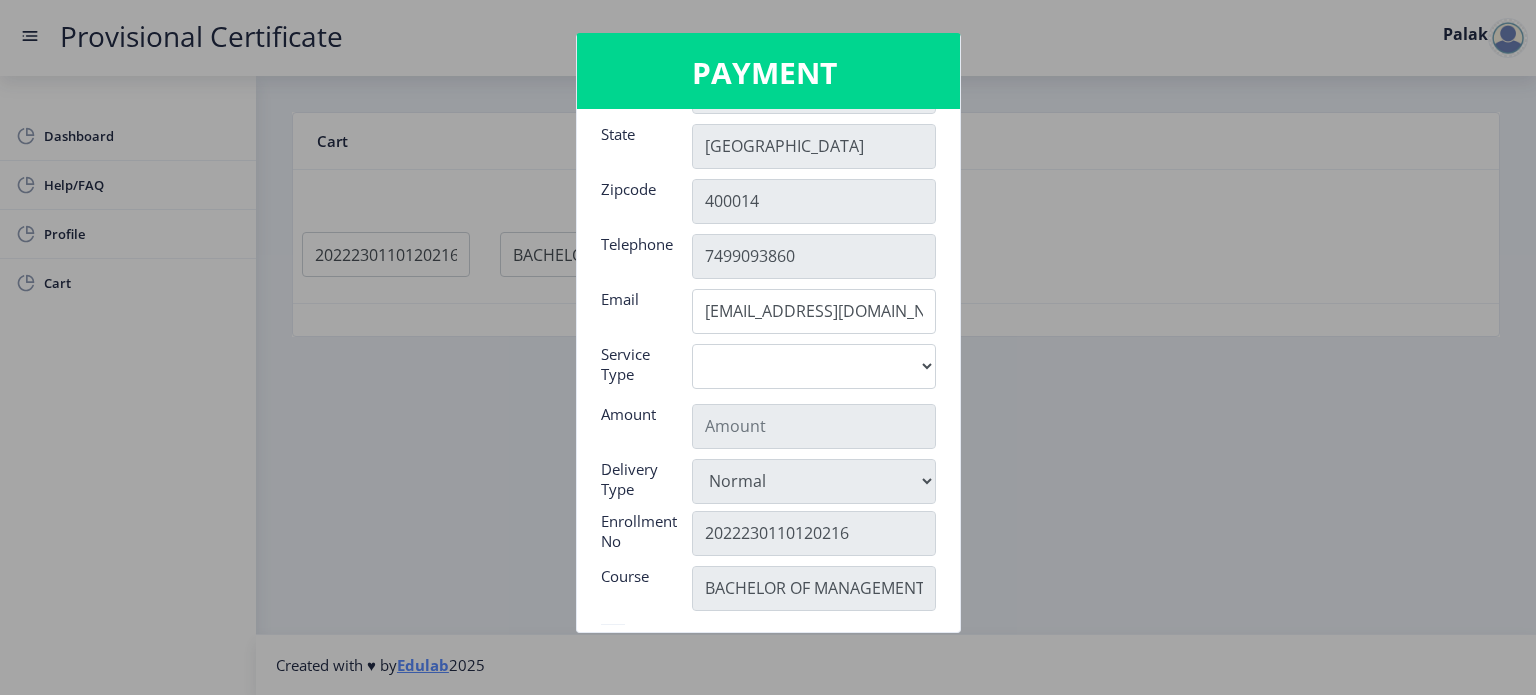 scroll, scrollTop: 176, scrollLeft: 0, axis: vertical 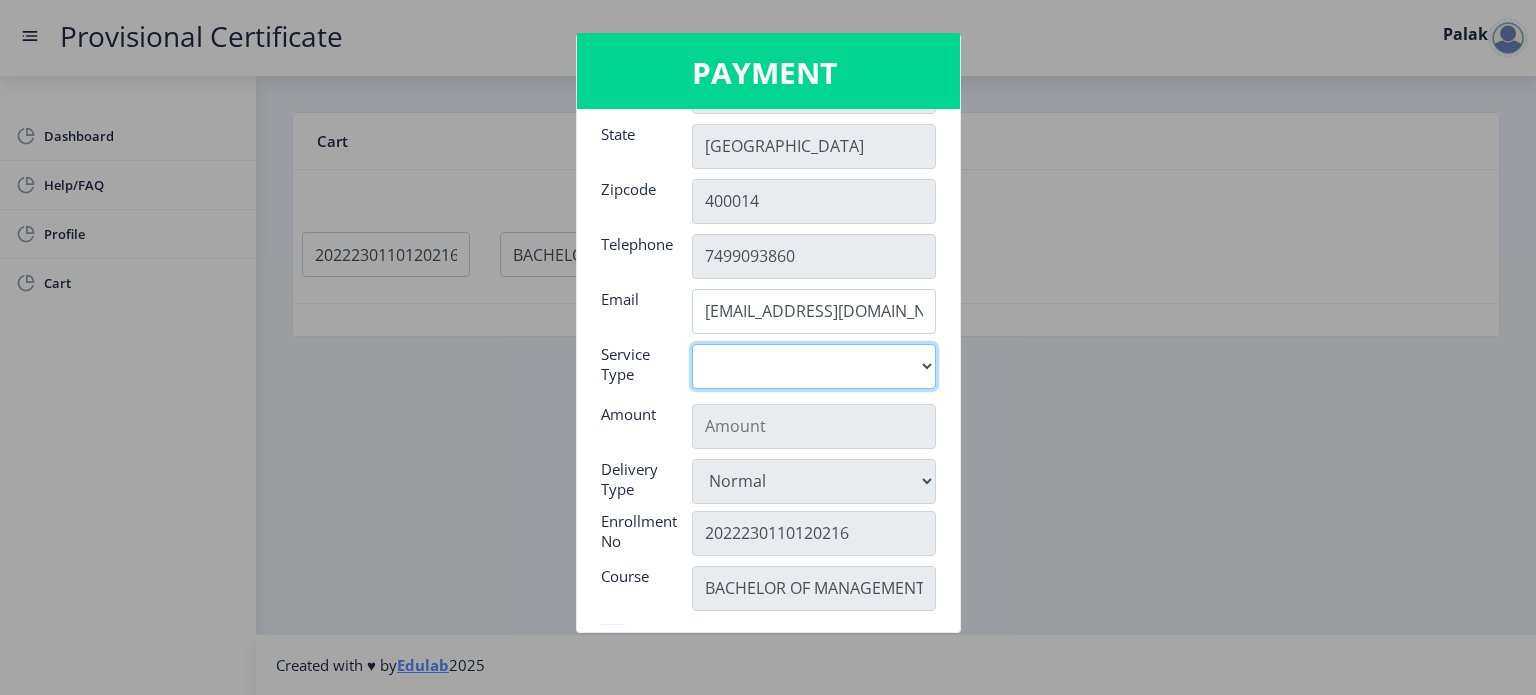click on "Digital" at bounding box center [814, 366] 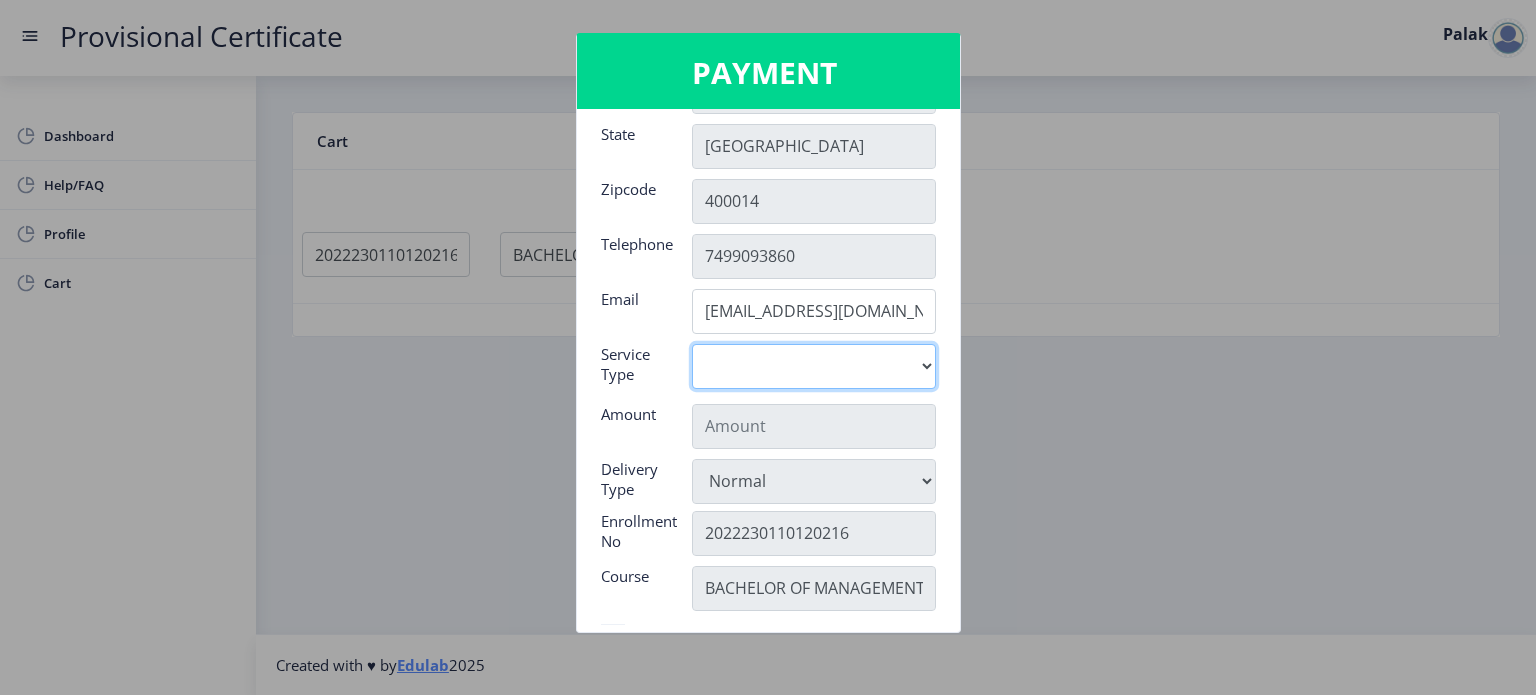 select on "old" 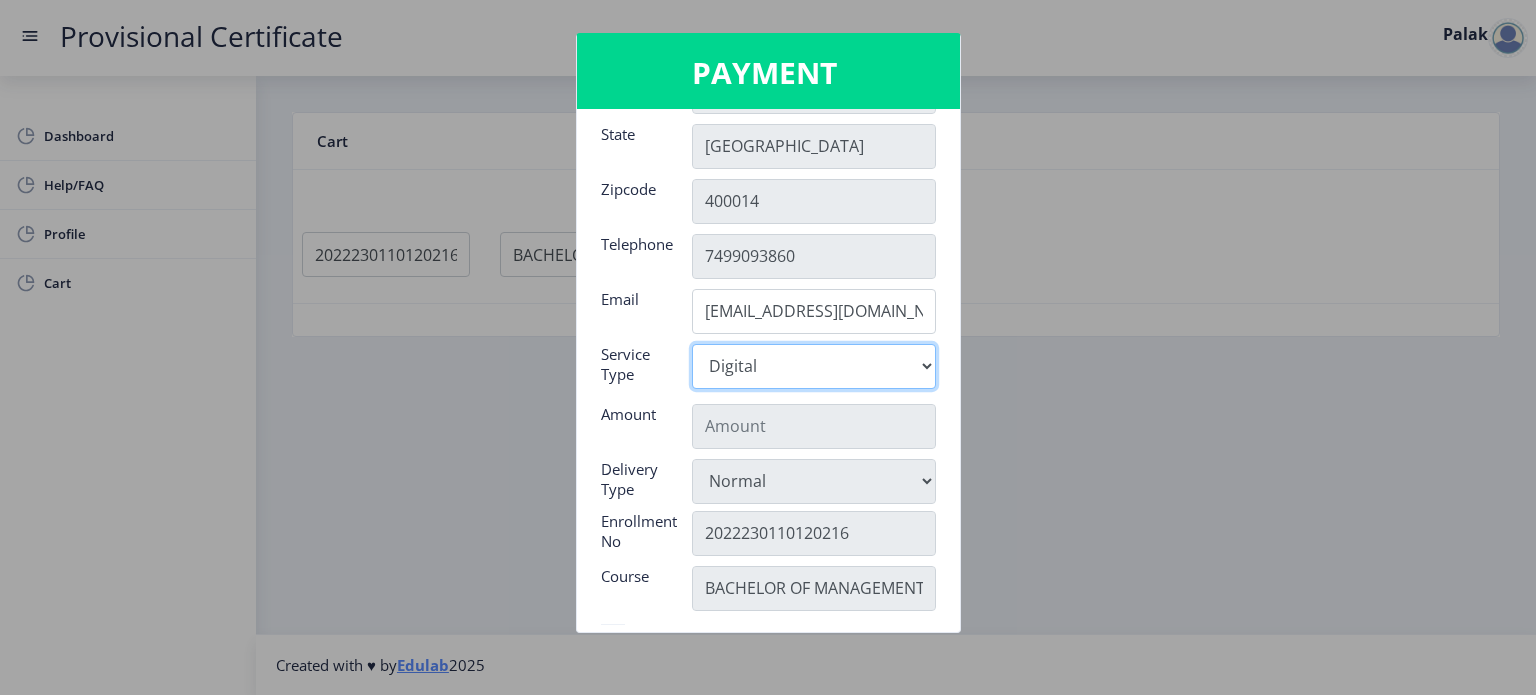 click on "Digital" at bounding box center (814, 366) 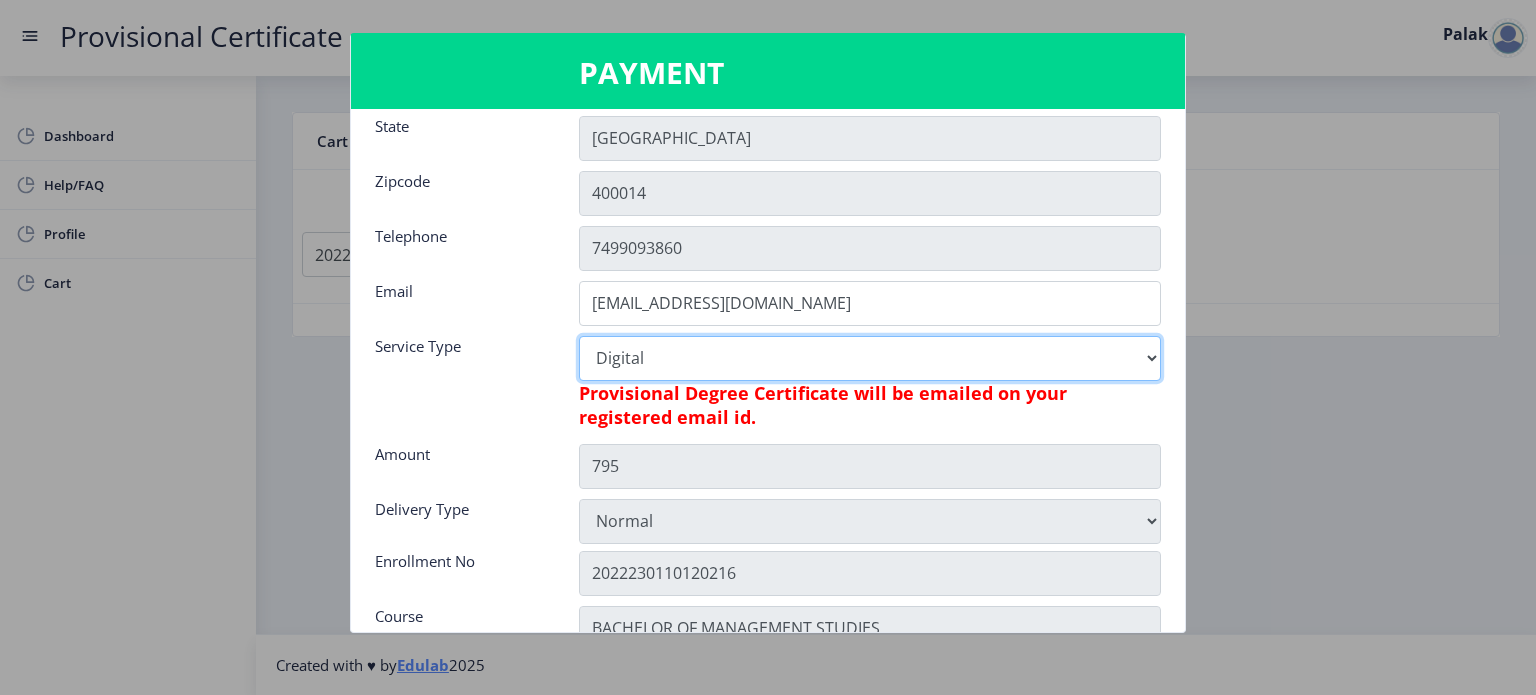 scroll, scrollTop: 184, scrollLeft: 0, axis: vertical 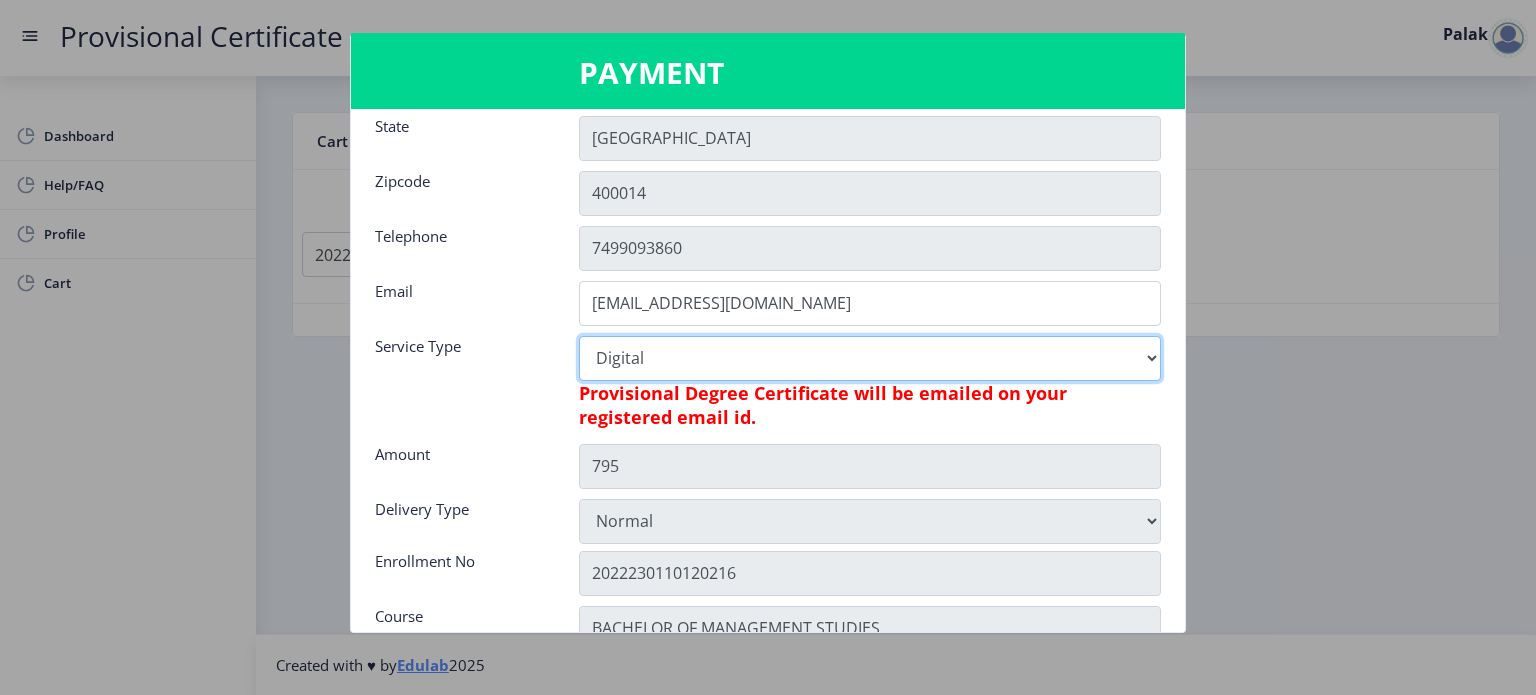 click on "Digital" at bounding box center [870, 358] 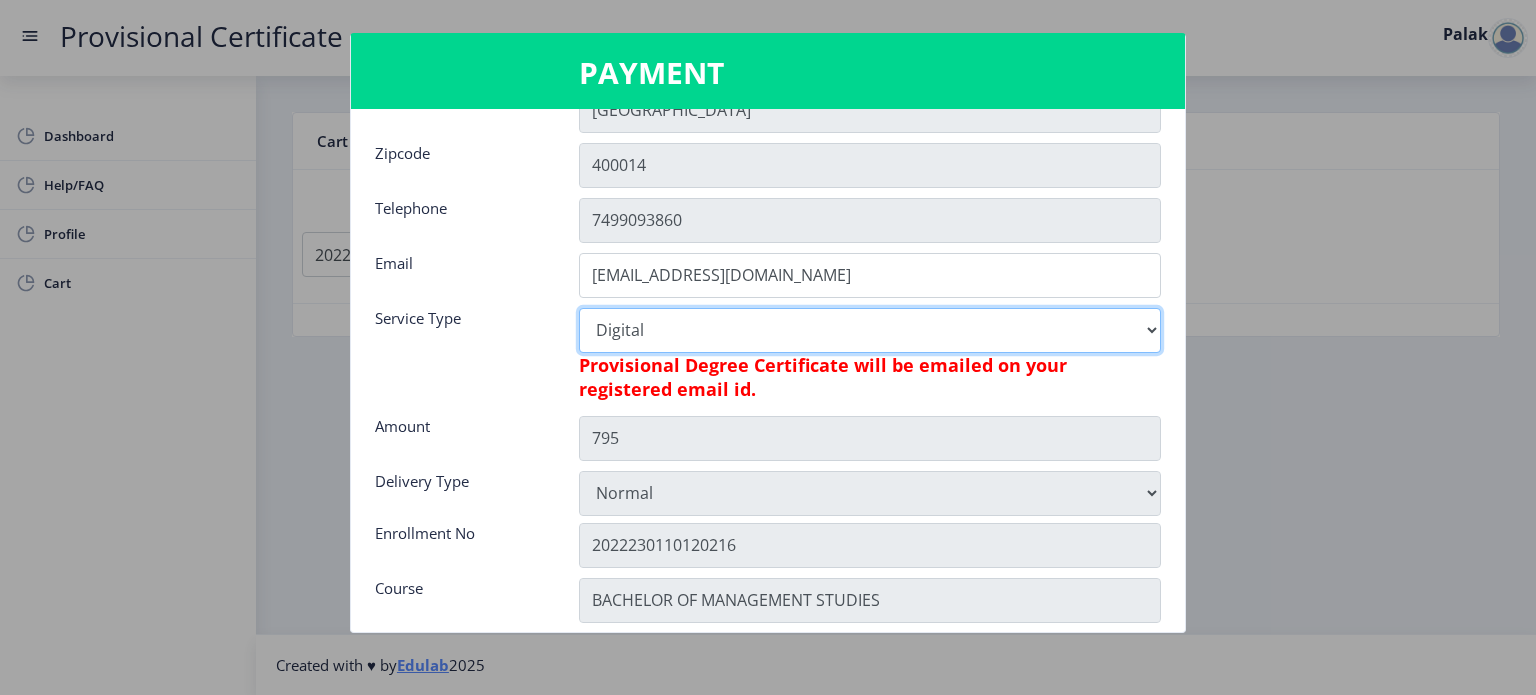 scroll, scrollTop: 212, scrollLeft: 0, axis: vertical 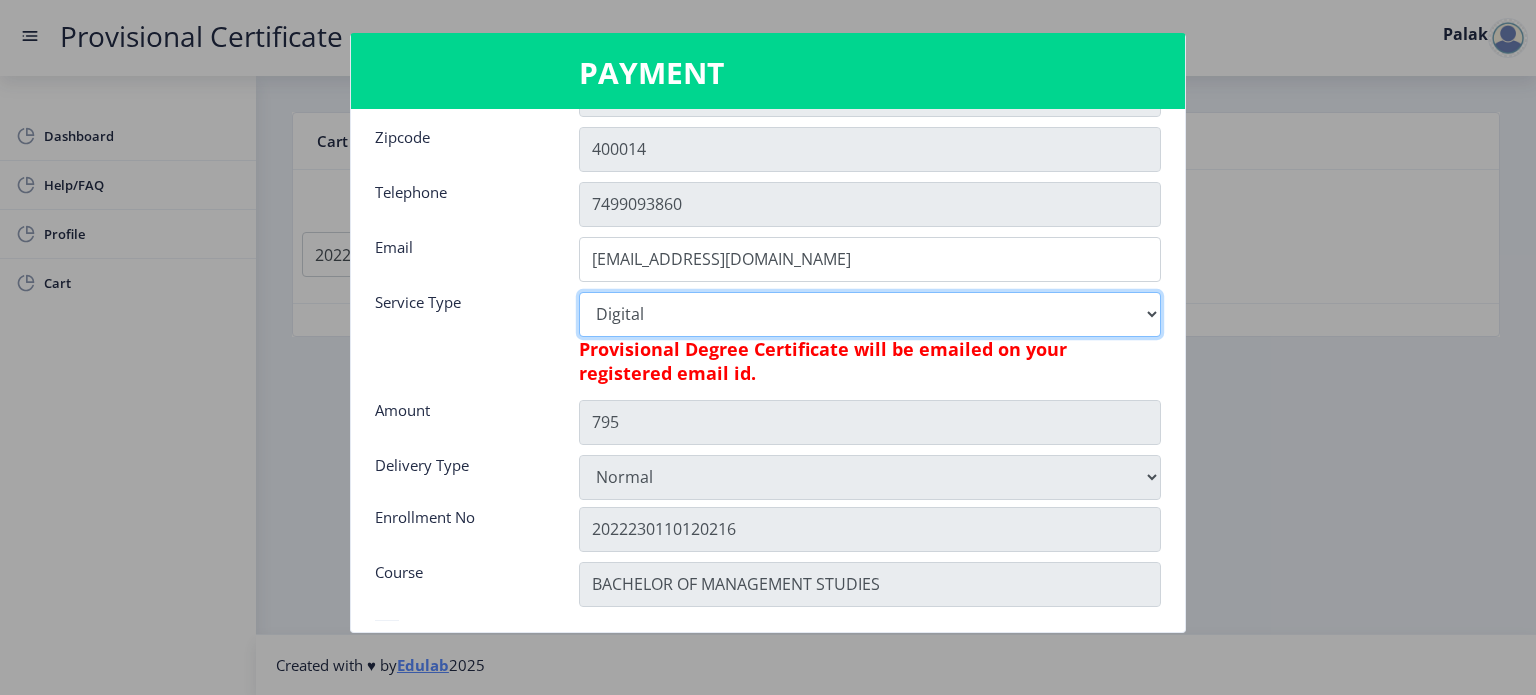 click on "Digital" at bounding box center (870, 314) 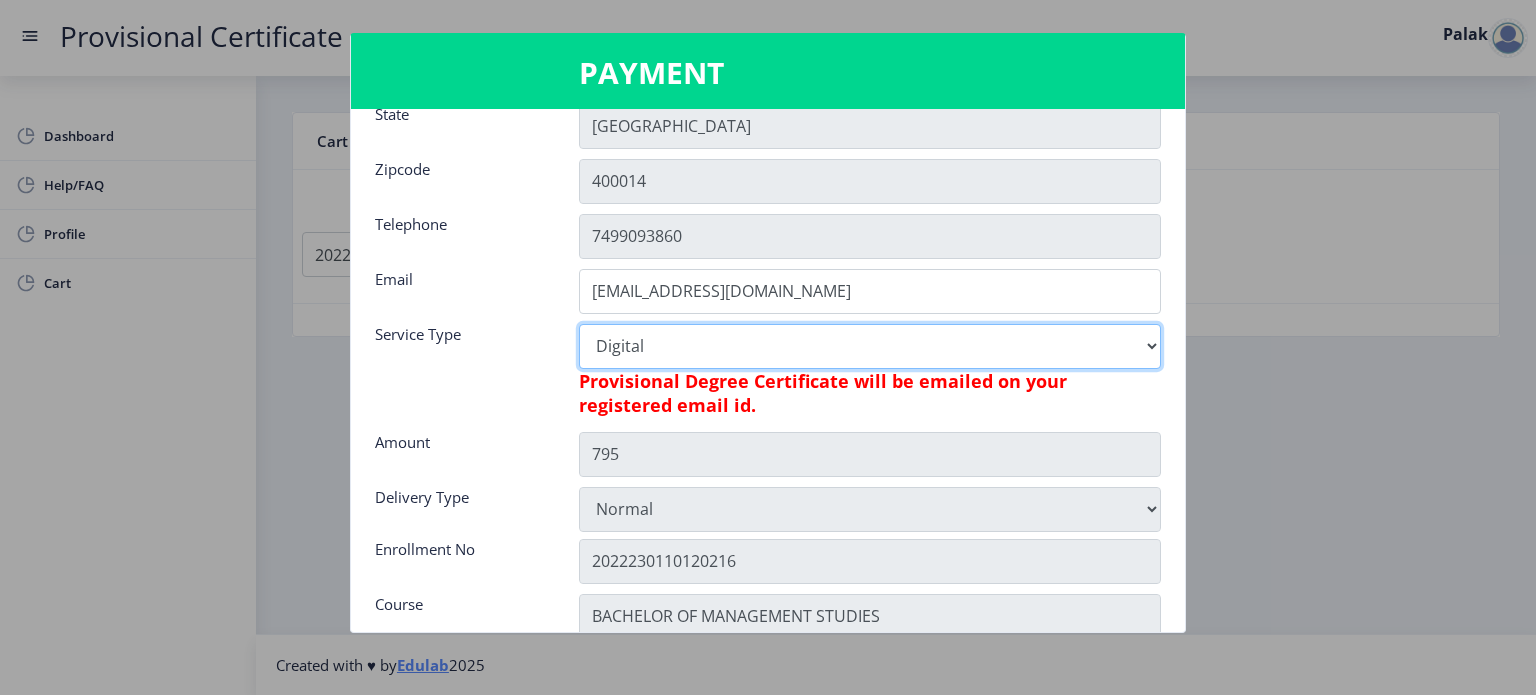 scroll, scrollTop: 202, scrollLeft: 0, axis: vertical 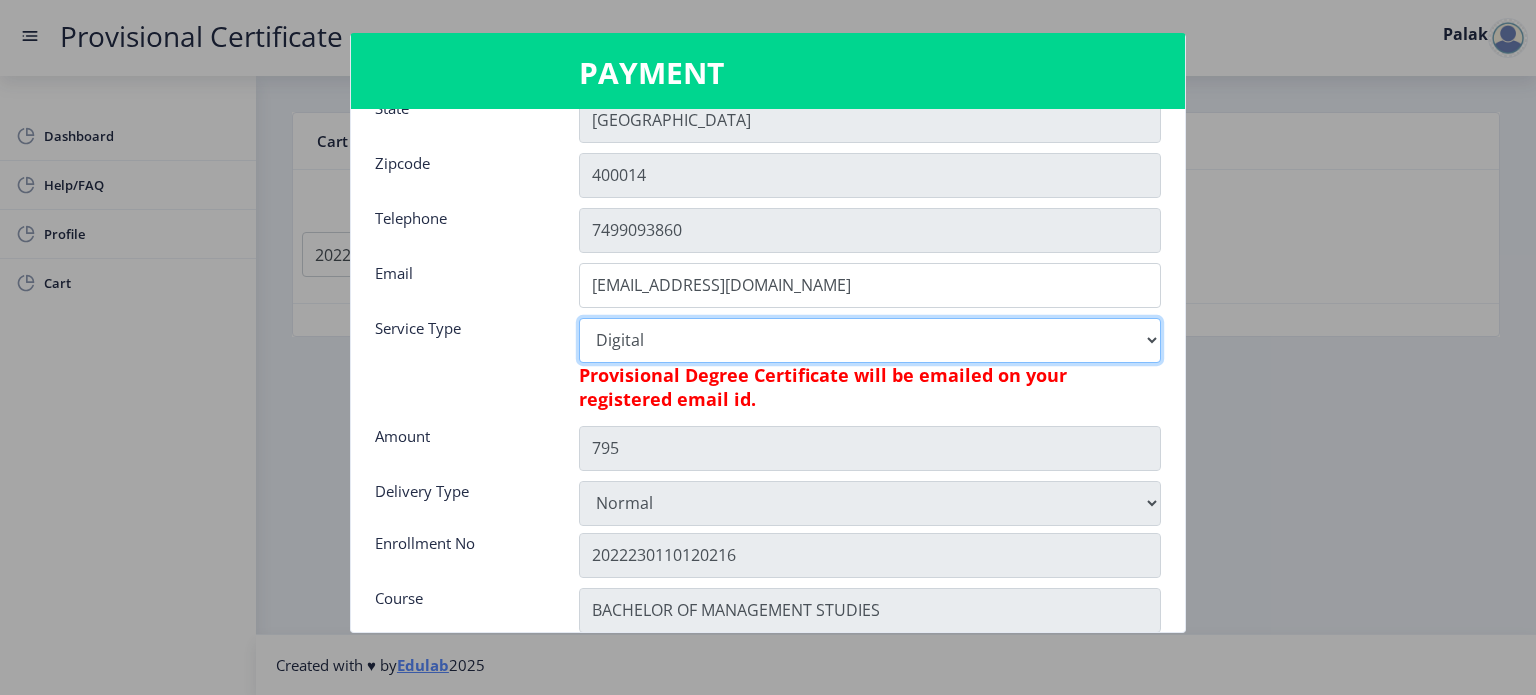 click on "Digital" at bounding box center (870, 340) 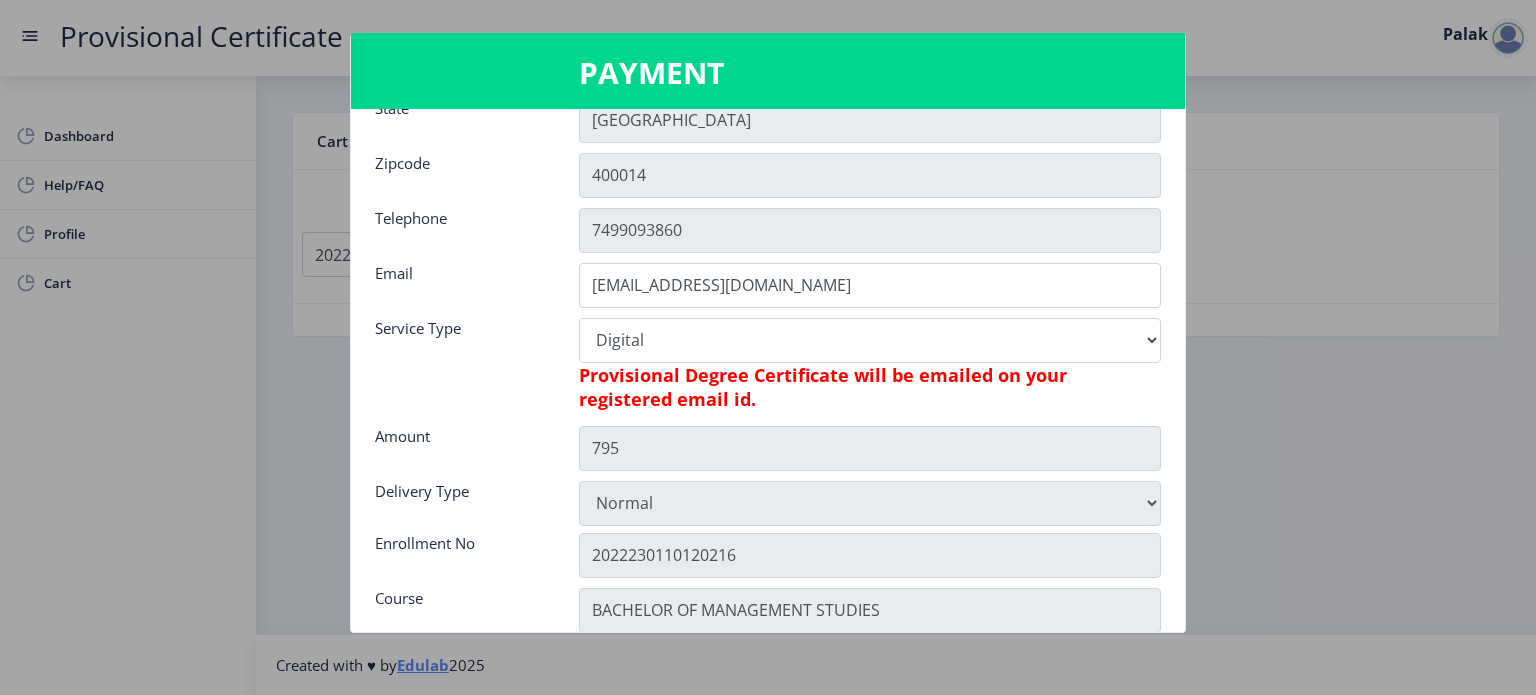click 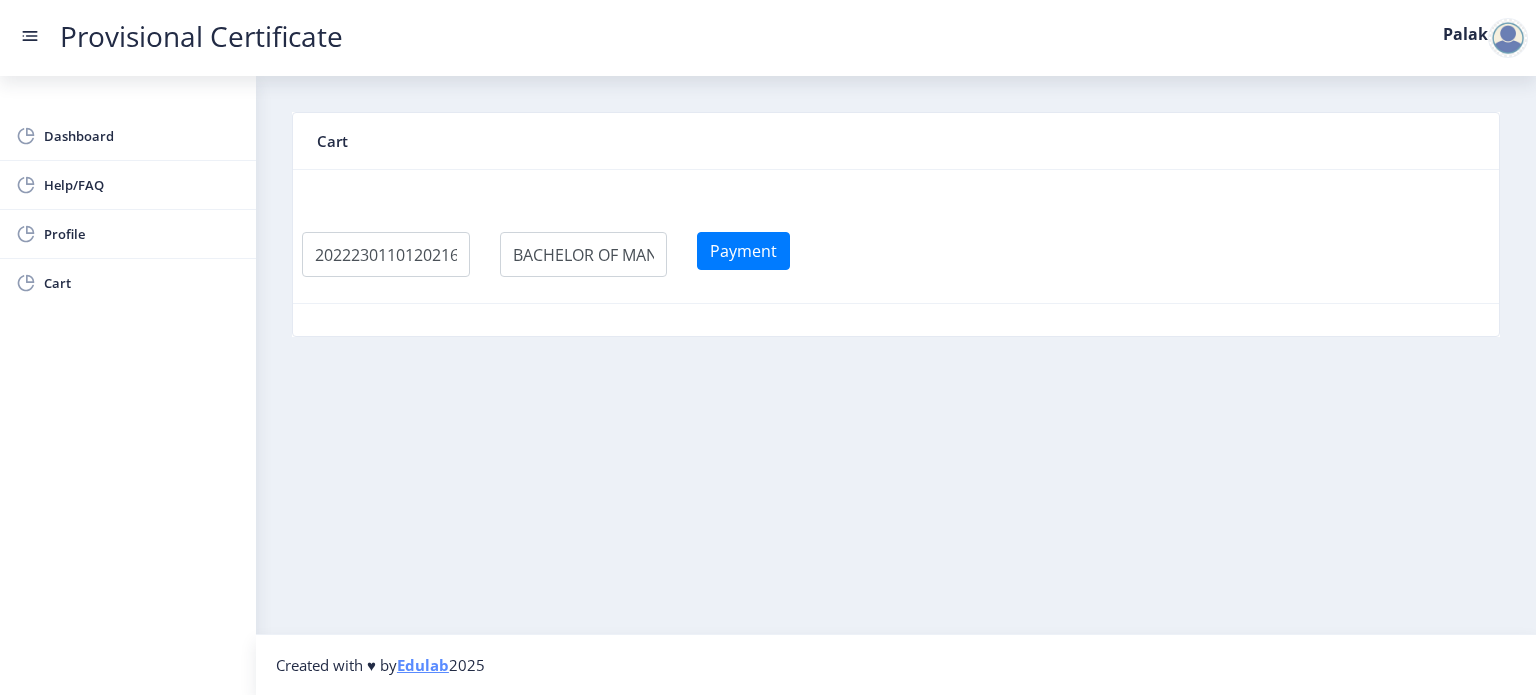 click on "Payment" 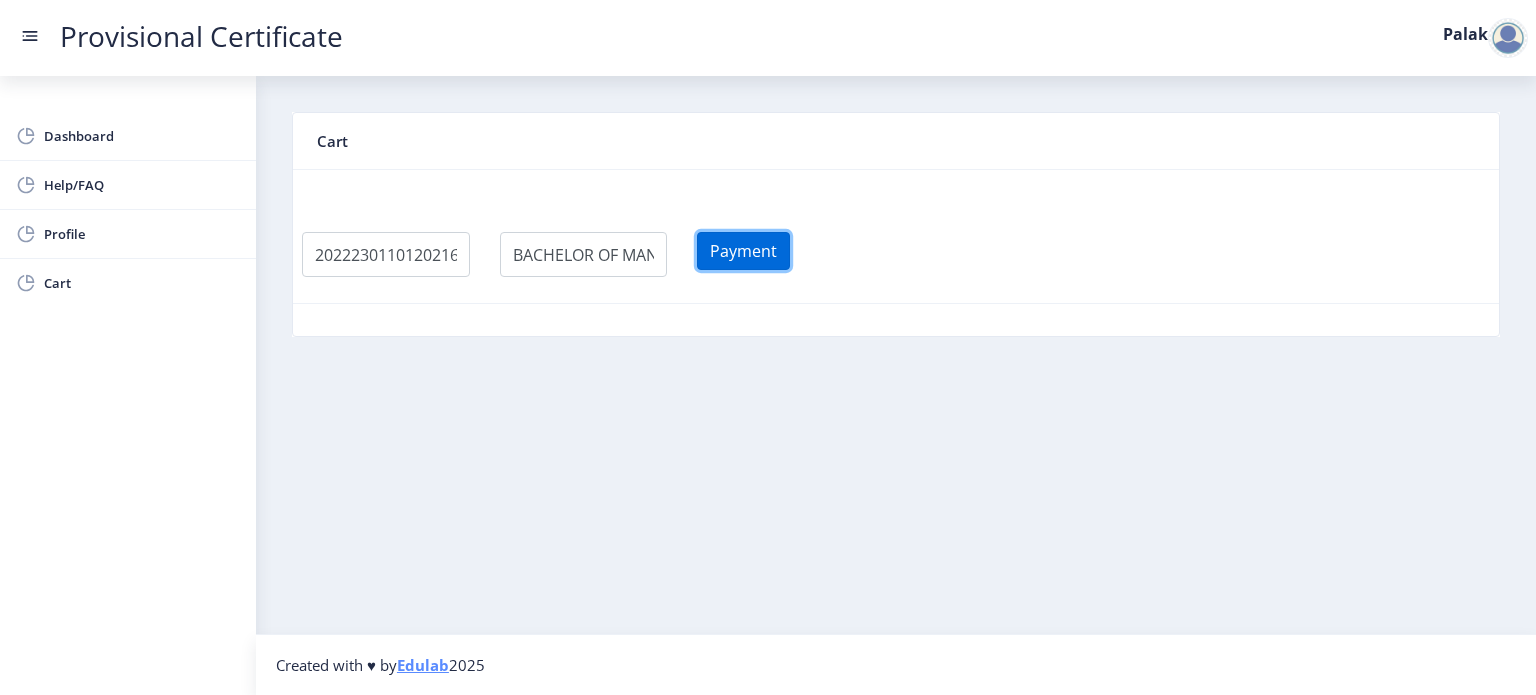 click on "Payment" 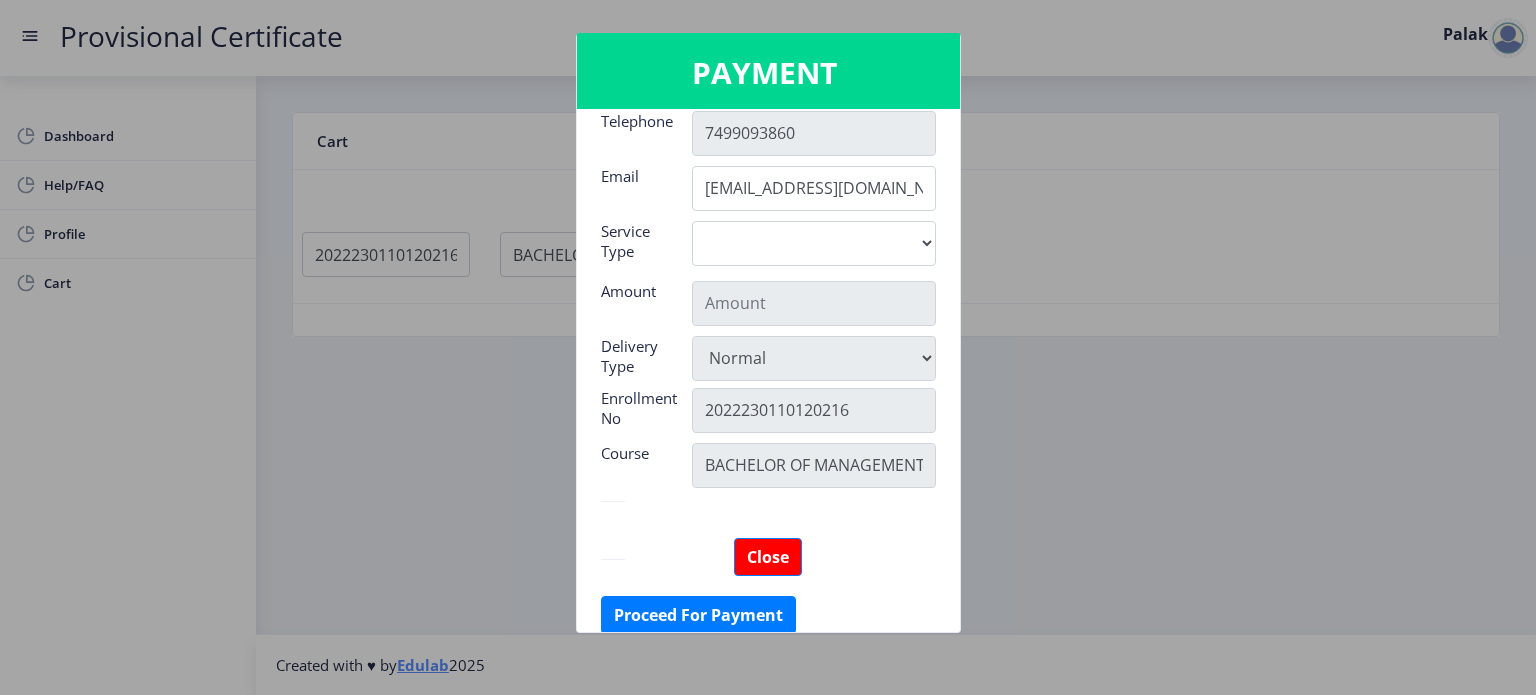 scroll, scrollTop: 316, scrollLeft: 0, axis: vertical 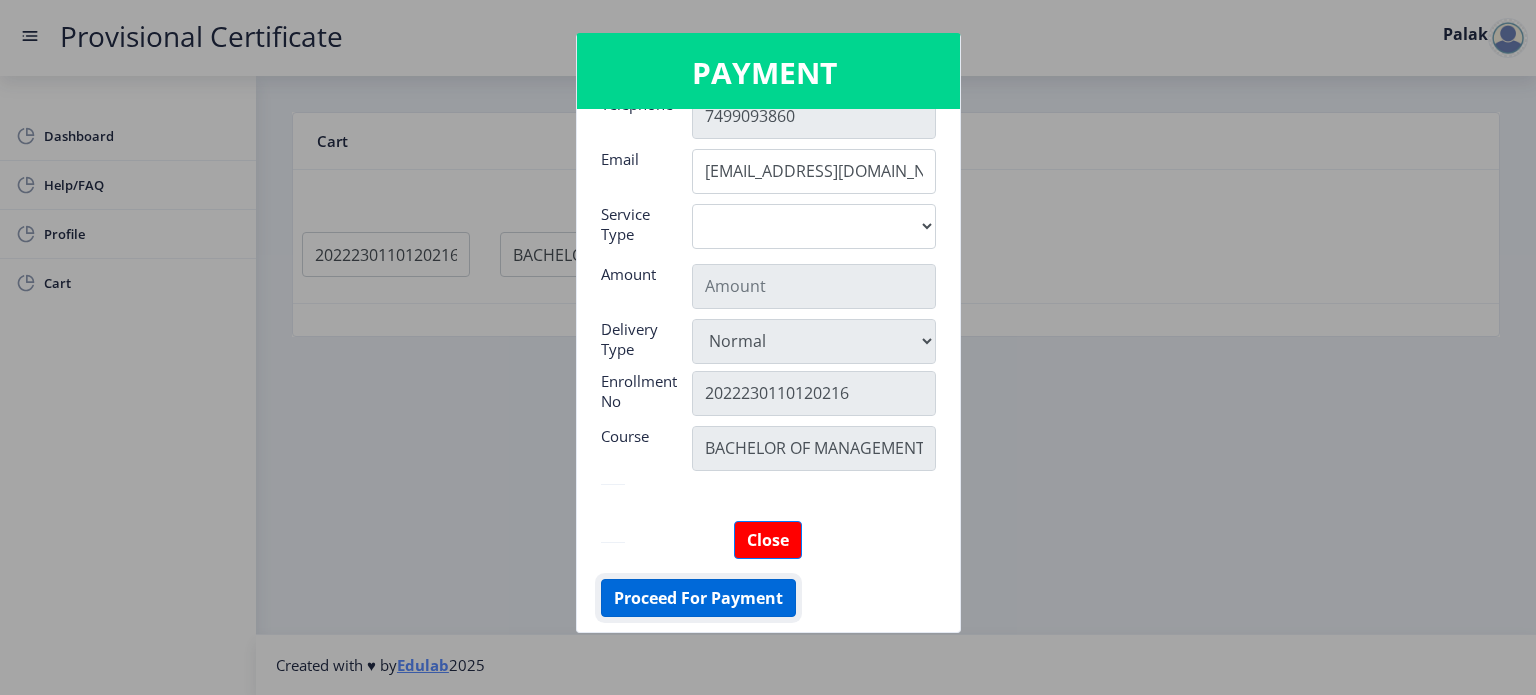 click on "Proceed For Payment" 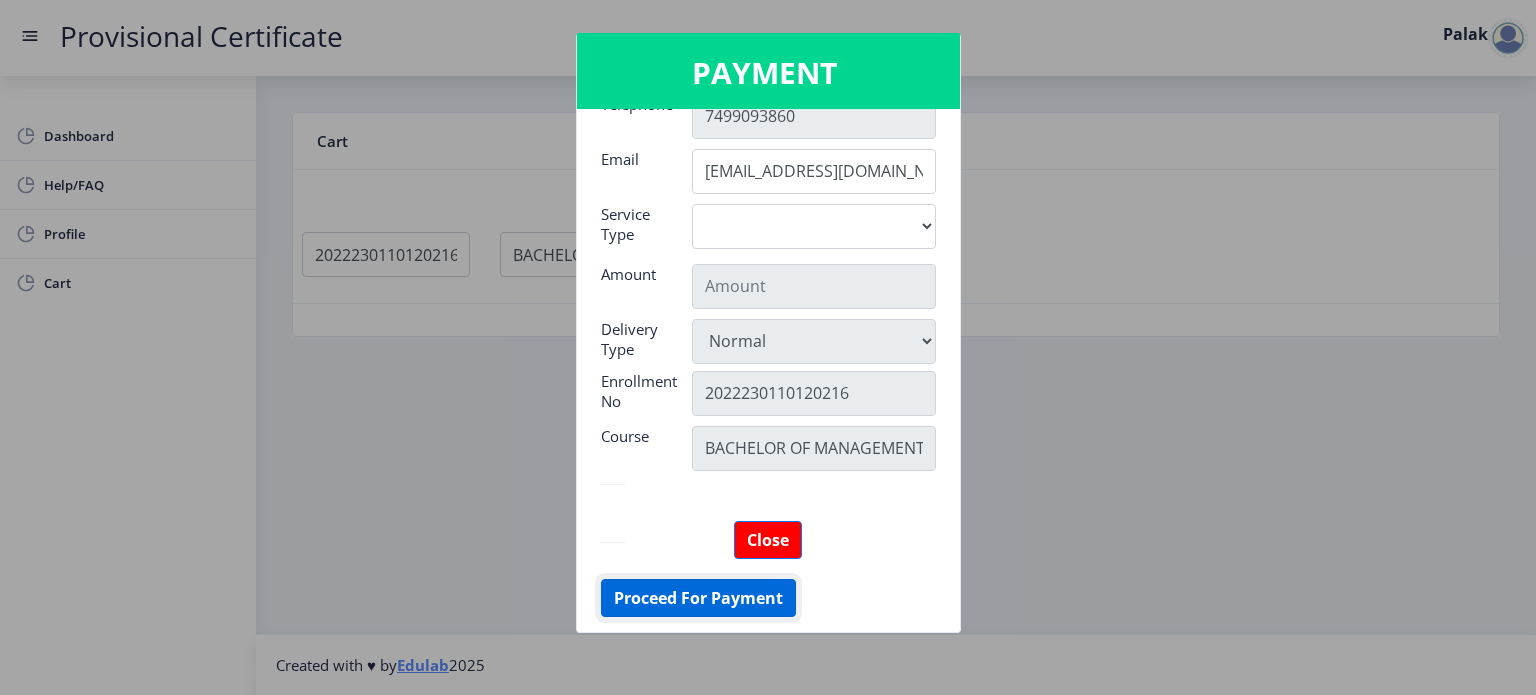 click on "Proceed For Payment" 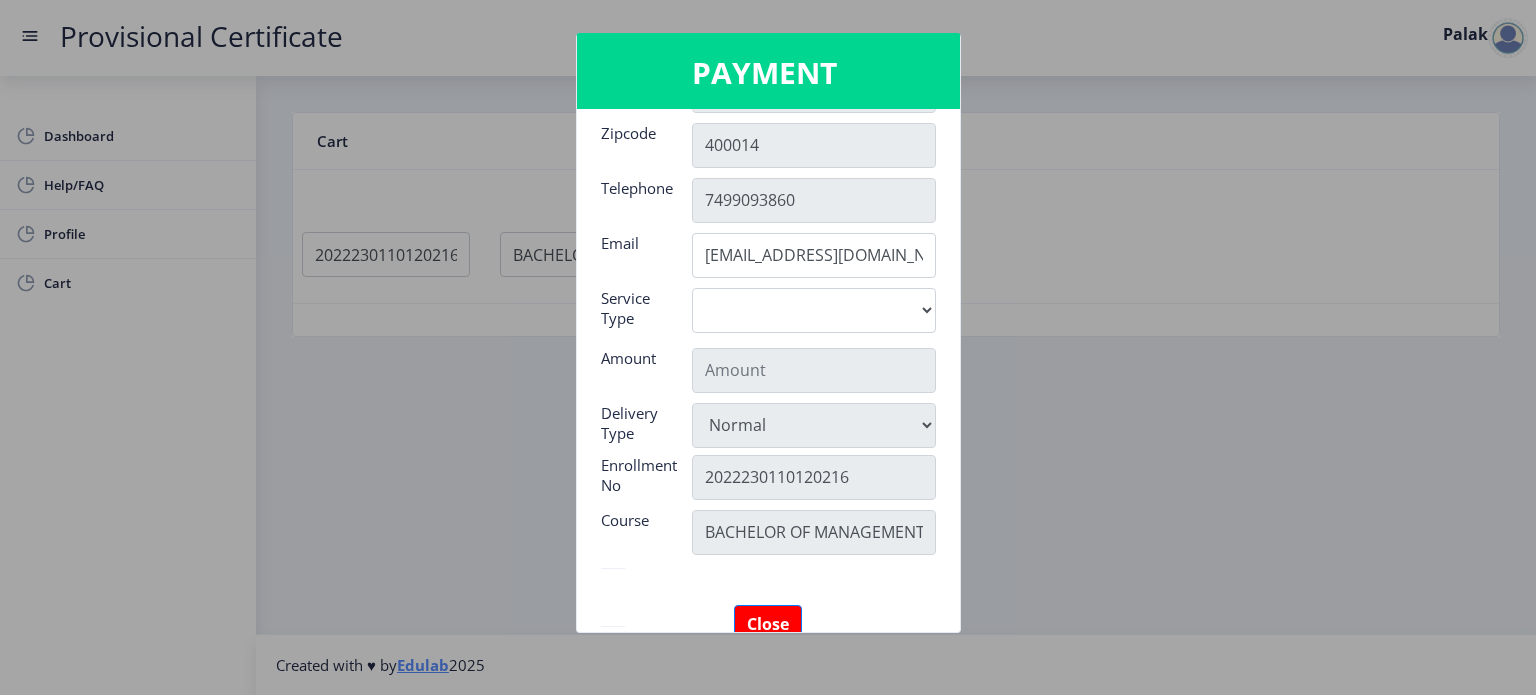 scroll, scrollTop: 231, scrollLeft: 0, axis: vertical 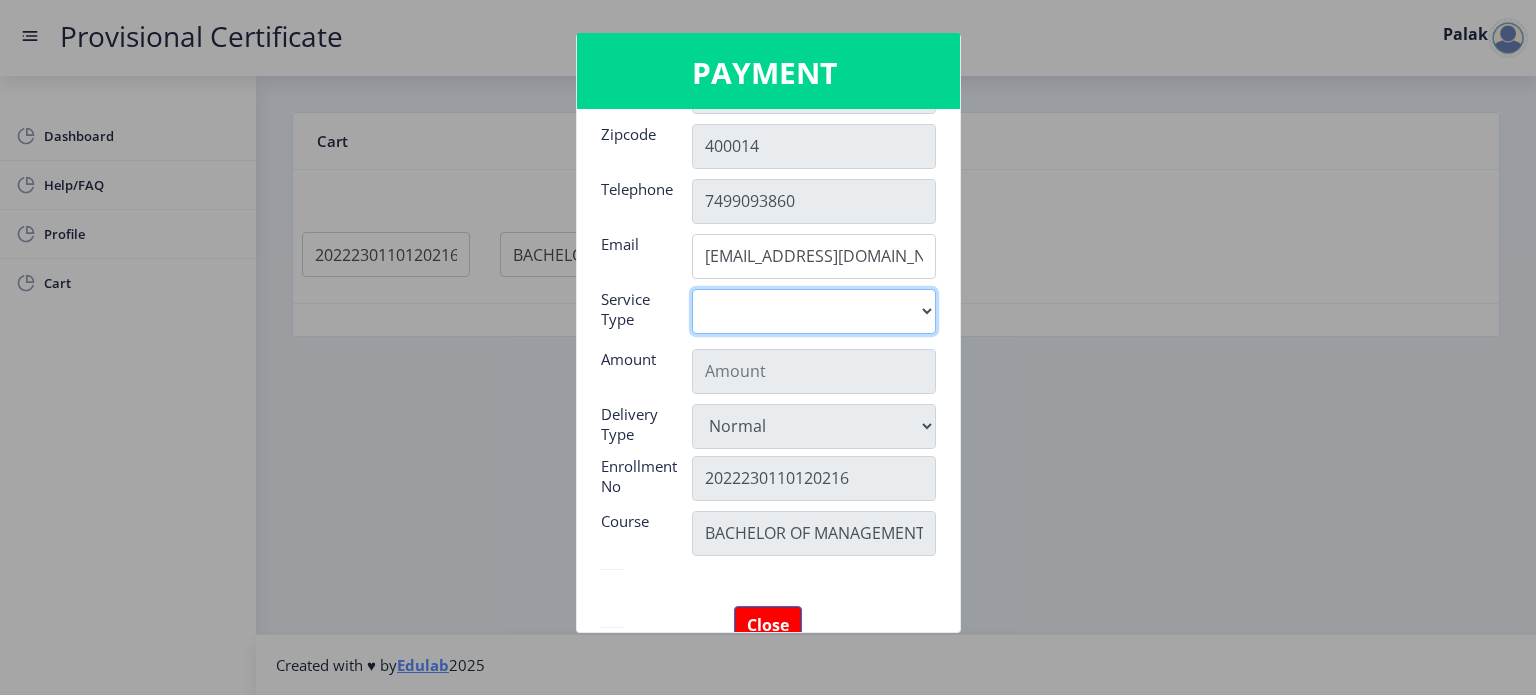 click on "Digital" at bounding box center (814, 311) 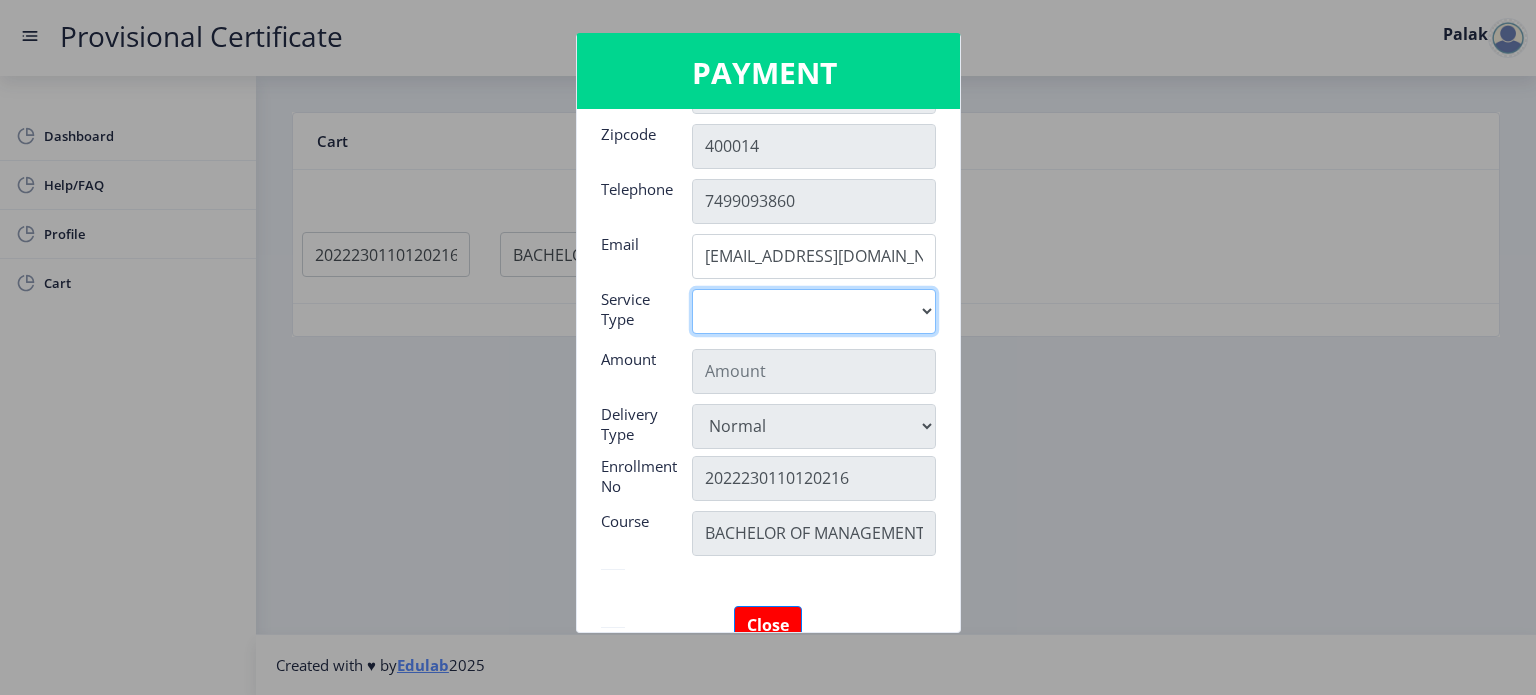 select on "old" 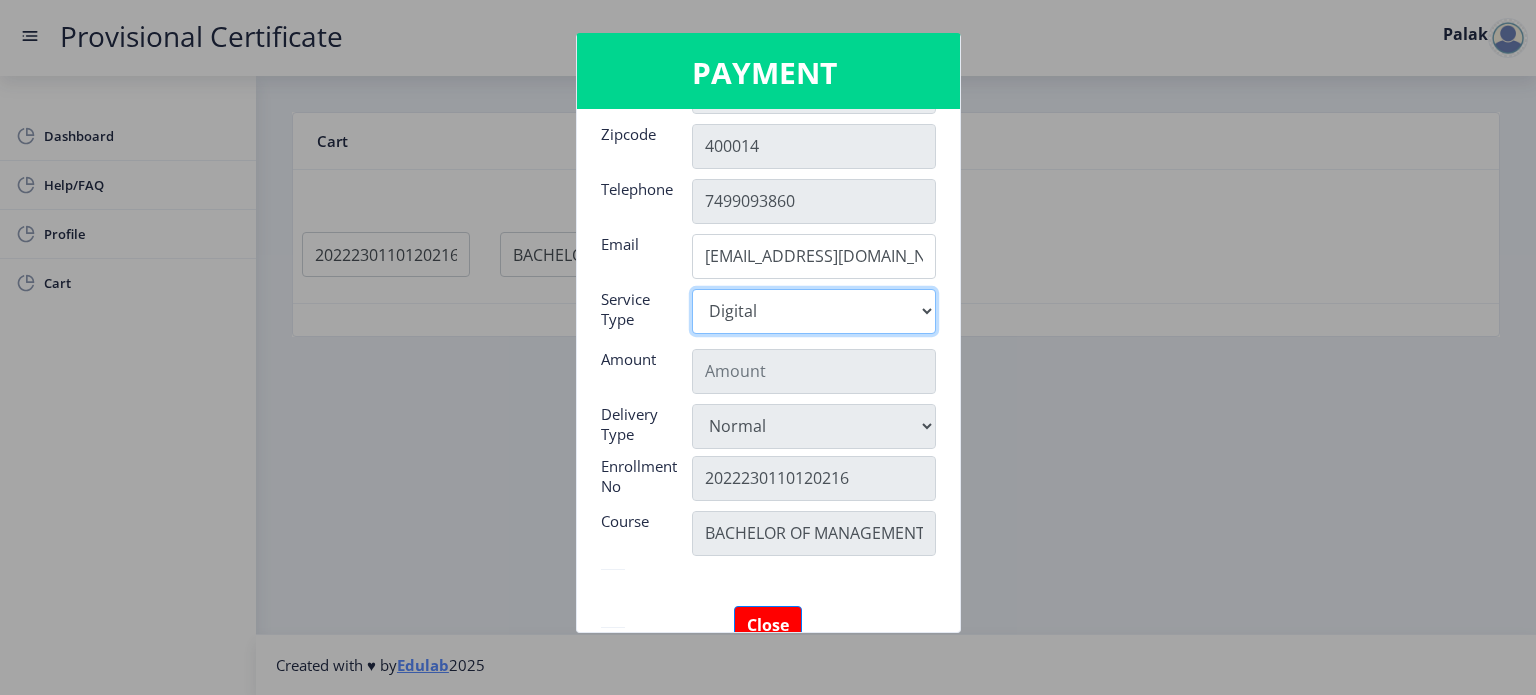 click on "Digital" at bounding box center (814, 311) 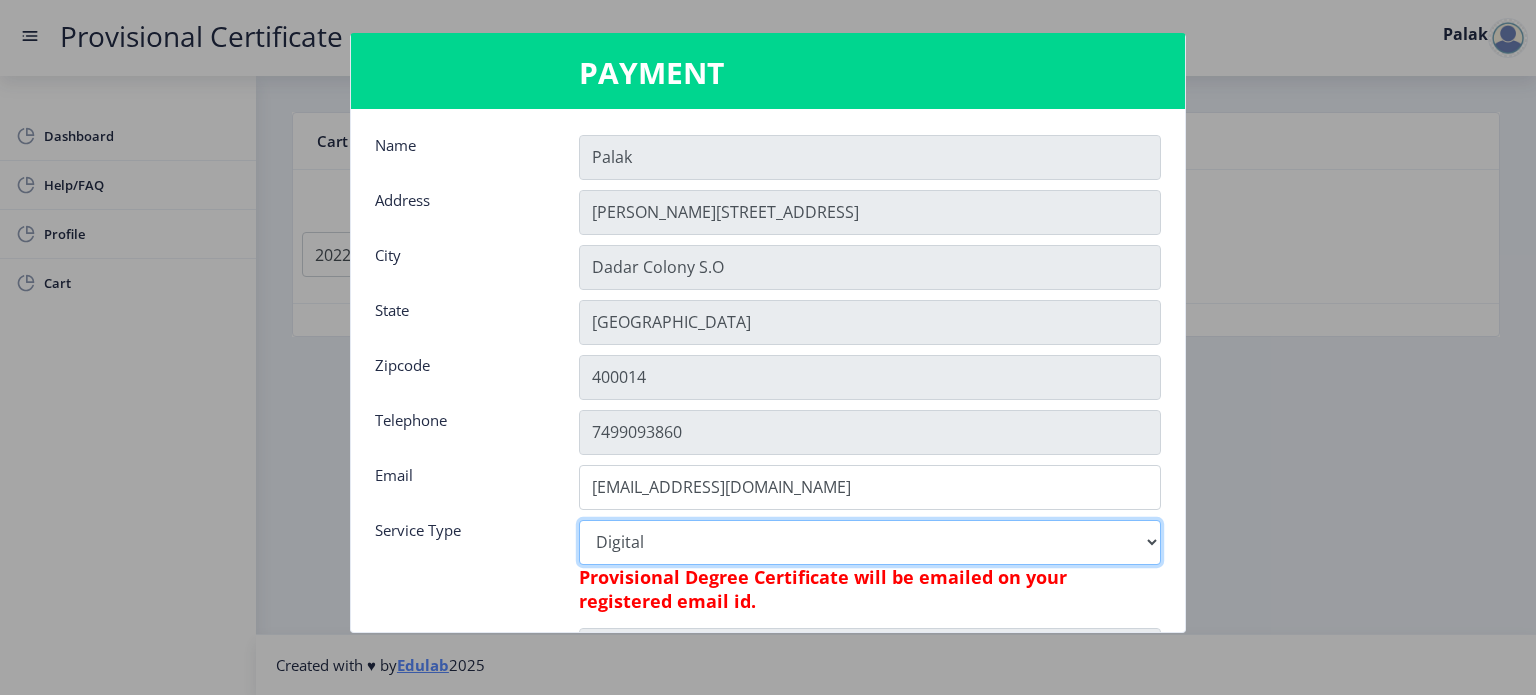 scroll, scrollTop: 0, scrollLeft: 0, axis: both 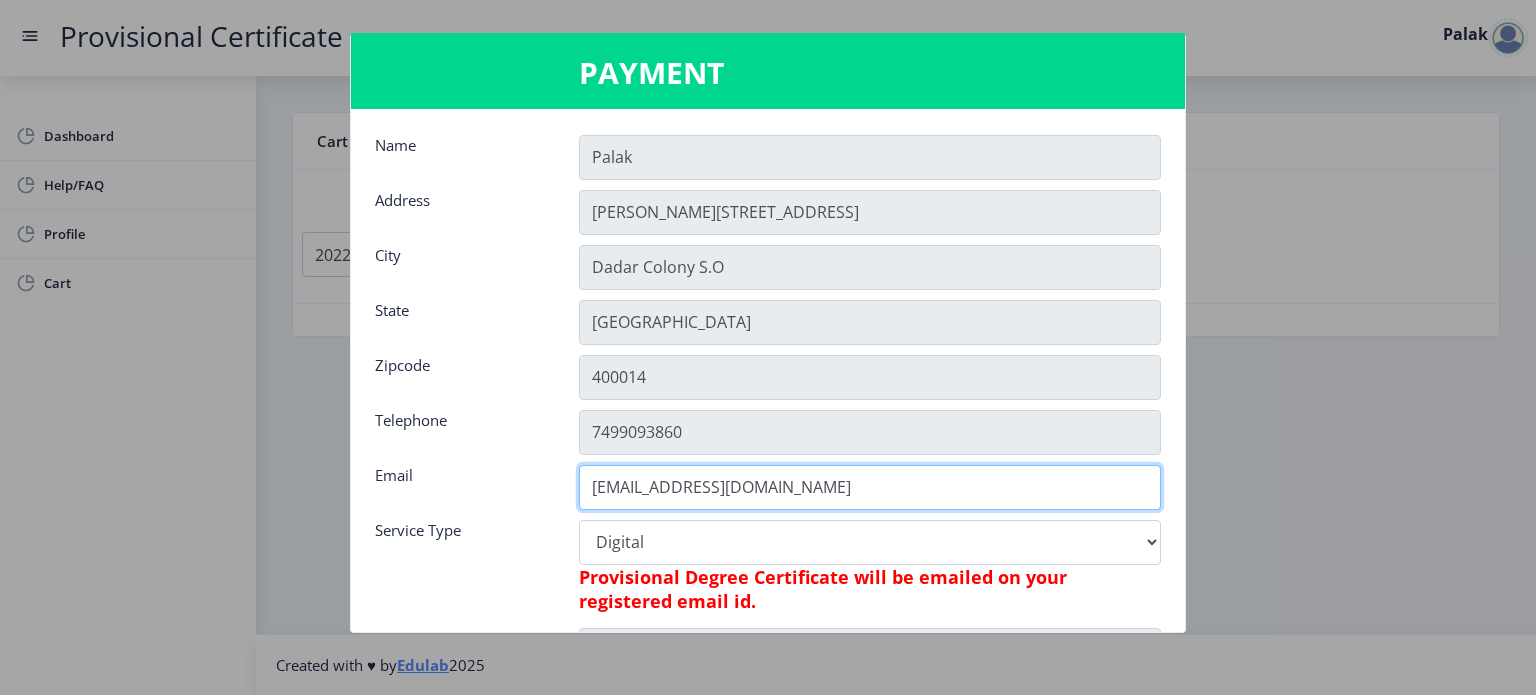 click on "palakpopli1907@gamil.com" 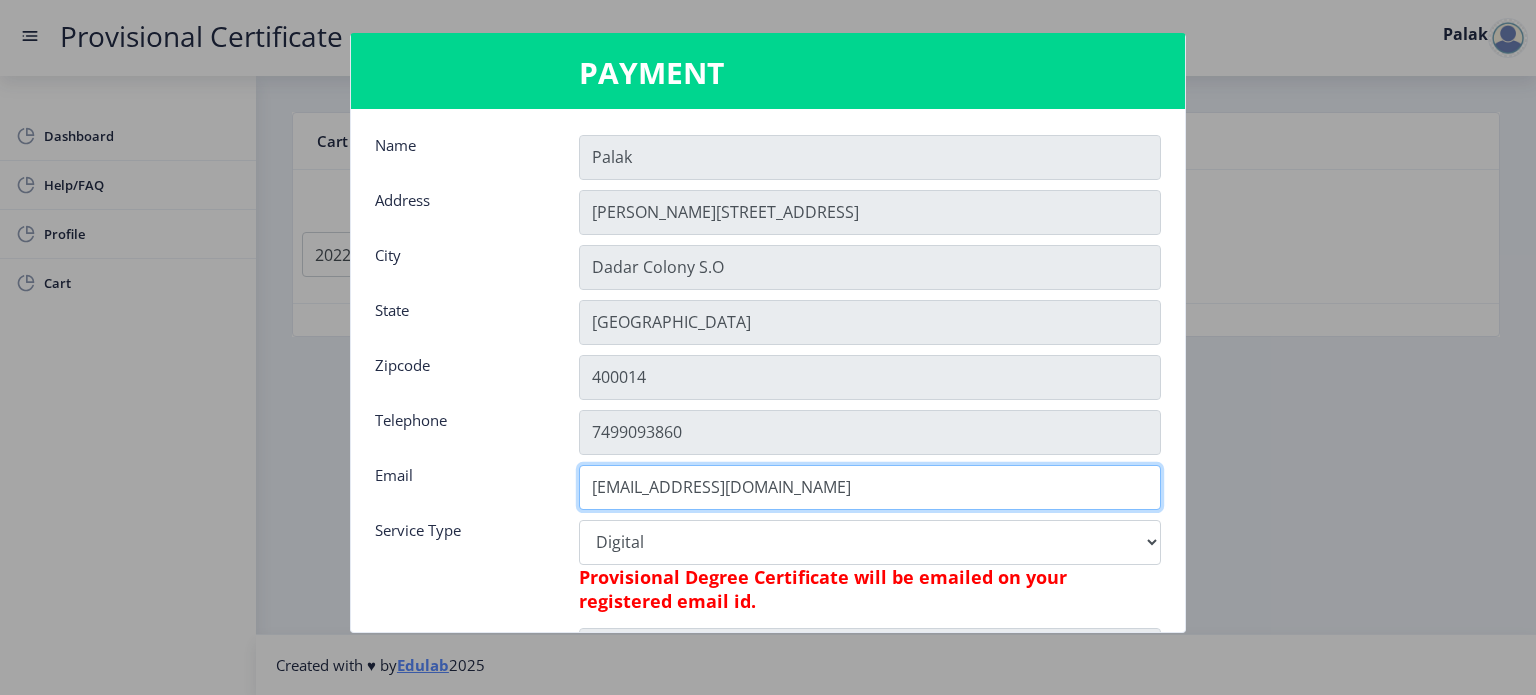 click on "[EMAIL_ADDRESS][DOMAIN_NAME]" 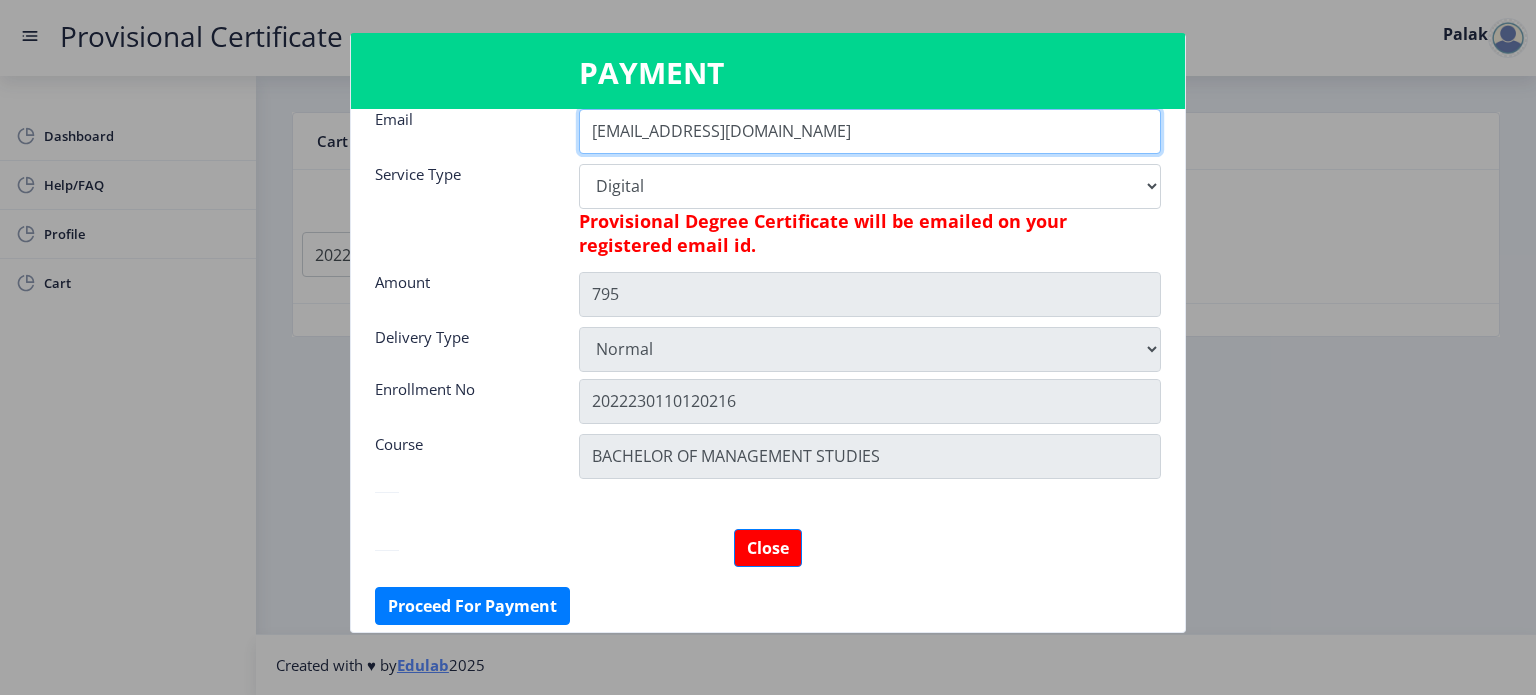 scroll, scrollTop: 358, scrollLeft: 0, axis: vertical 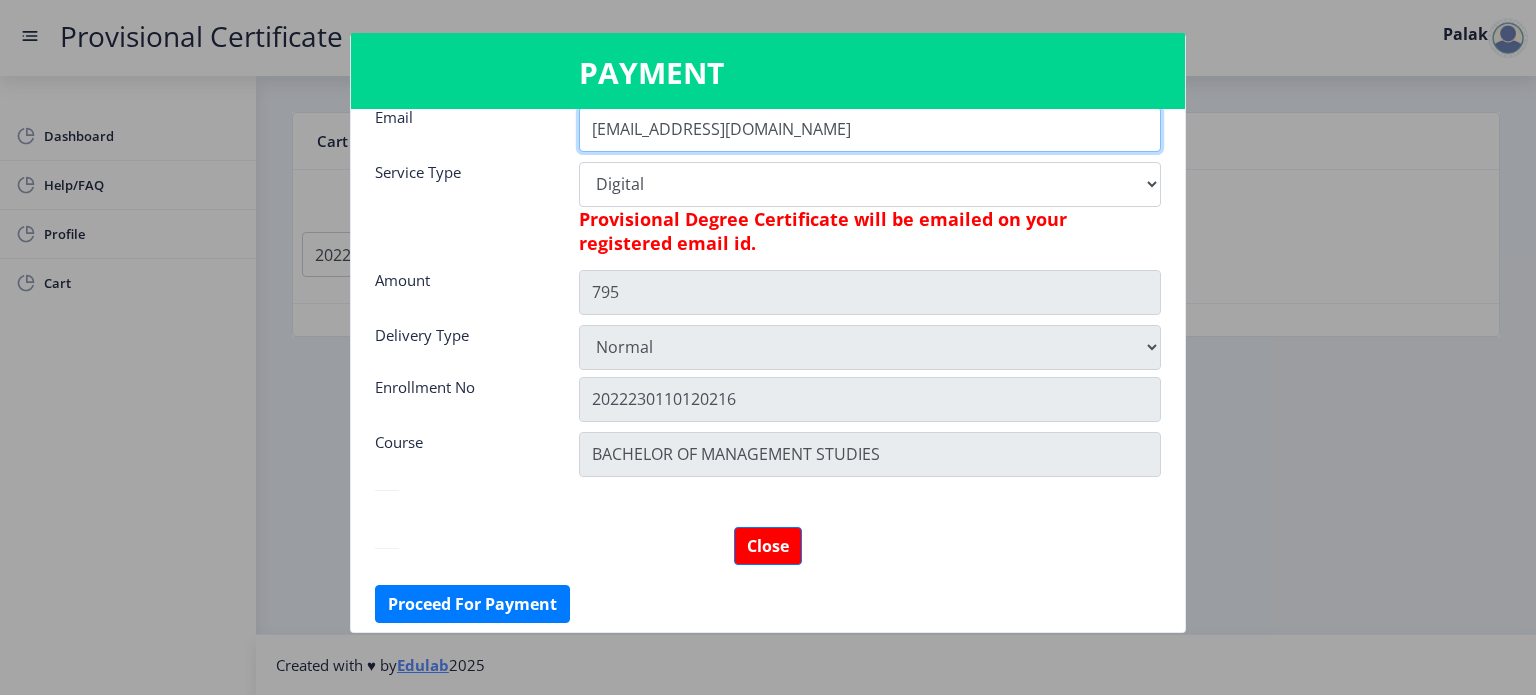 type on "[EMAIL_ADDRESS][DOMAIN_NAME]" 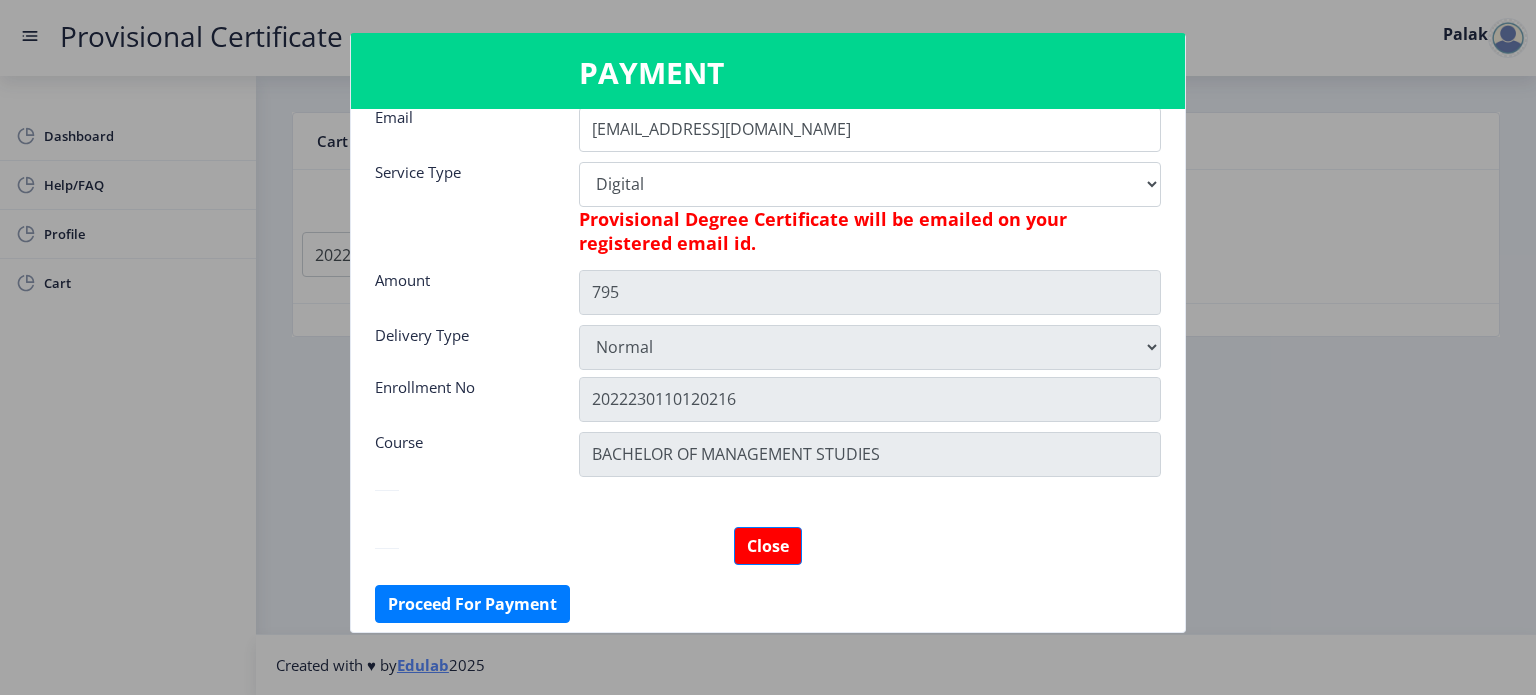 click 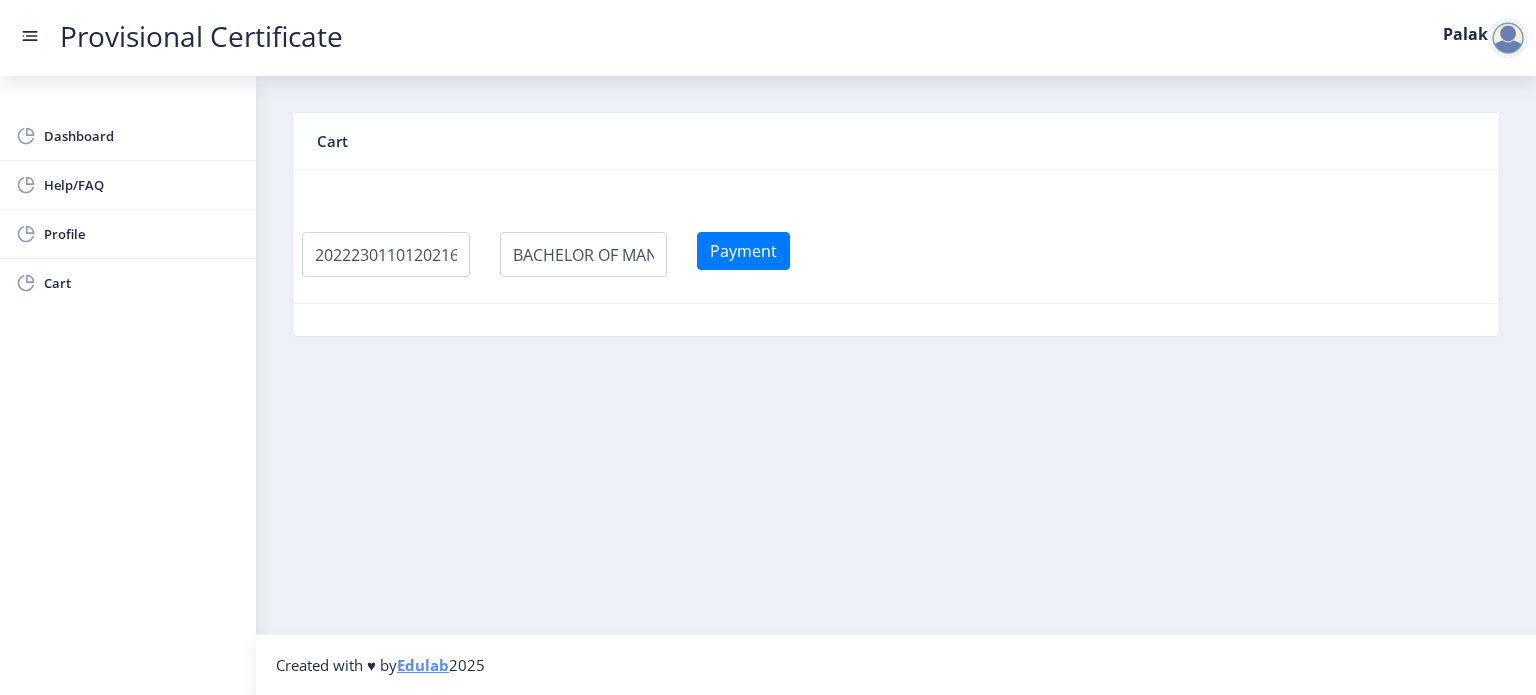 click on "Cart Payment" 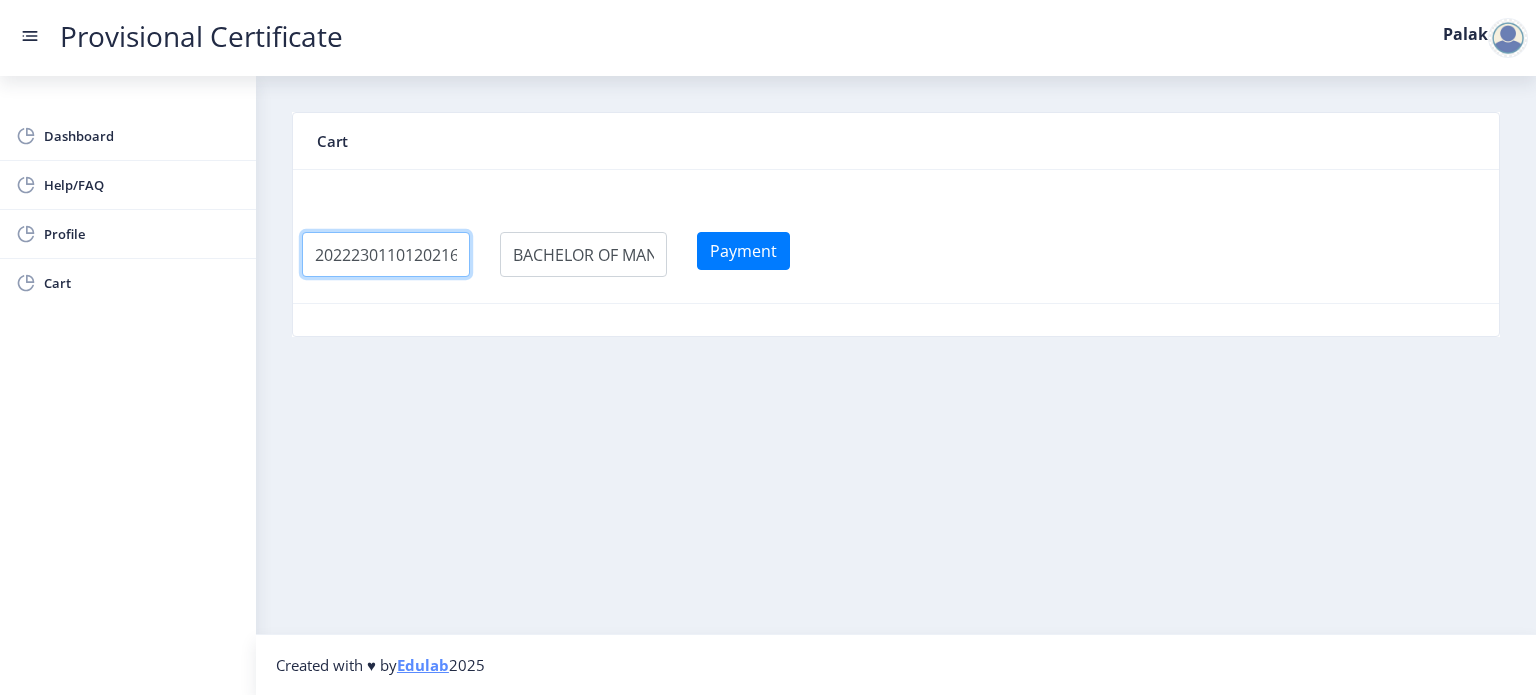 click at bounding box center [386, 254] 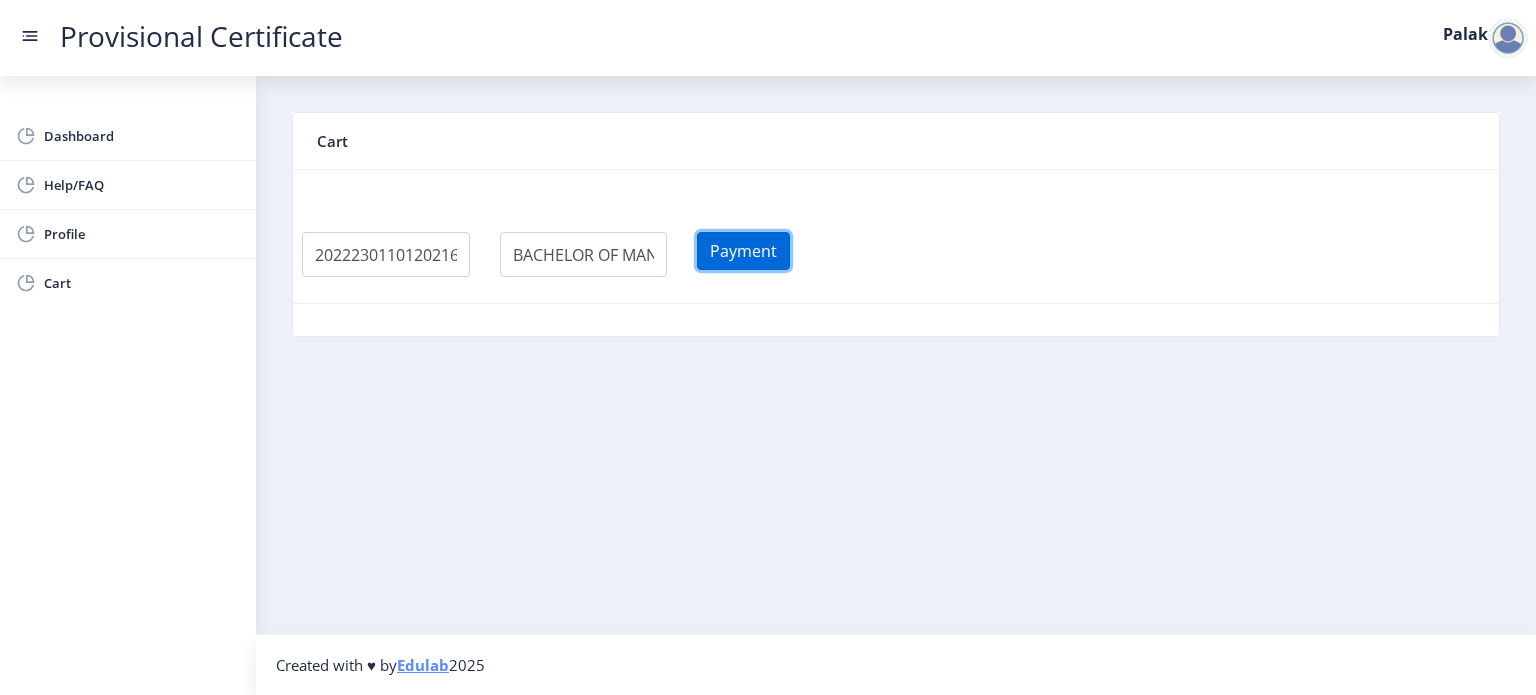 click on "Payment" 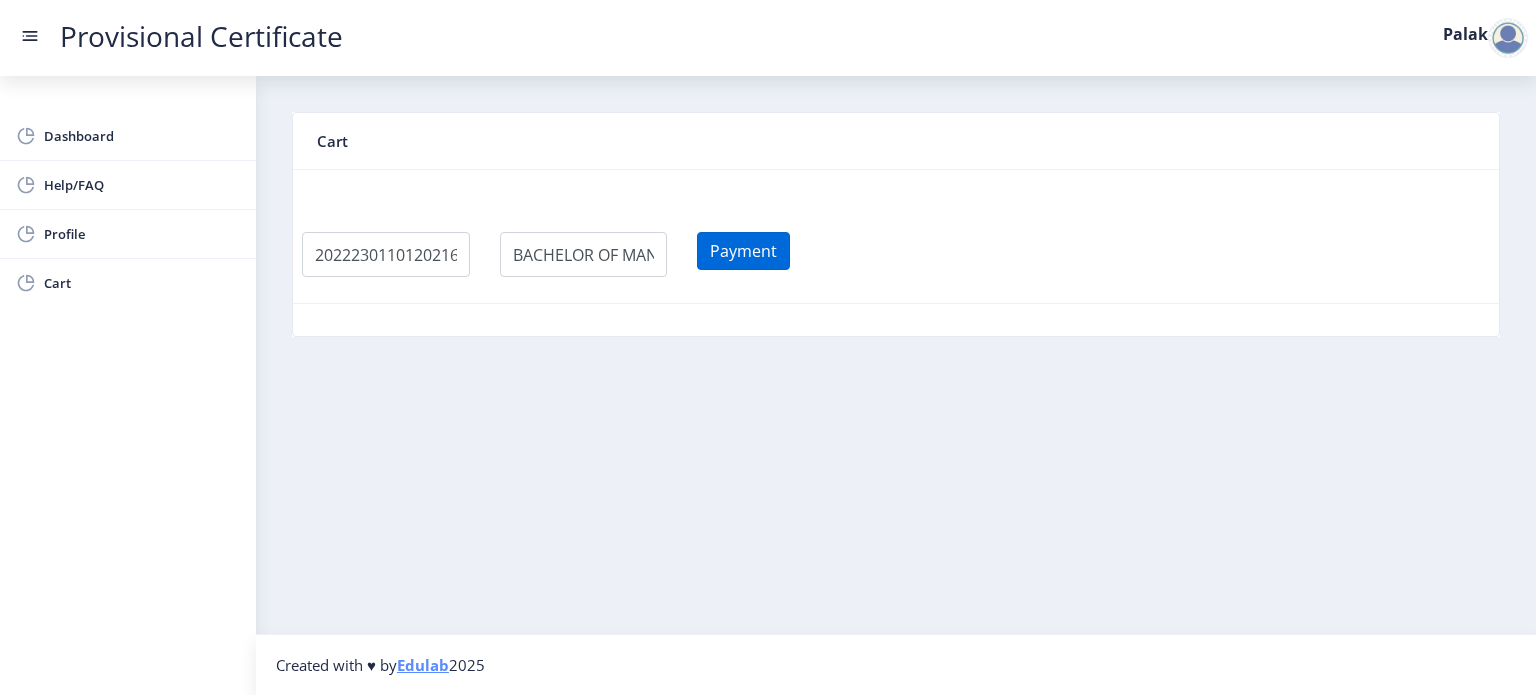 select 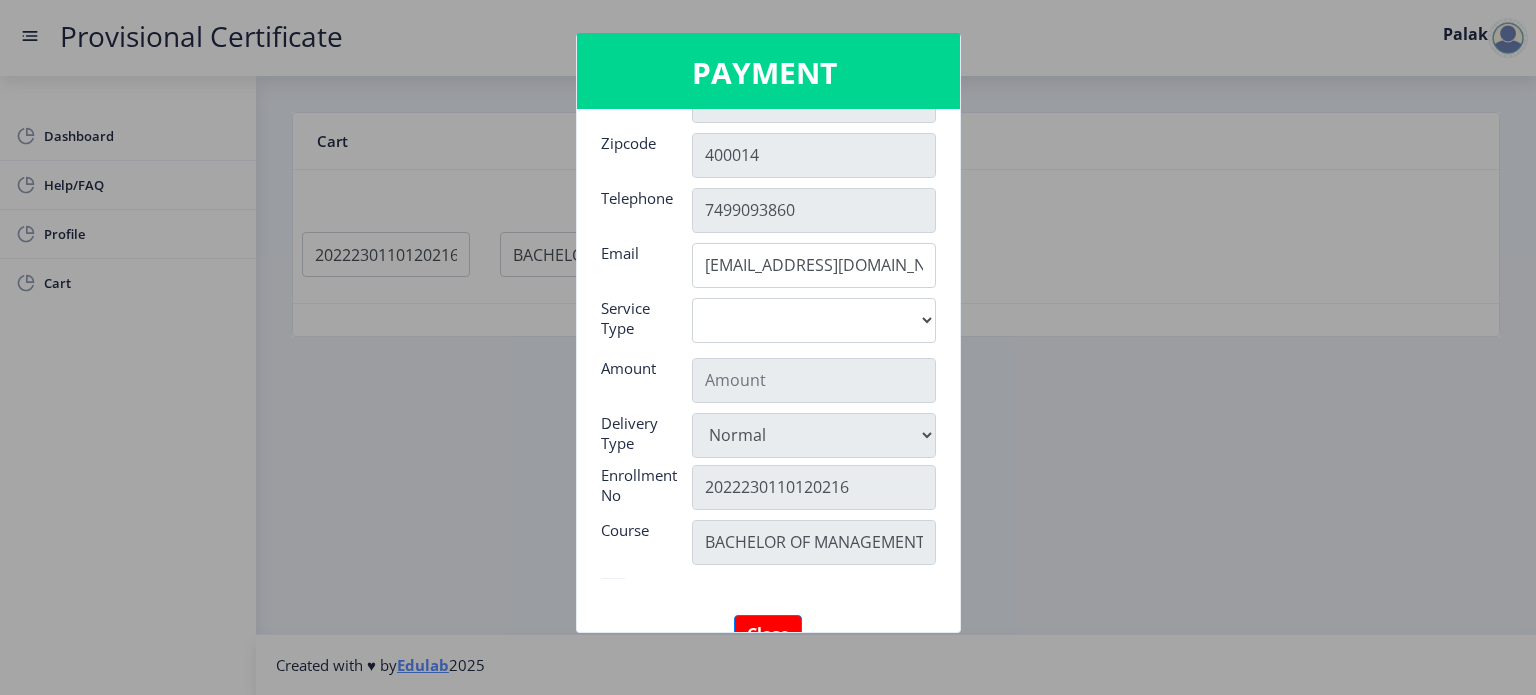 scroll, scrollTop: 224, scrollLeft: 0, axis: vertical 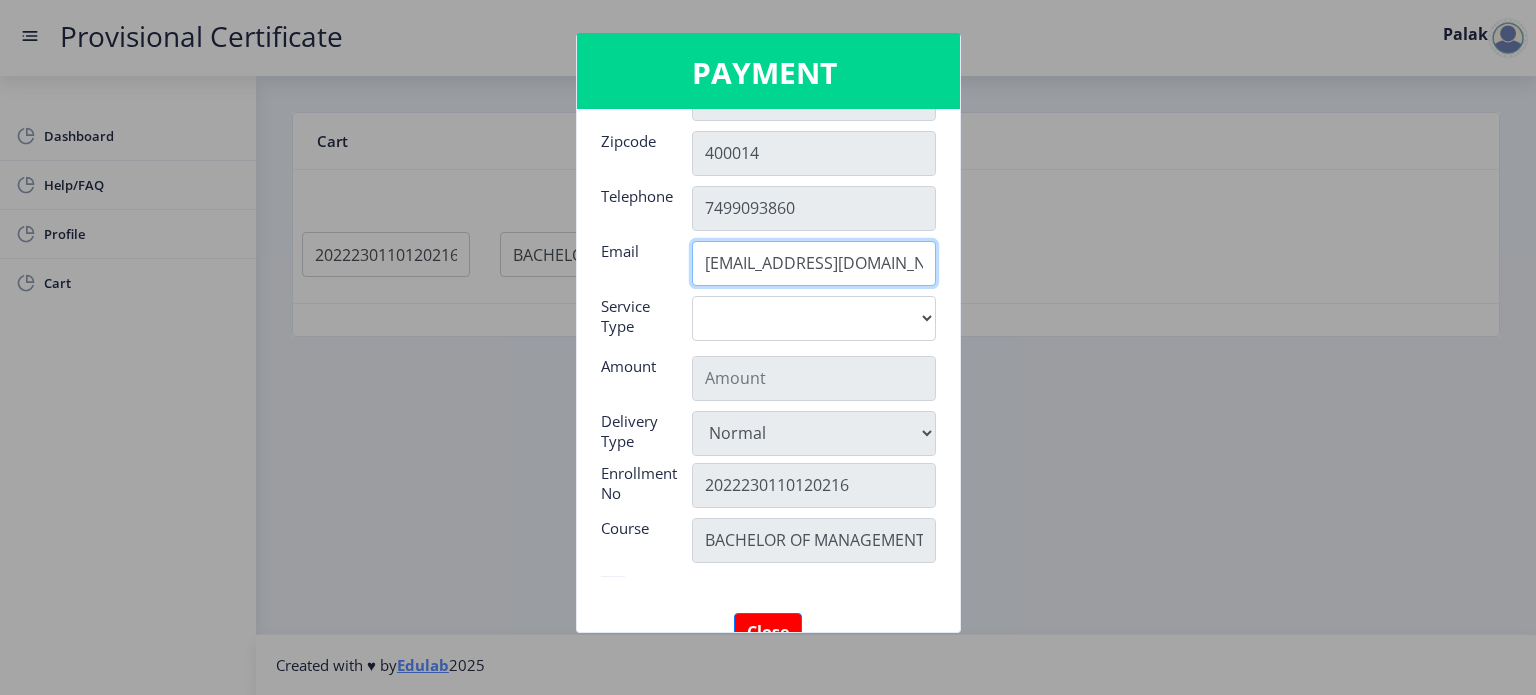 click on "palakpopli1907@gamil.com" 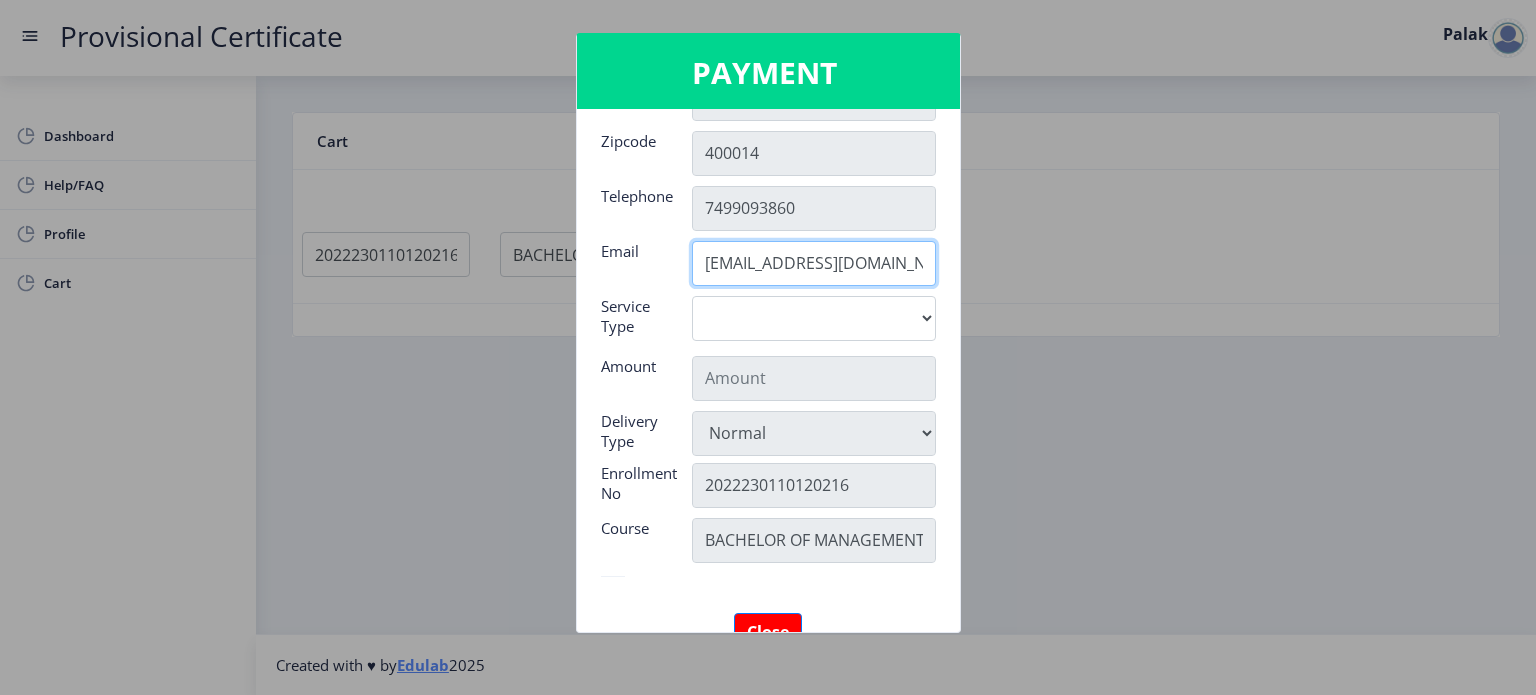 type on "[EMAIL_ADDRESS][DOMAIN_NAME]" 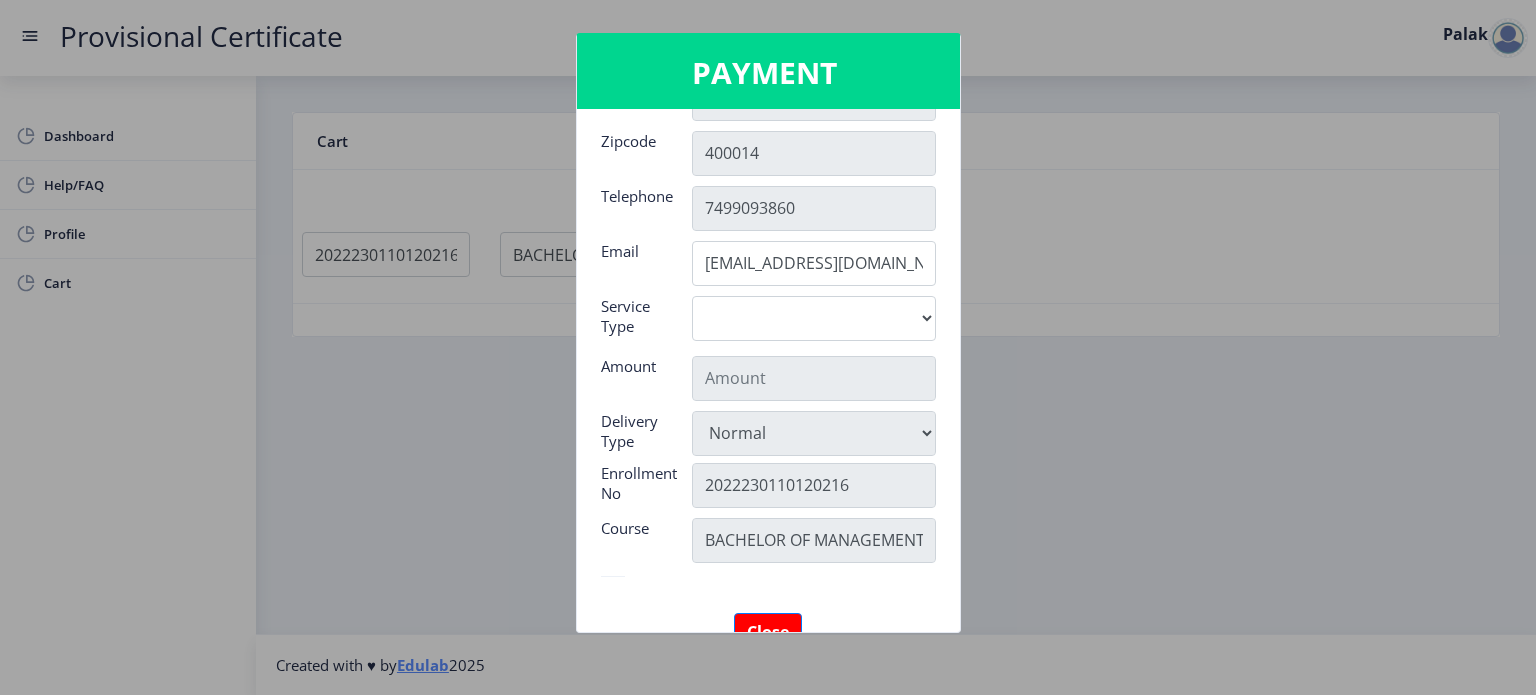 click 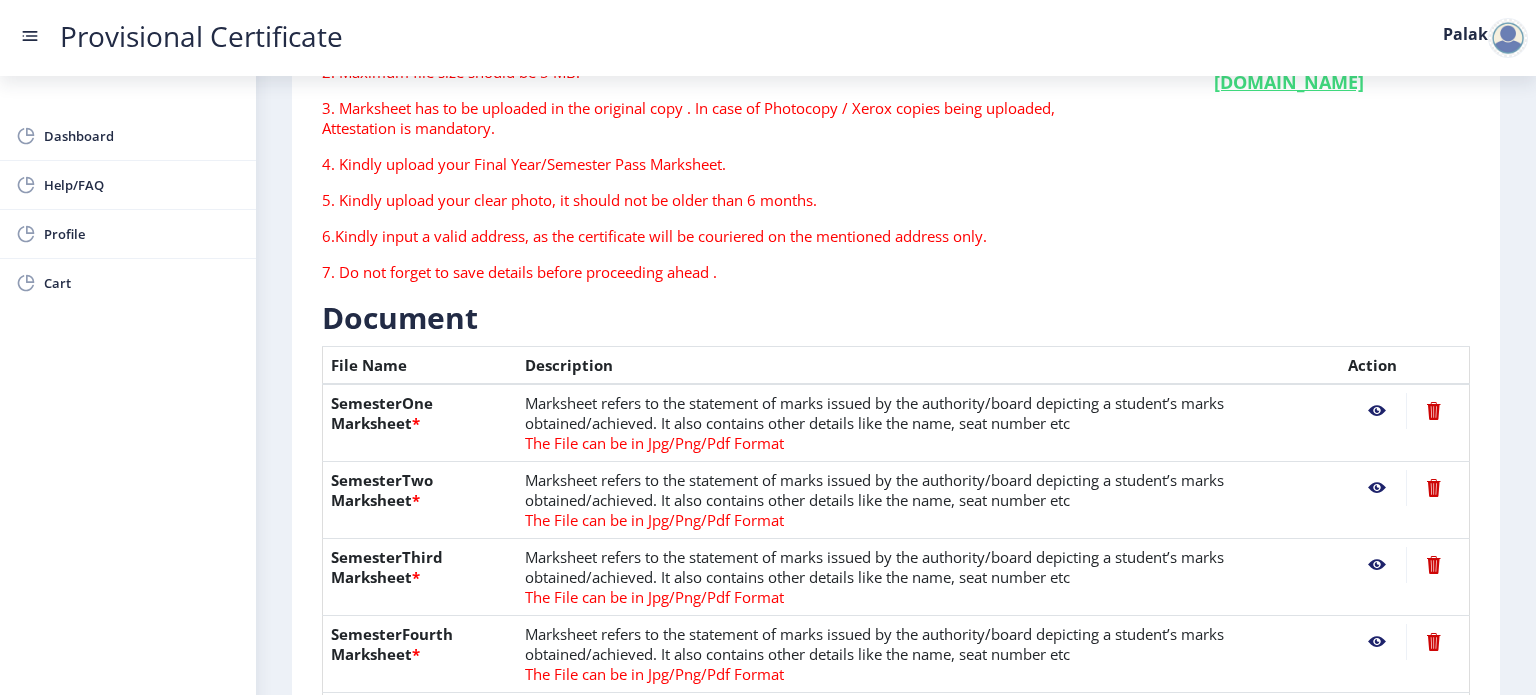 scroll, scrollTop: 0, scrollLeft: 0, axis: both 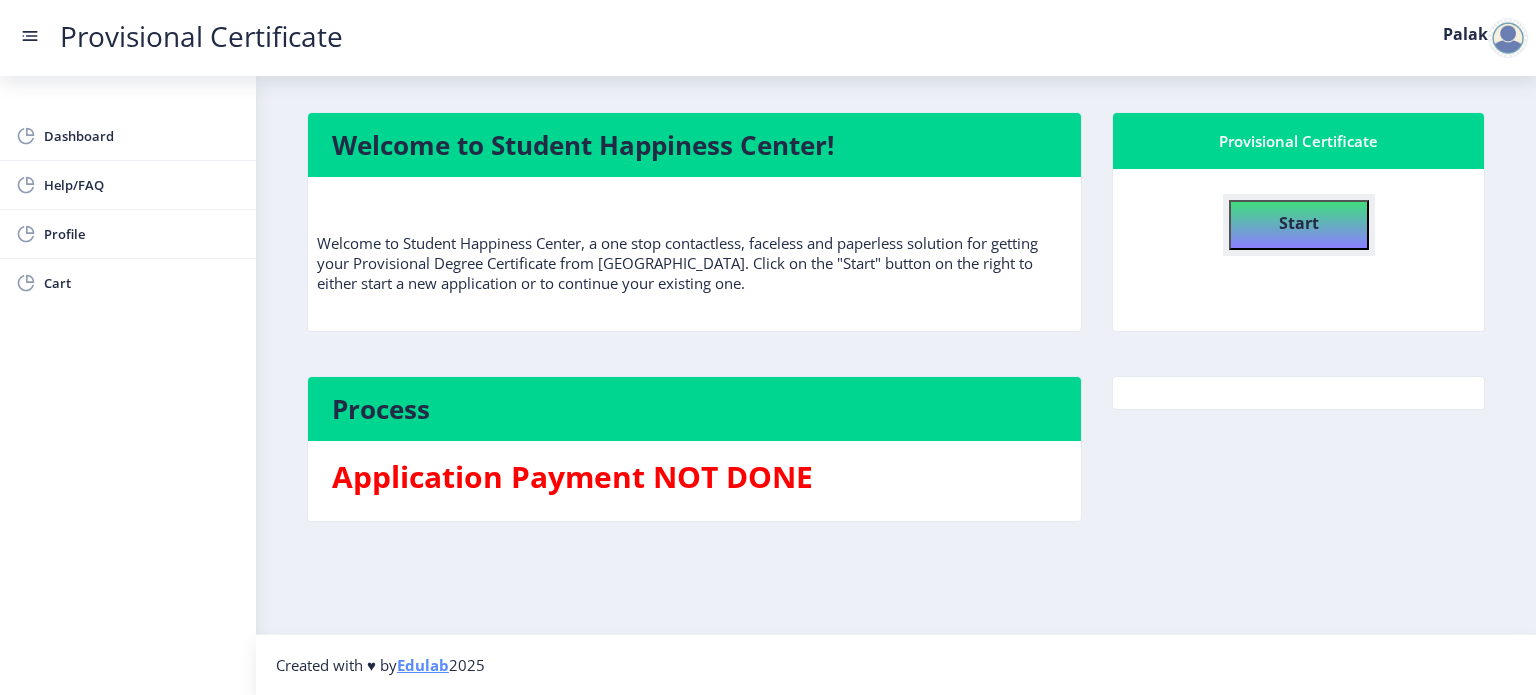 click on "Start" 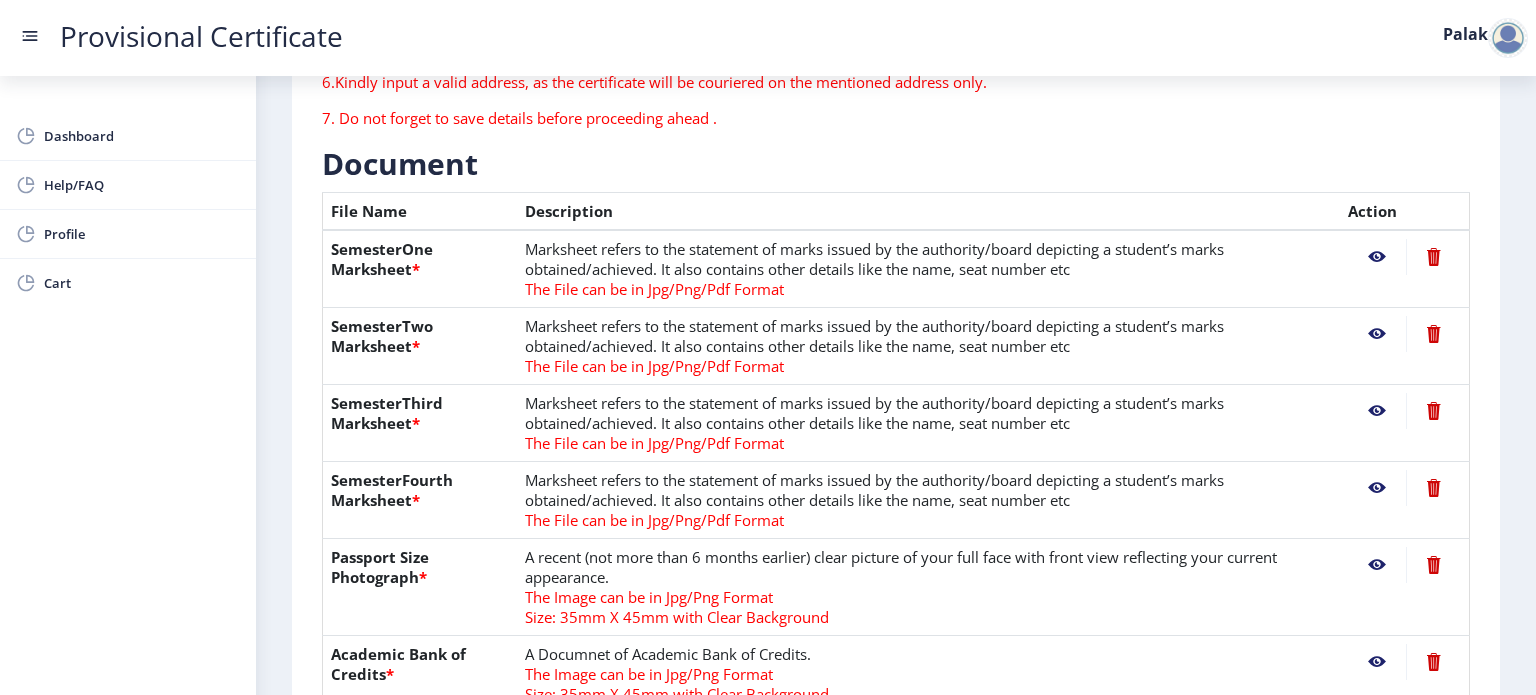 scroll, scrollTop: 0, scrollLeft: 0, axis: both 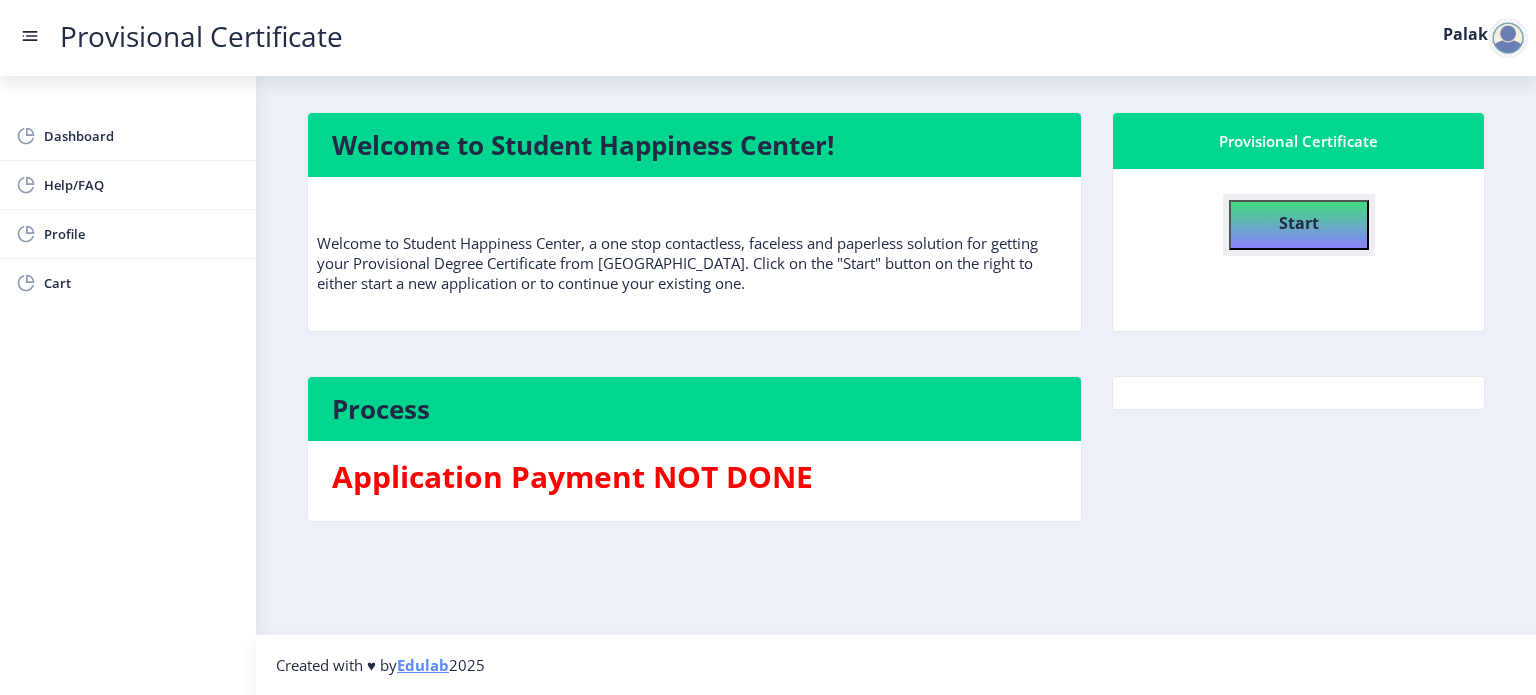 click on "Start" 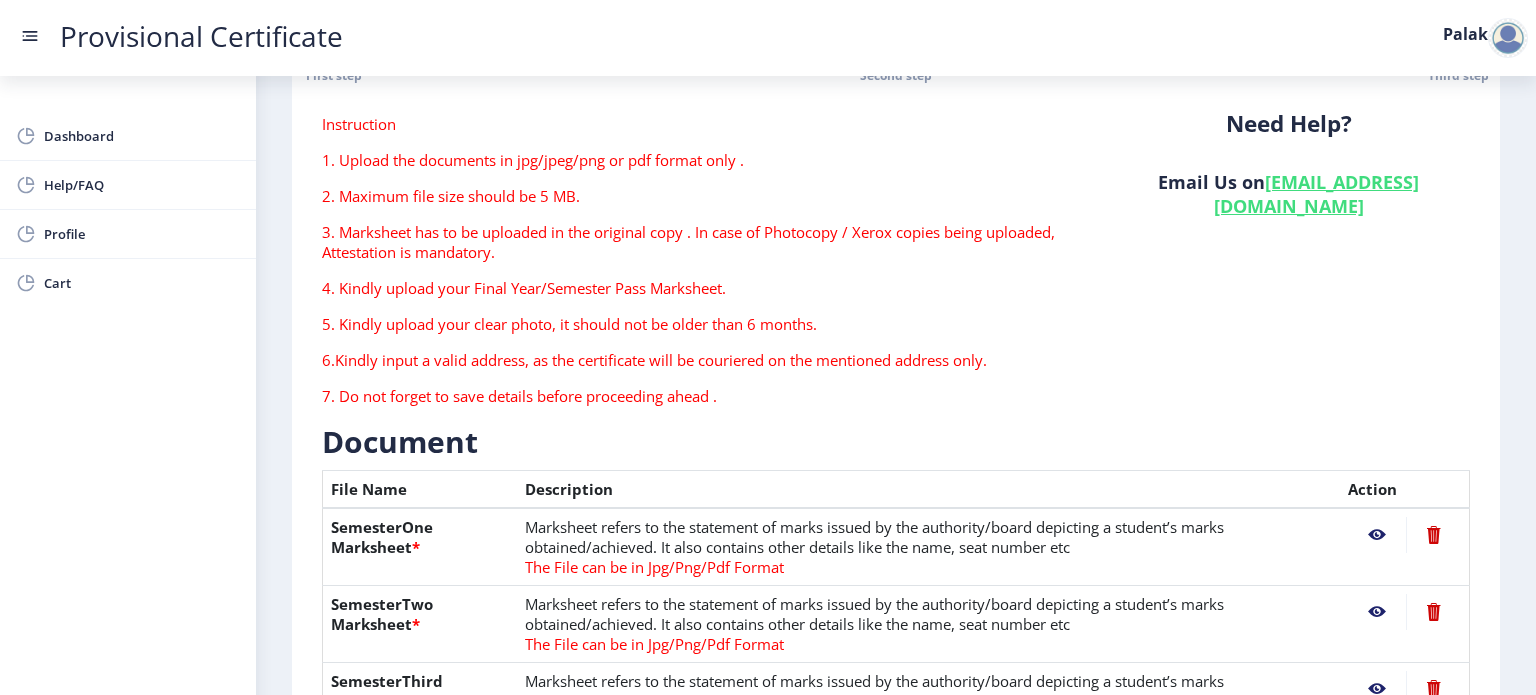 scroll, scrollTop: 0, scrollLeft: 0, axis: both 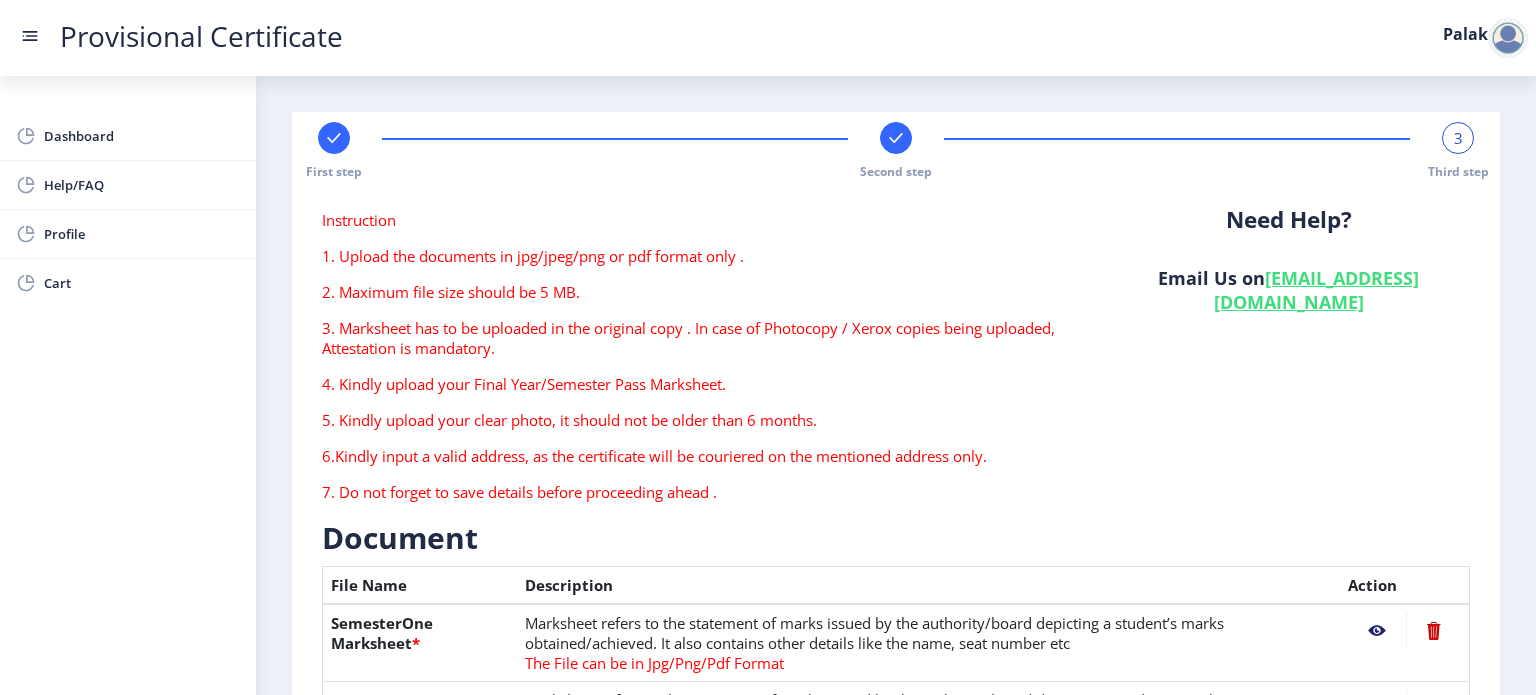 click 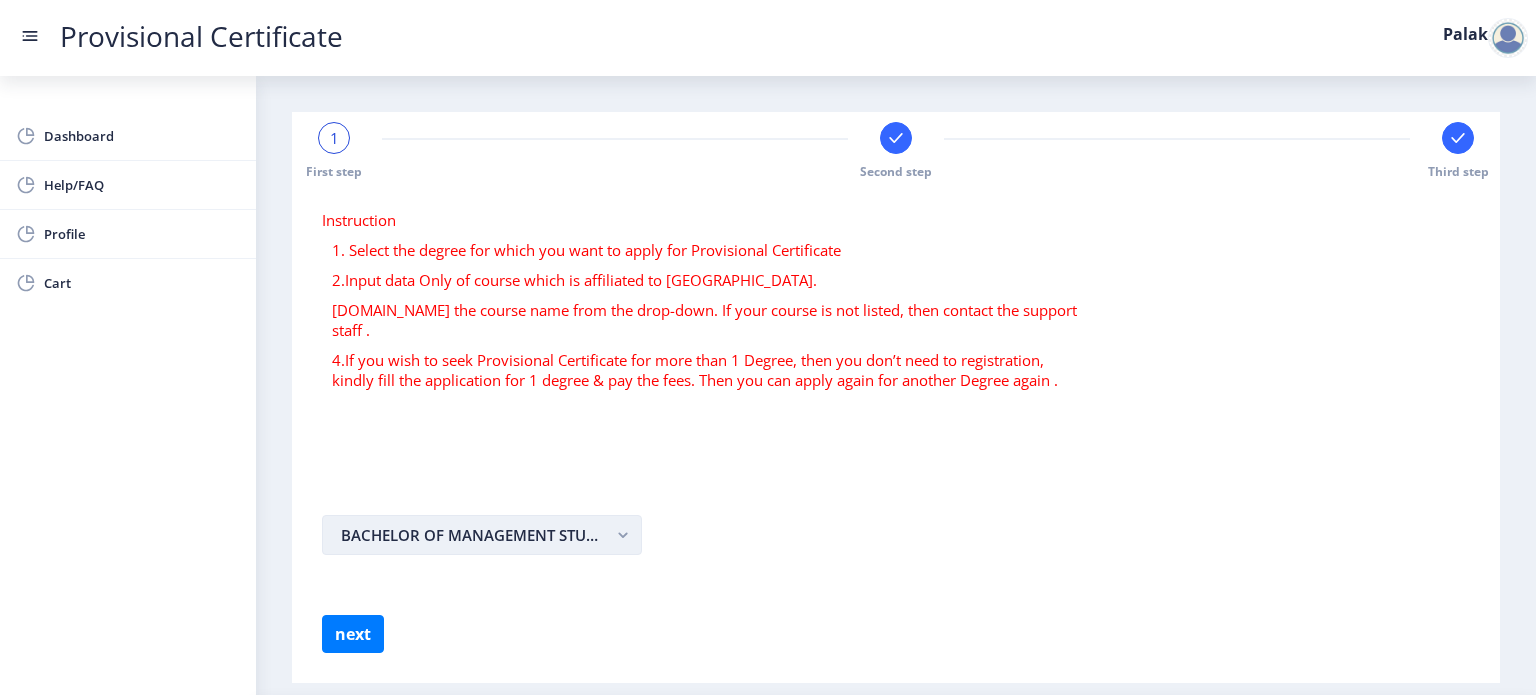 click 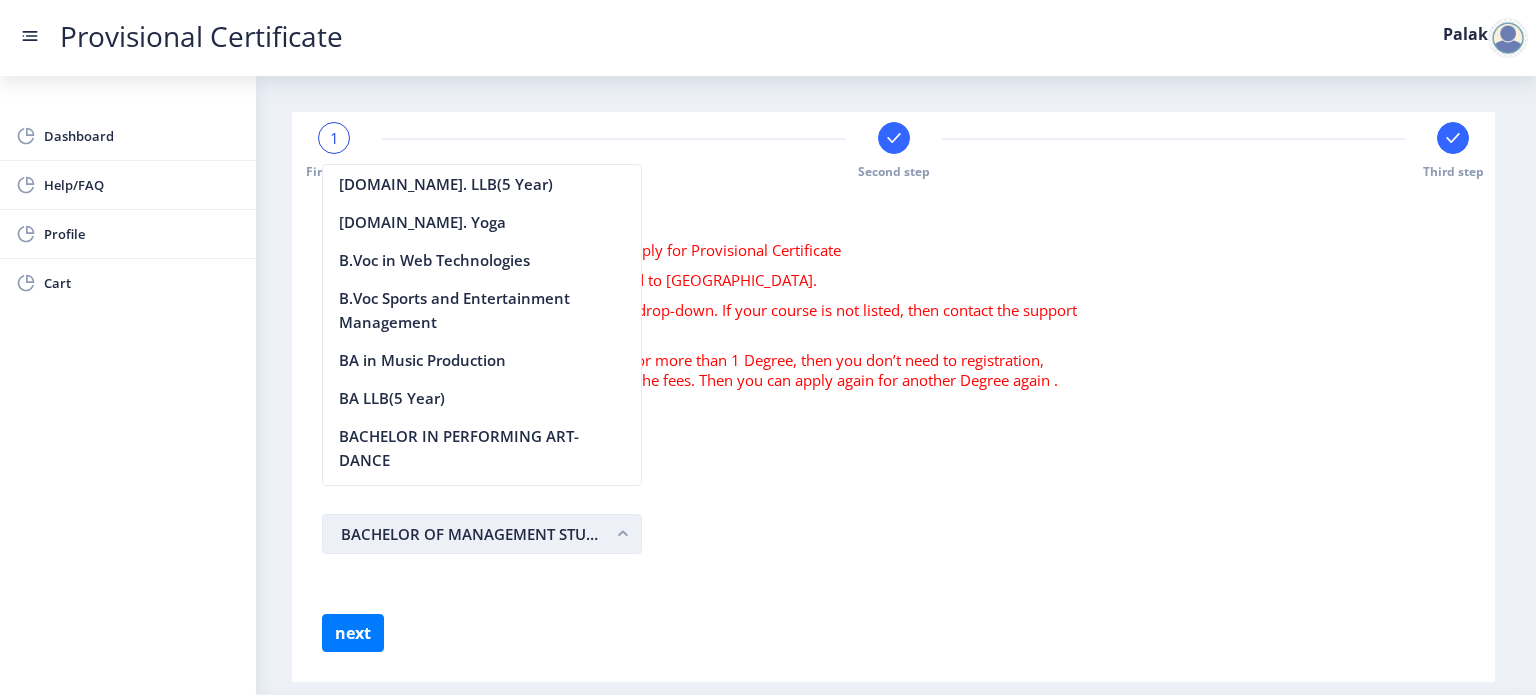 scroll, scrollTop: 2572, scrollLeft: 0, axis: vertical 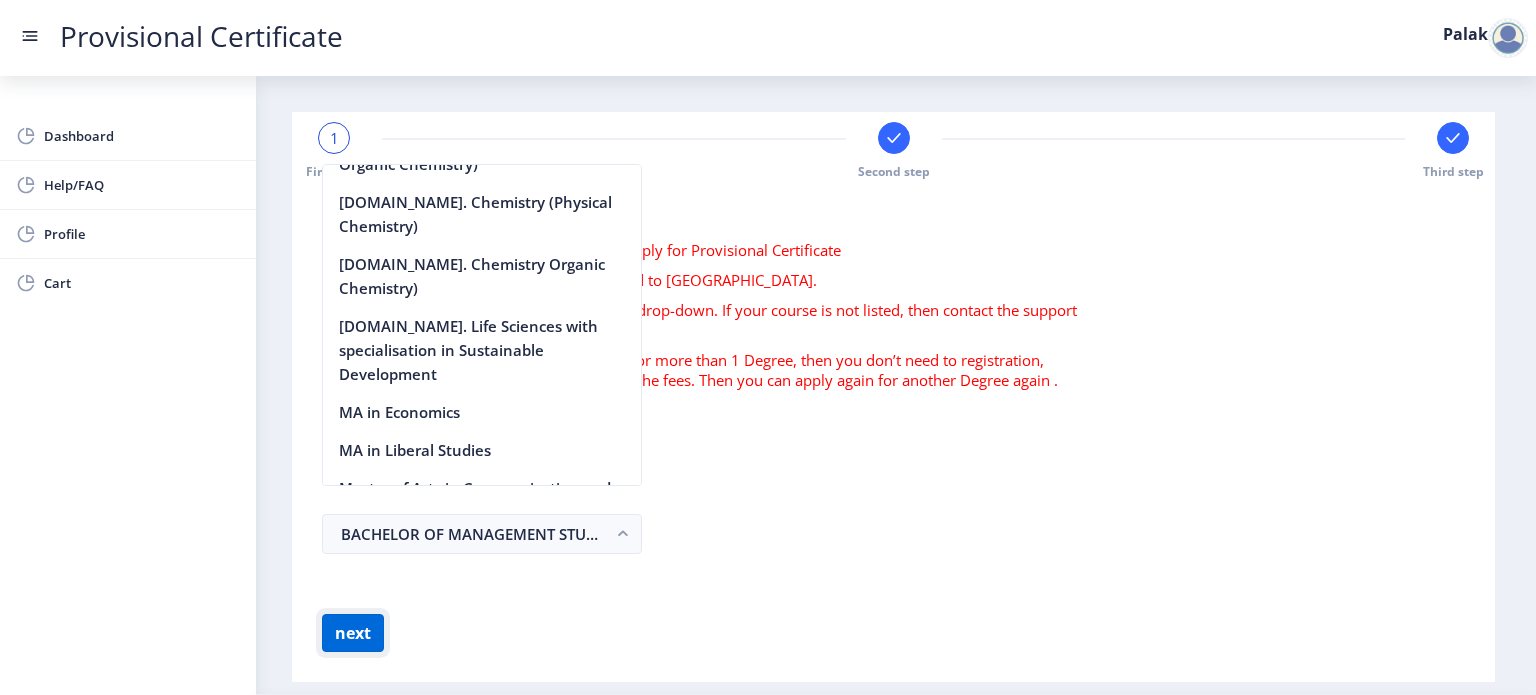 click on "next" 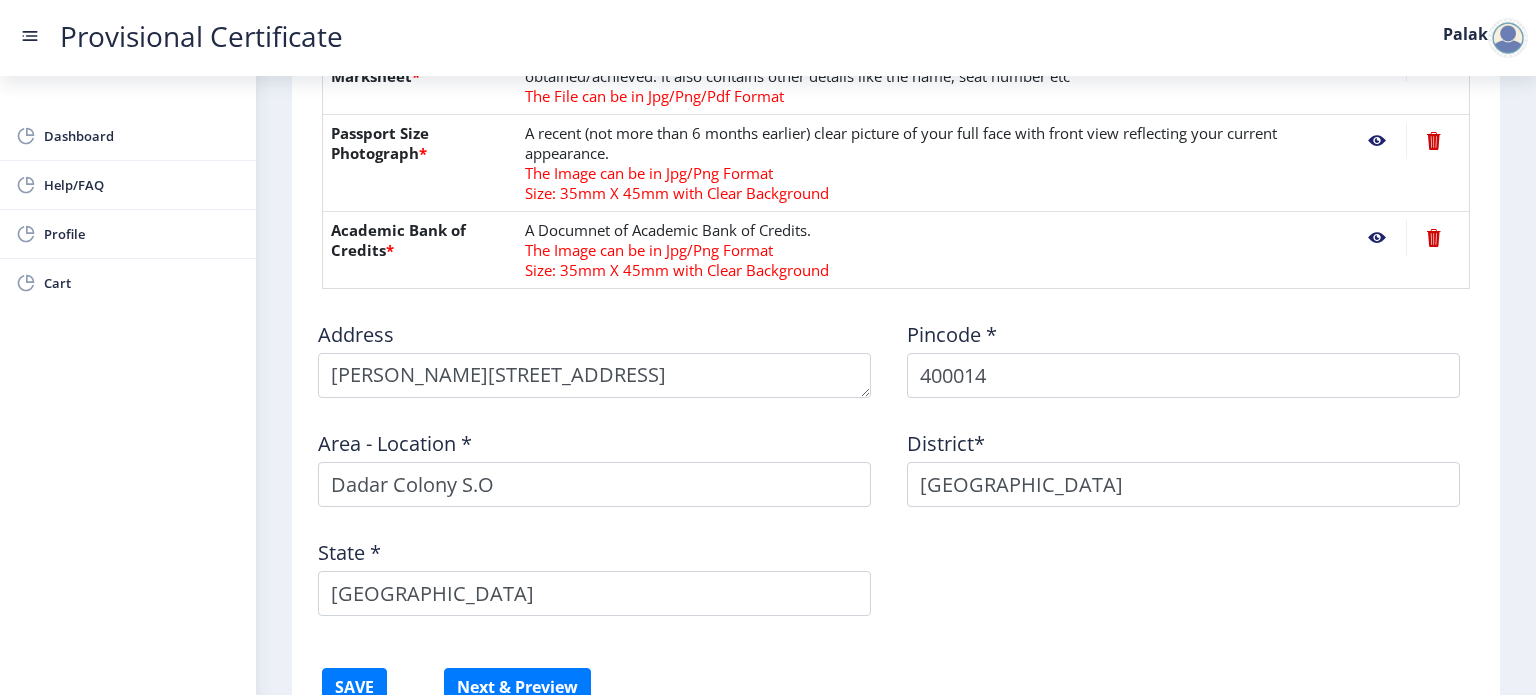 scroll, scrollTop: 799, scrollLeft: 0, axis: vertical 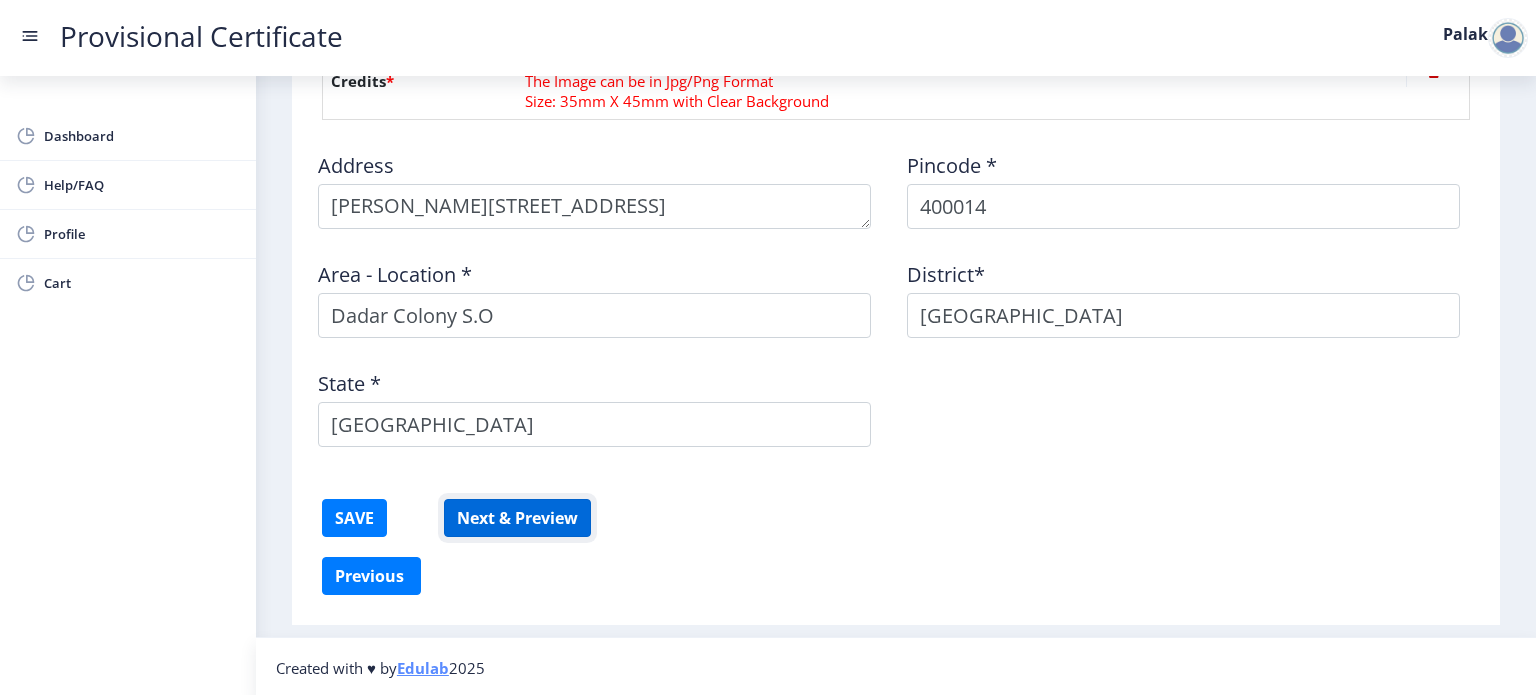 click on "Next & Preview" 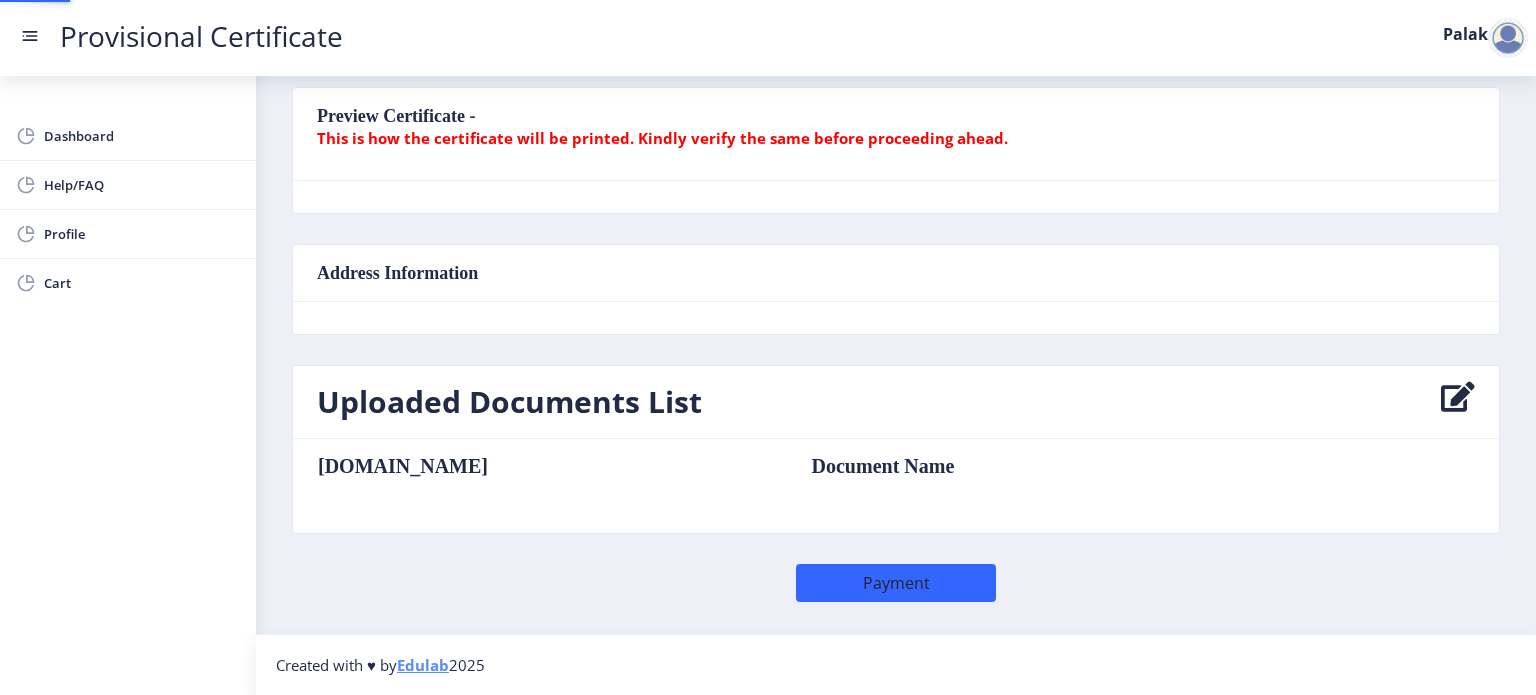 scroll, scrollTop: 0, scrollLeft: 0, axis: both 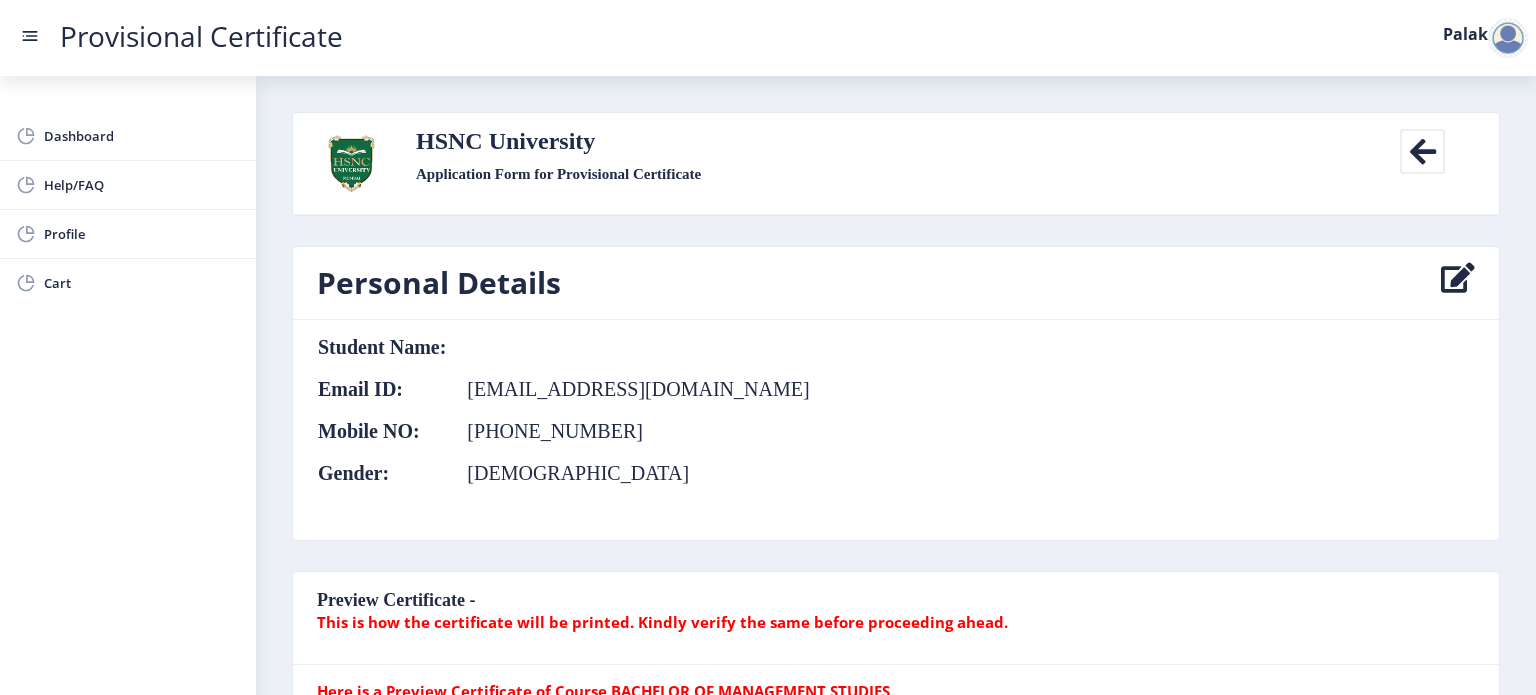 click on "palakpopli1907@gamil.com" 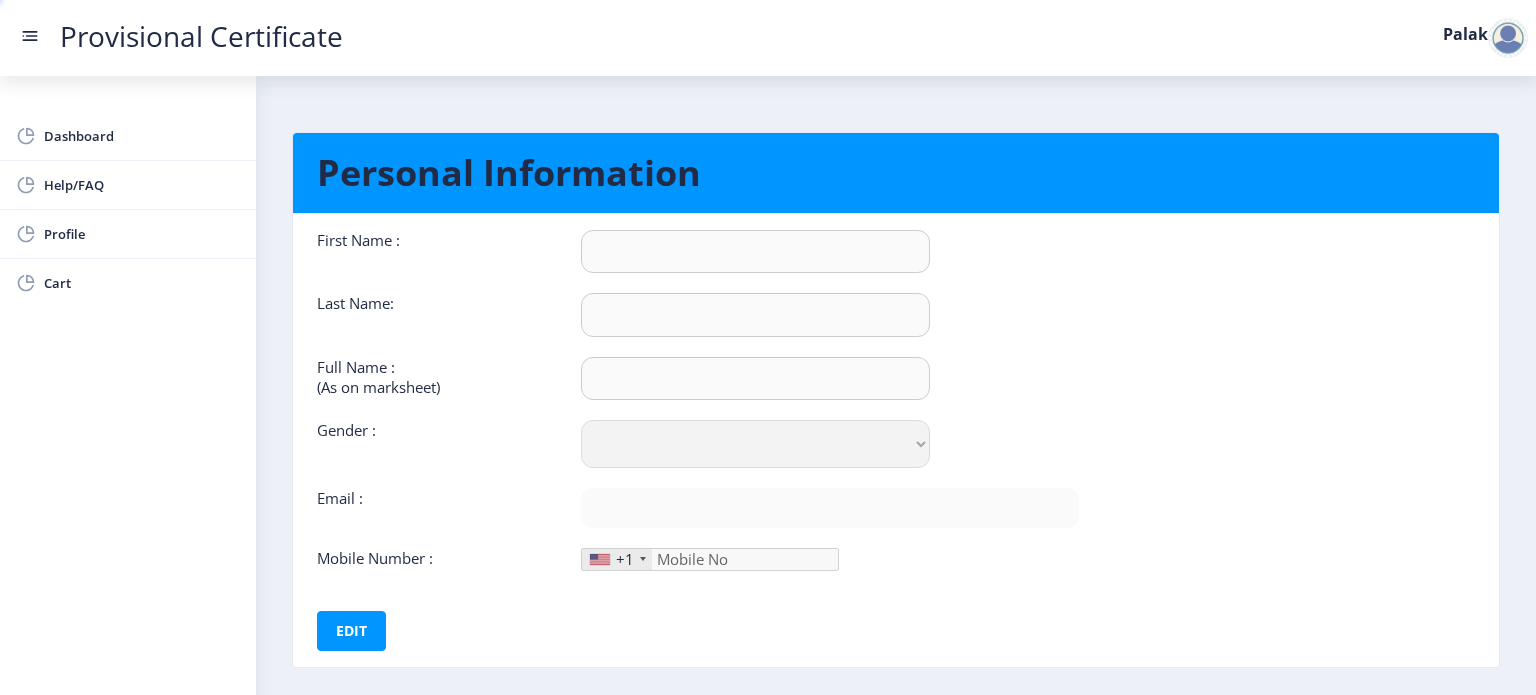type on "Palak" 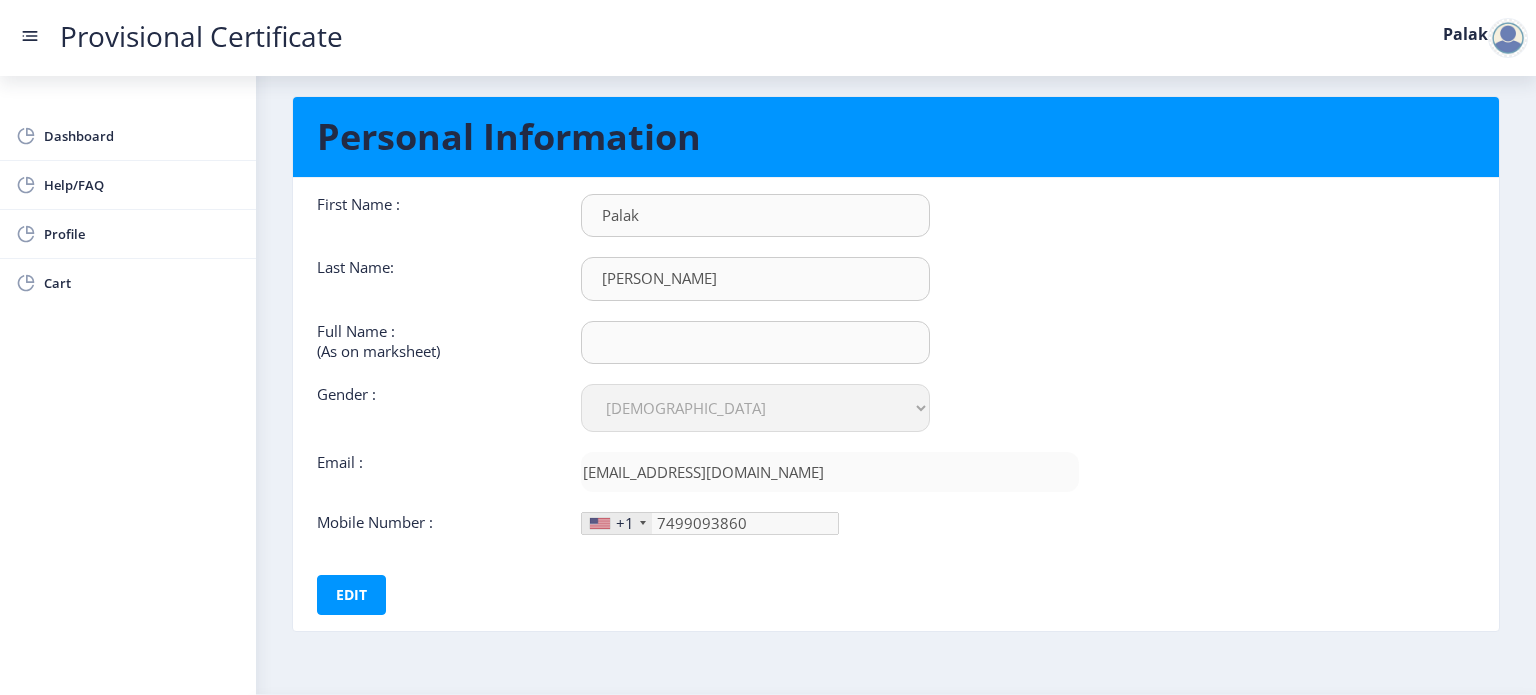 scroll, scrollTop: 92, scrollLeft: 0, axis: vertical 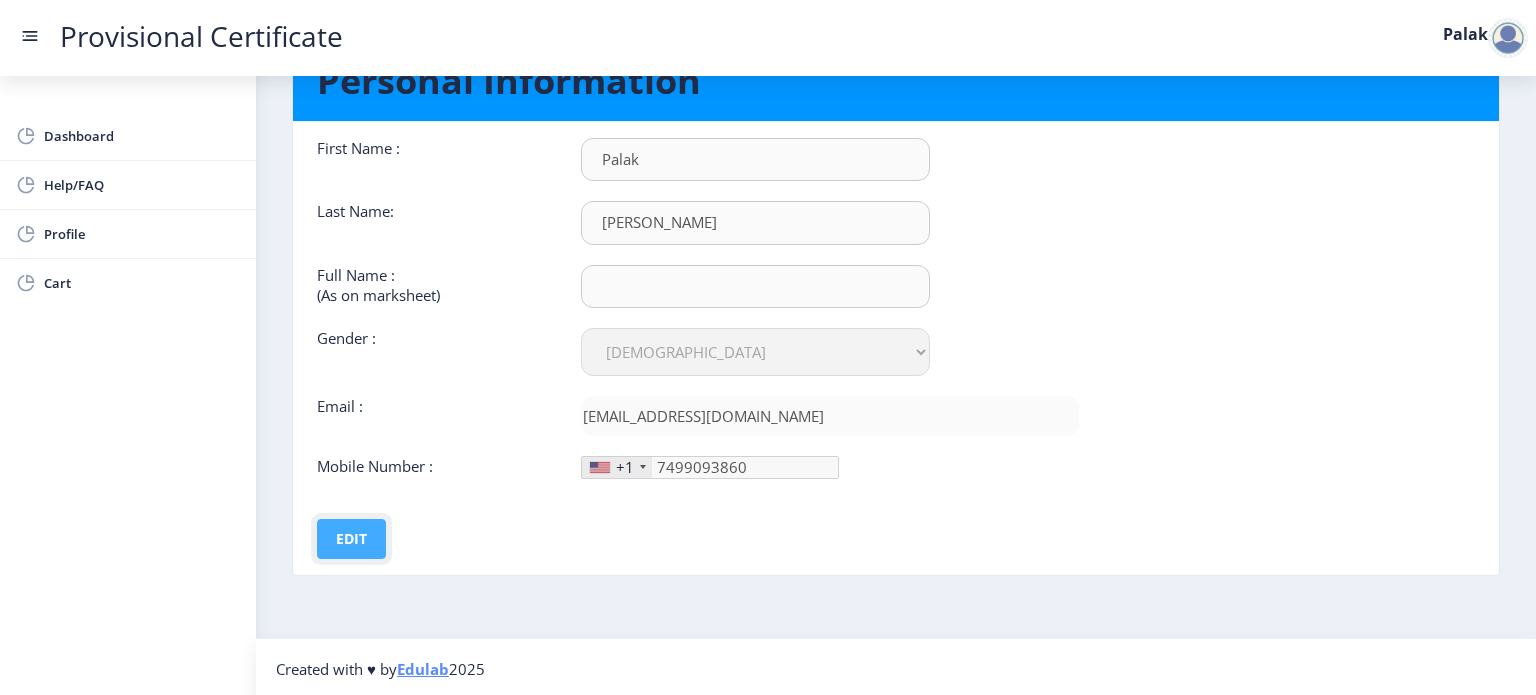click on "Edit" 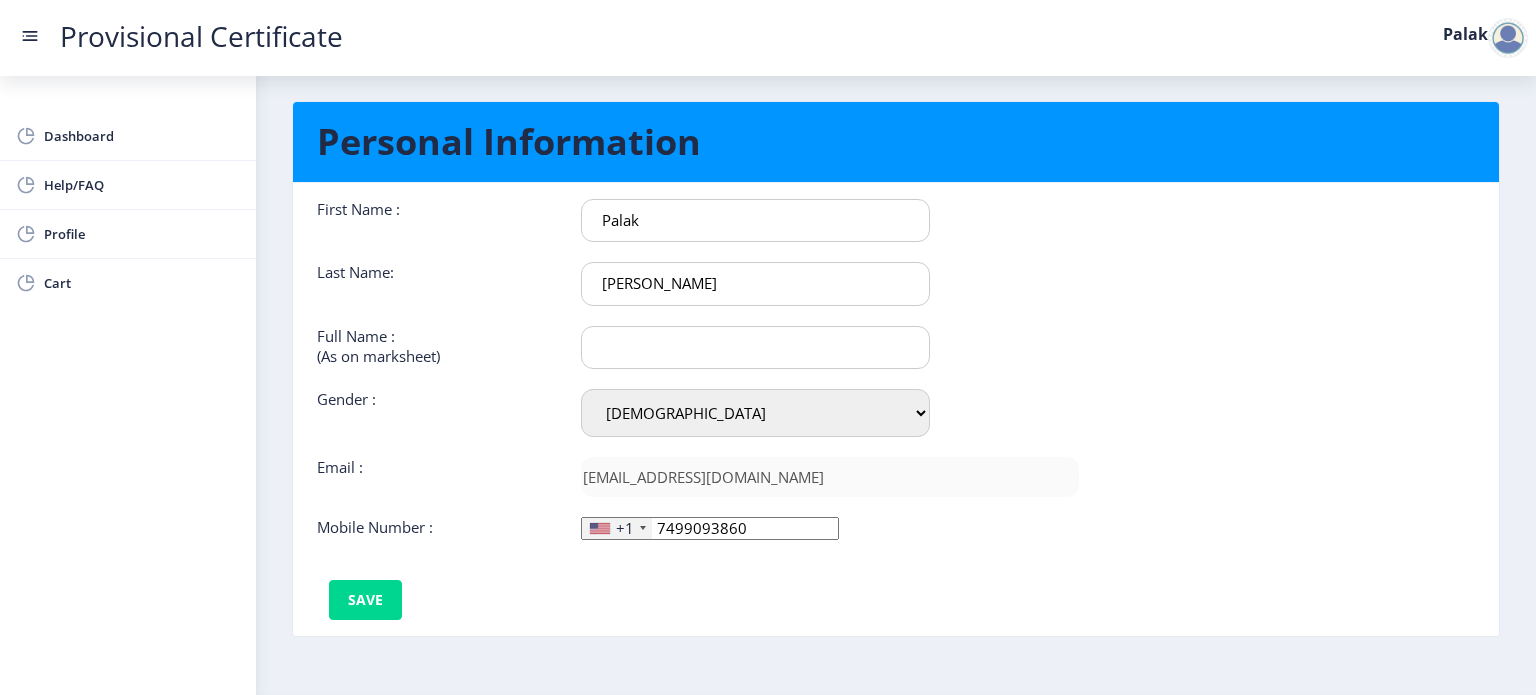 scroll, scrollTop: 28, scrollLeft: 0, axis: vertical 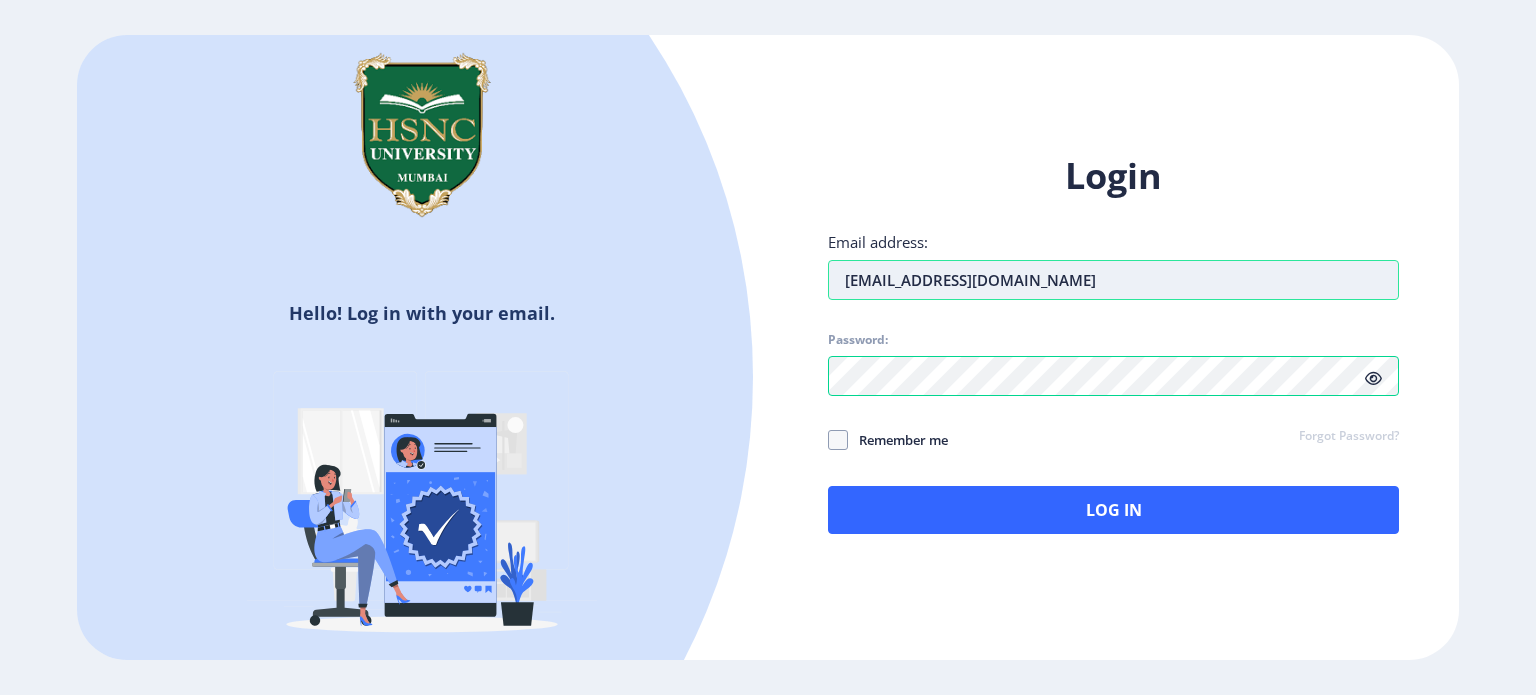 click on "palakpopli1907@gamil.com" at bounding box center [1113, 280] 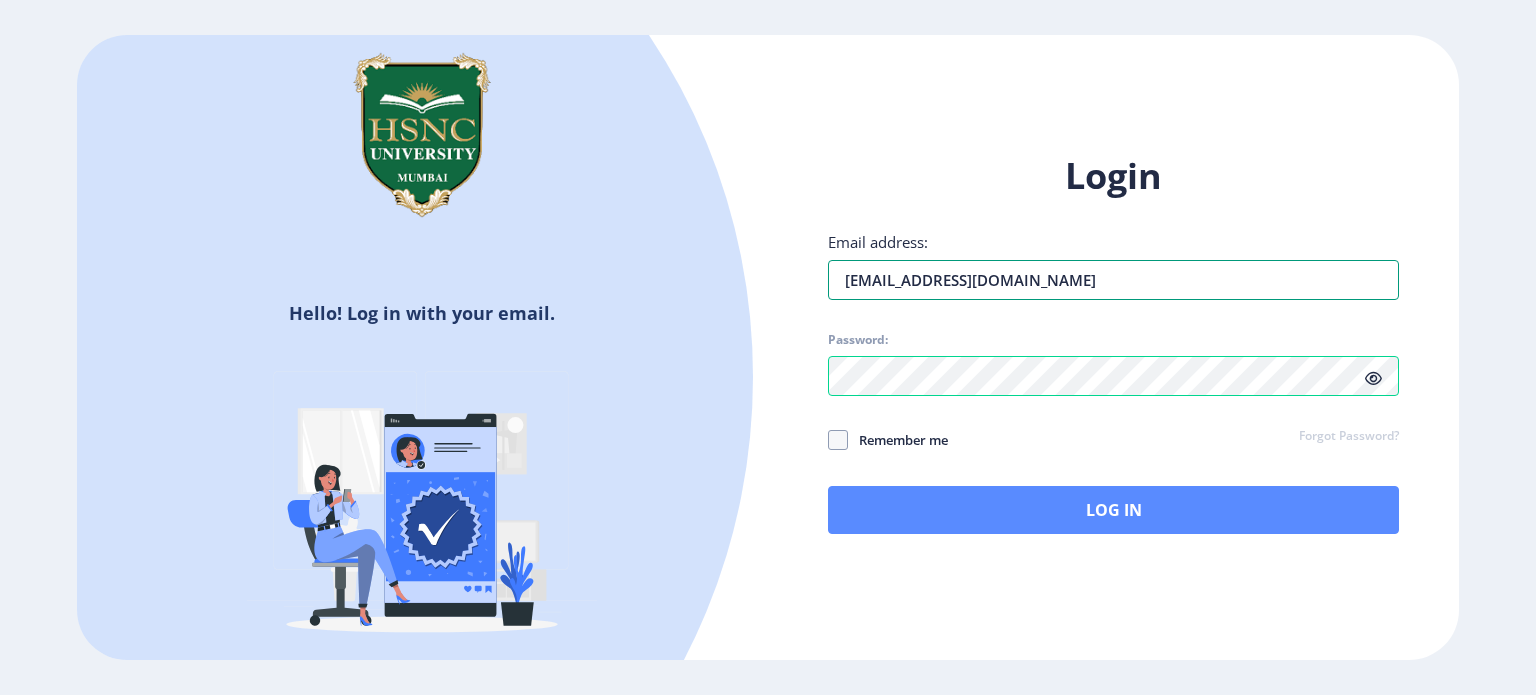 type on "[EMAIL_ADDRESS][DOMAIN_NAME]" 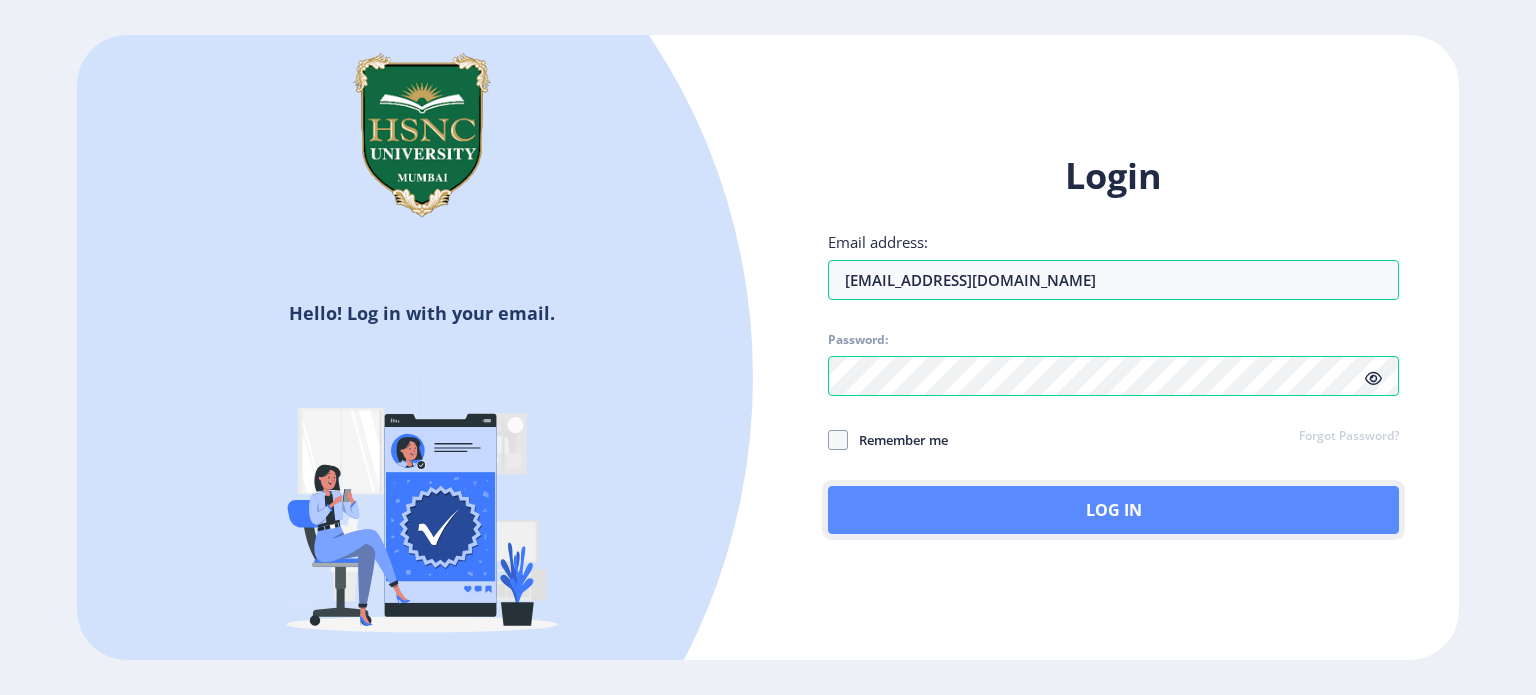 click on "Log In" 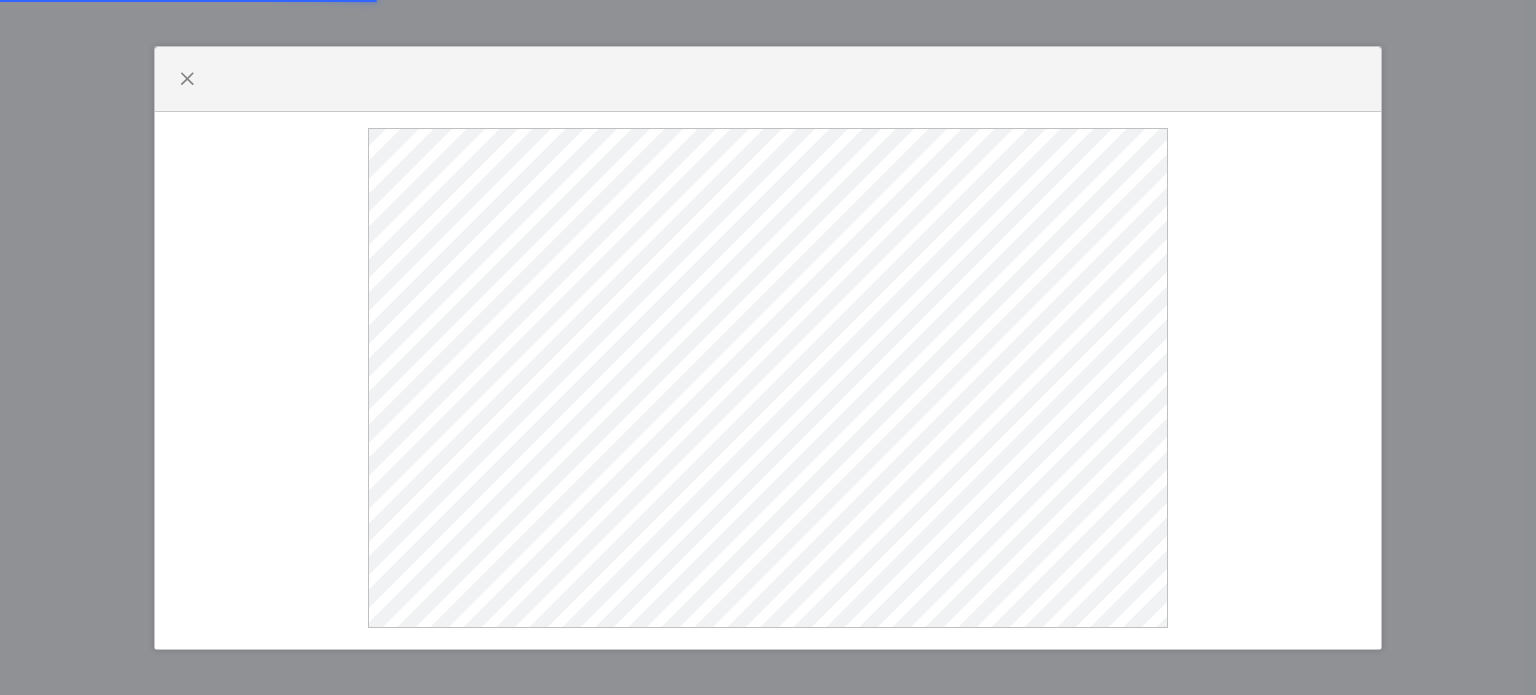 select 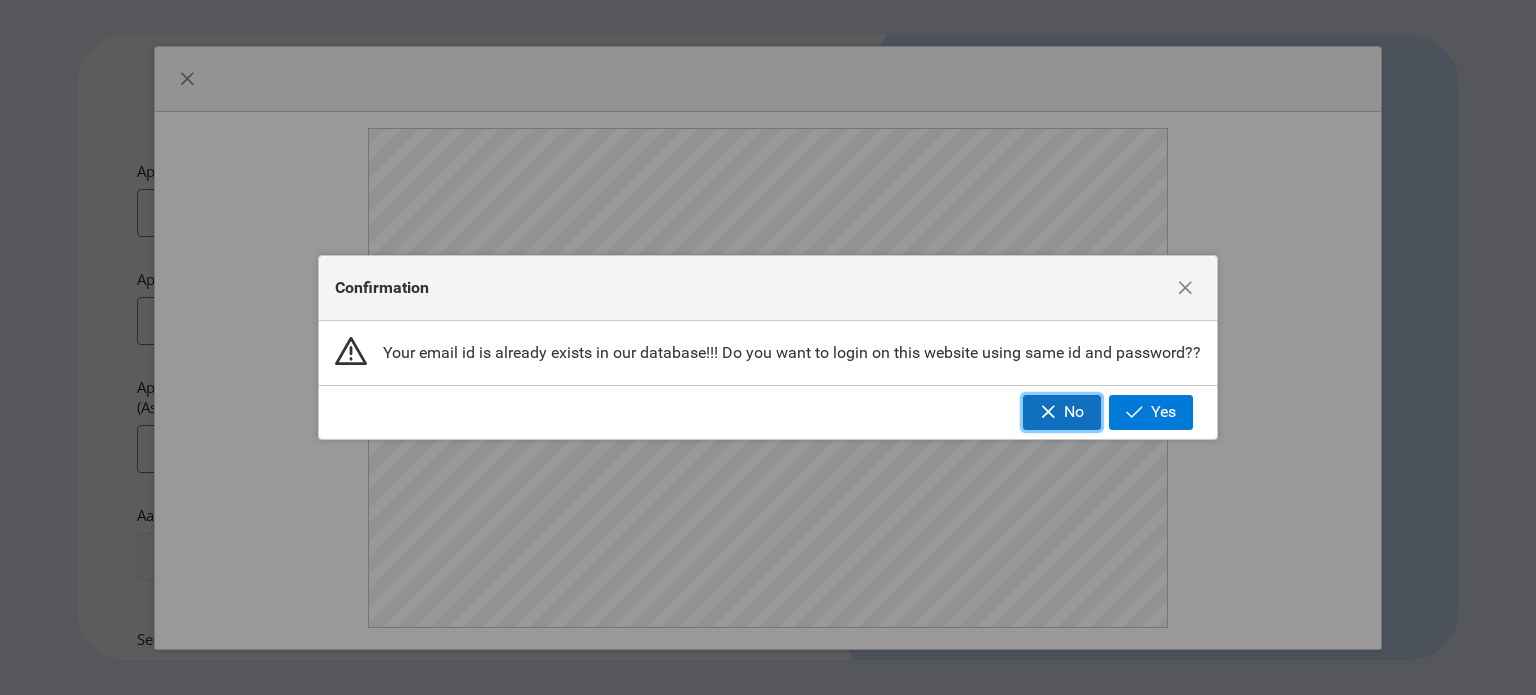 click 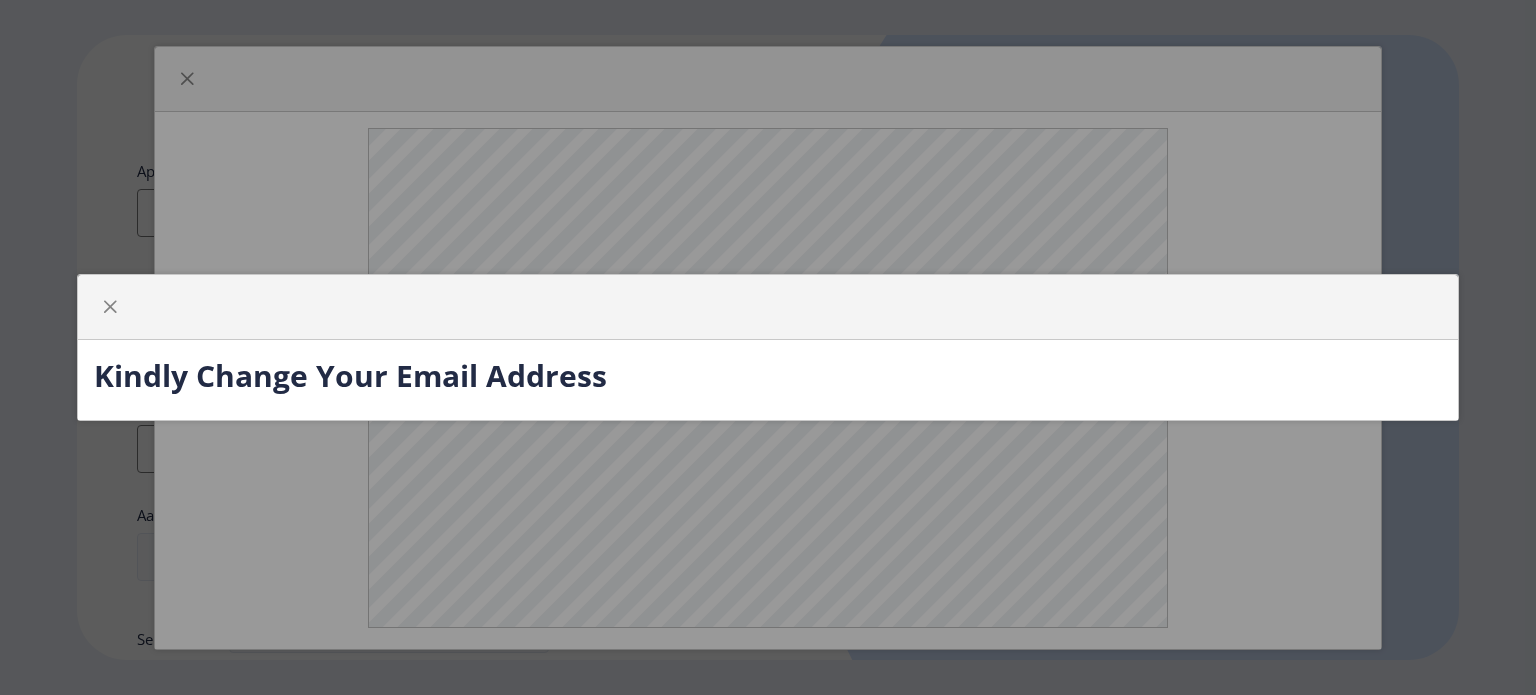 click on "Kindly Change Your Email Address" 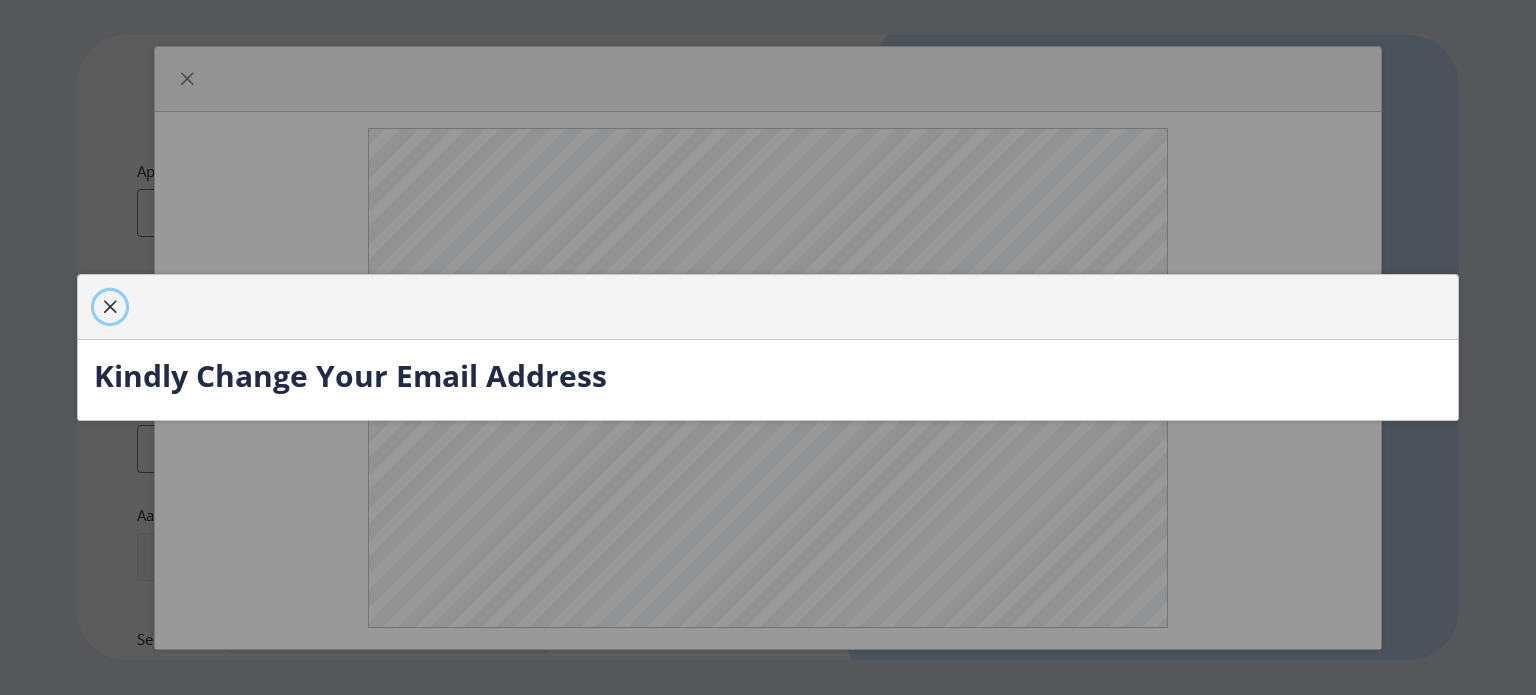 click 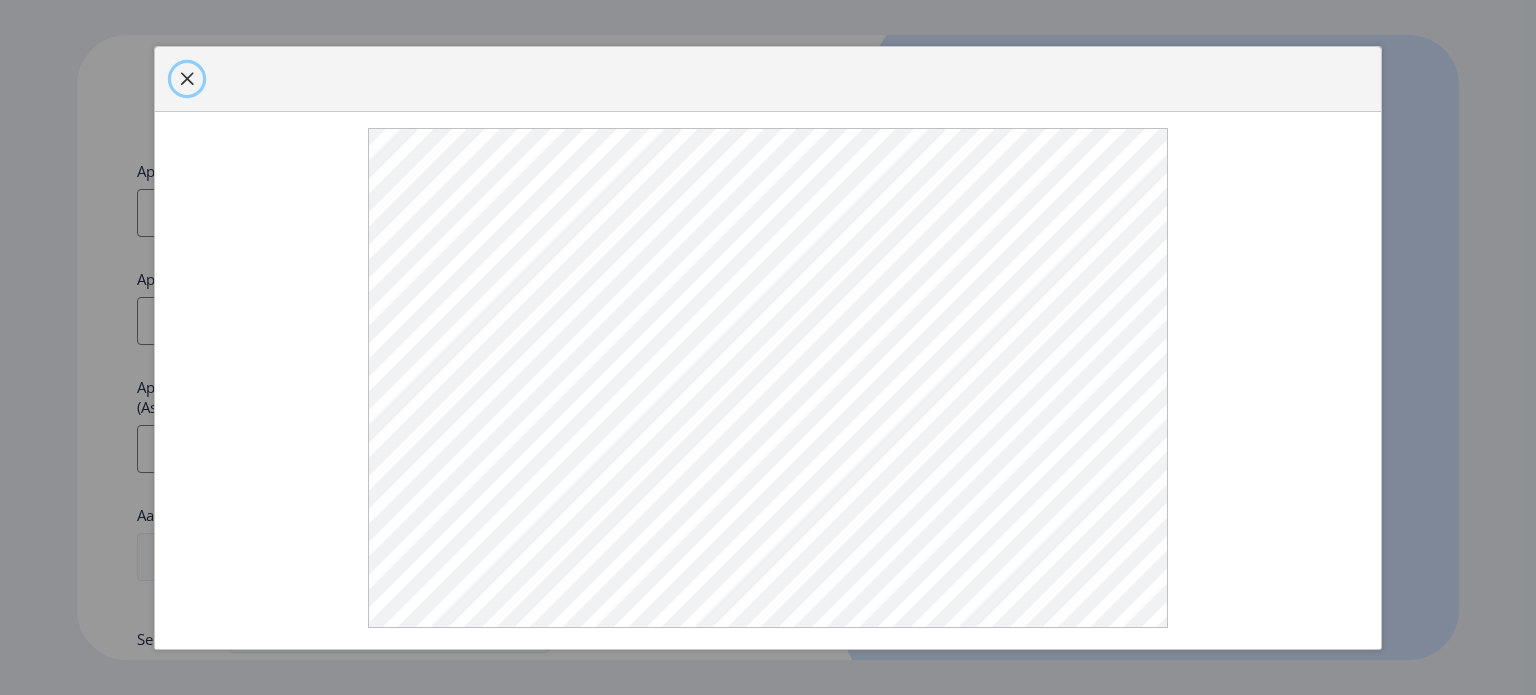 click 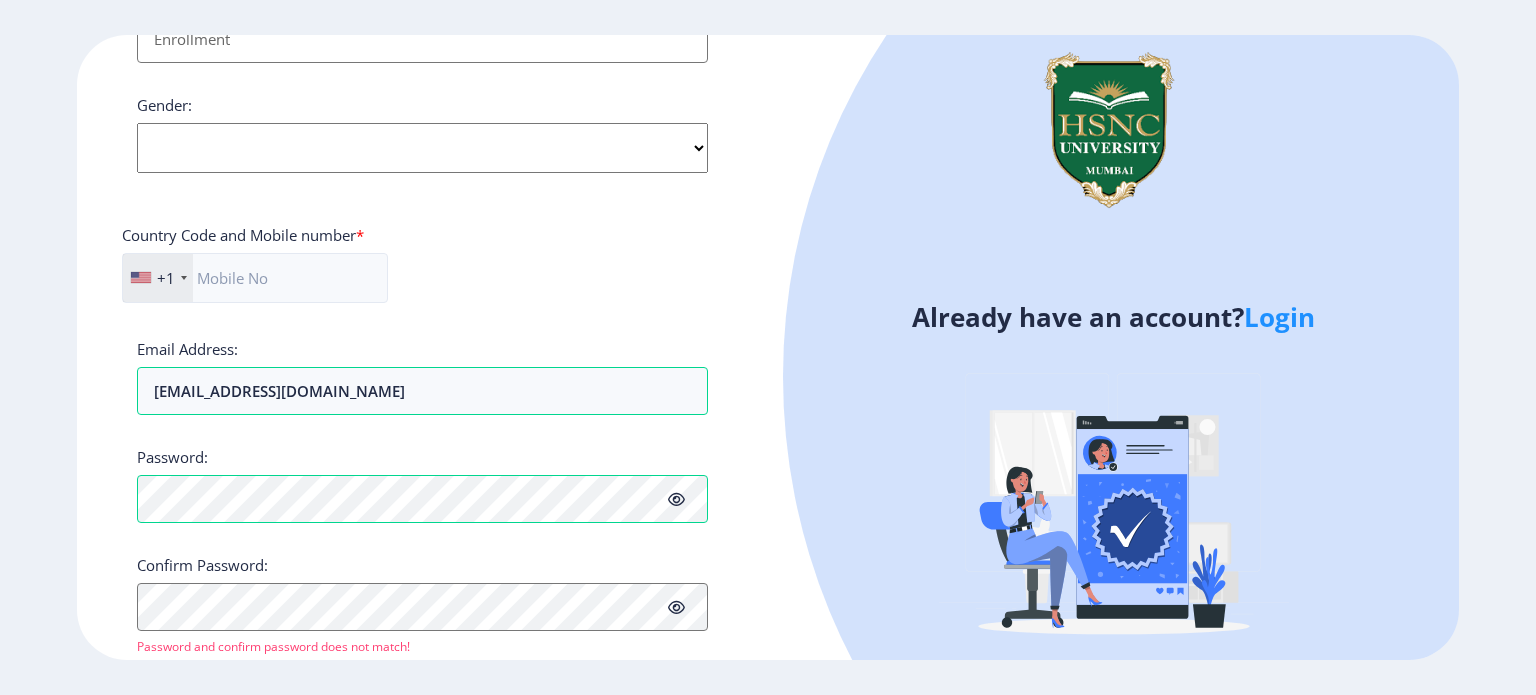 scroll, scrollTop: 708, scrollLeft: 0, axis: vertical 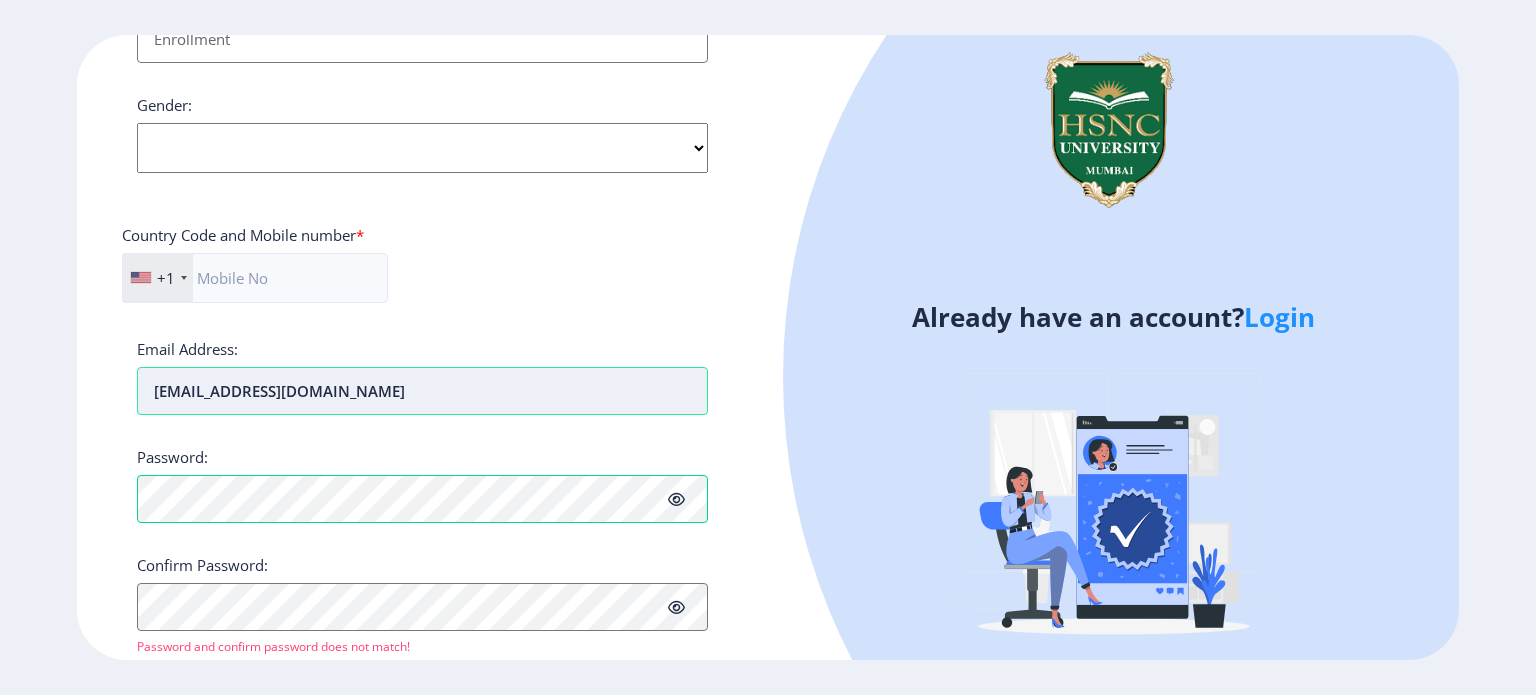 click on "palakpopli1907@gamil.com" at bounding box center (422, 391) 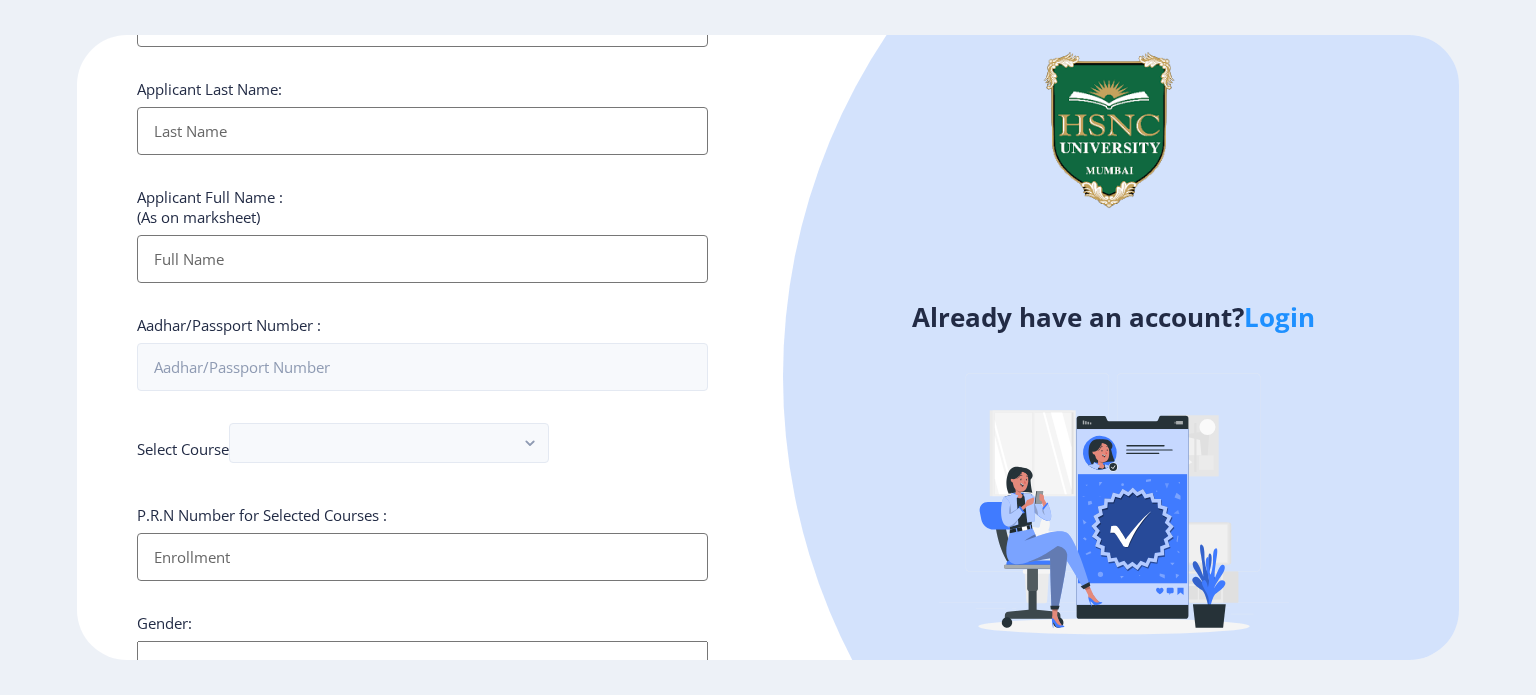 scroll, scrollTop: 0, scrollLeft: 0, axis: both 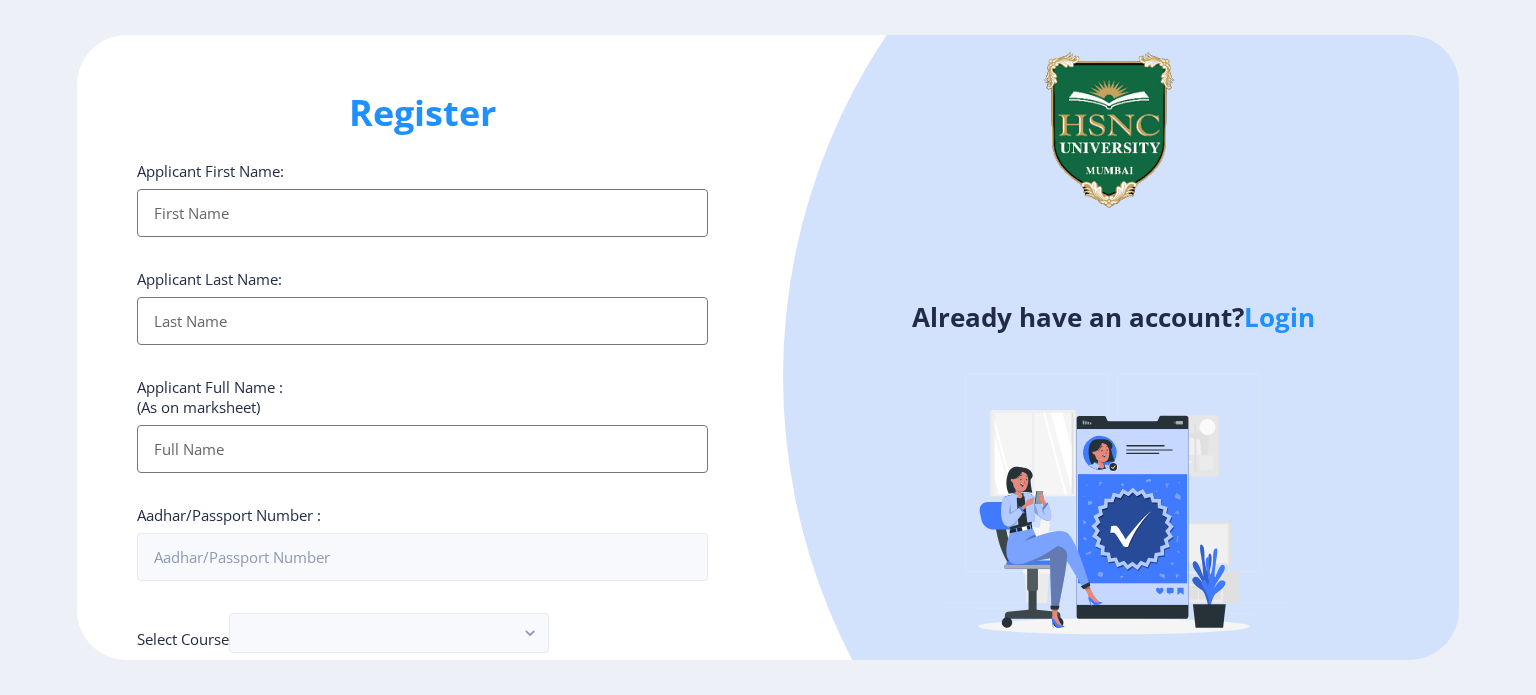type on "[EMAIL_ADDRESS][DOMAIN_NAME]" 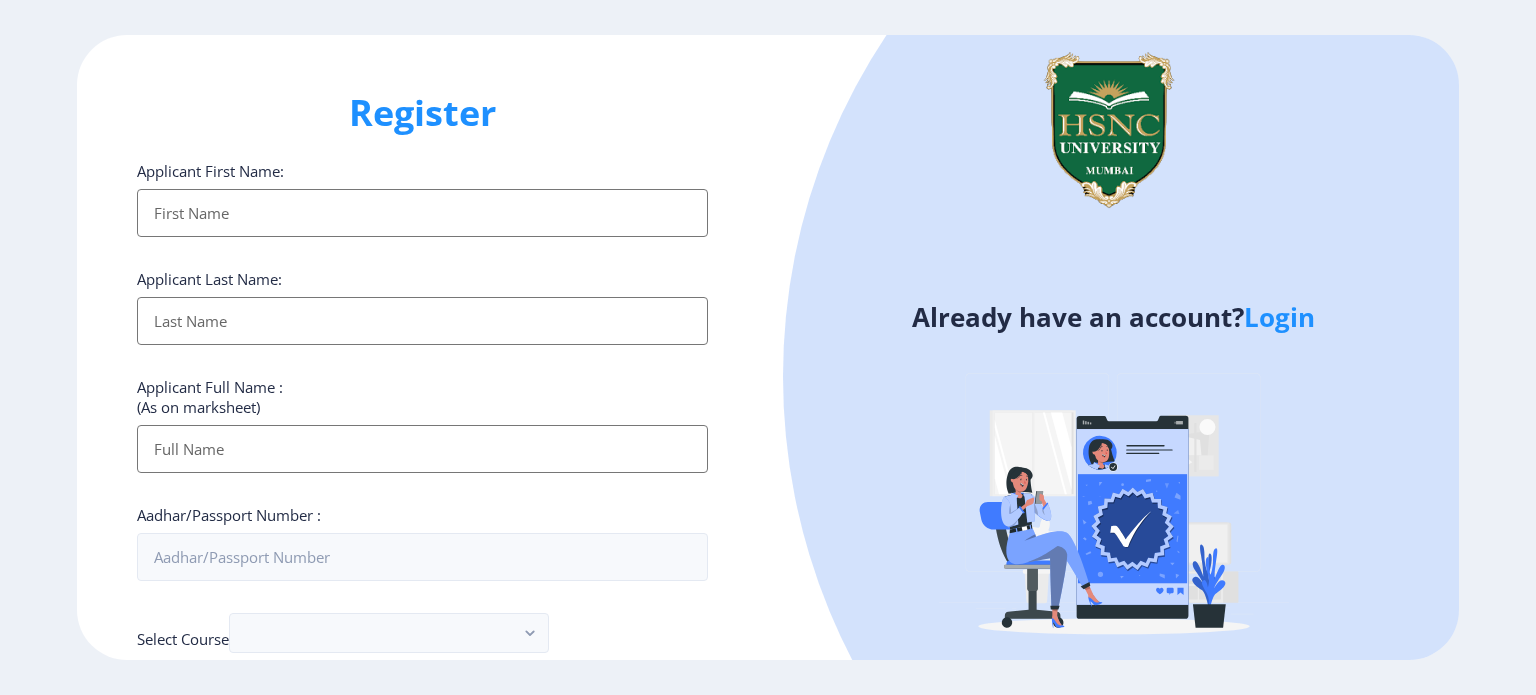 type on "PALAK" 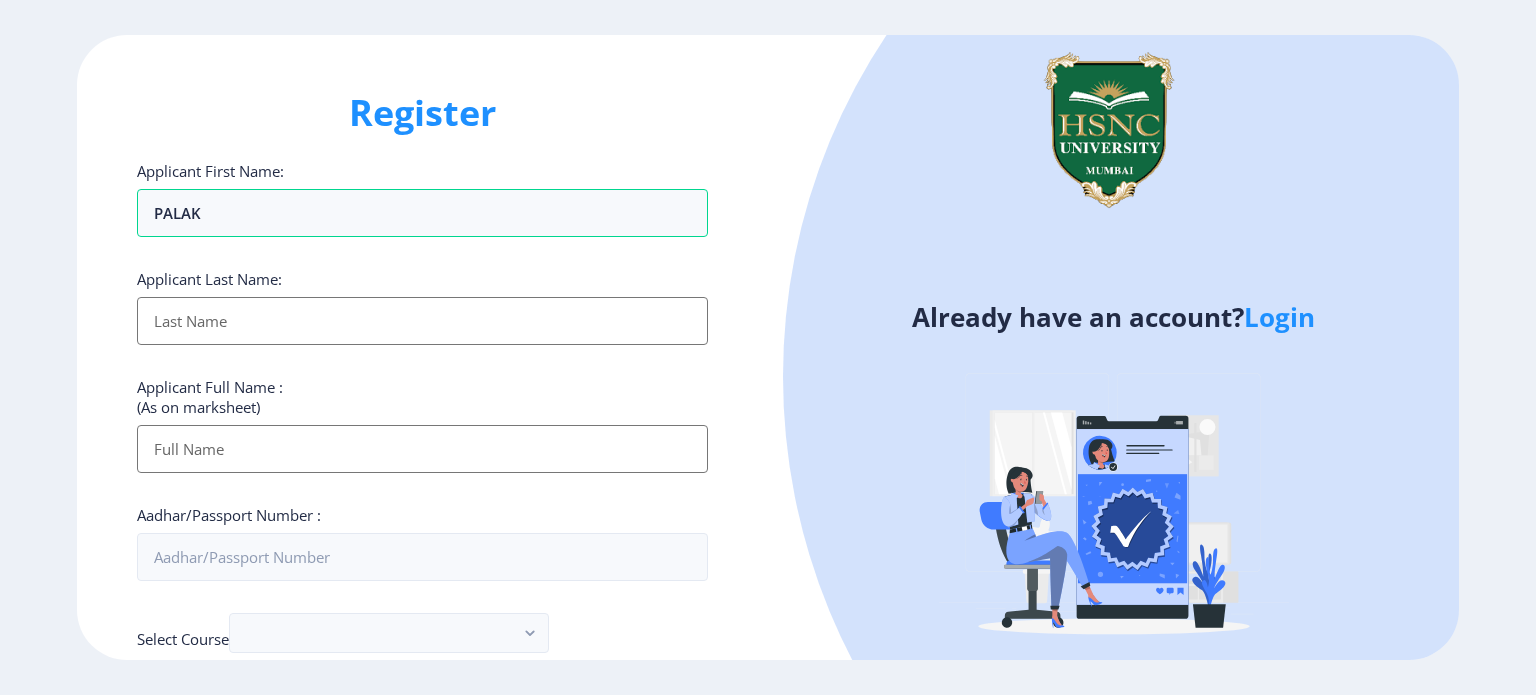 click on "Applicant First Name:" at bounding box center [422, 321] 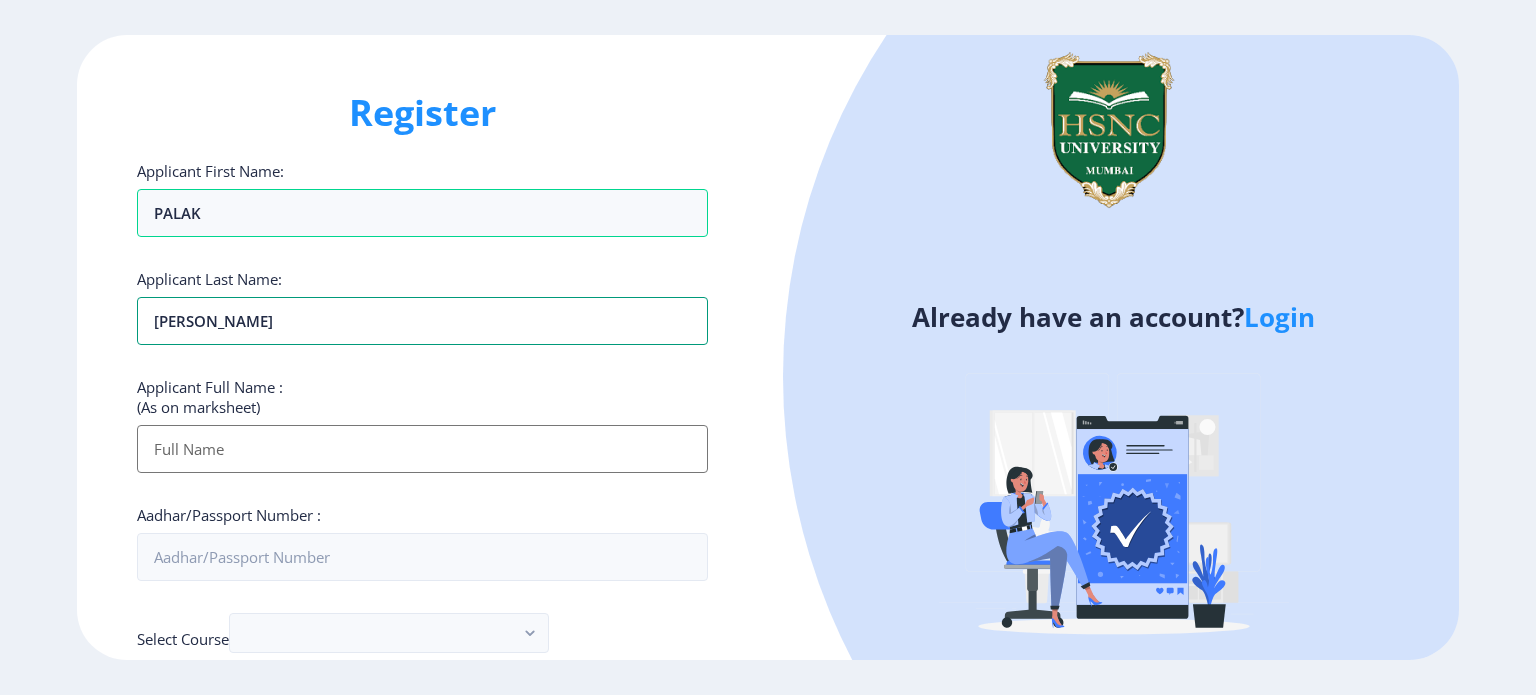 type on "[PERSON_NAME]" 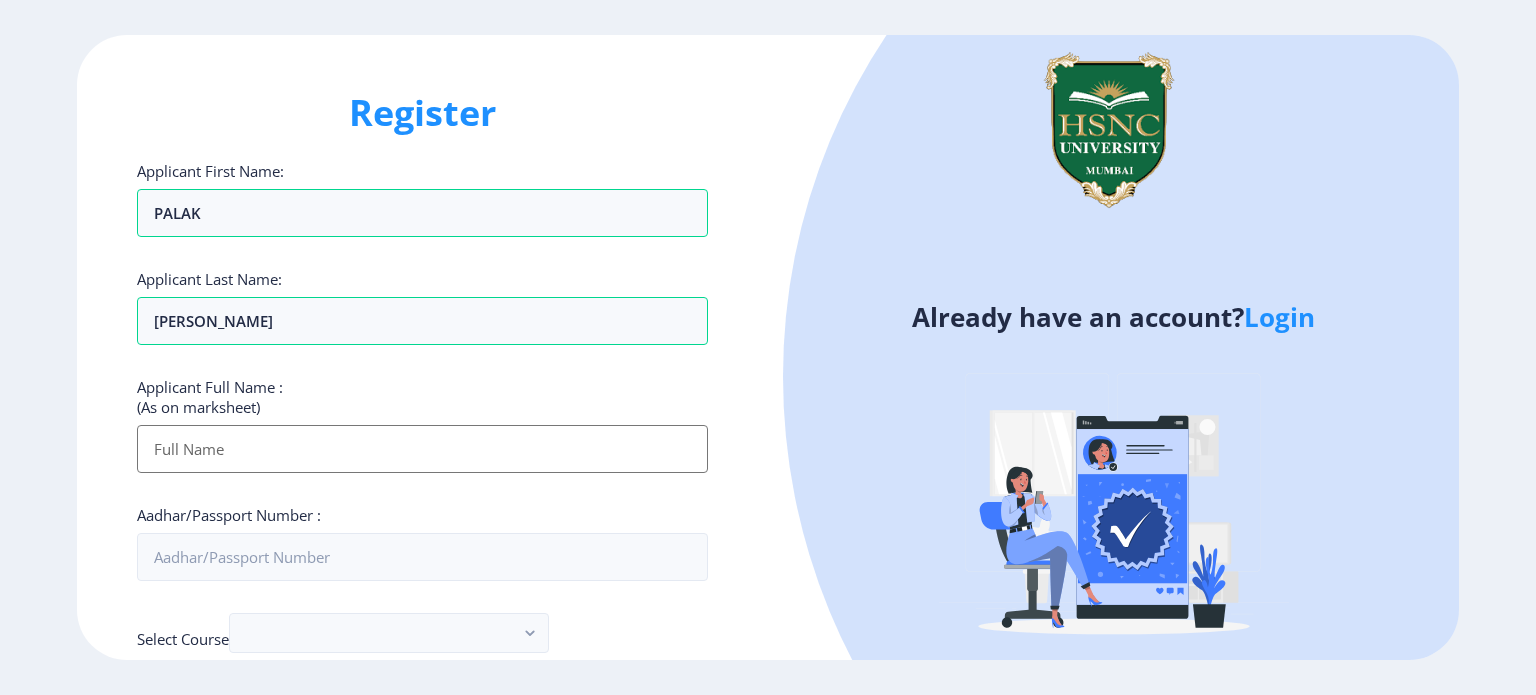 click on "Applicant First Name:" at bounding box center (422, 449) 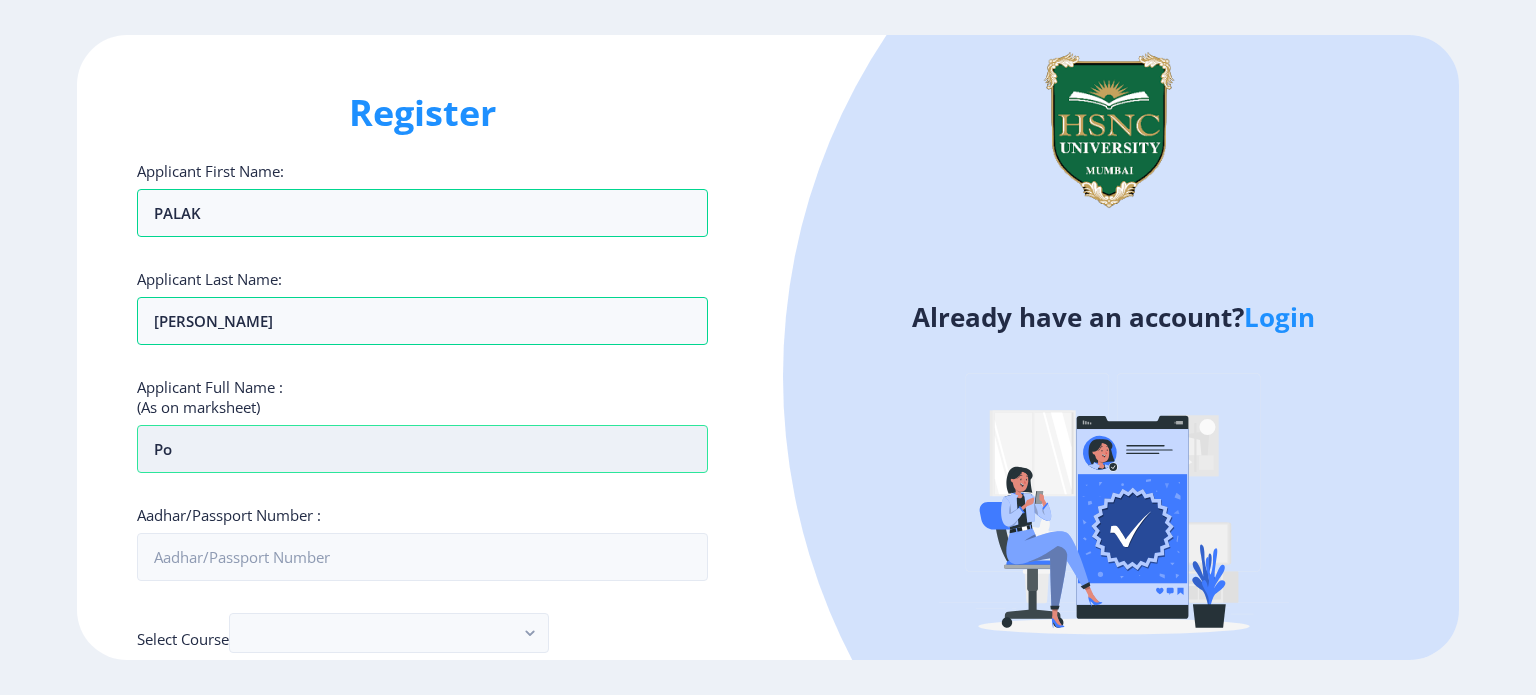 type on "p" 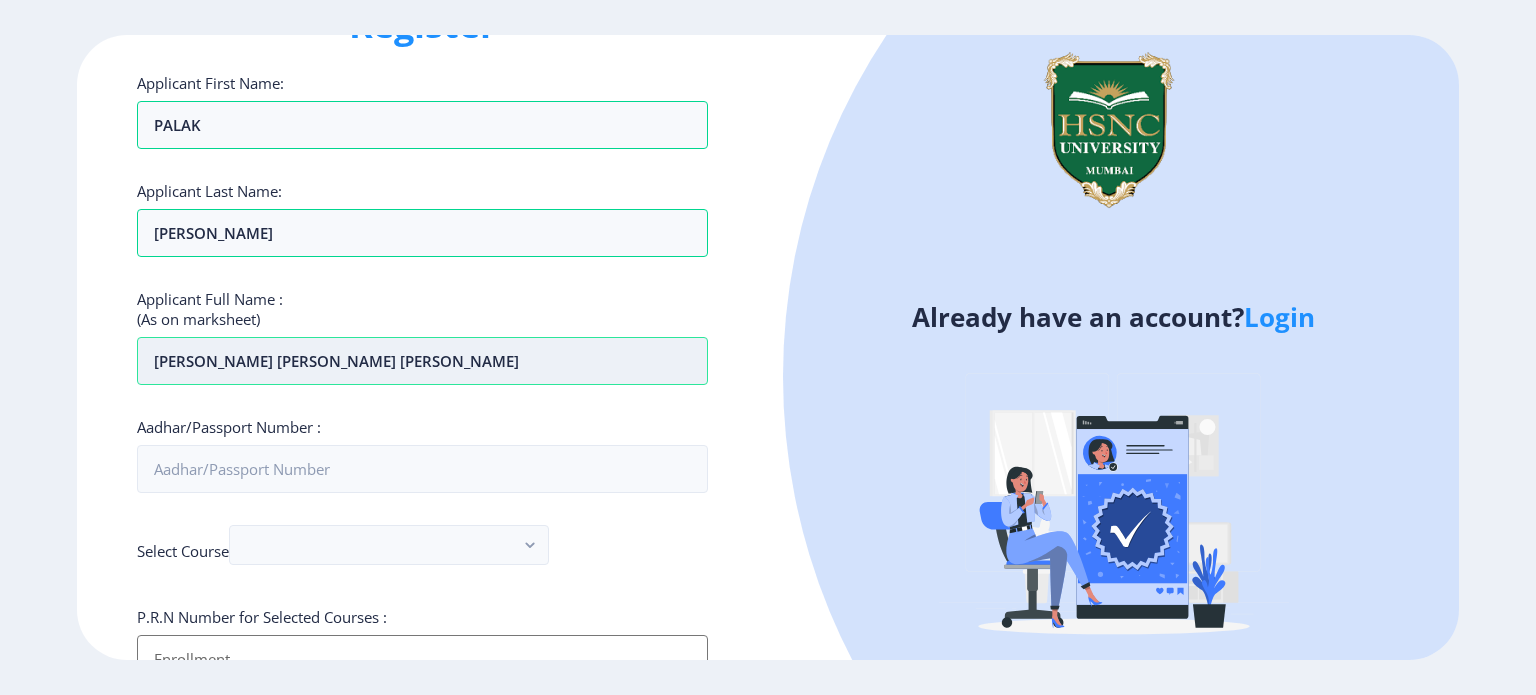 scroll, scrollTop: 102, scrollLeft: 0, axis: vertical 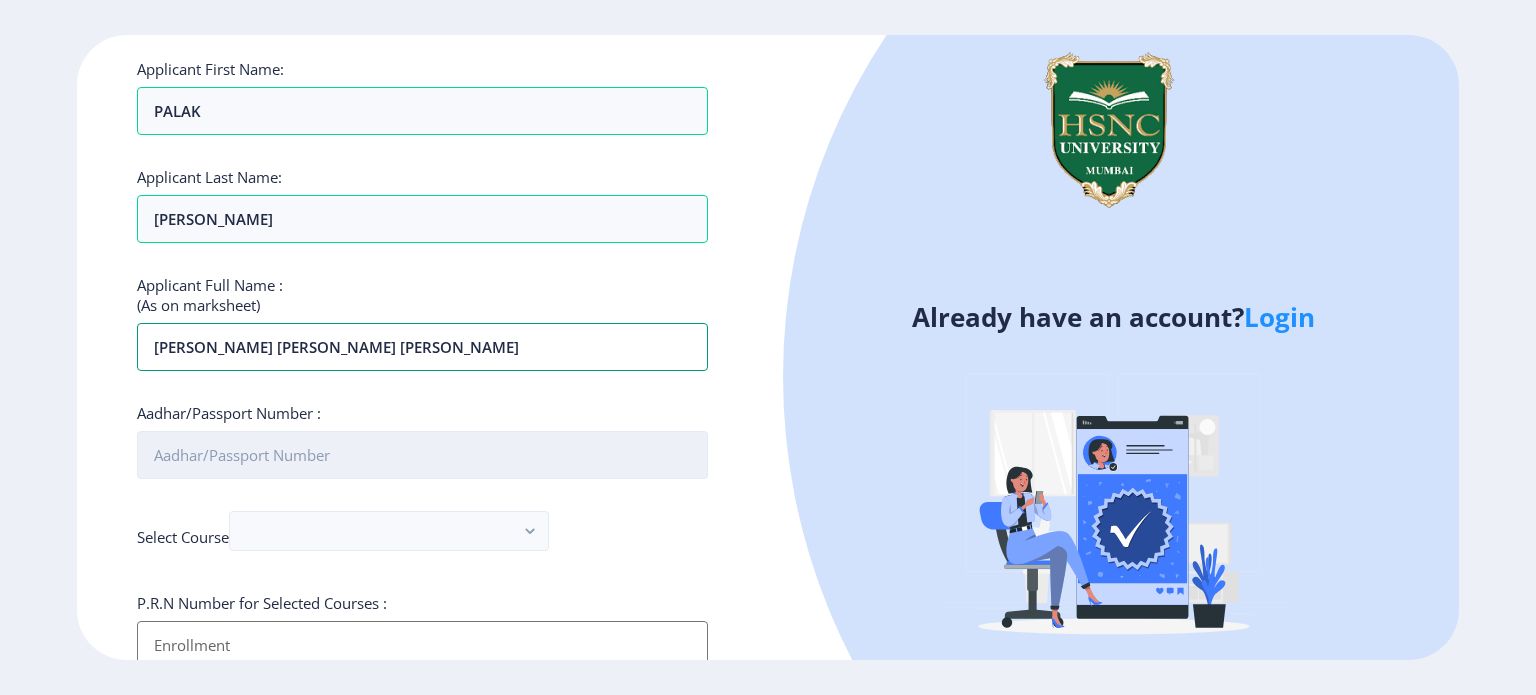 type on "[PERSON_NAME] [PERSON_NAME] [PERSON_NAME]" 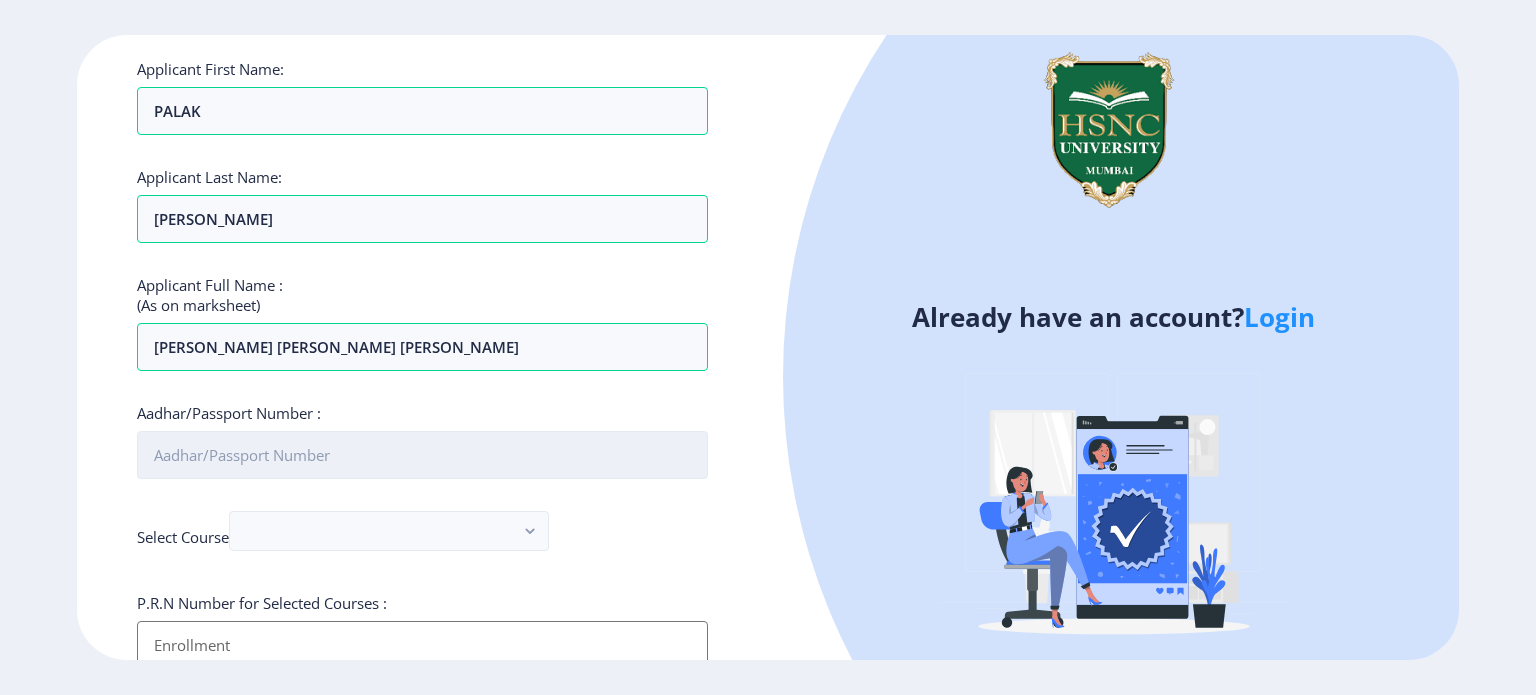 click on "Aadhar/Passport Number :" at bounding box center [422, 455] 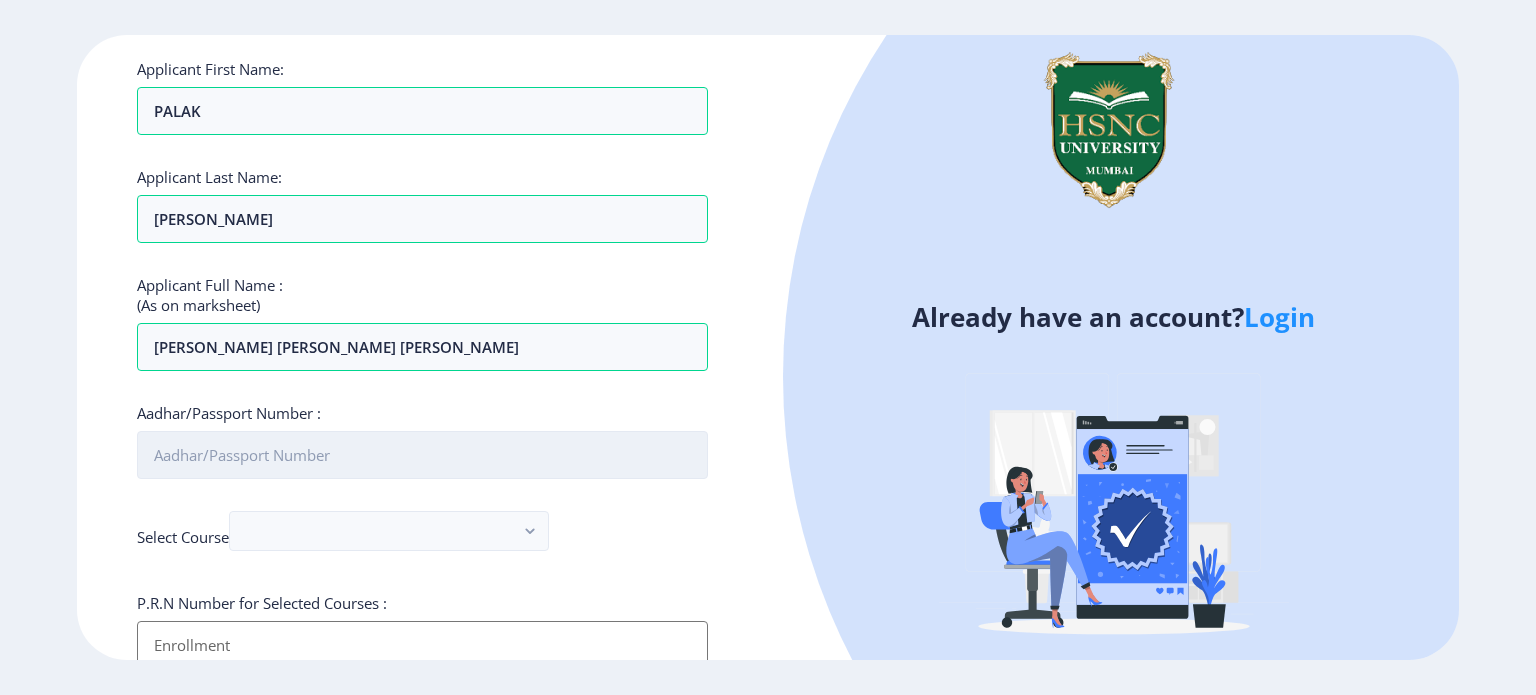 type on "267405213169" 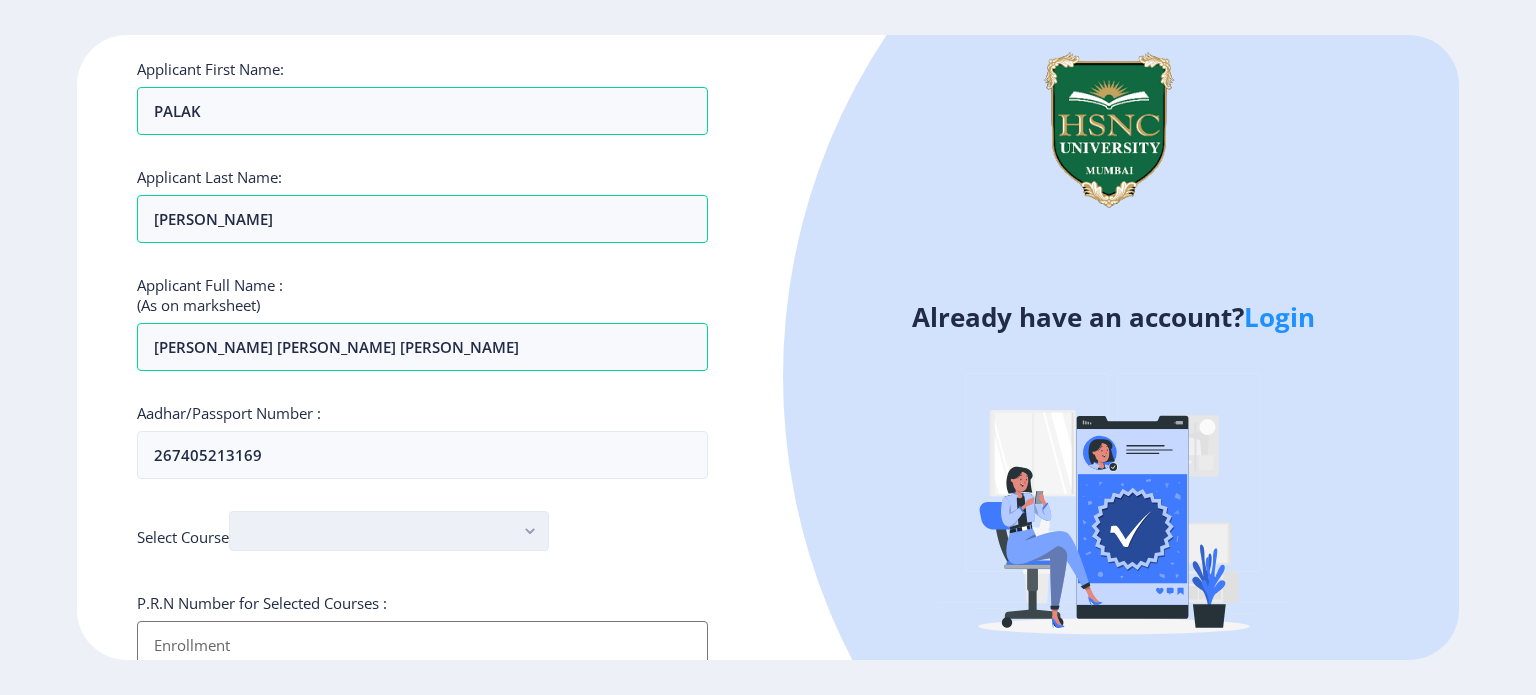 click 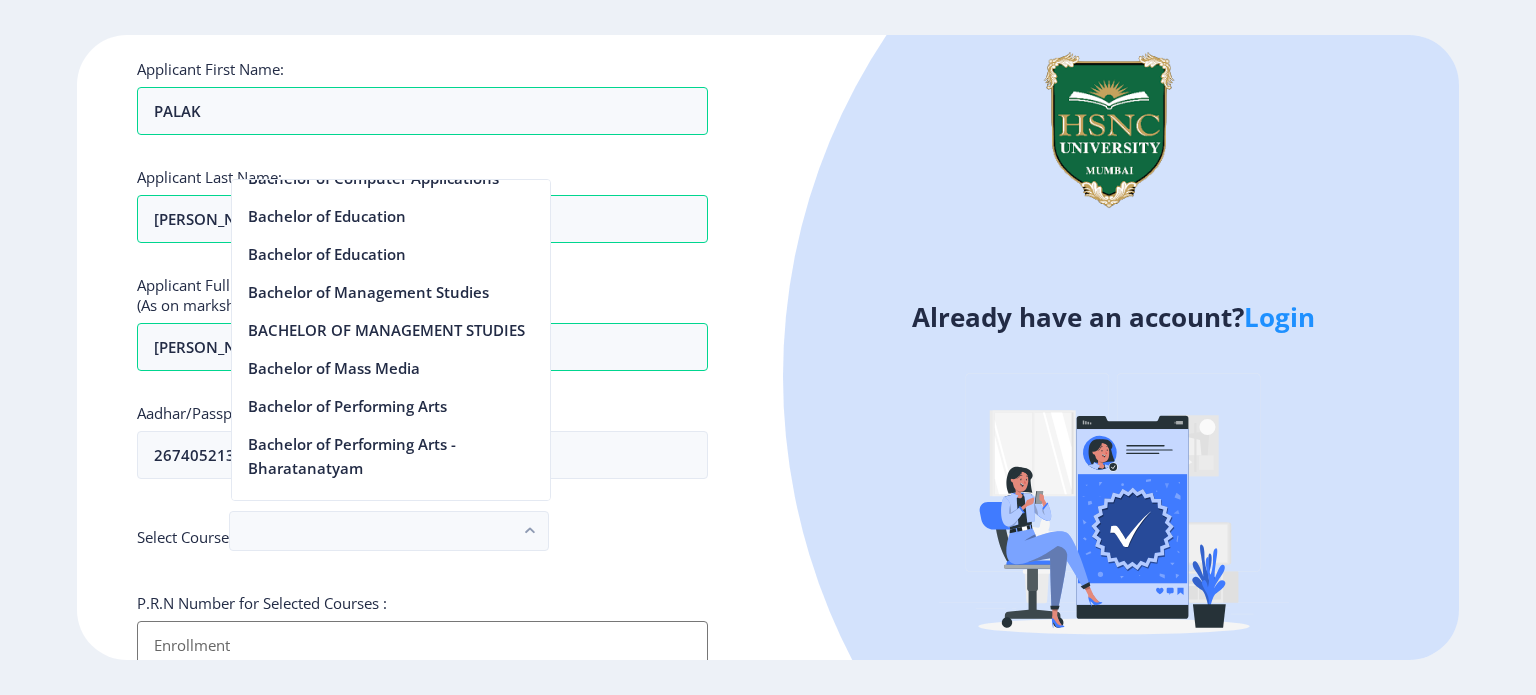 scroll, scrollTop: 1008, scrollLeft: 0, axis: vertical 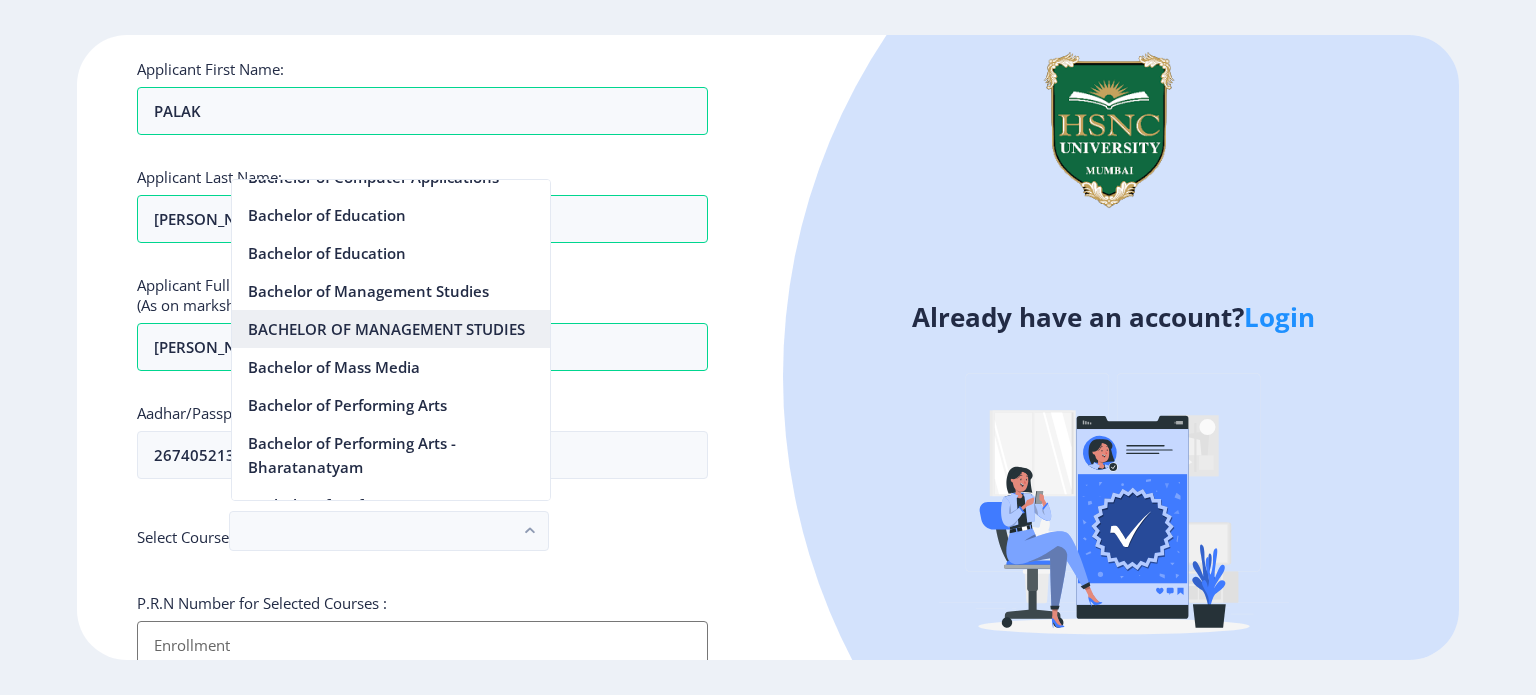 click on "BACHELOR OF MANAGEMENT STUDIES" at bounding box center [391, 329] 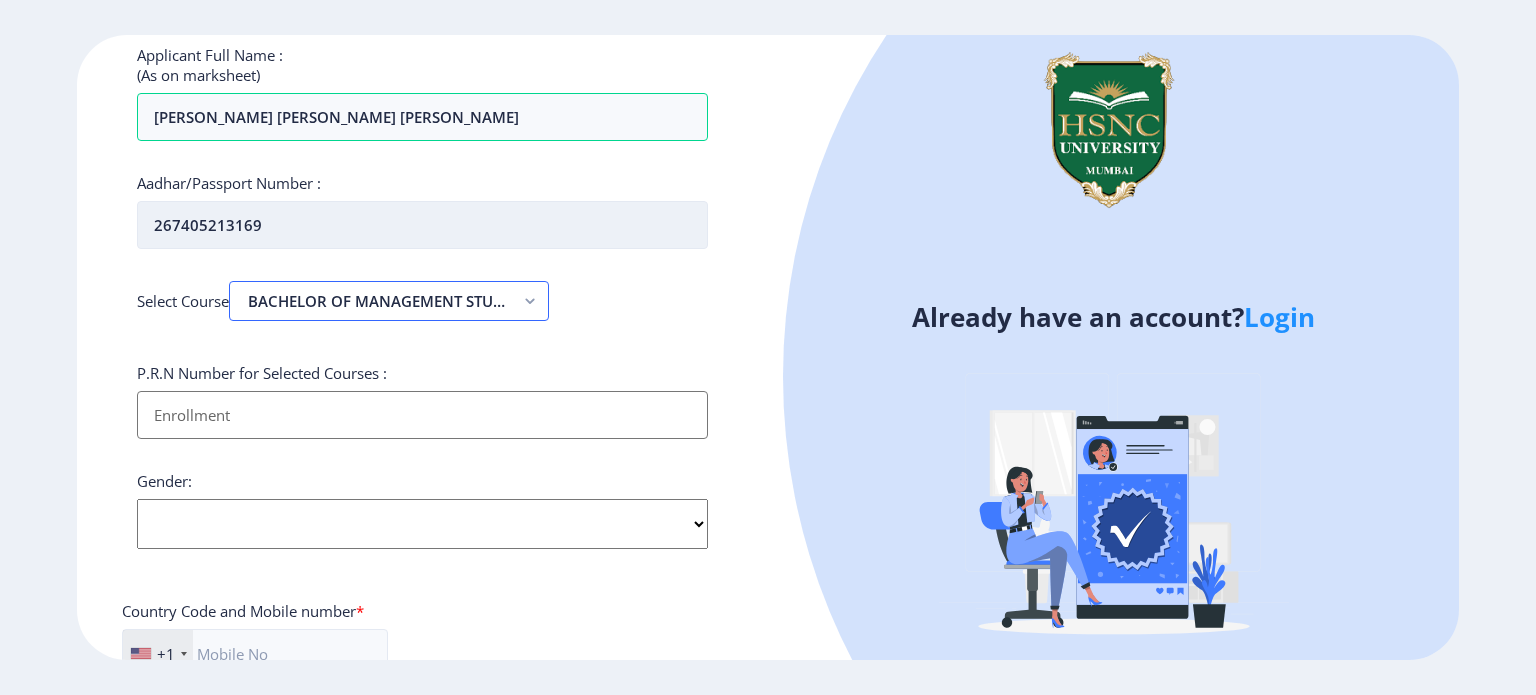 scroll, scrollTop: 334, scrollLeft: 0, axis: vertical 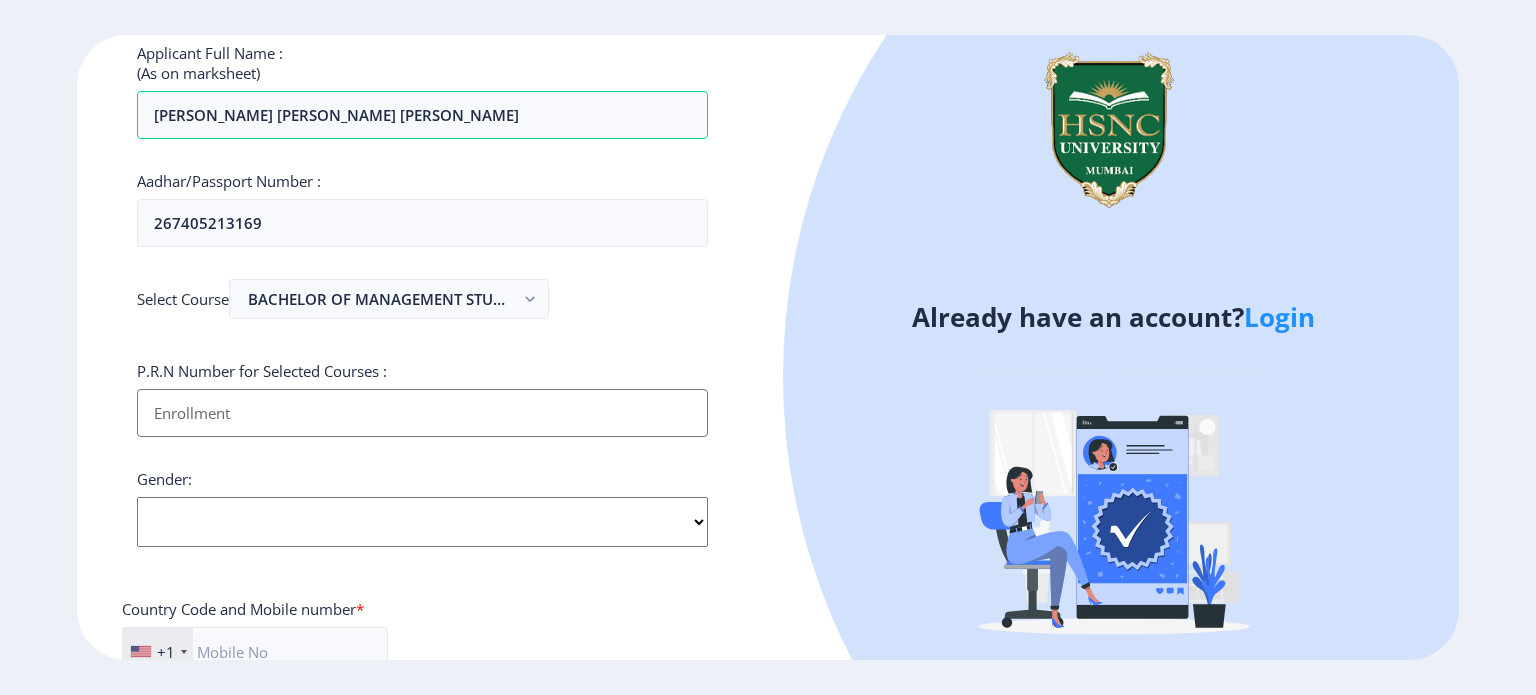click on "Applicant First Name:" at bounding box center [422, 413] 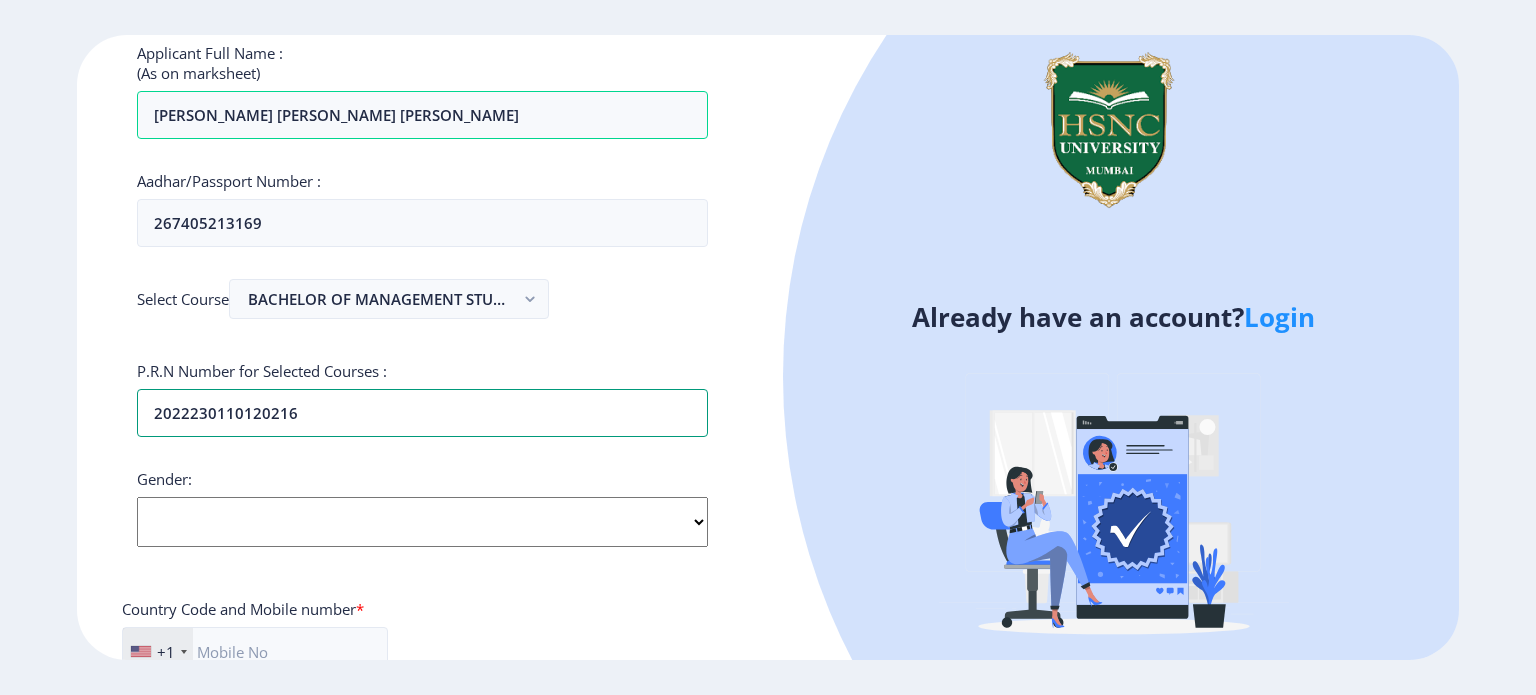 scroll, scrollTop: 380, scrollLeft: 0, axis: vertical 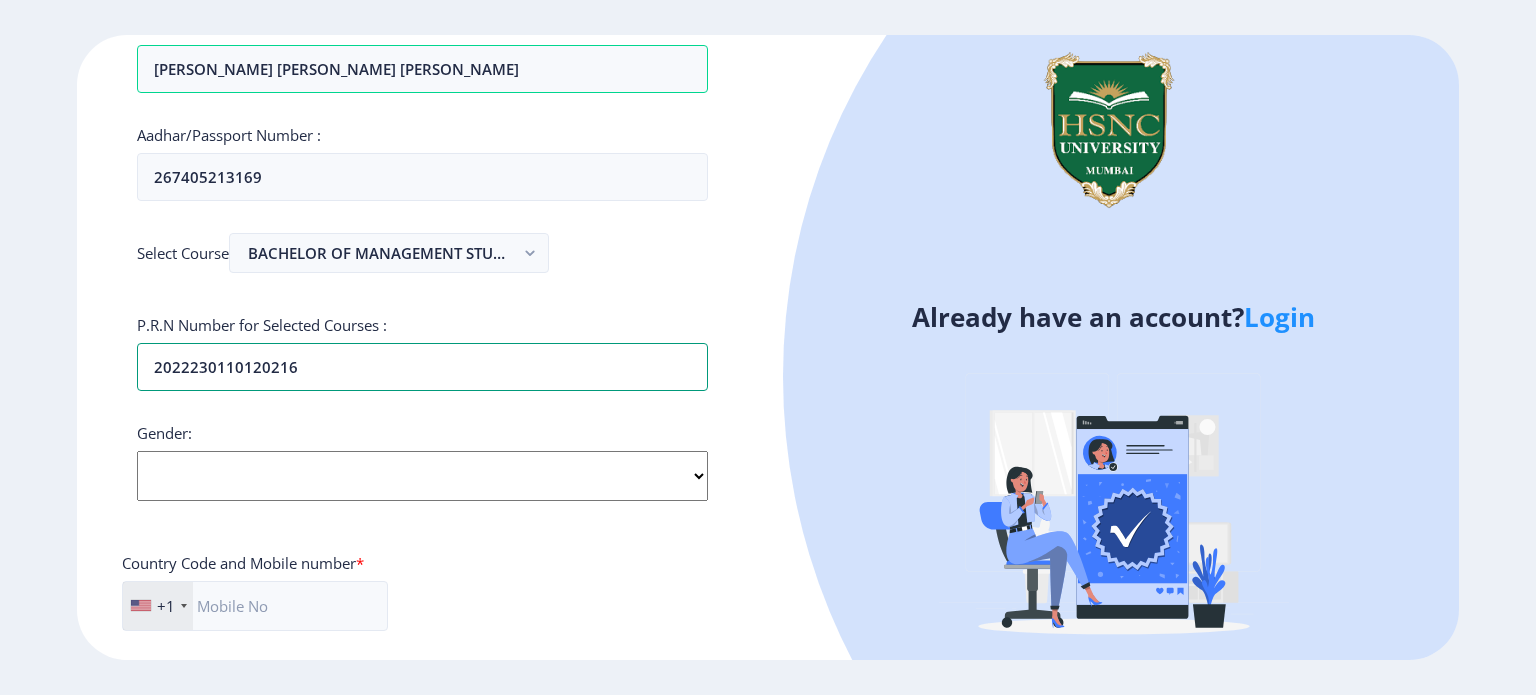 type on "2022230110120216" 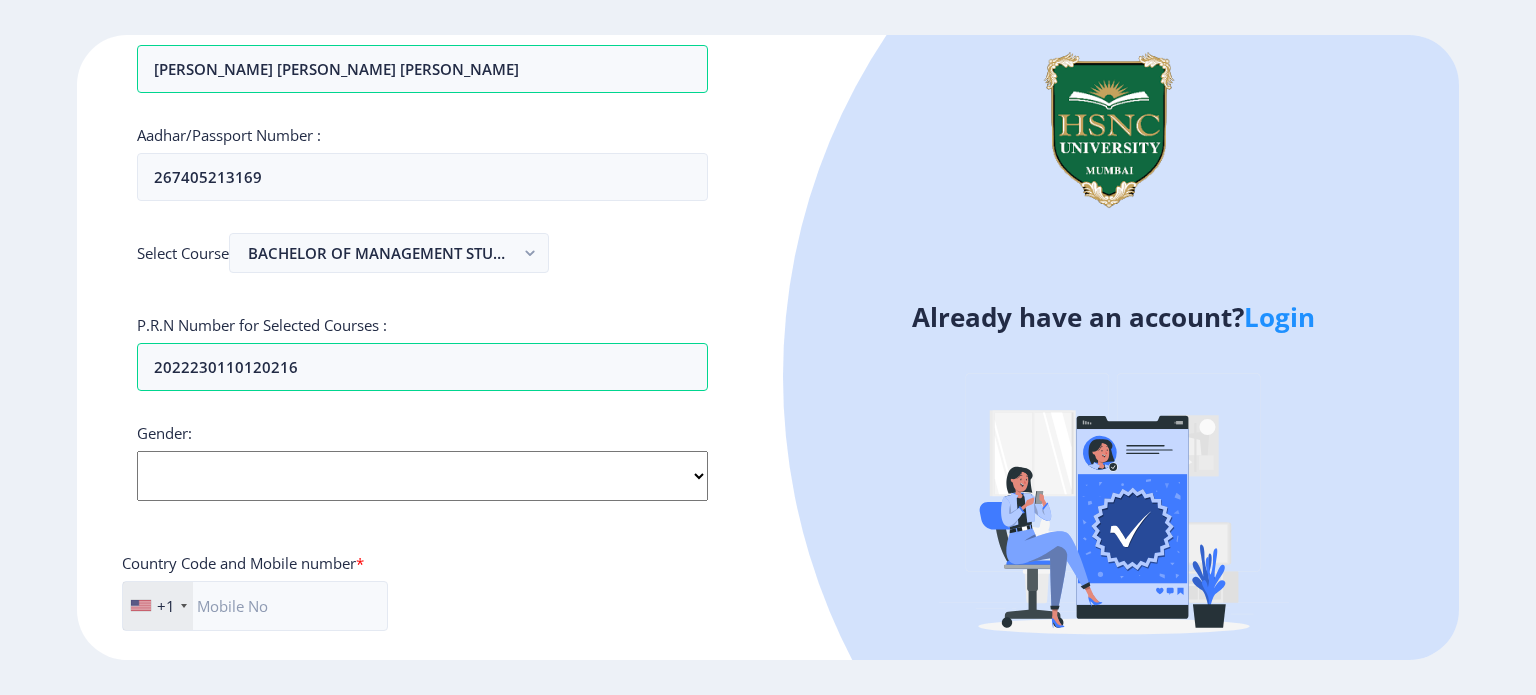 click on "Select Gender Male Female Other" 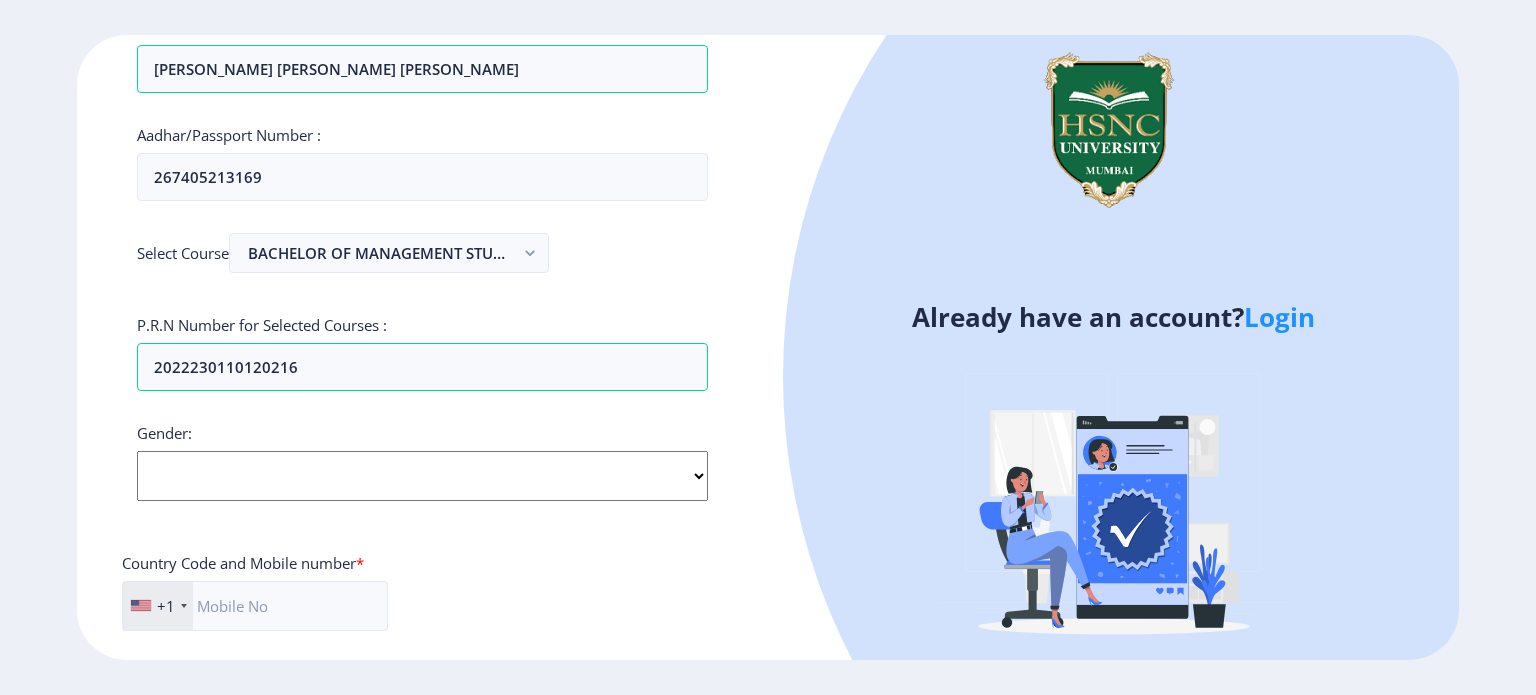 select on "[DEMOGRAPHIC_DATA]" 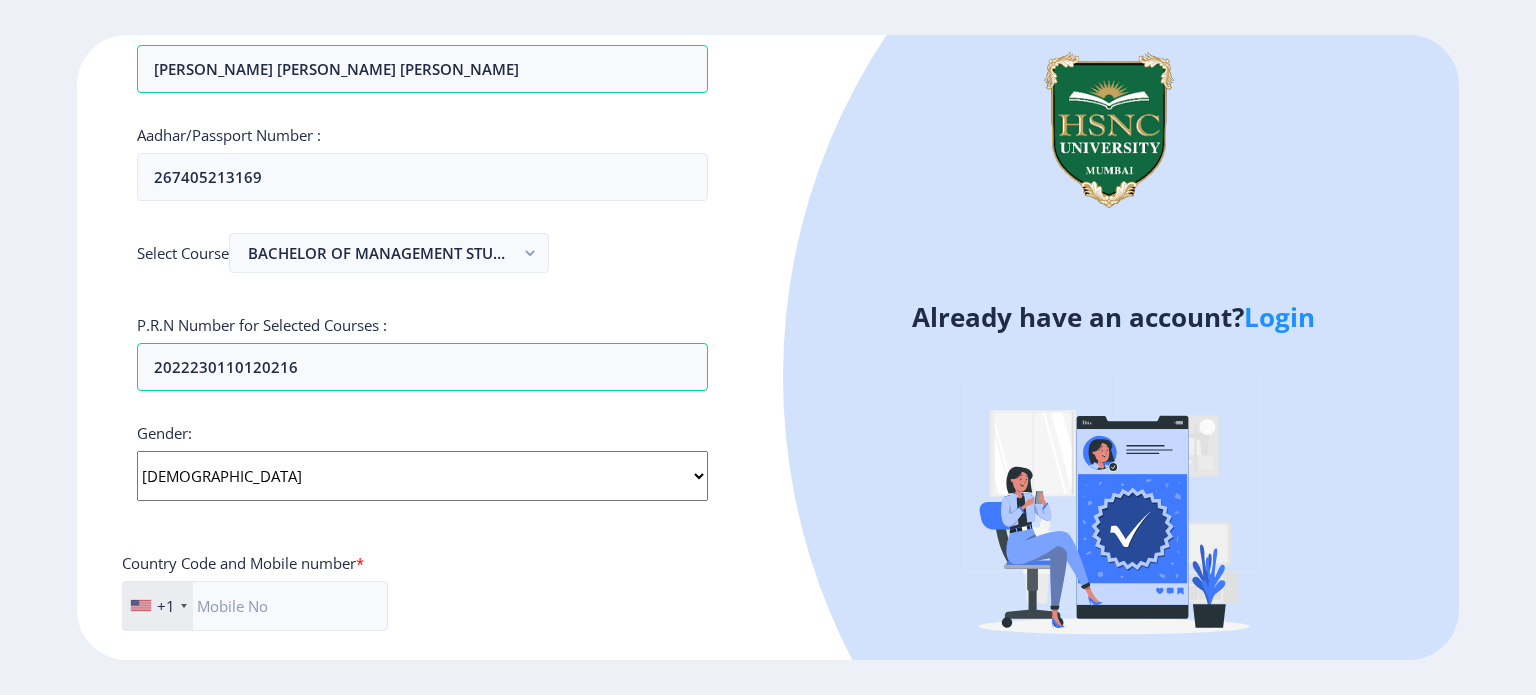 click on "Select Gender Male Female Other" 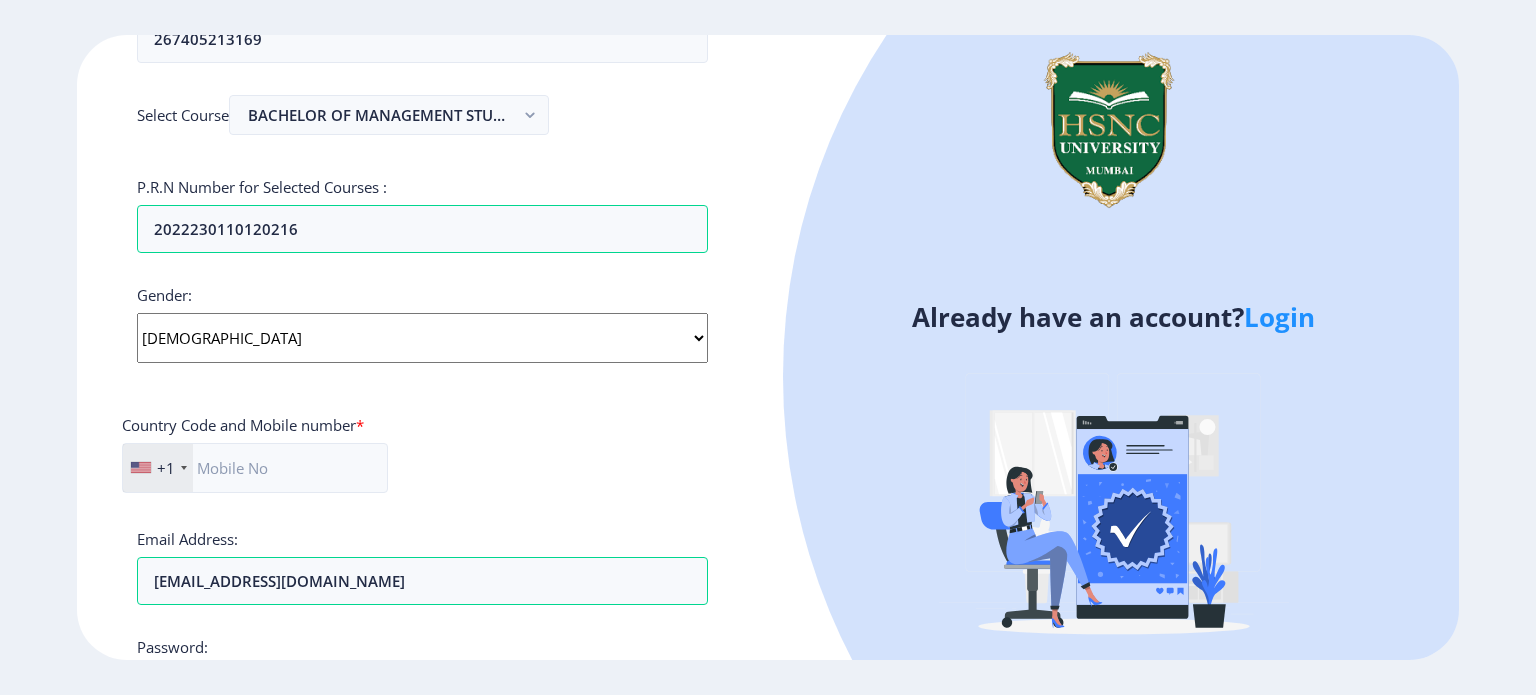 scroll, scrollTop: 519, scrollLeft: 0, axis: vertical 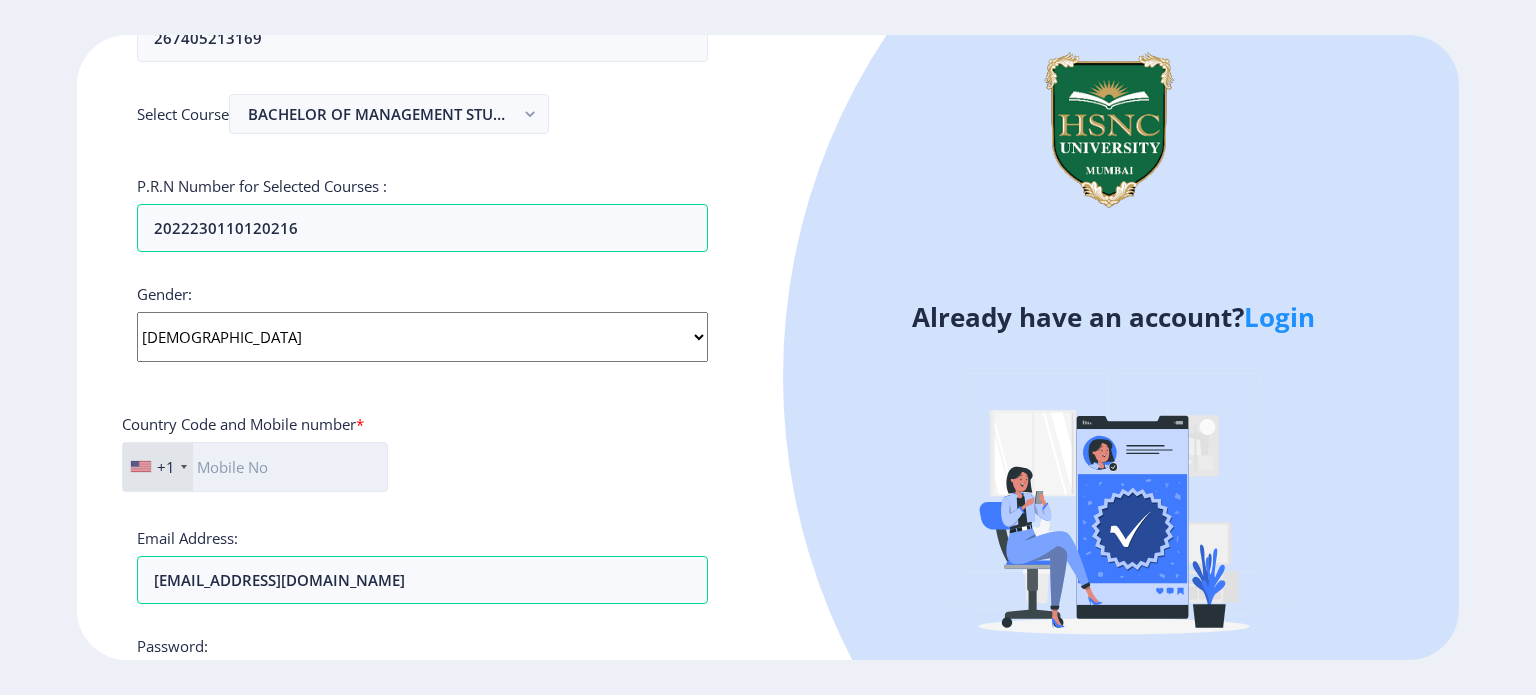 click 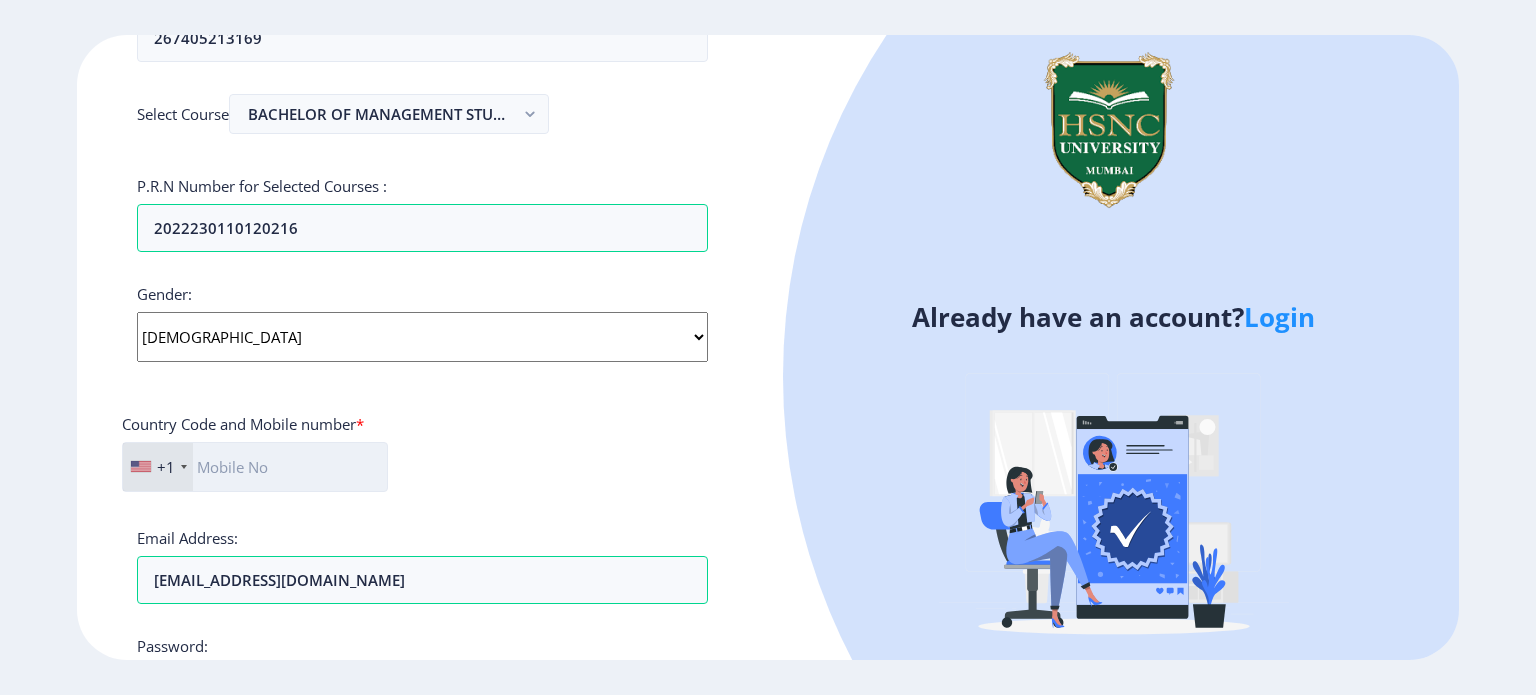 type on "7499093860" 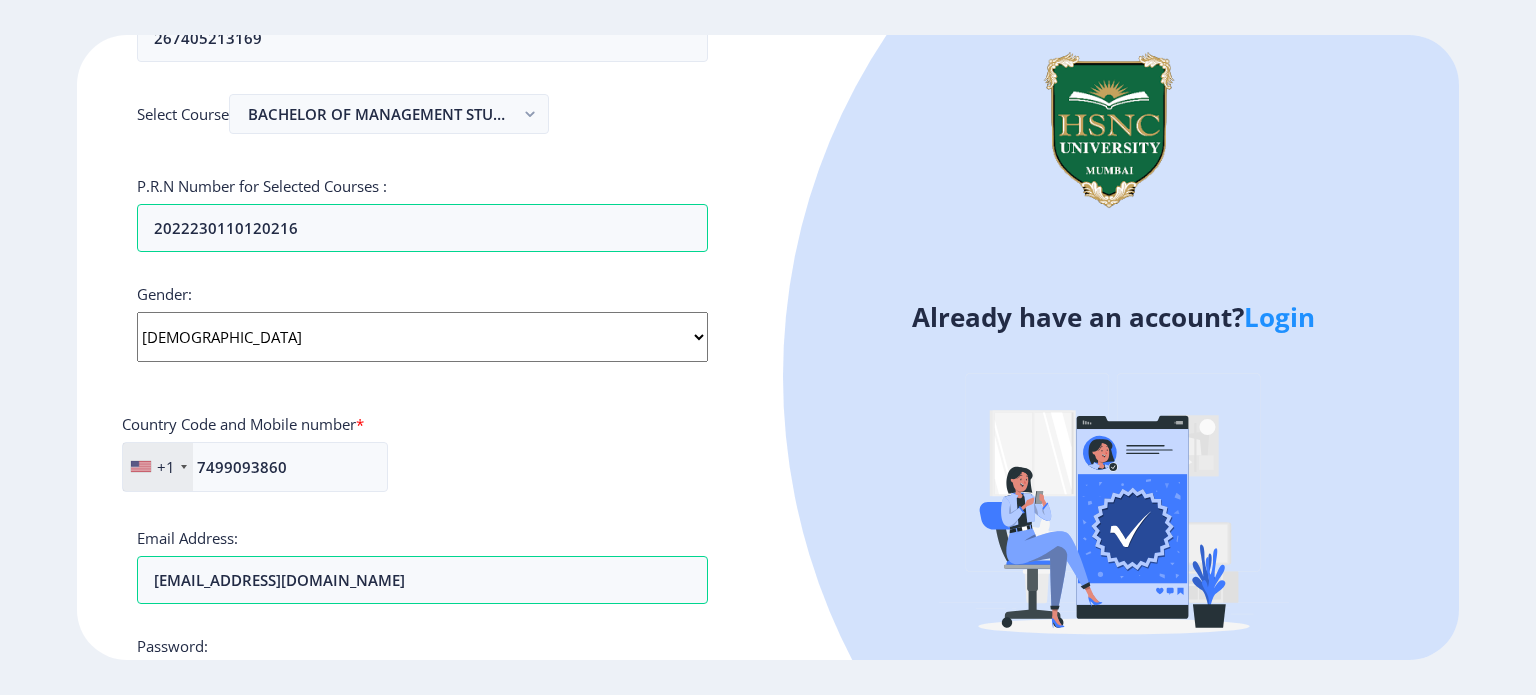 click on "+1" 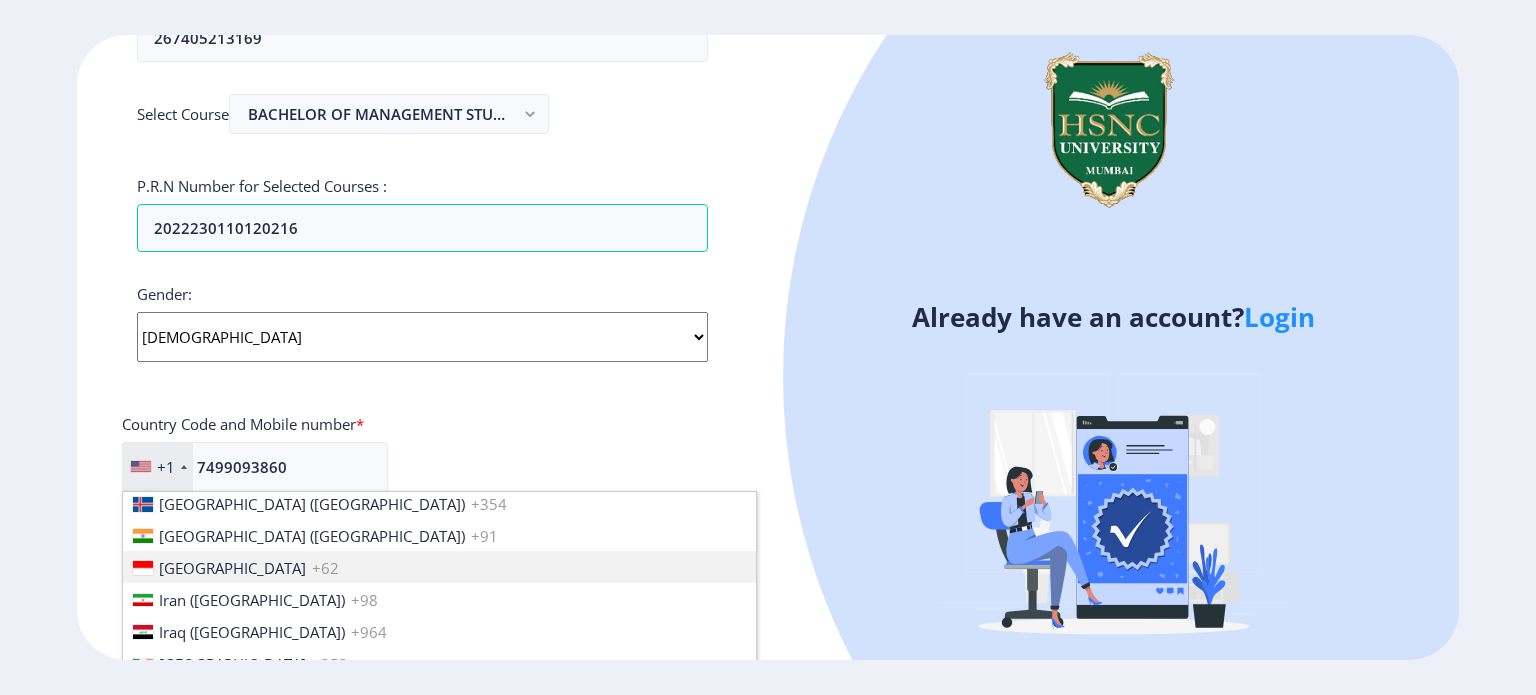 scroll, scrollTop: 3148, scrollLeft: 0, axis: vertical 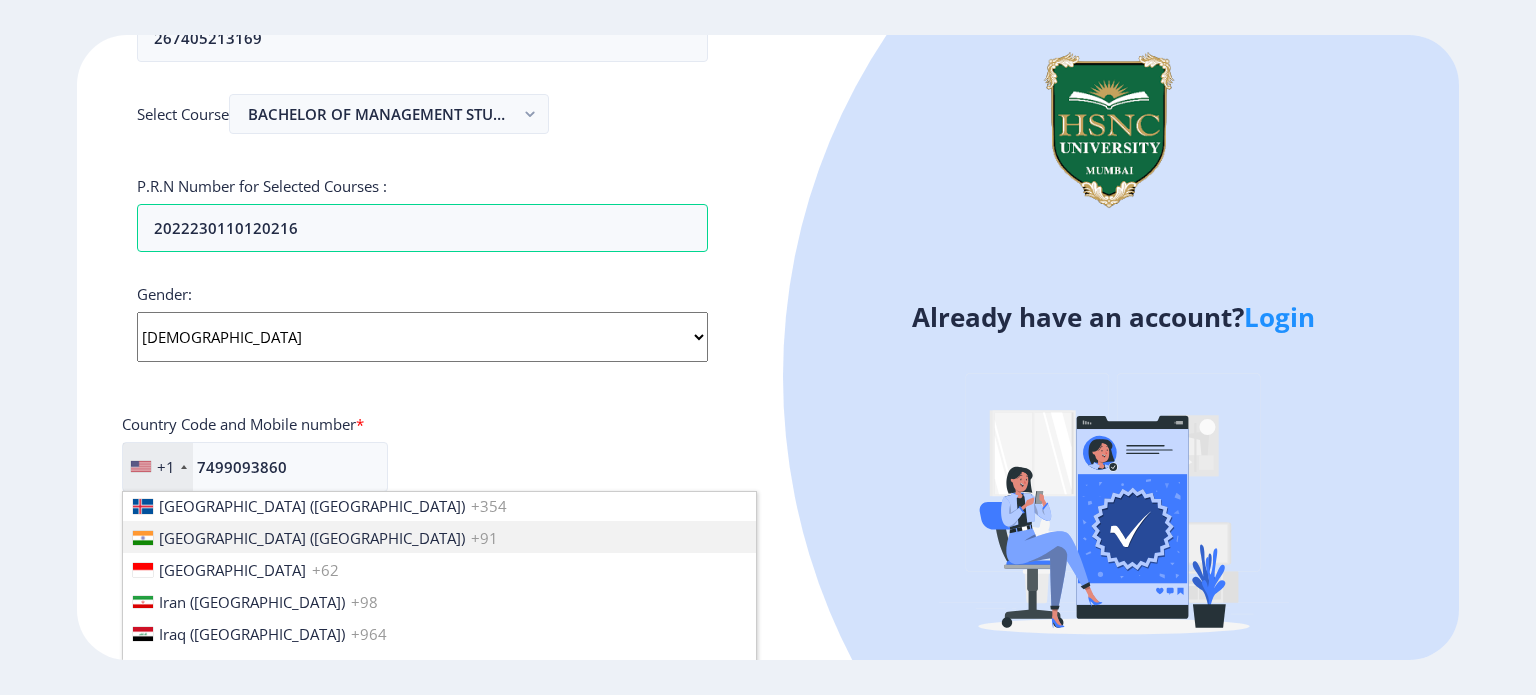 click on "[GEOGRAPHIC_DATA] ([GEOGRAPHIC_DATA])" at bounding box center (312, 538) 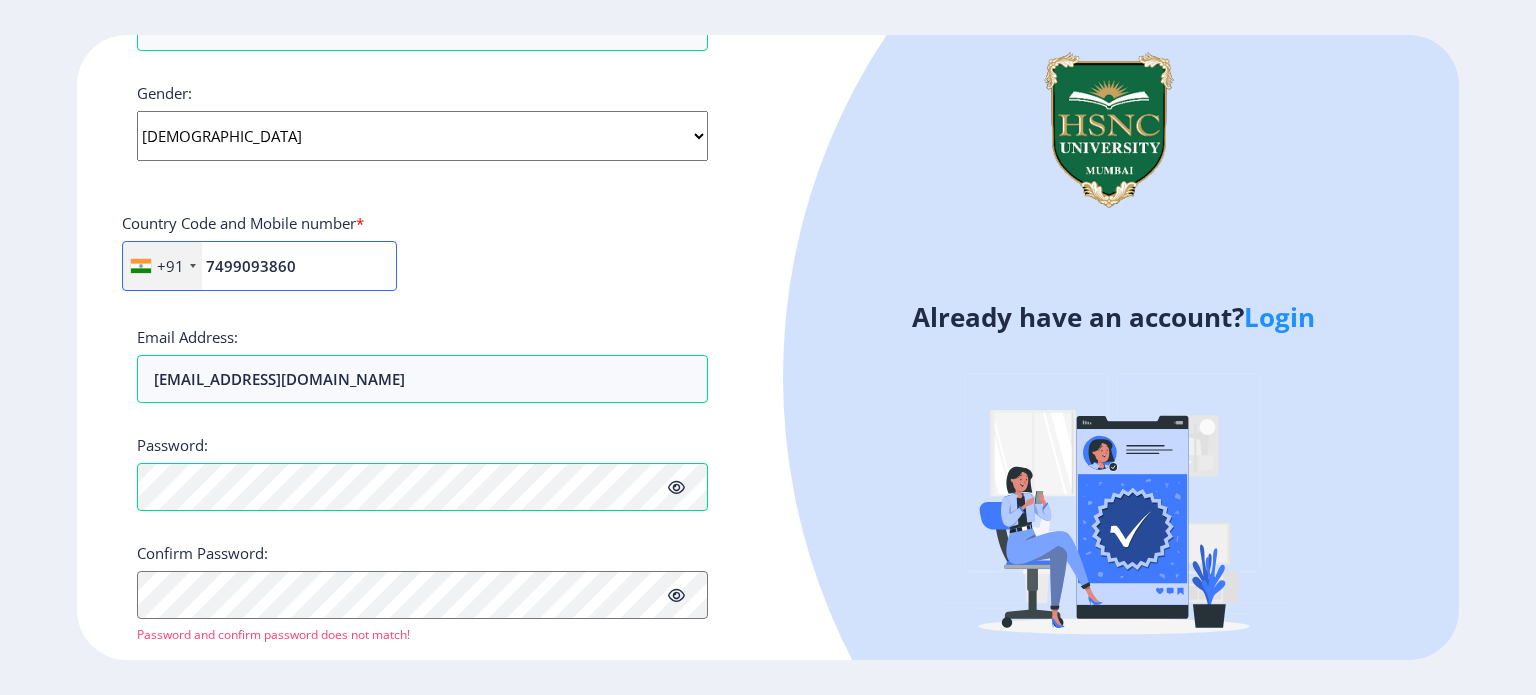 scroll, scrollTop: 761, scrollLeft: 0, axis: vertical 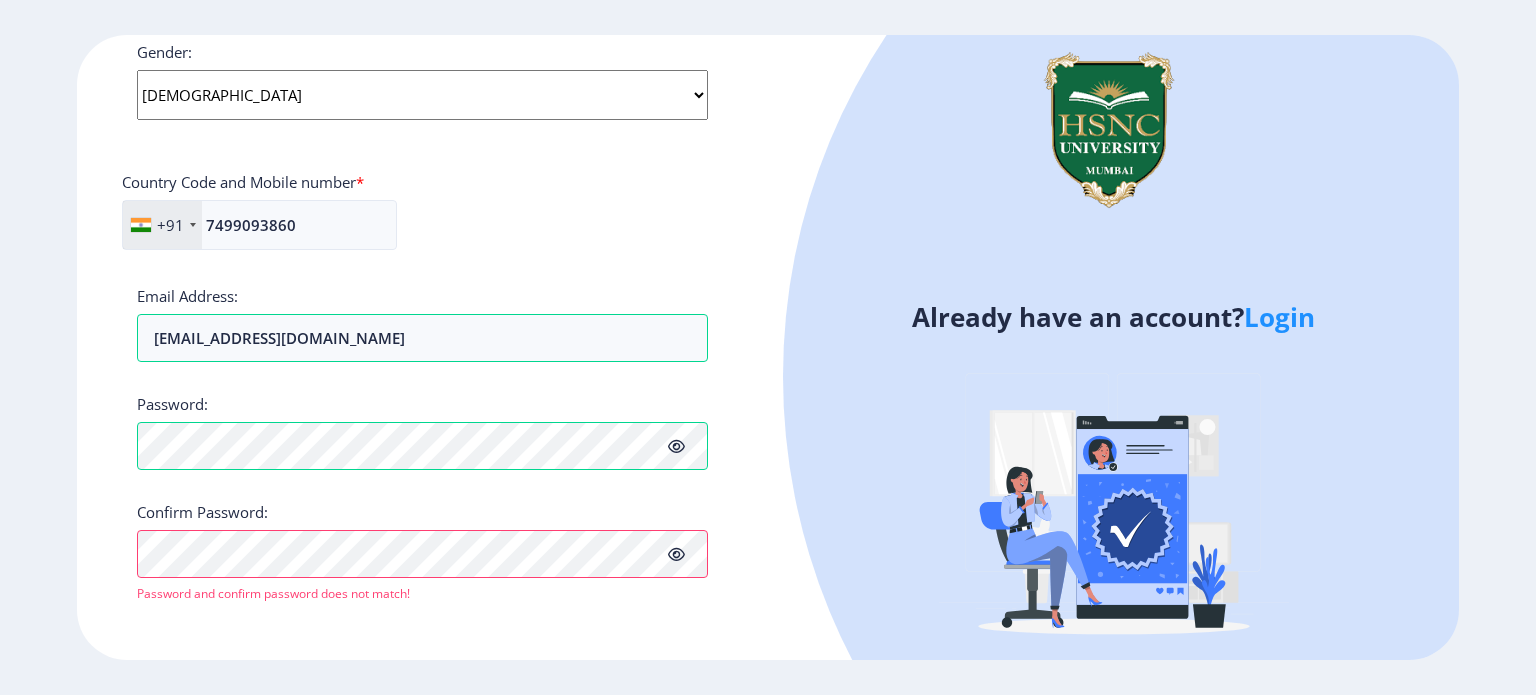 click 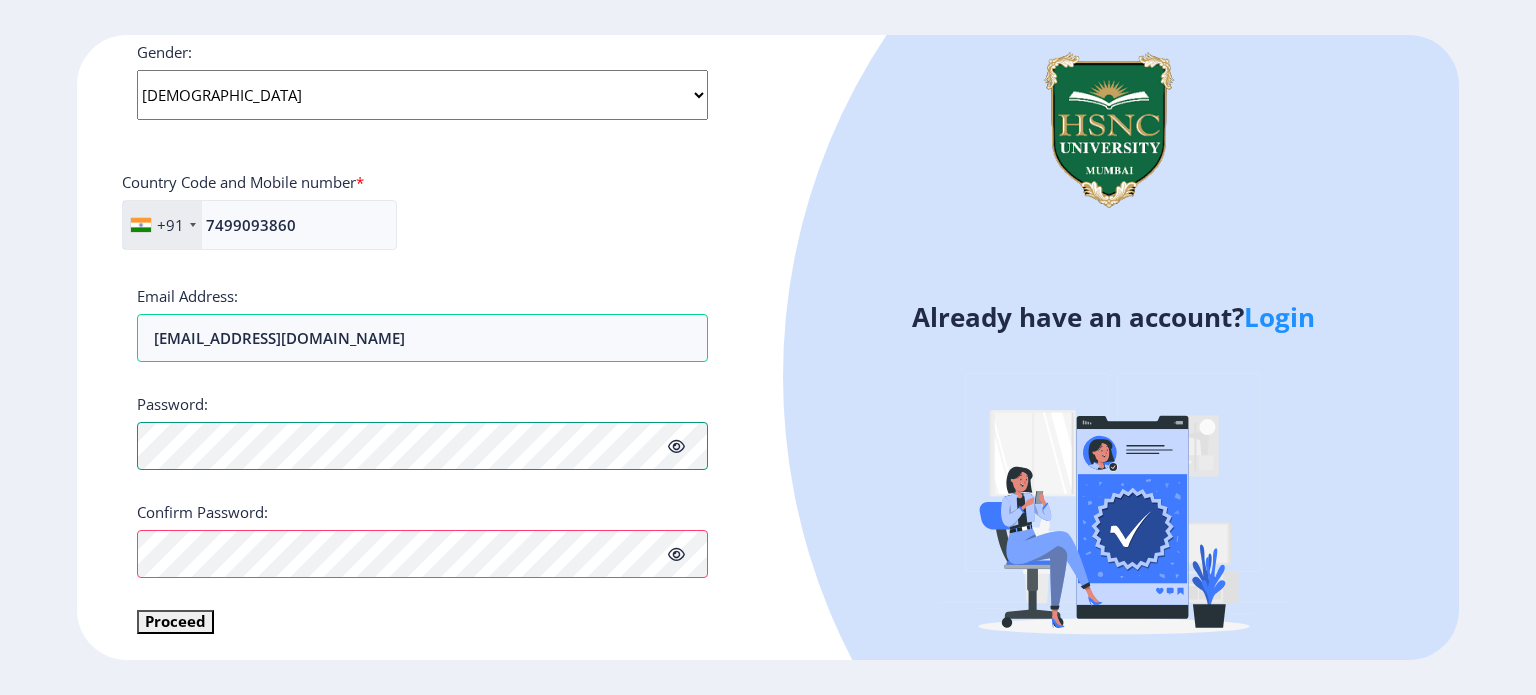 scroll, scrollTop: 760, scrollLeft: 0, axis: vertical 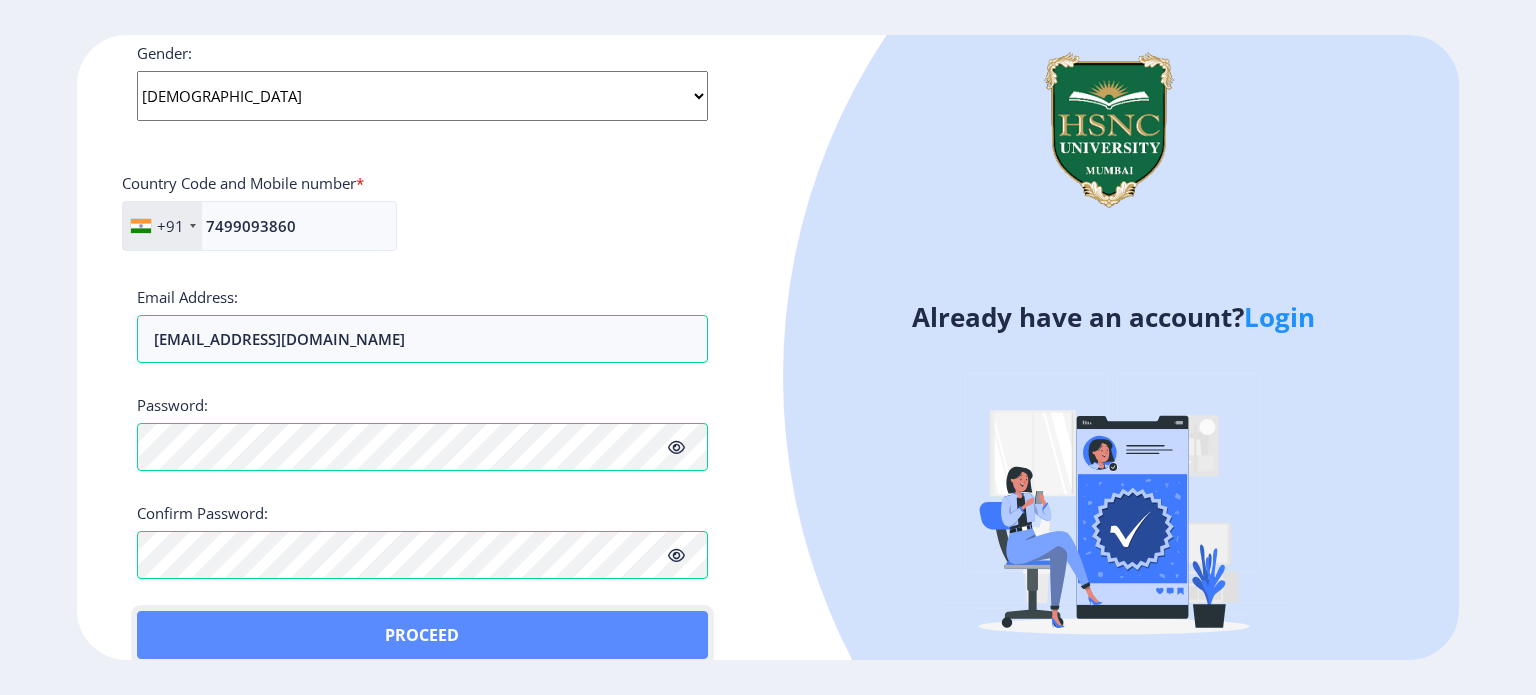 click on "Proceed" 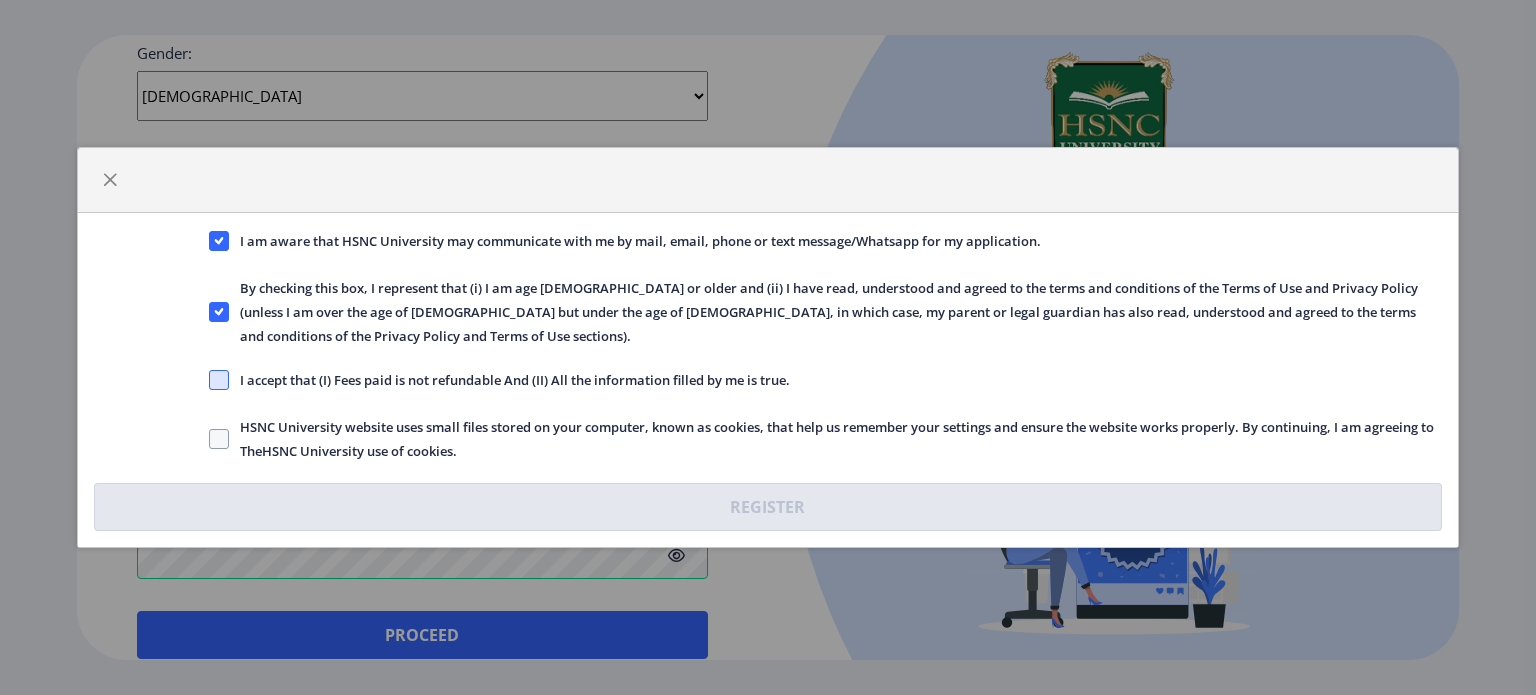 click 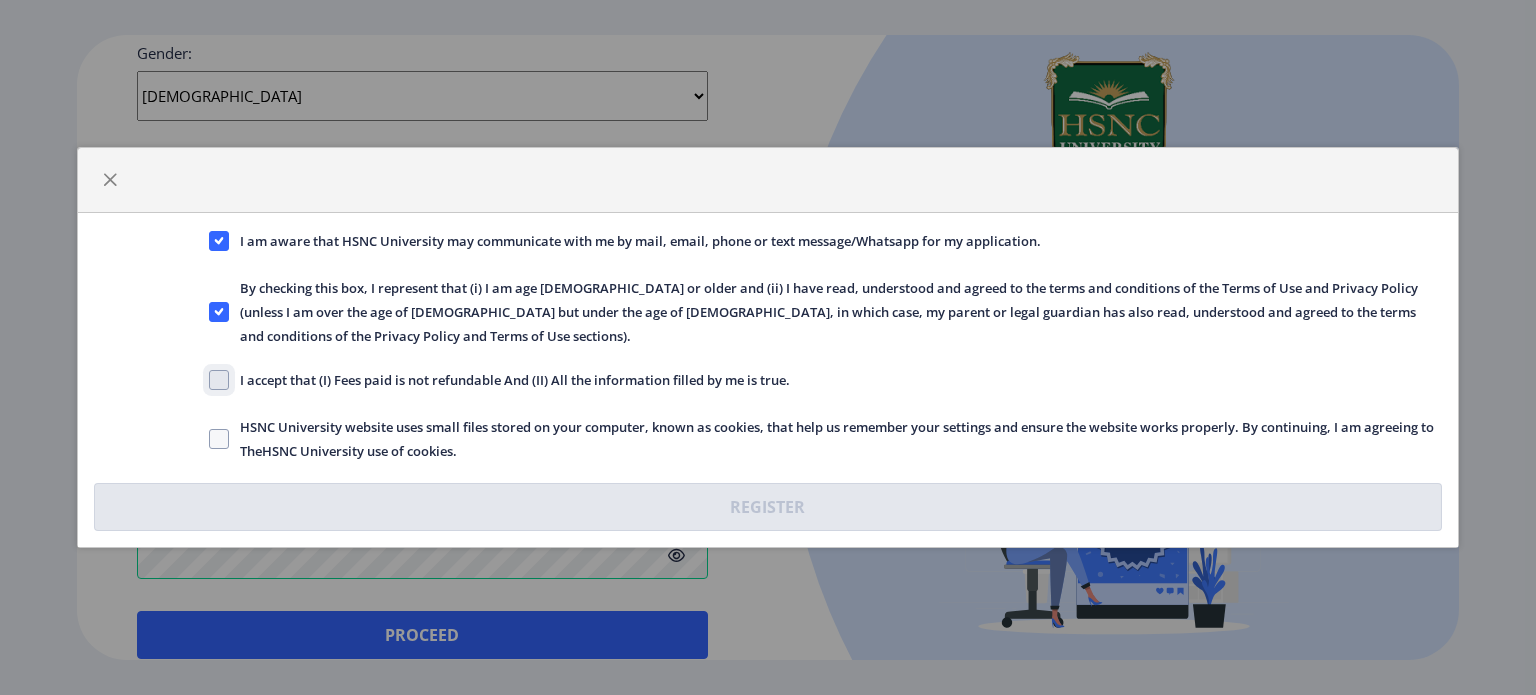 click on "I accept that (I) Fees paid is not refundable And (II) All the information filled by me is true." 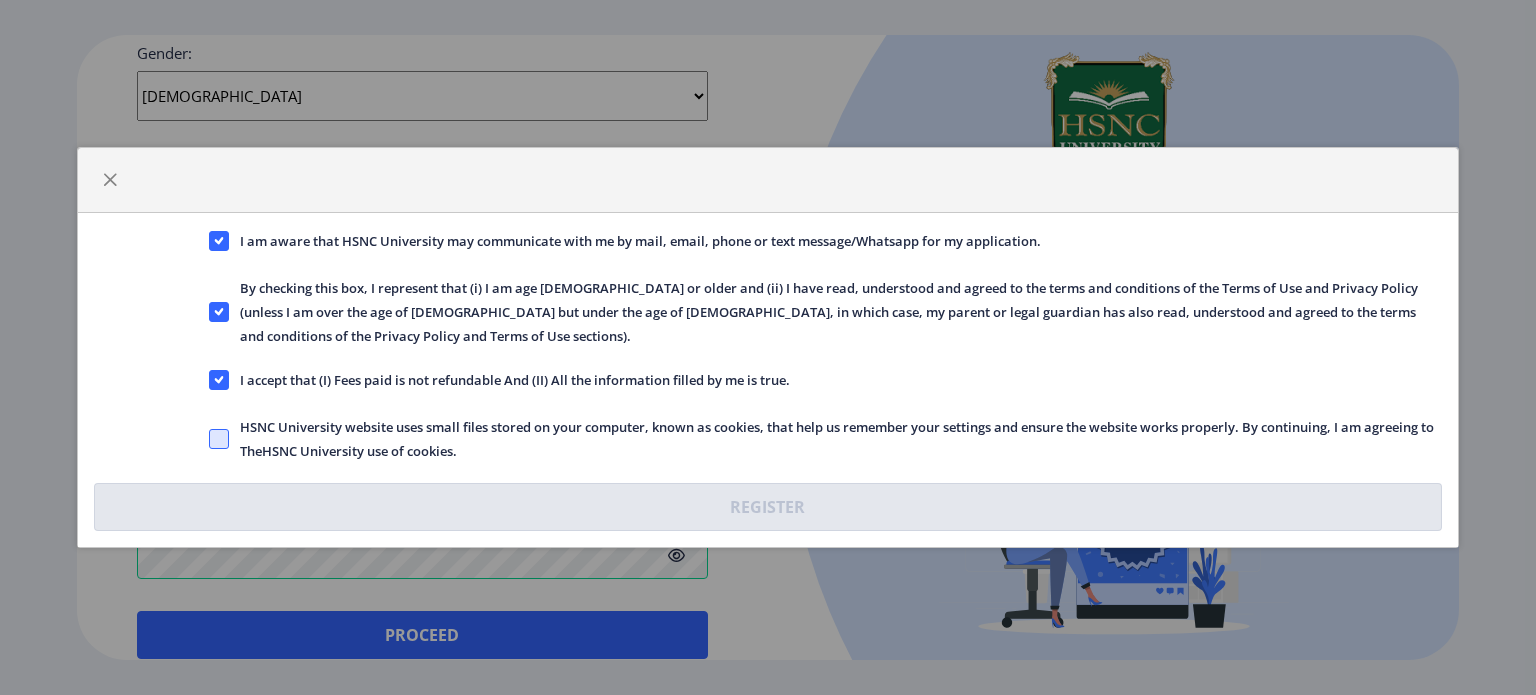 click 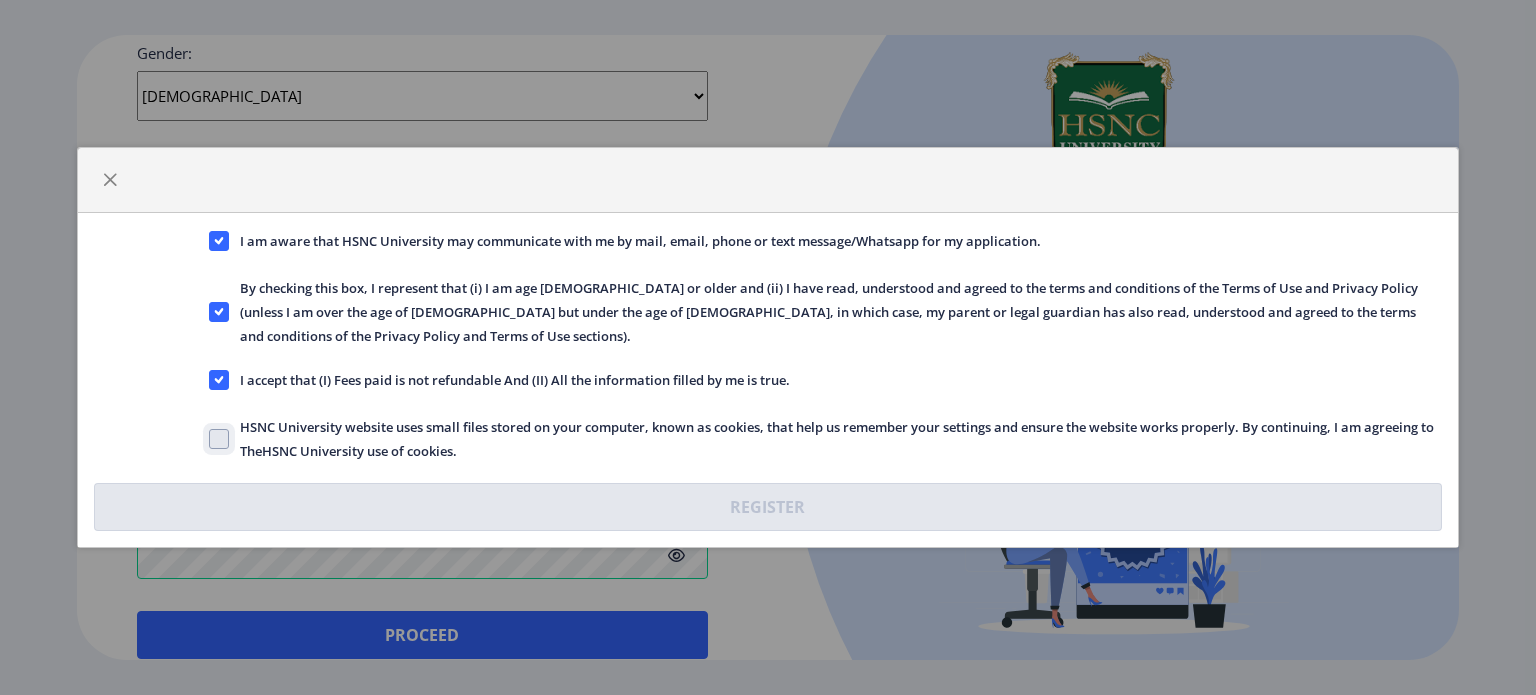 click on "HSNC University website uses small files stored on your computer, known as cookies, that help us remember your settings and ensure the website works properly. By continuing, I am agreeing to TheHSNC University use of cookies." 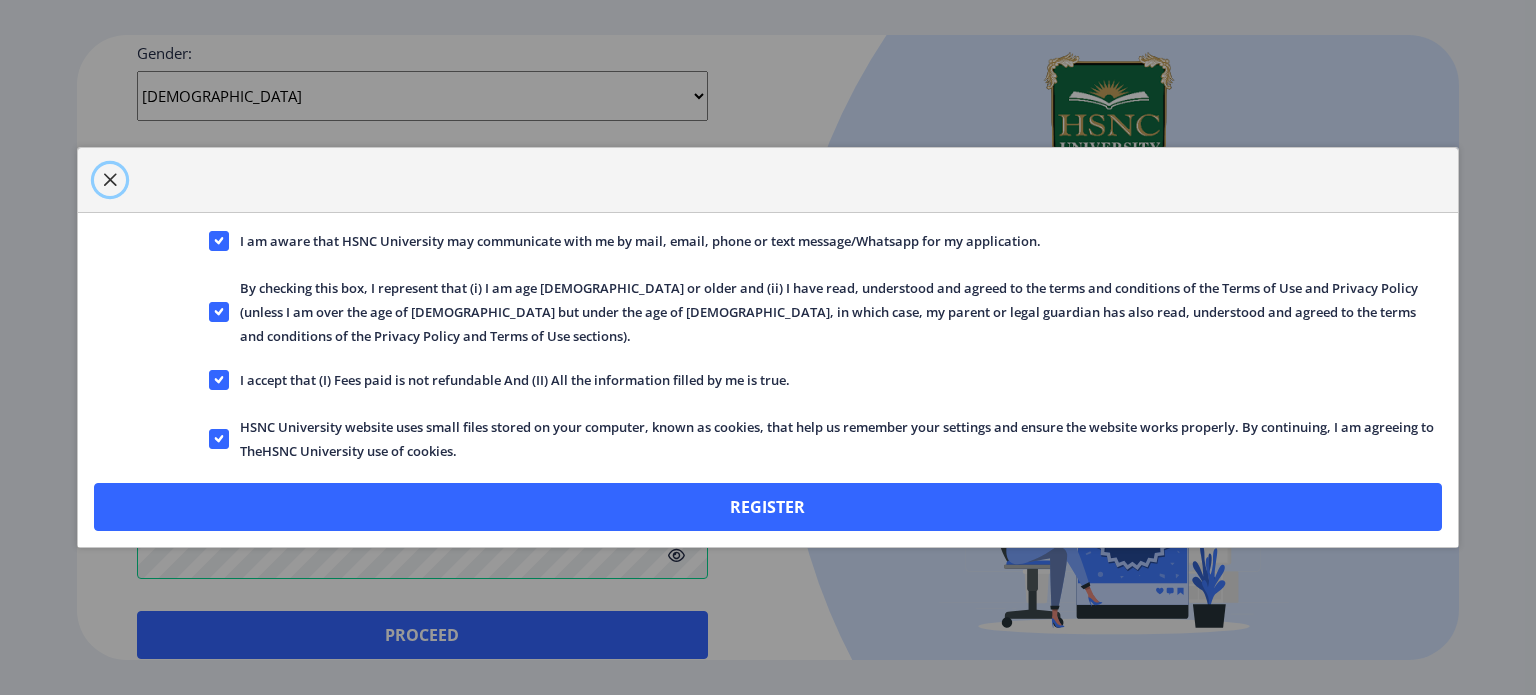 click 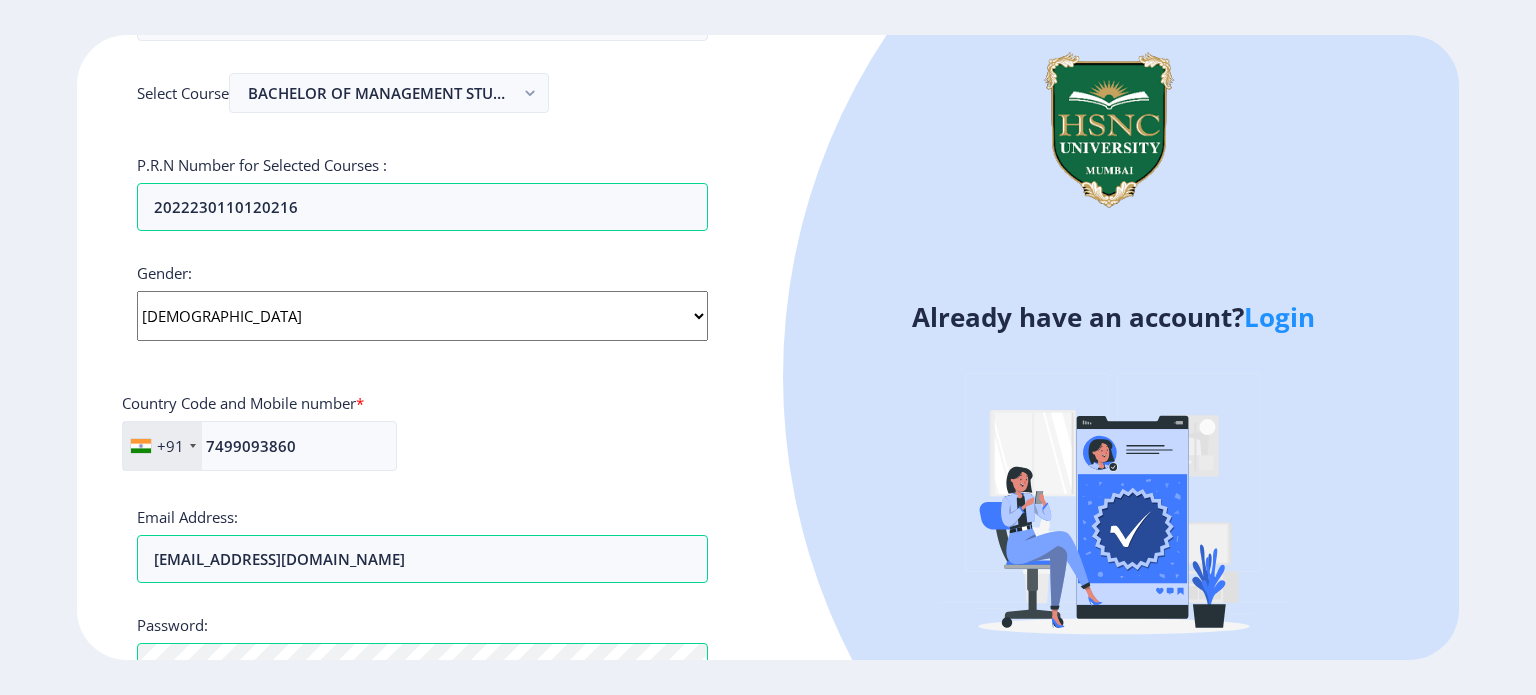 scroll, scrollTop: 785, scrollLeft: 0, axis: vertical 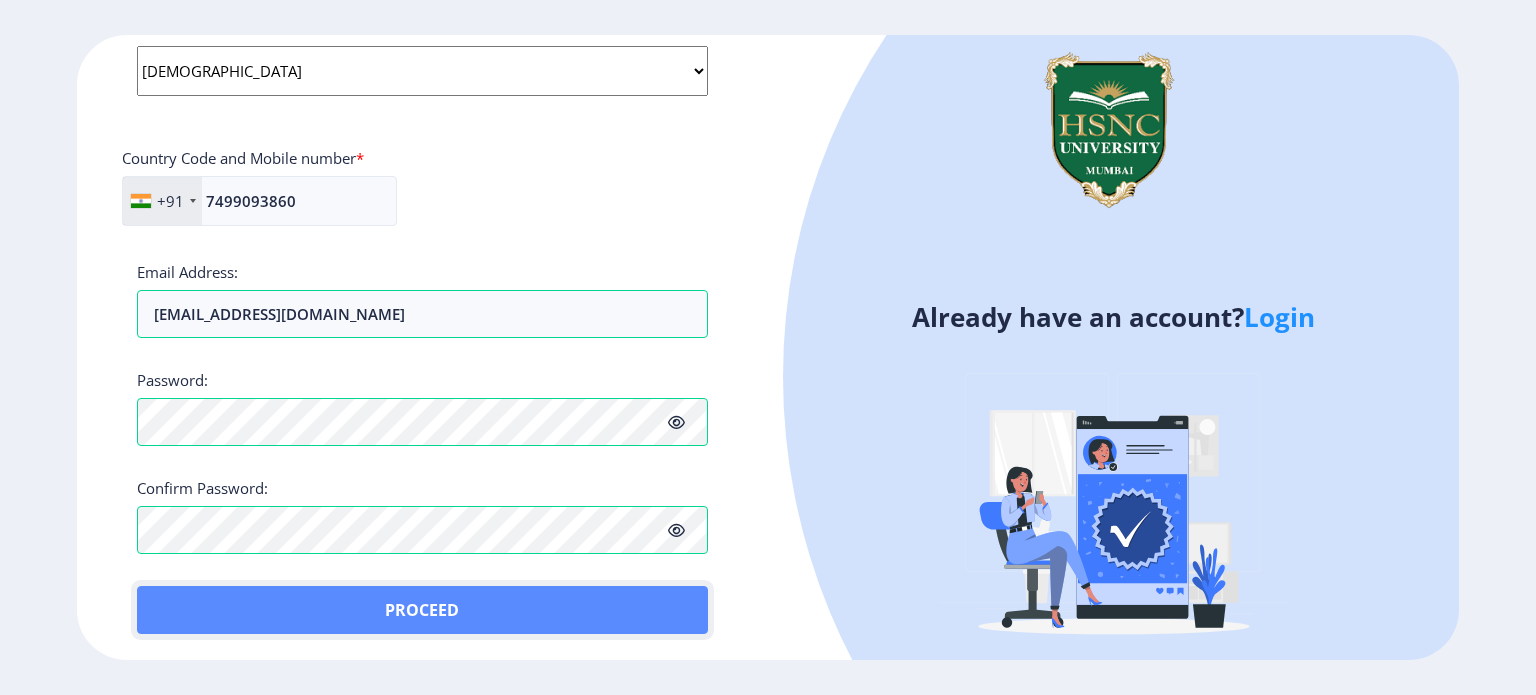 click on "Proceed" 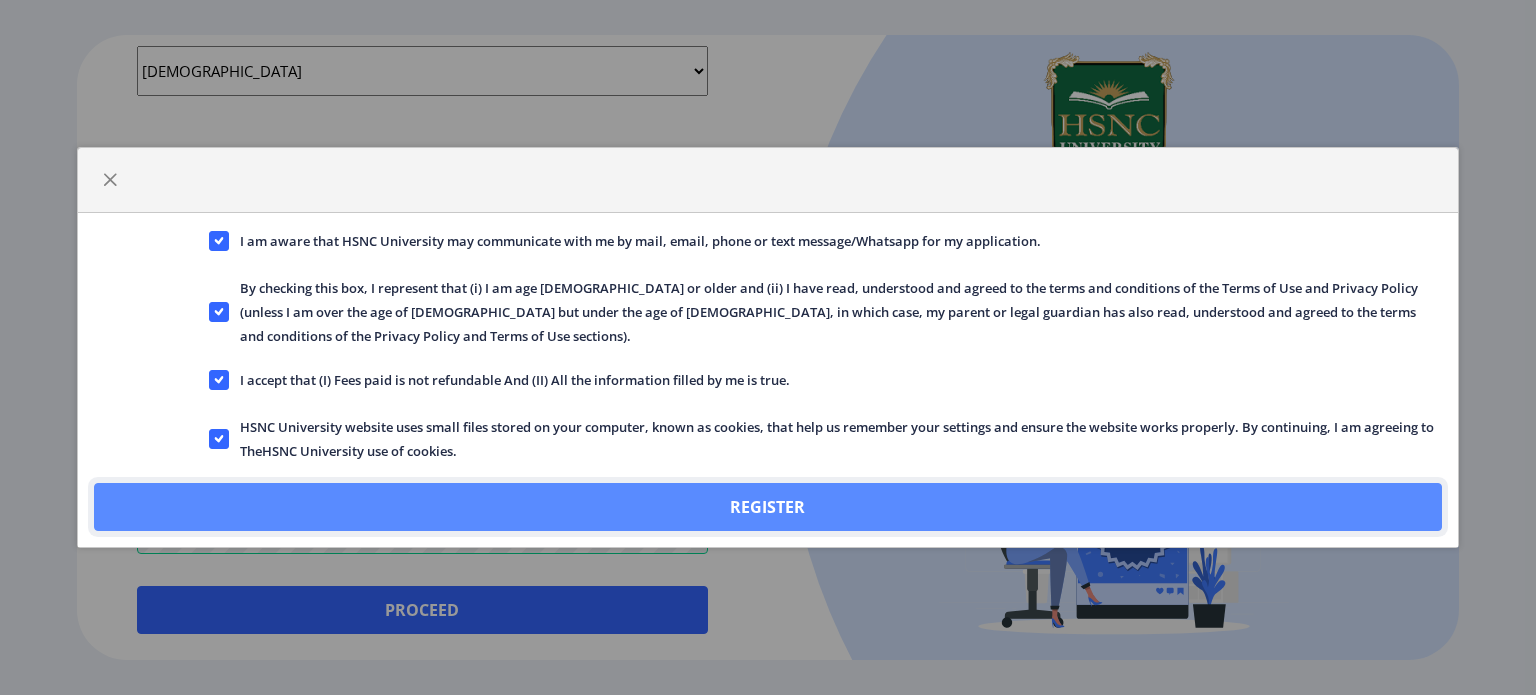 click on "Register" 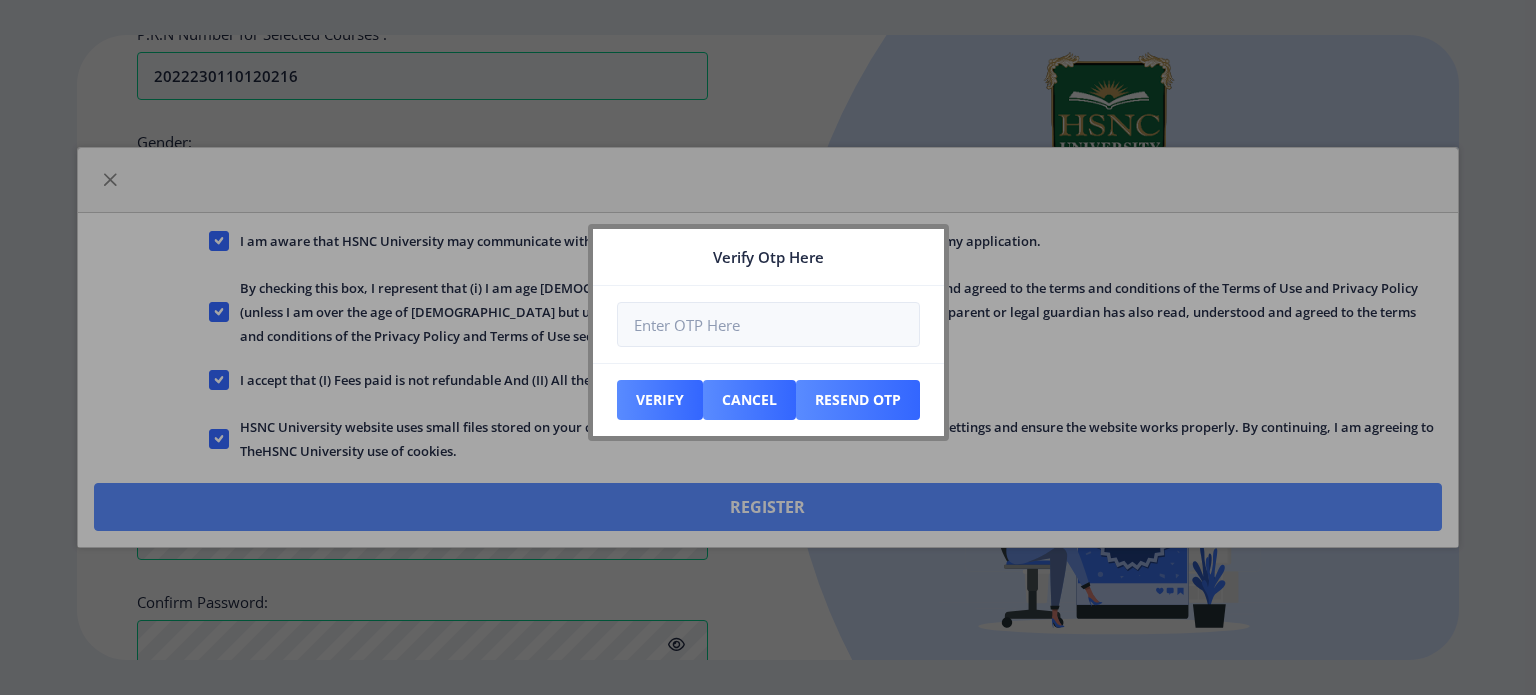 scroll, scrollTop: 899, scrollLeft: 0, axis: vertical 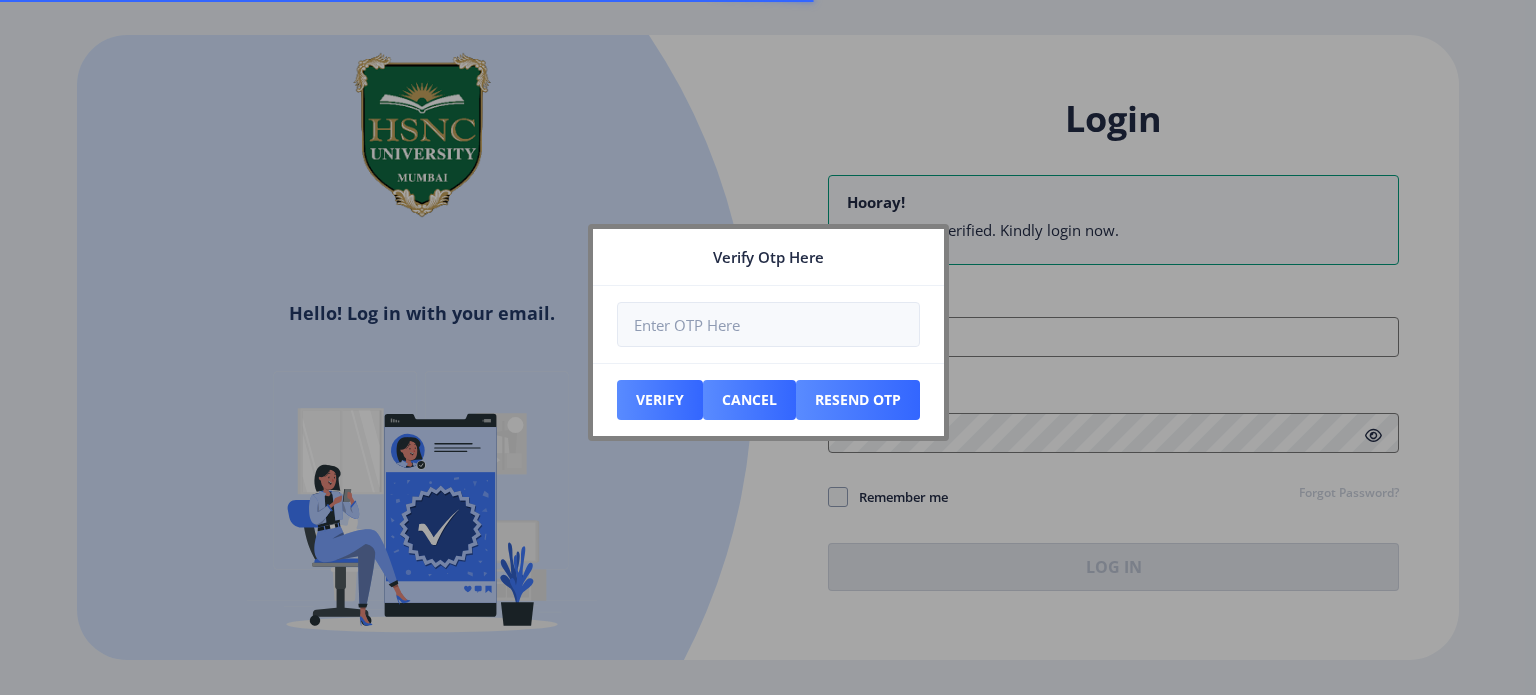 type on "palakpopli1907@gamil.com" 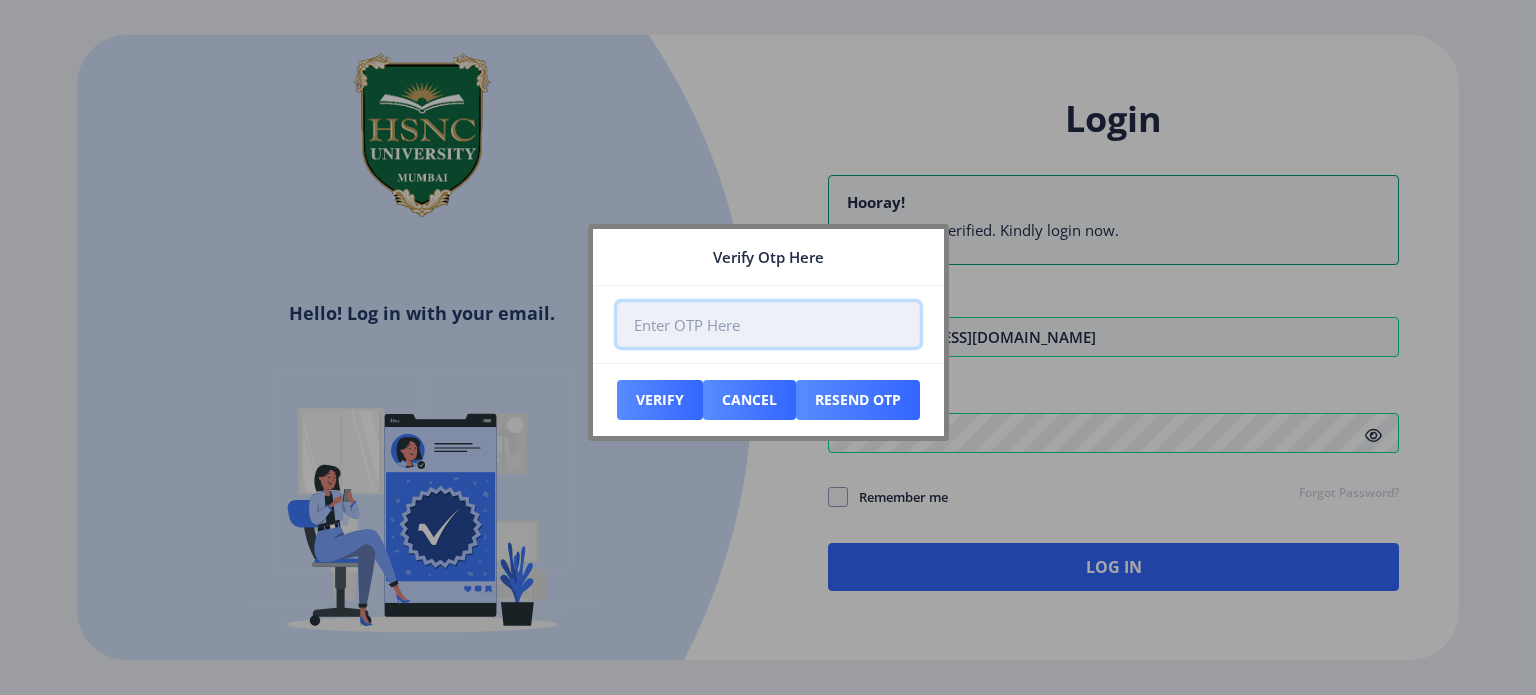 click at bounding box center [768, 324] 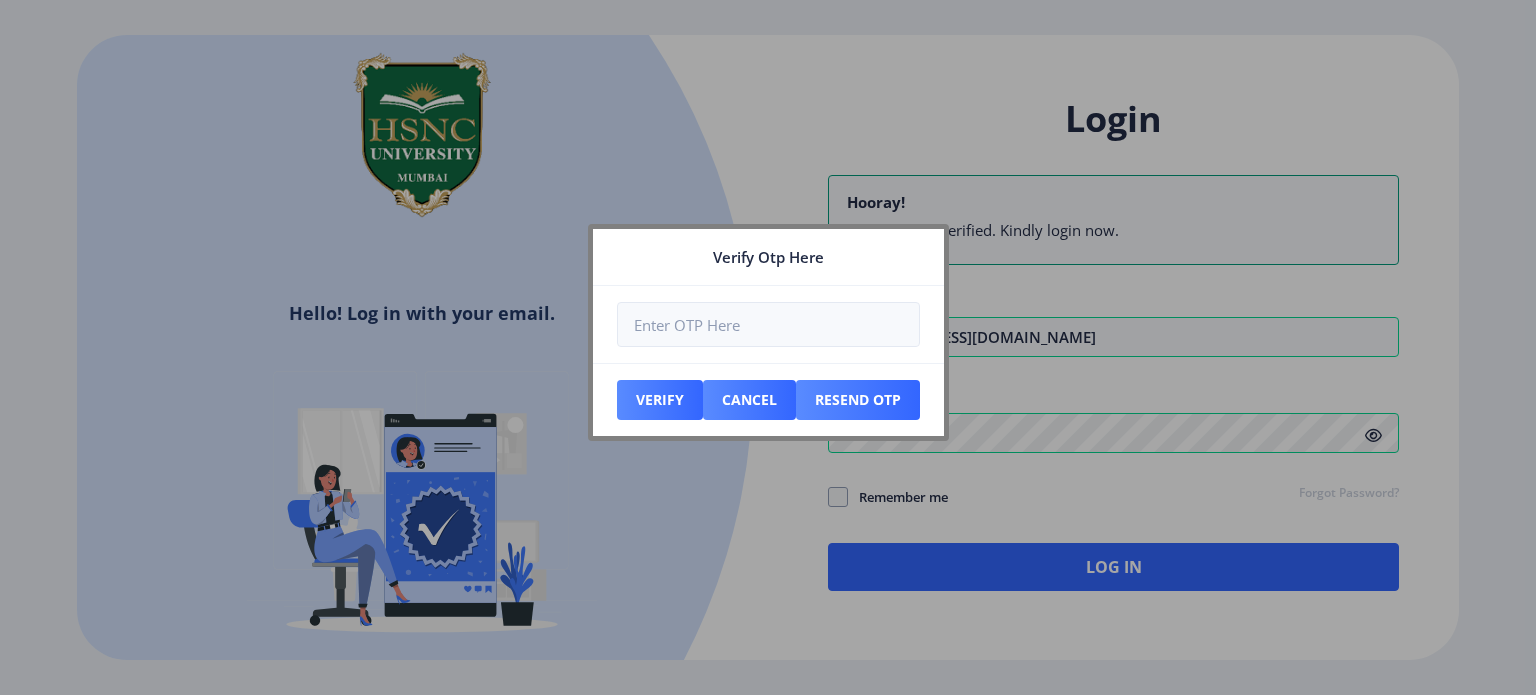 click 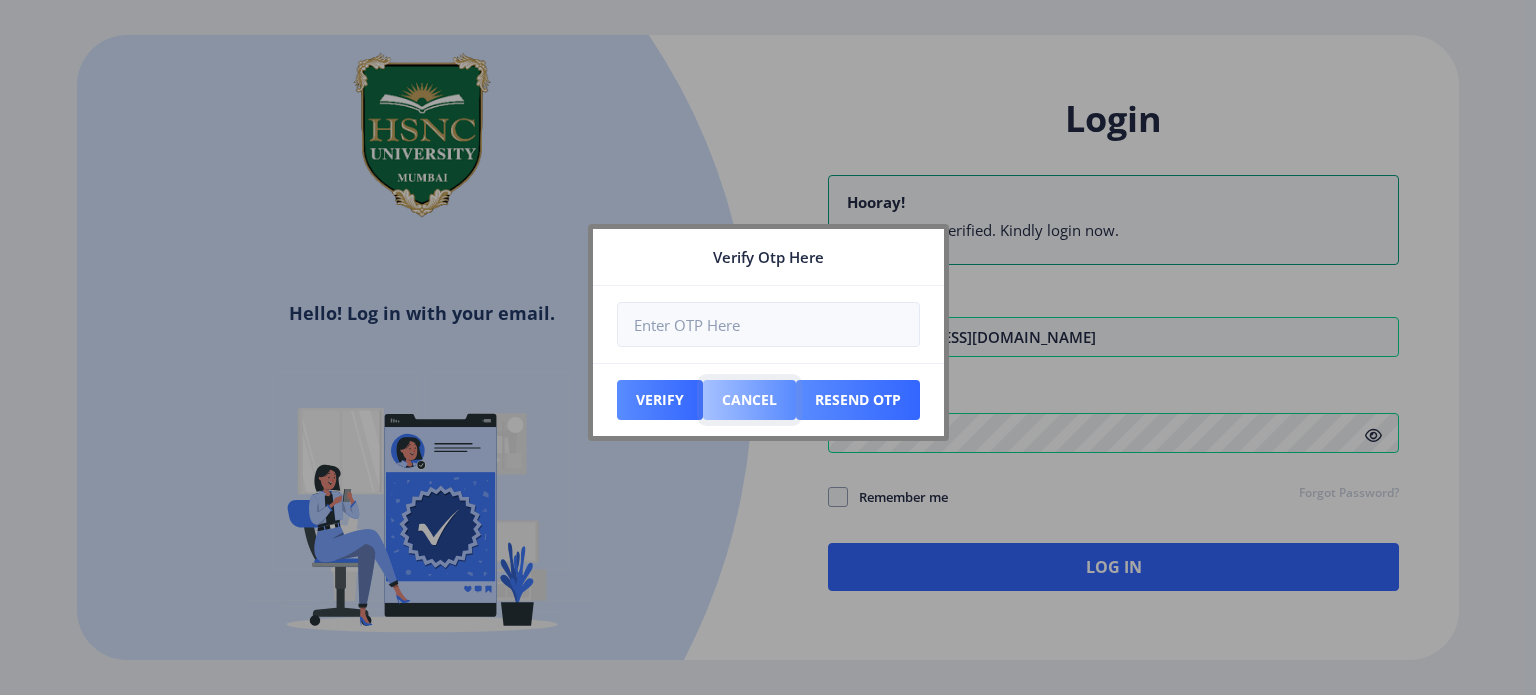 click on "Cancel" at bounding box center [660, 400] 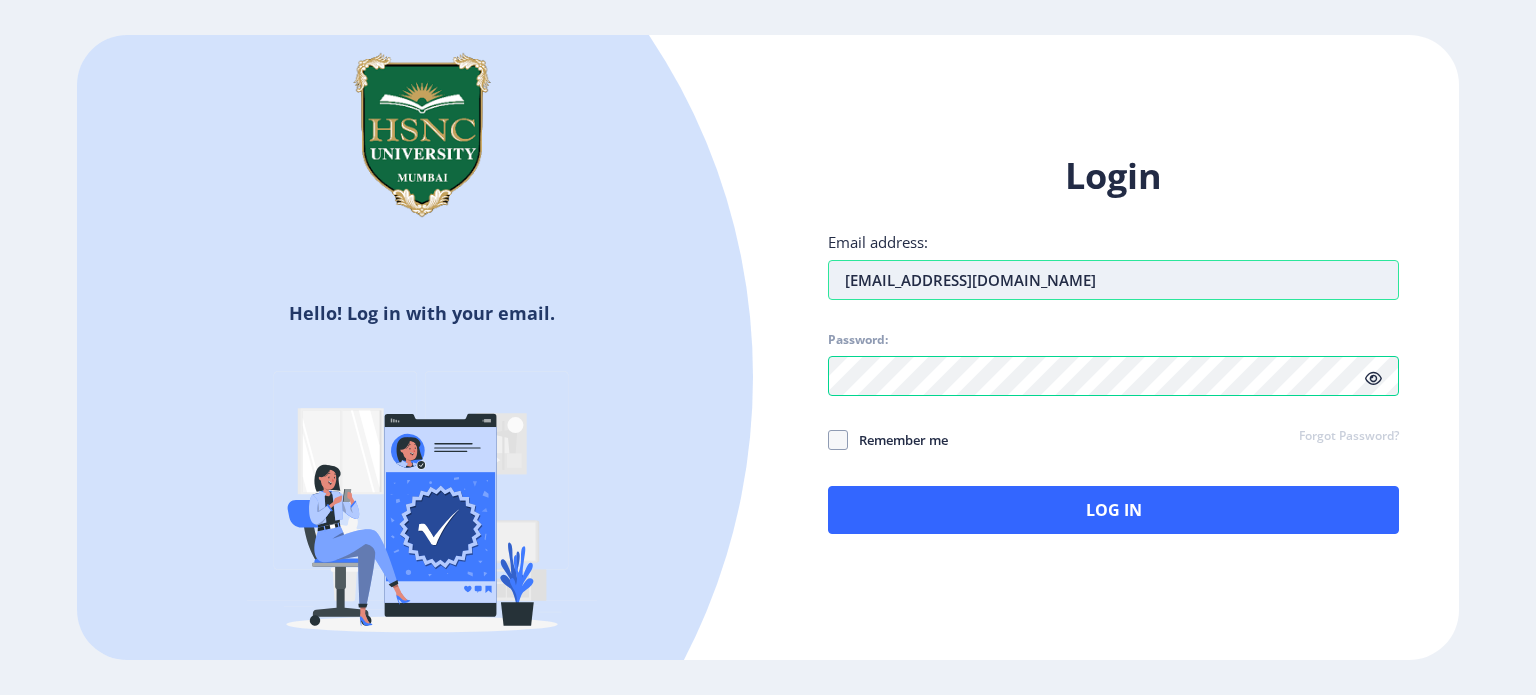 click on "palakpopli1907@gamil.com" at bounding box center [1113, 280] 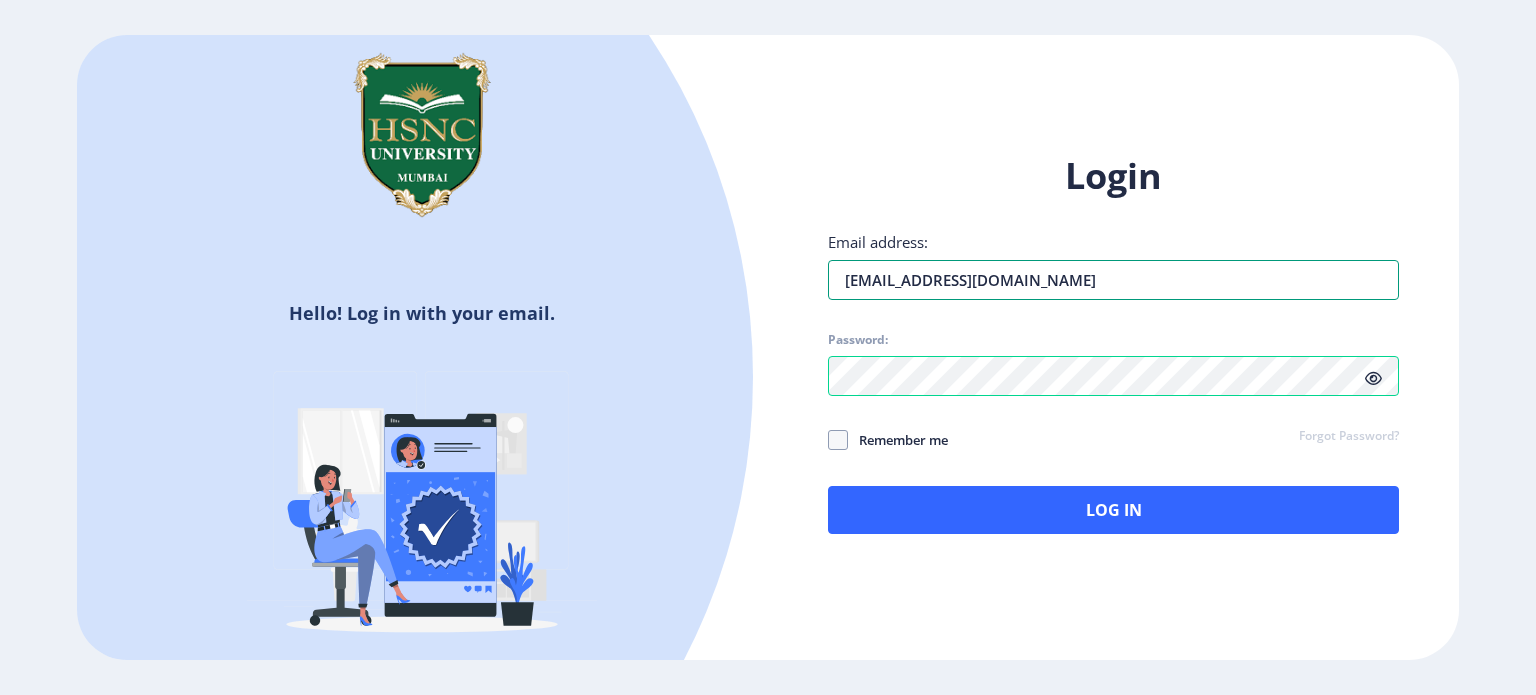 type on "[EMAIL_ADDRESS][DOMAIN_NAME]" 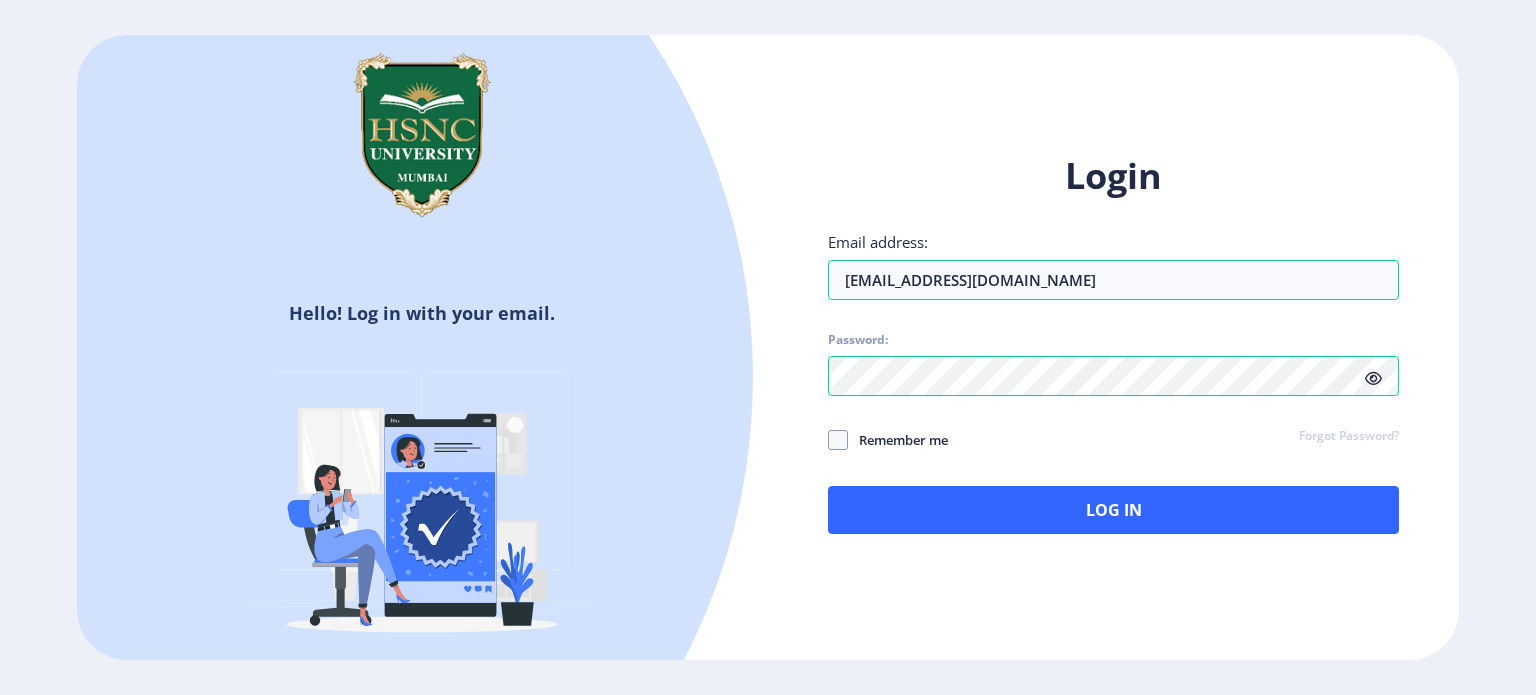 click 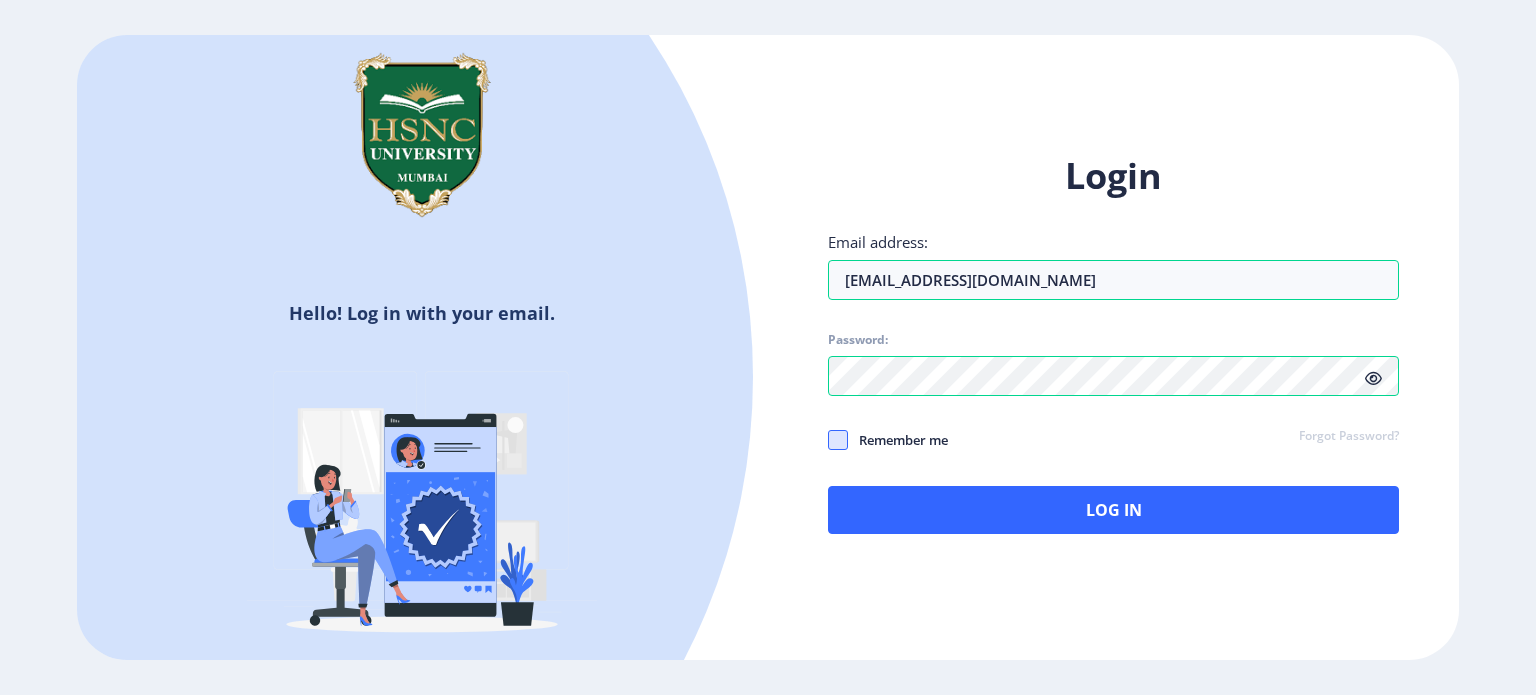 click 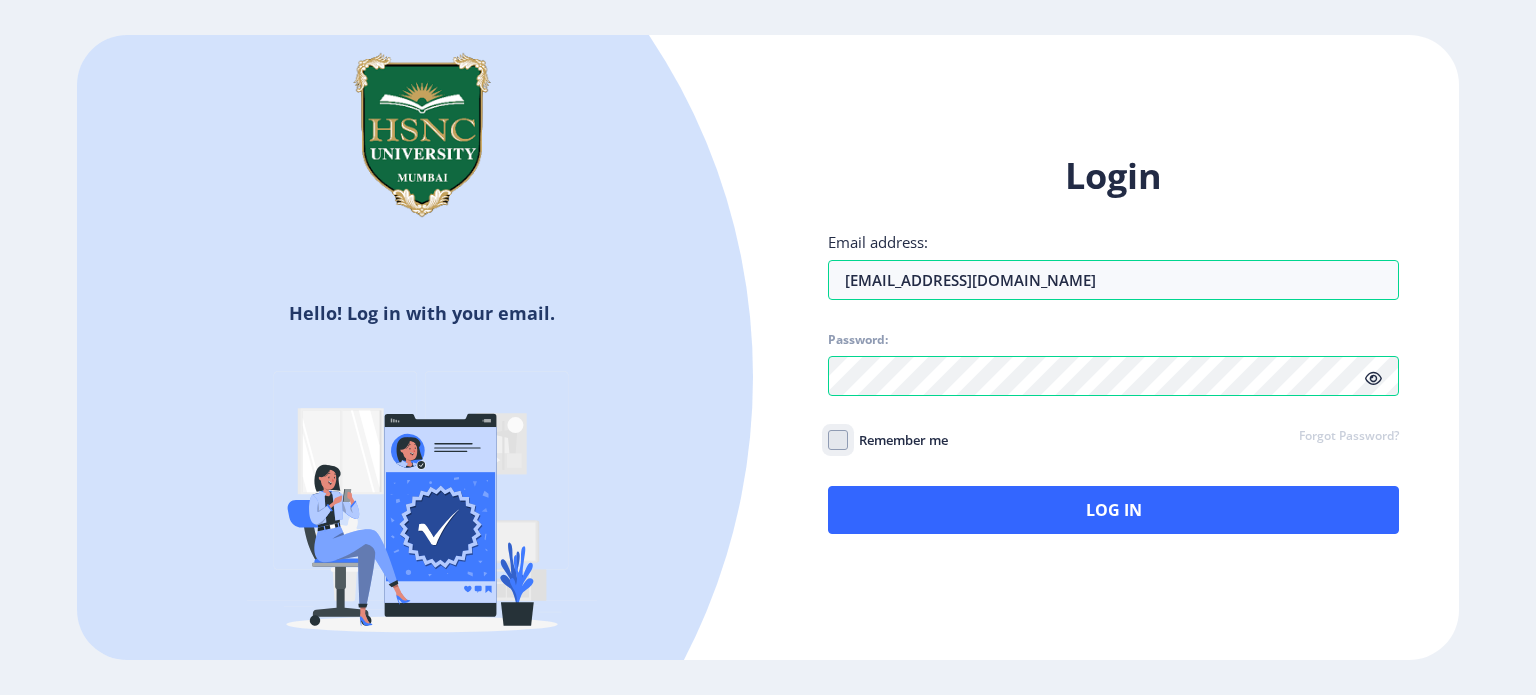 click on "Remember me" 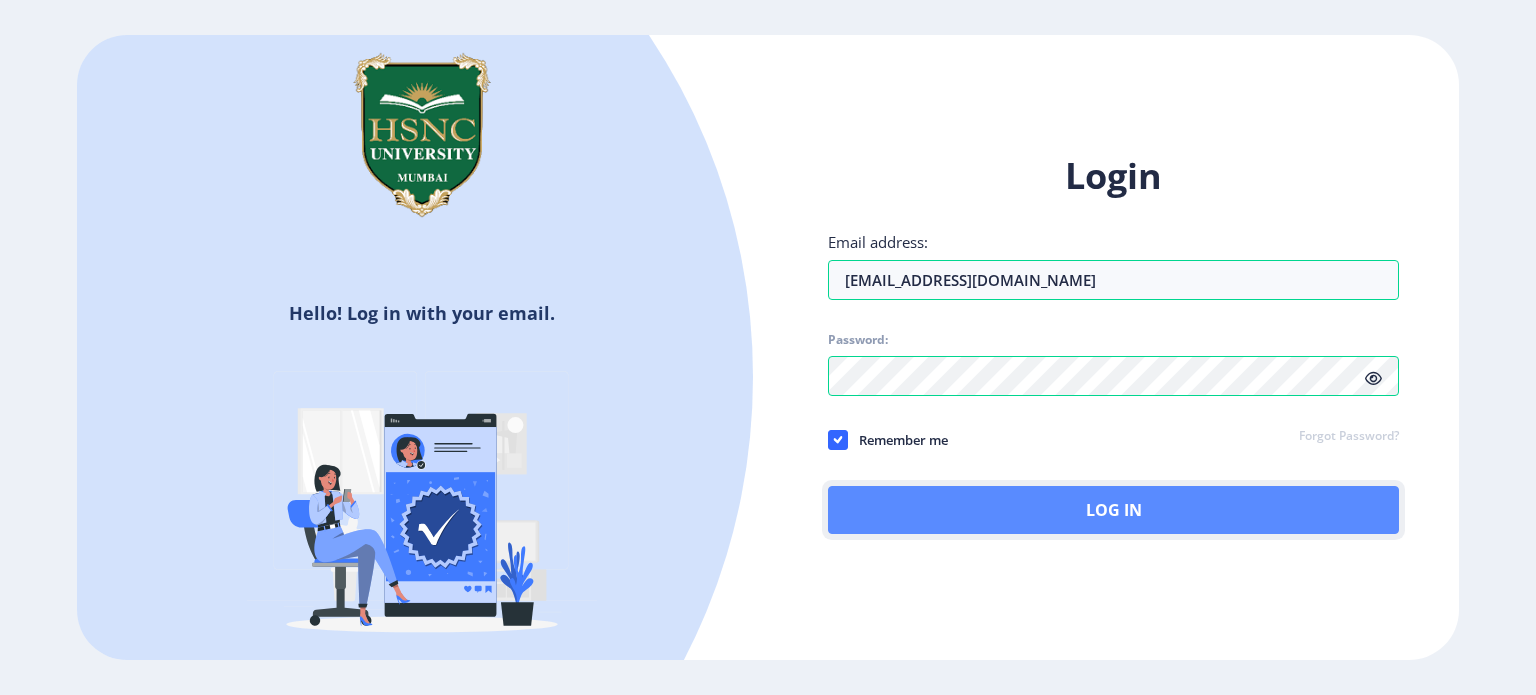 click on "Log In" 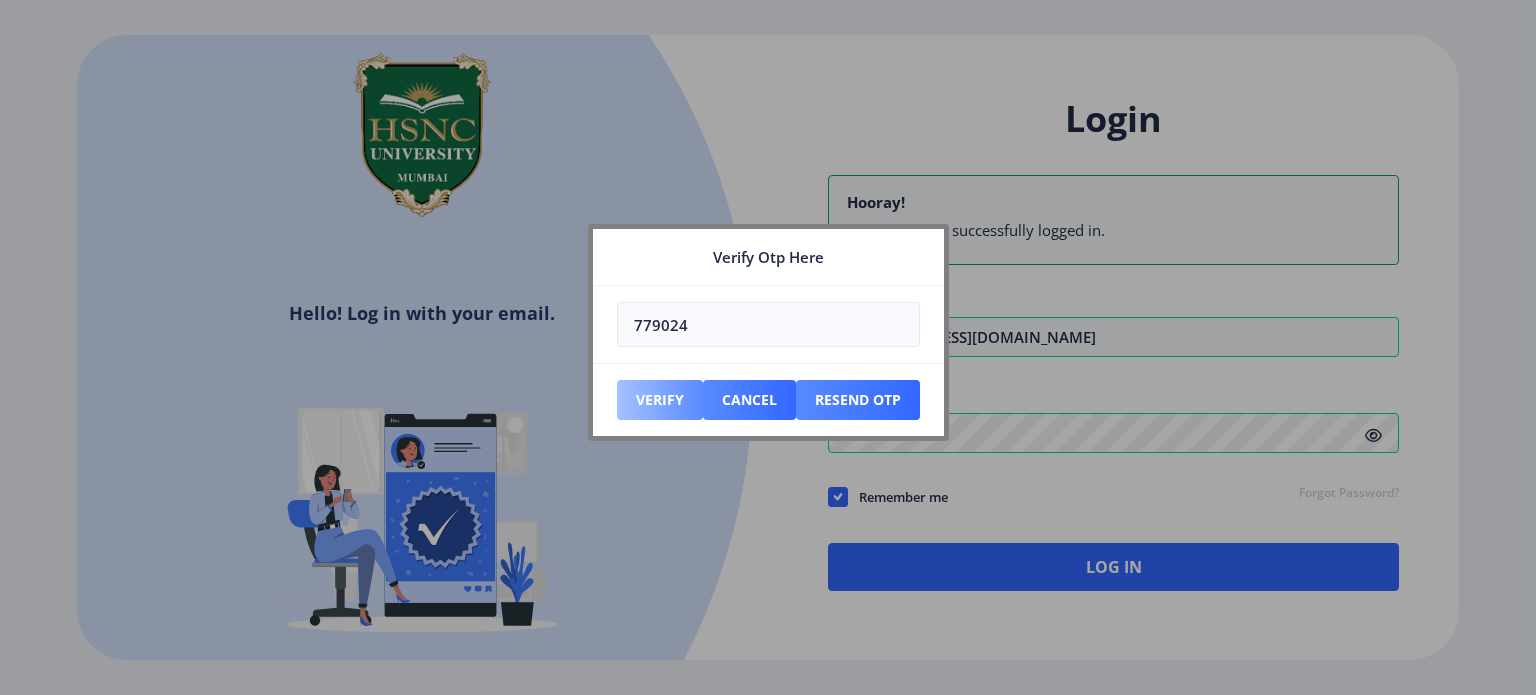 type on "779024" 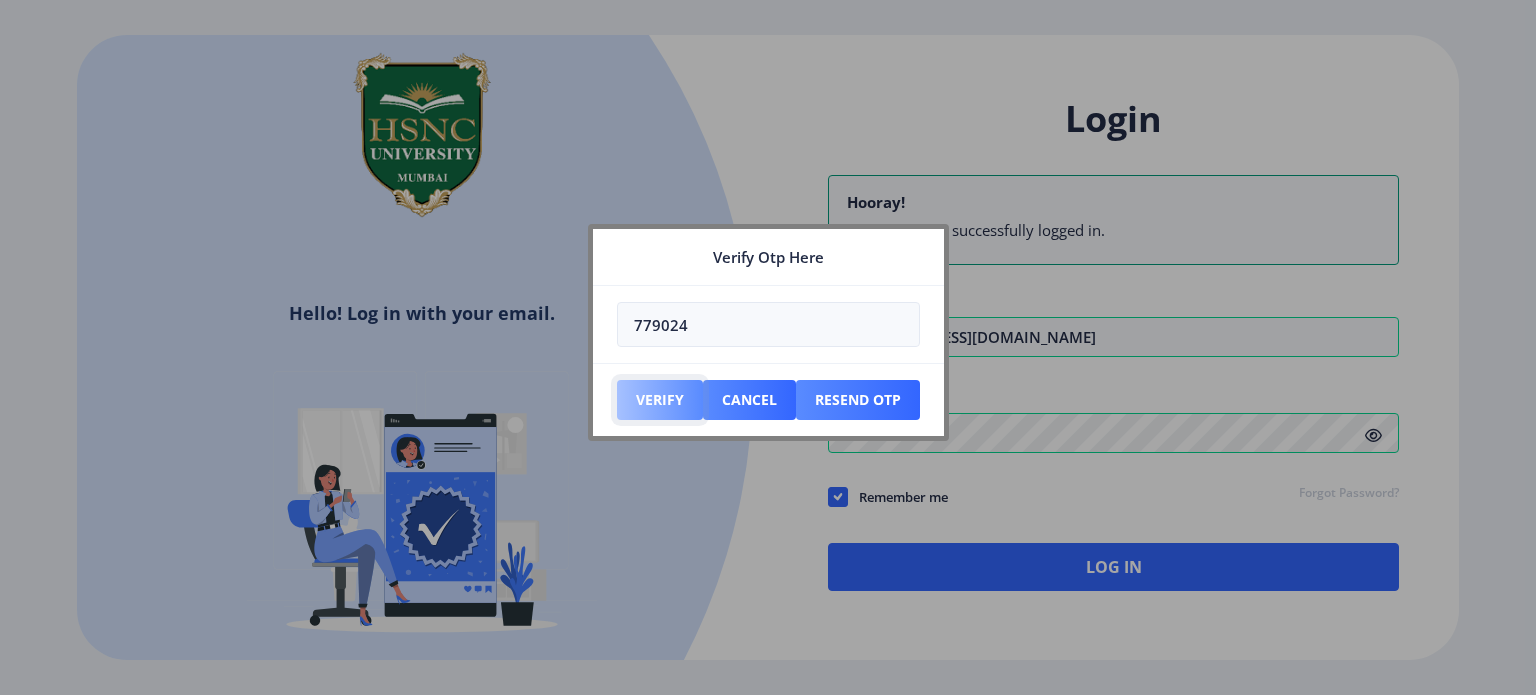 click on "Verify" at bounding box center [660, 400] 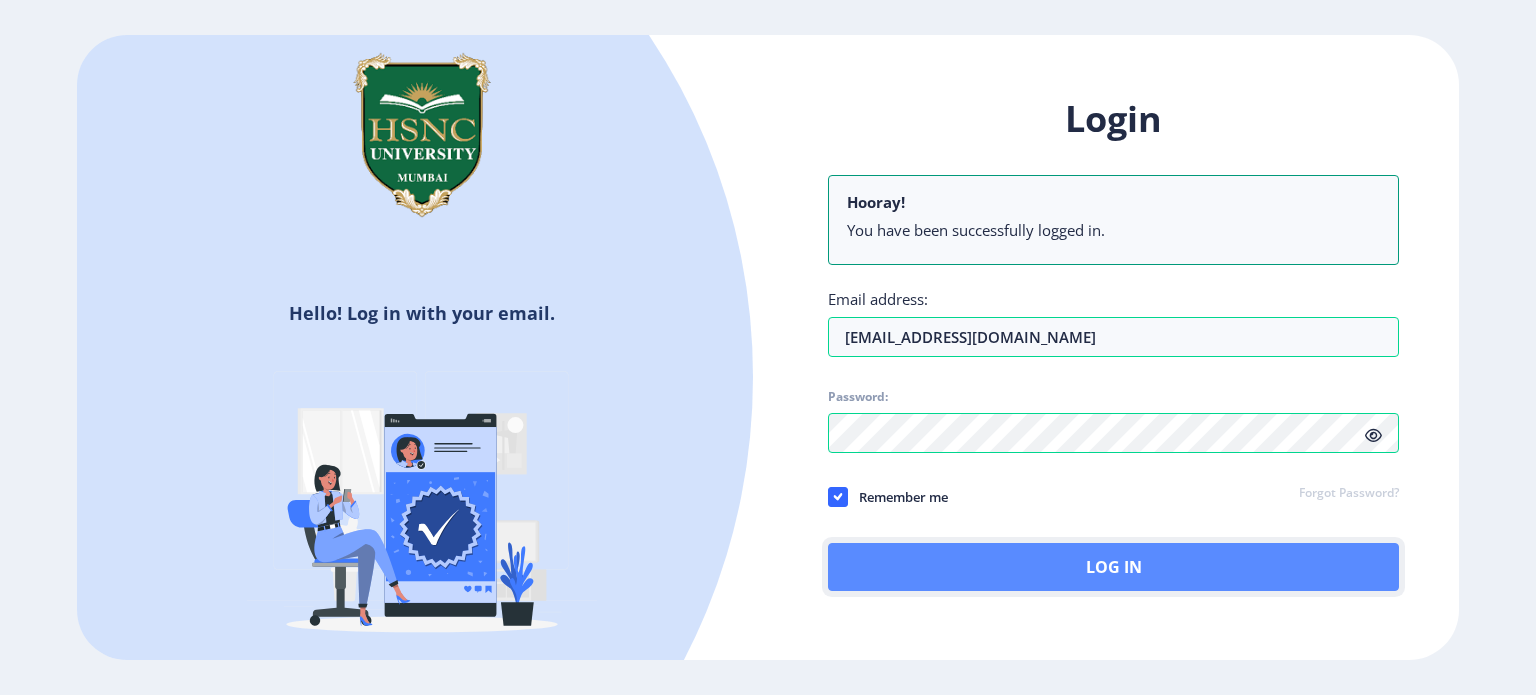 click on "Log In" 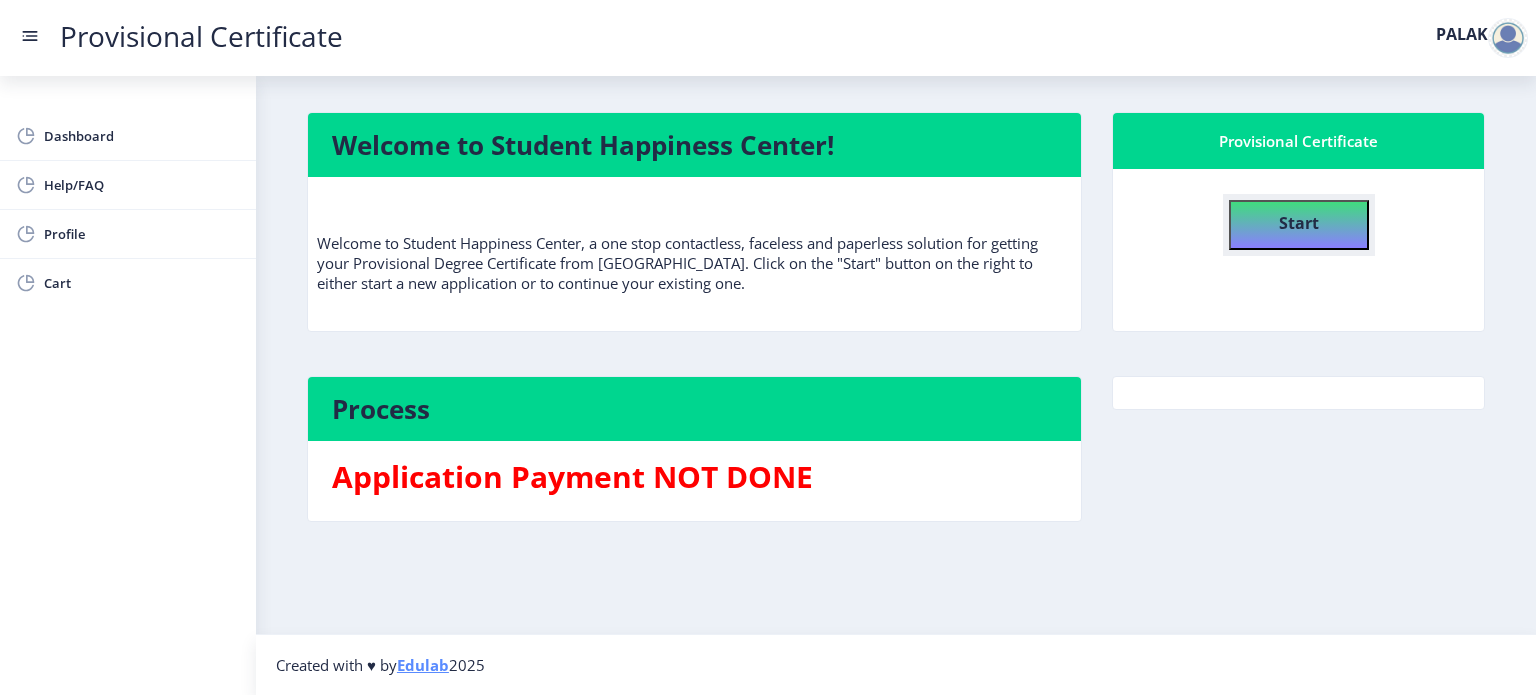 click on "Start" 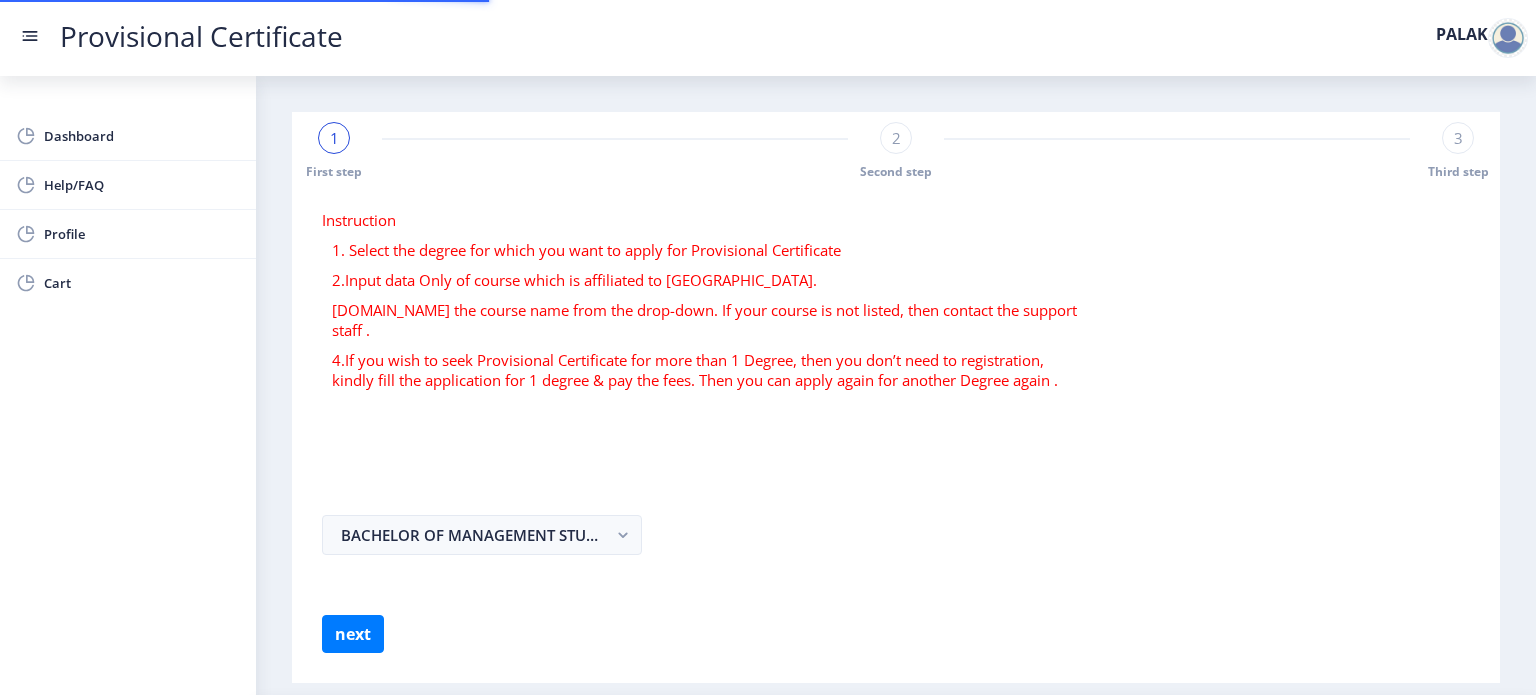 select 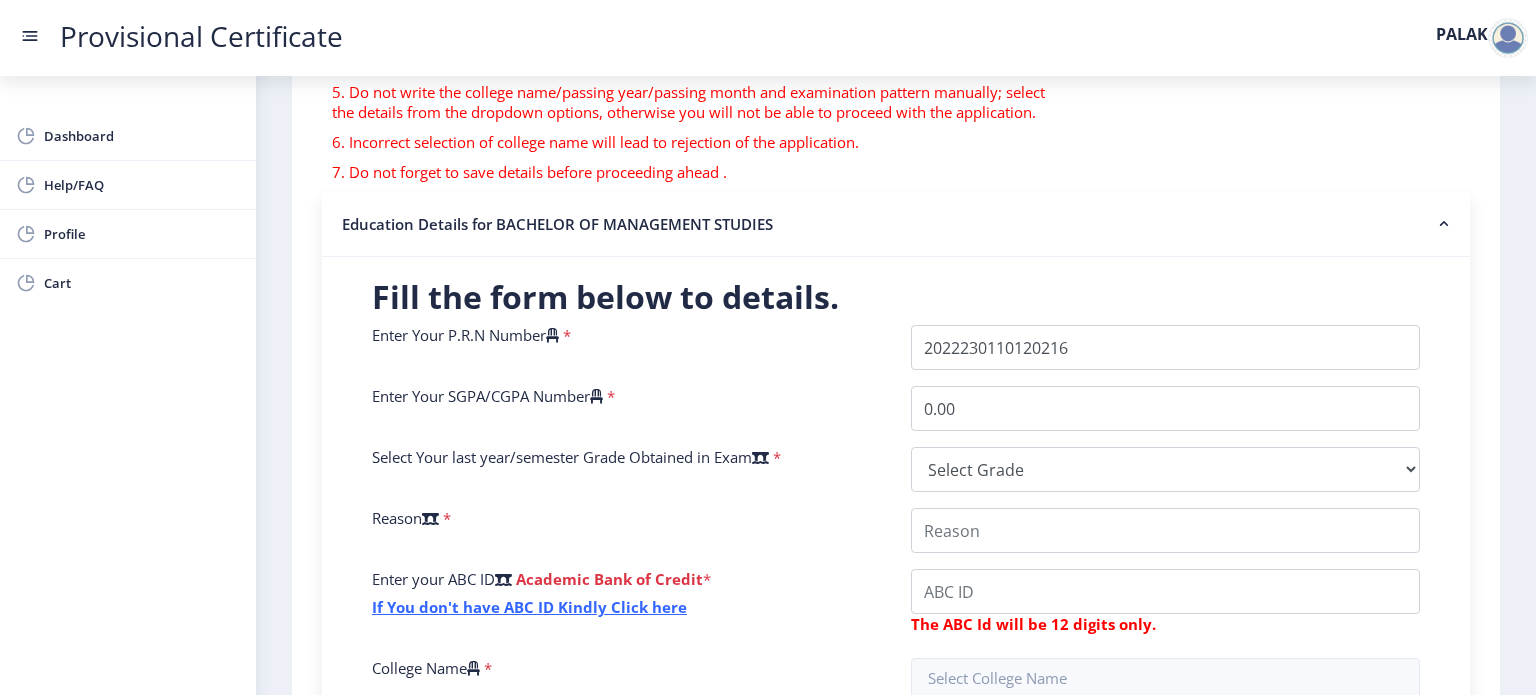 scroll, scrollTop: 310, scrollLeft: 0, axis: vertical 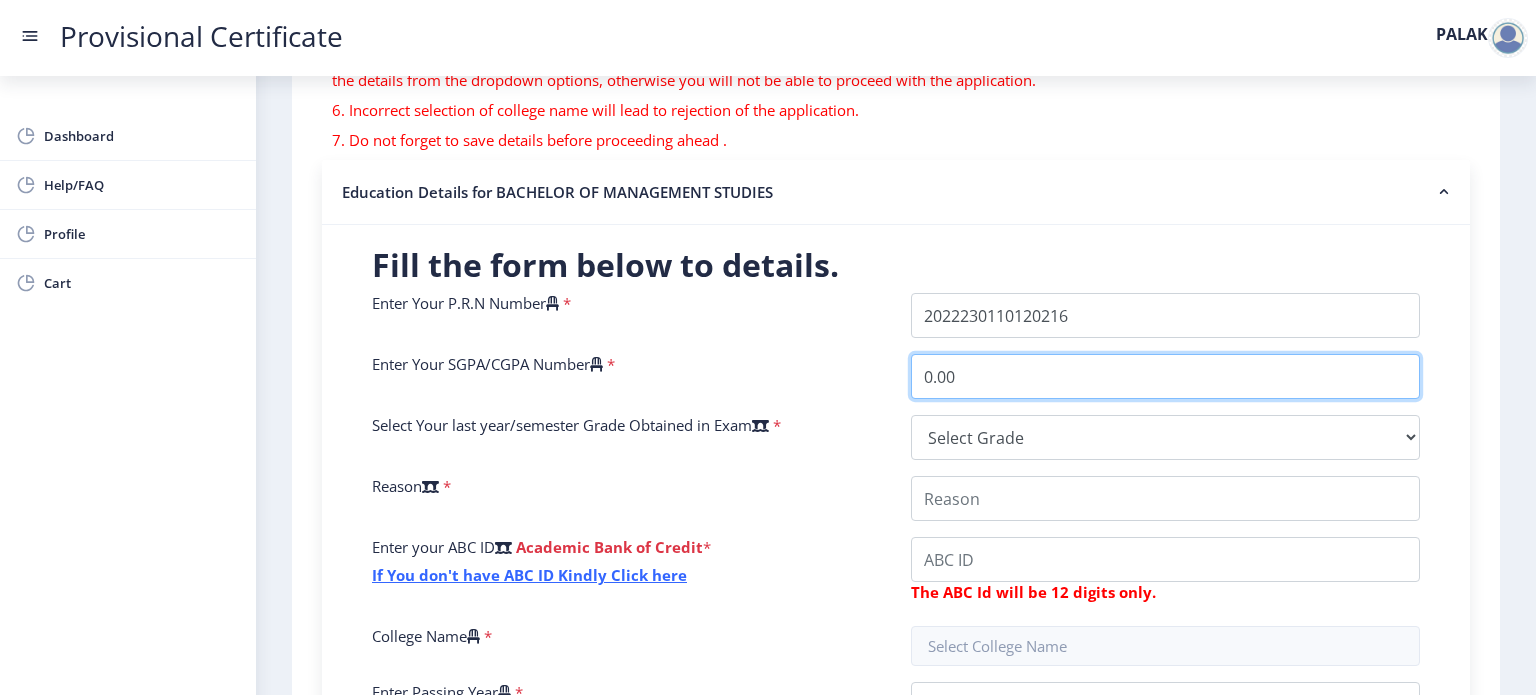 click on "0.00" at bounding box center (1165, 376) 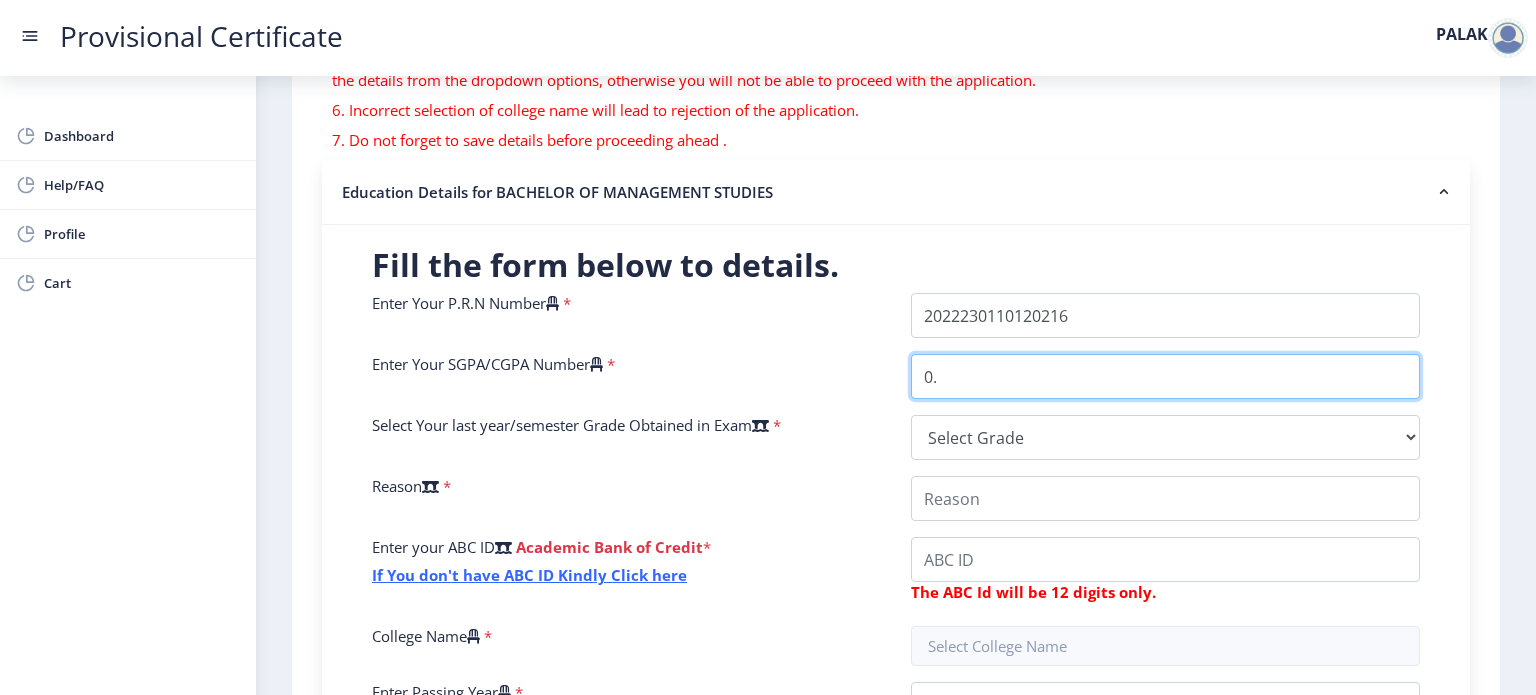 type on "0" 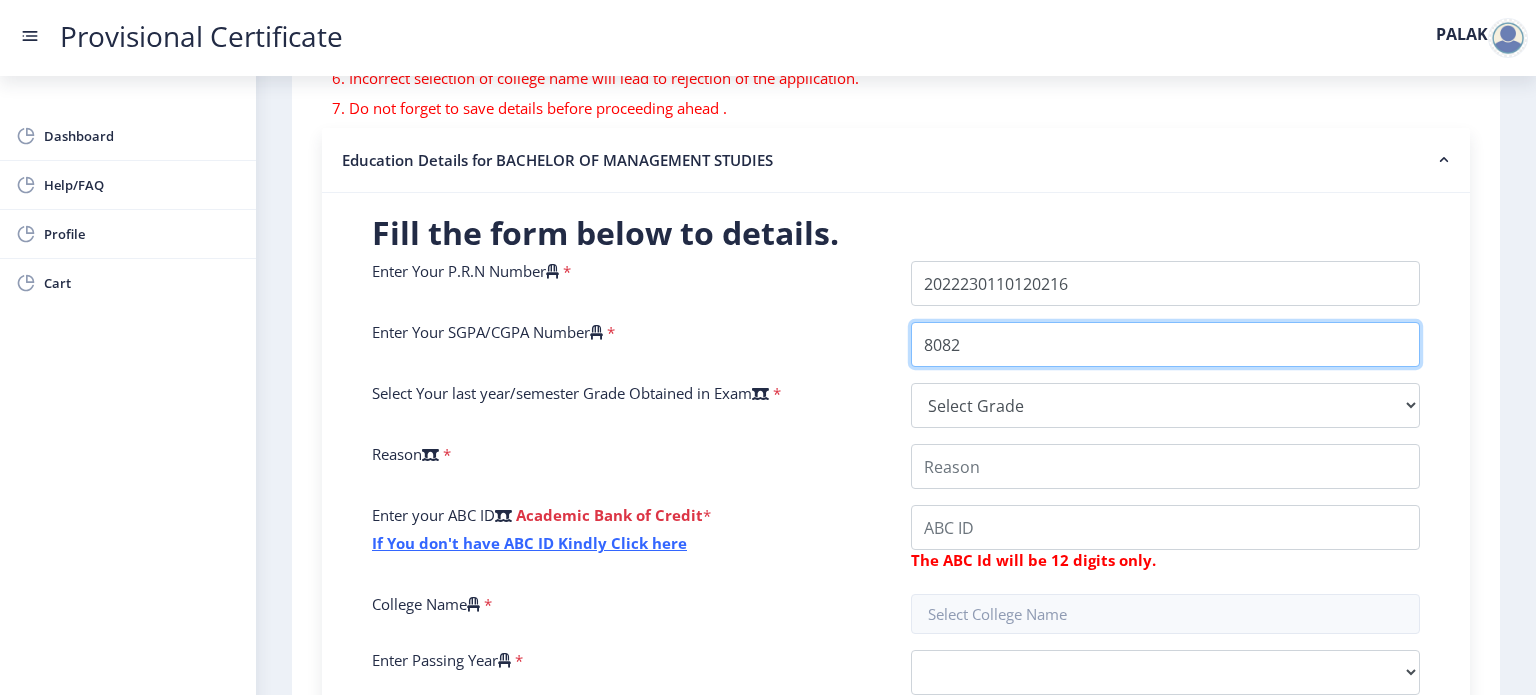 scroll, scrollTop: 344, scrollLeft: 0, axis: vertical 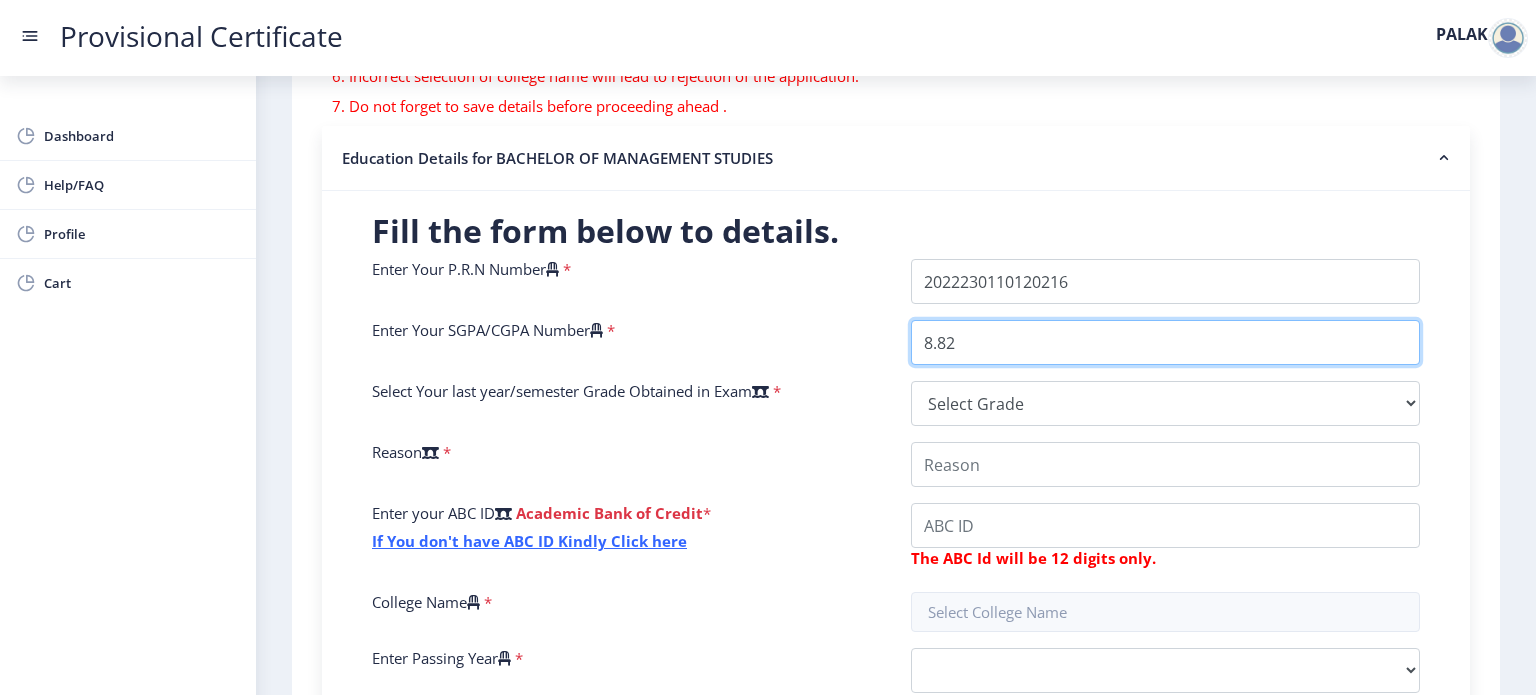 type on "8.82" 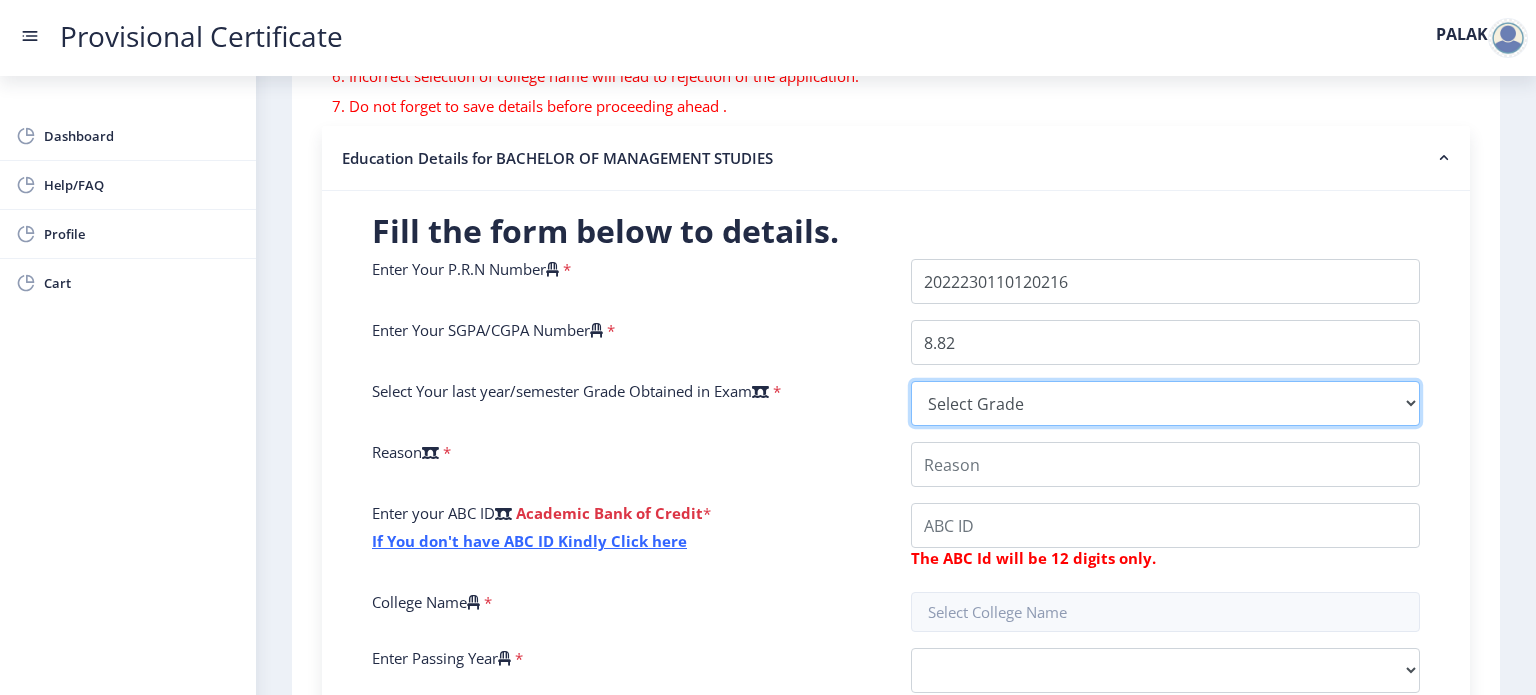 click on "Select Grade  O   A+   A   B+   B   C   D   F(Fail)" at bounding box center [1165, 403] 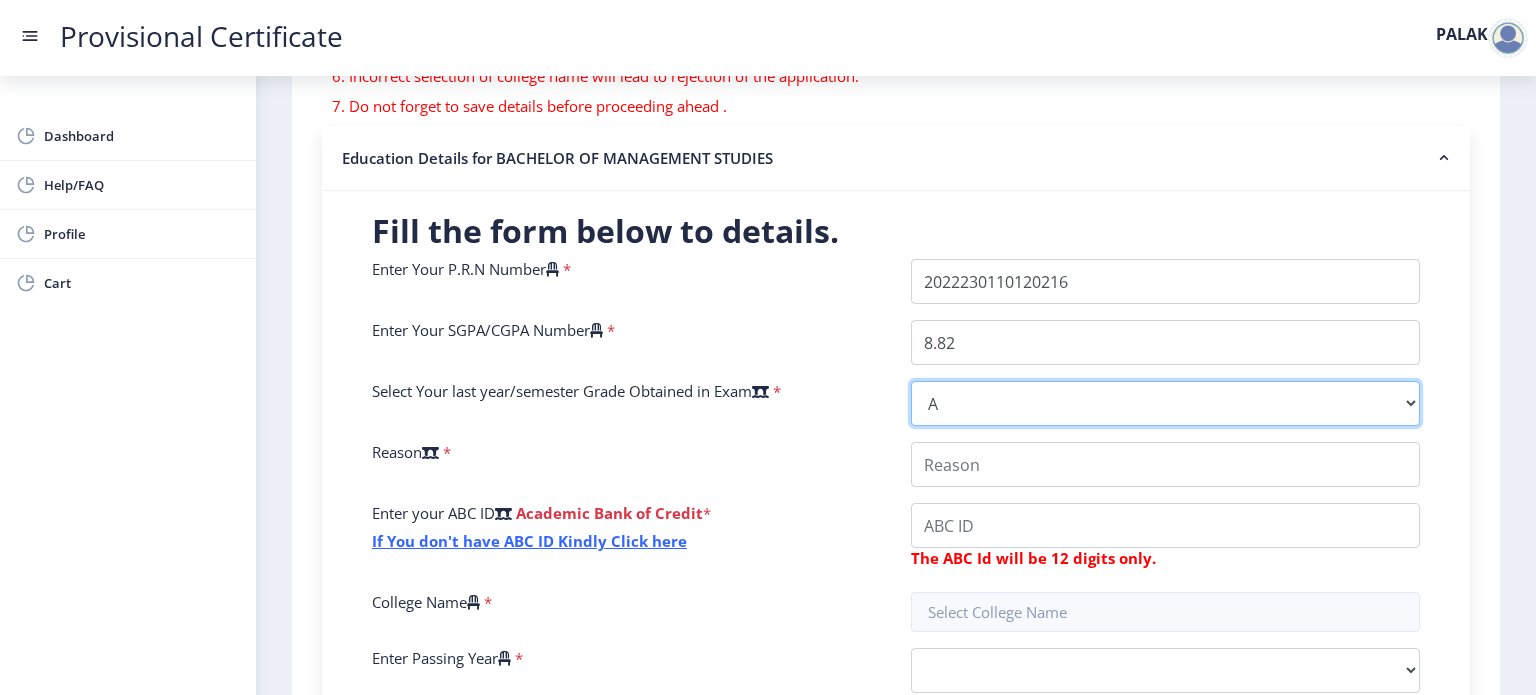 click on "Select Grade  O   A+   A   B+   B   C   D   F(Fail)" at bounding box center (1165, 403) 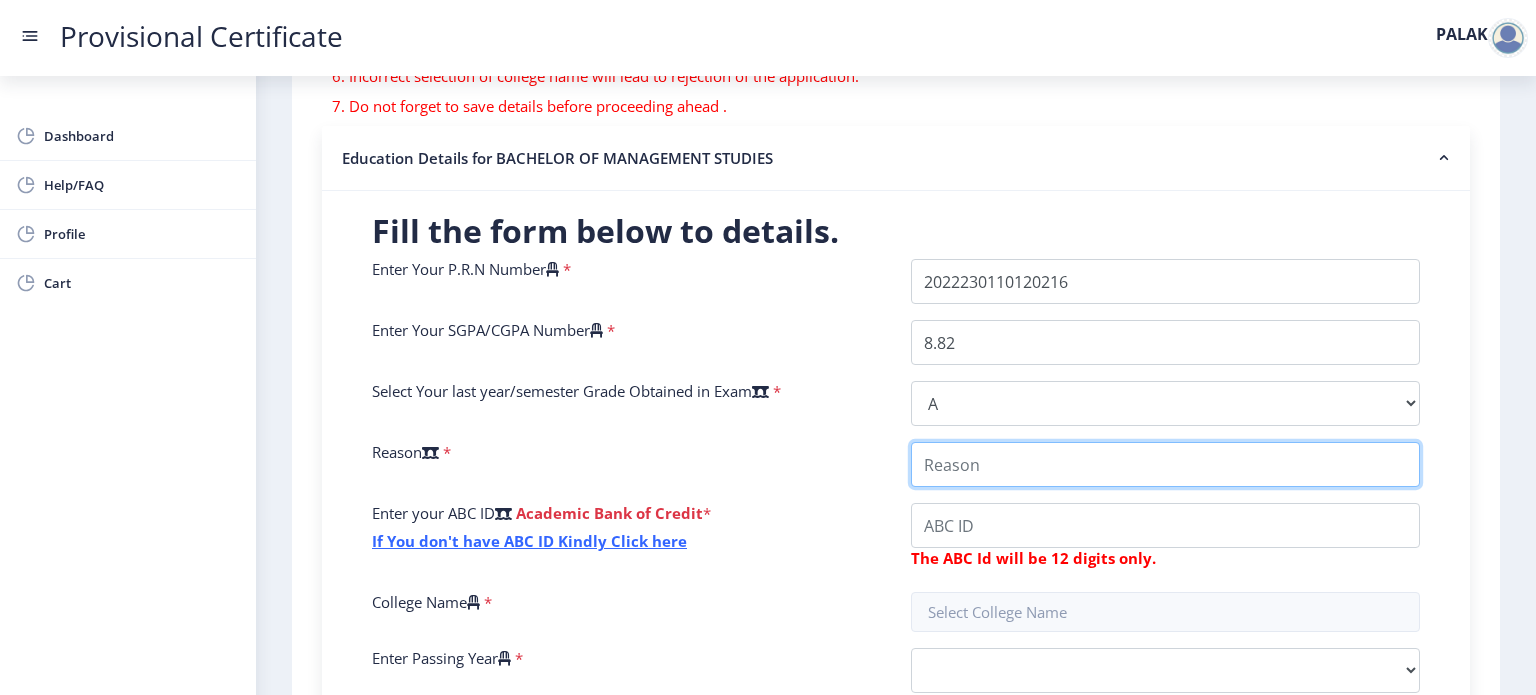click on "College Name" at bounding box center (1165, 464) 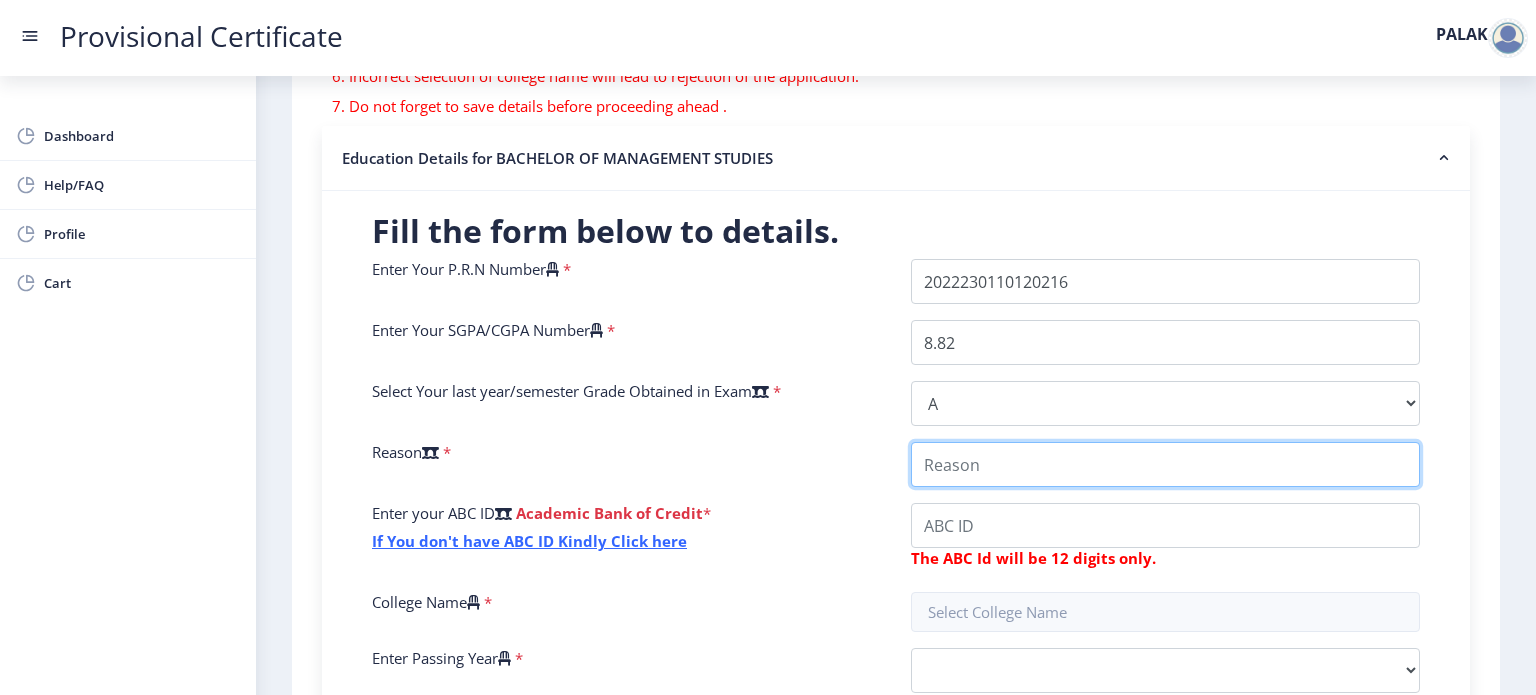 type on "For futher studies" 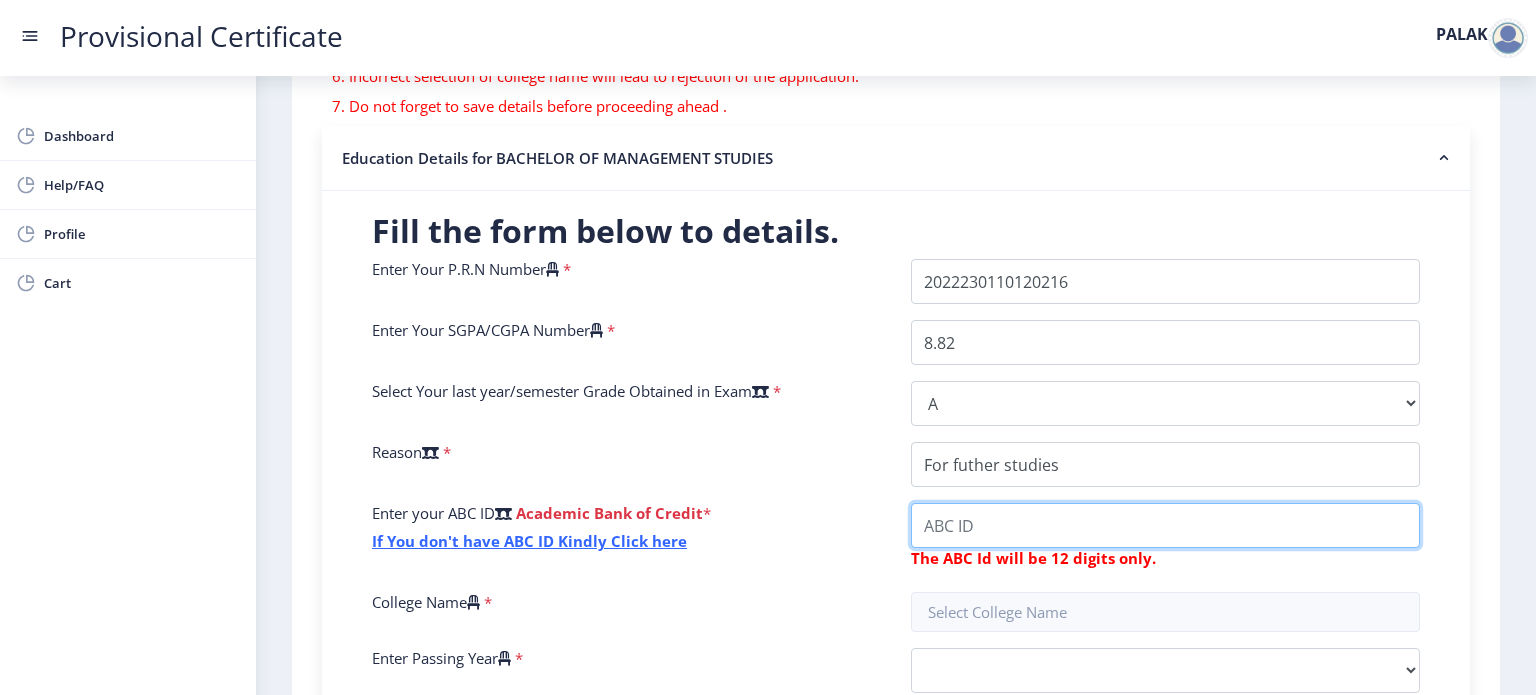 click on "College Name" at bounding box center [1165, 525] 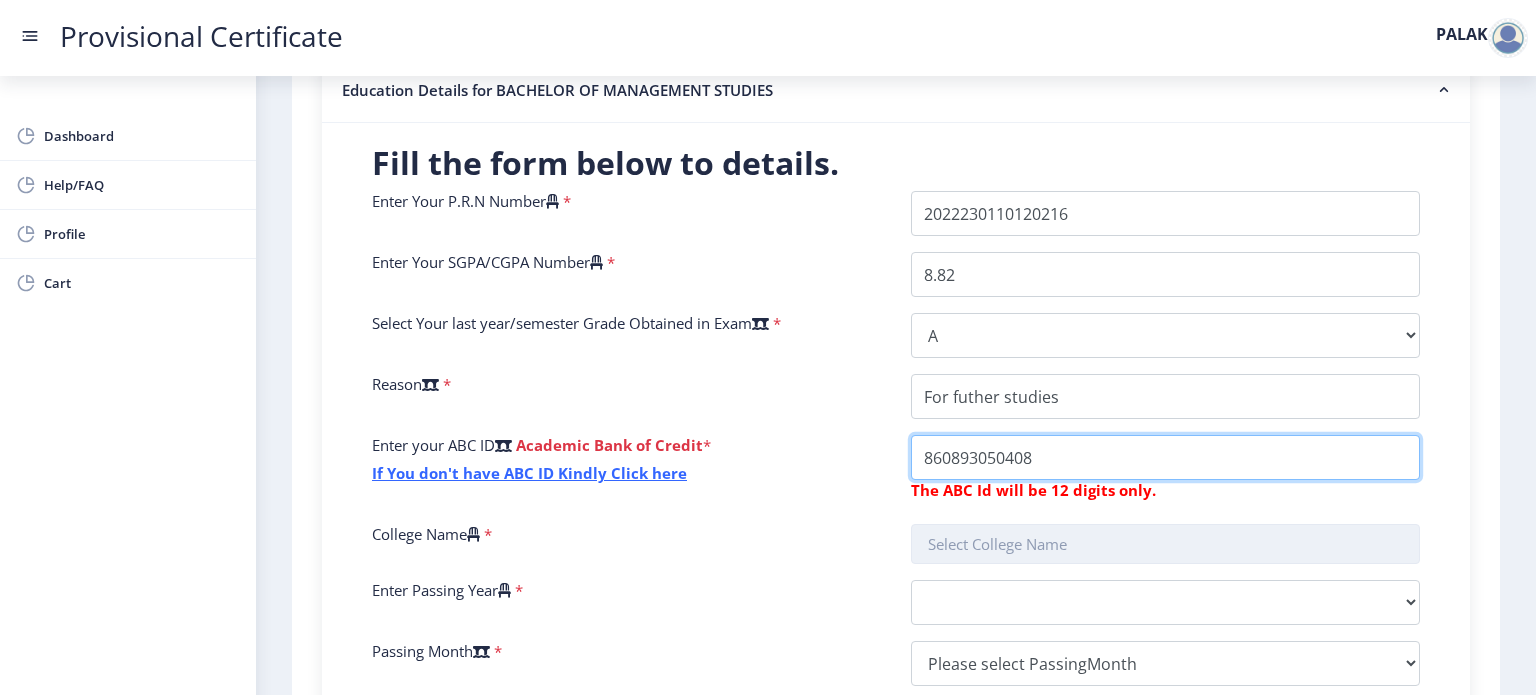 scroll, scrollTop: 412, scrollLeft: 0, axis: vertical 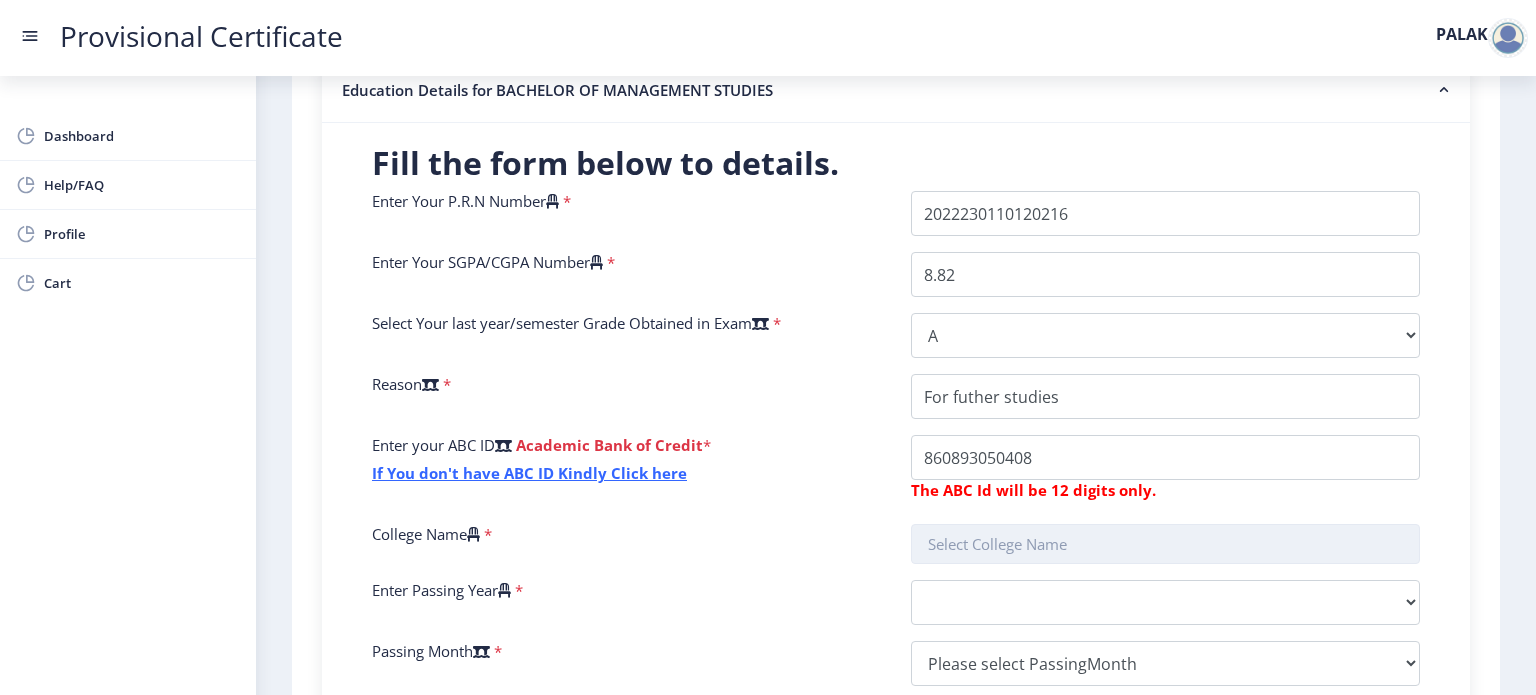 click 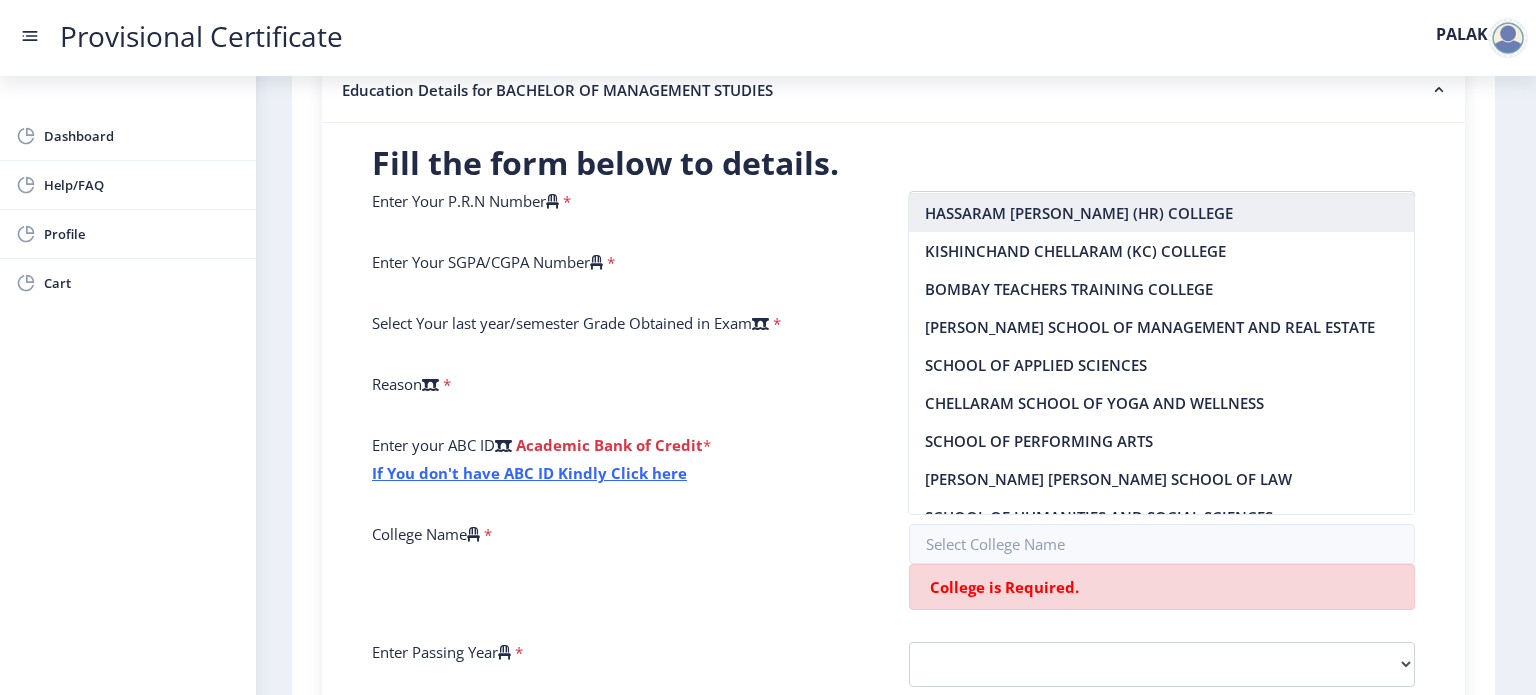click on "HASSARAM RIJHUMAL (HR) COLLEGE" at bounding box center (1161, 213) 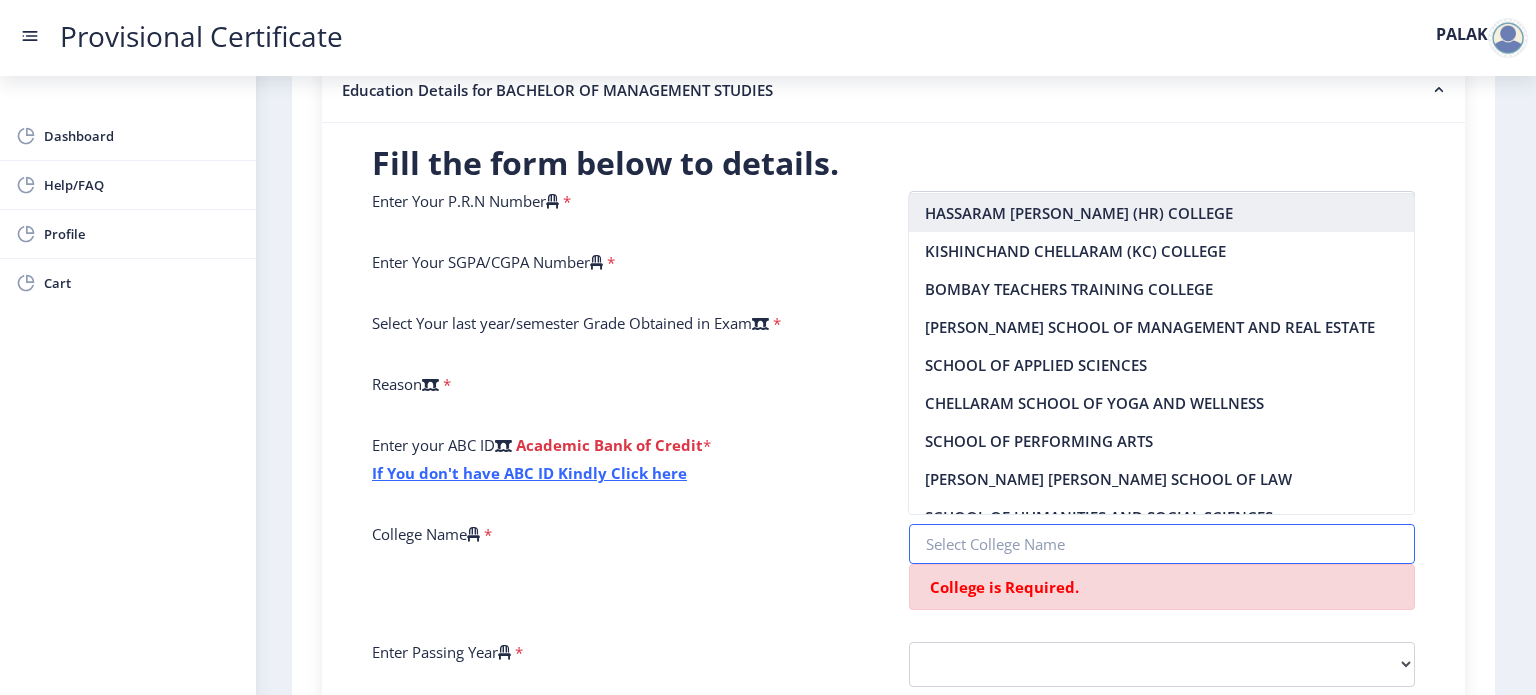 type on "HASSARAM RIJHUMAL (HR) COLLEGE" 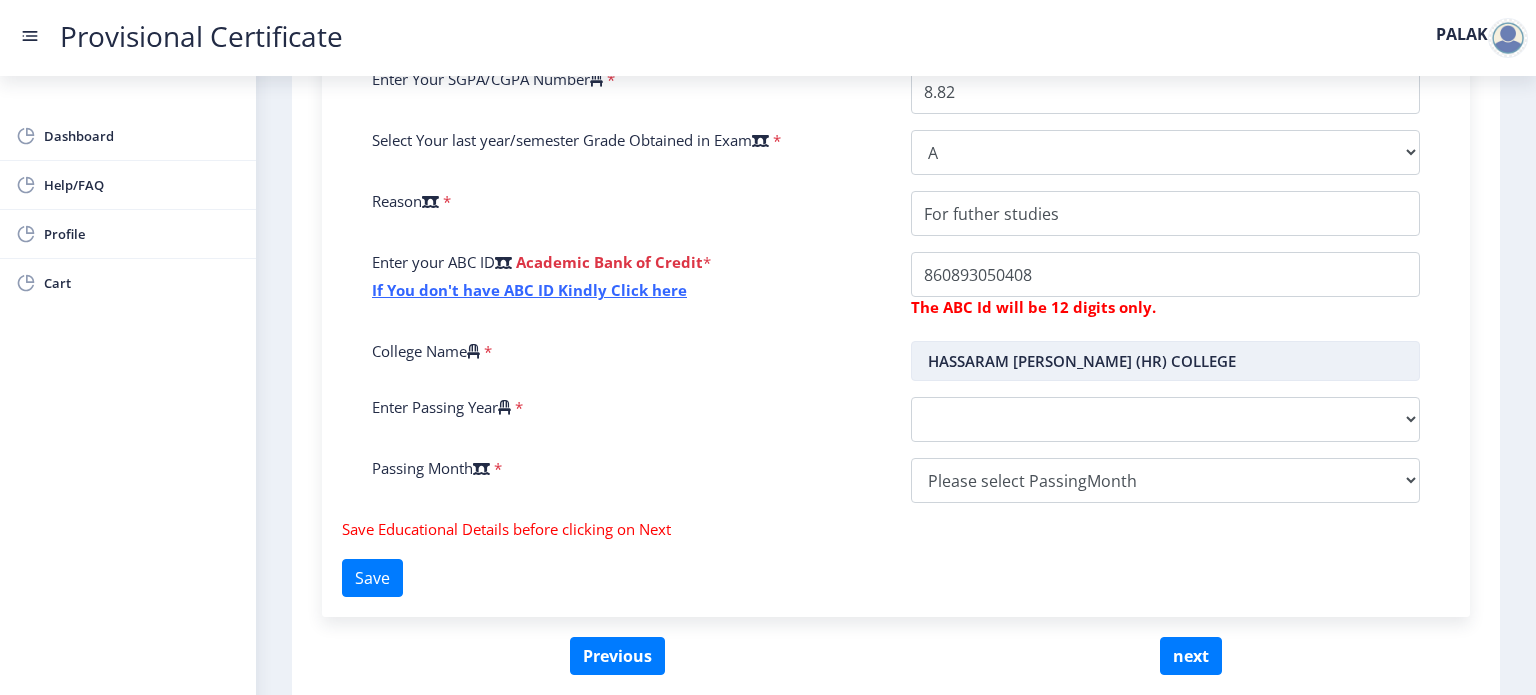 scroll, scrollTop: 596, scrollLeft: 0, axis: vertical 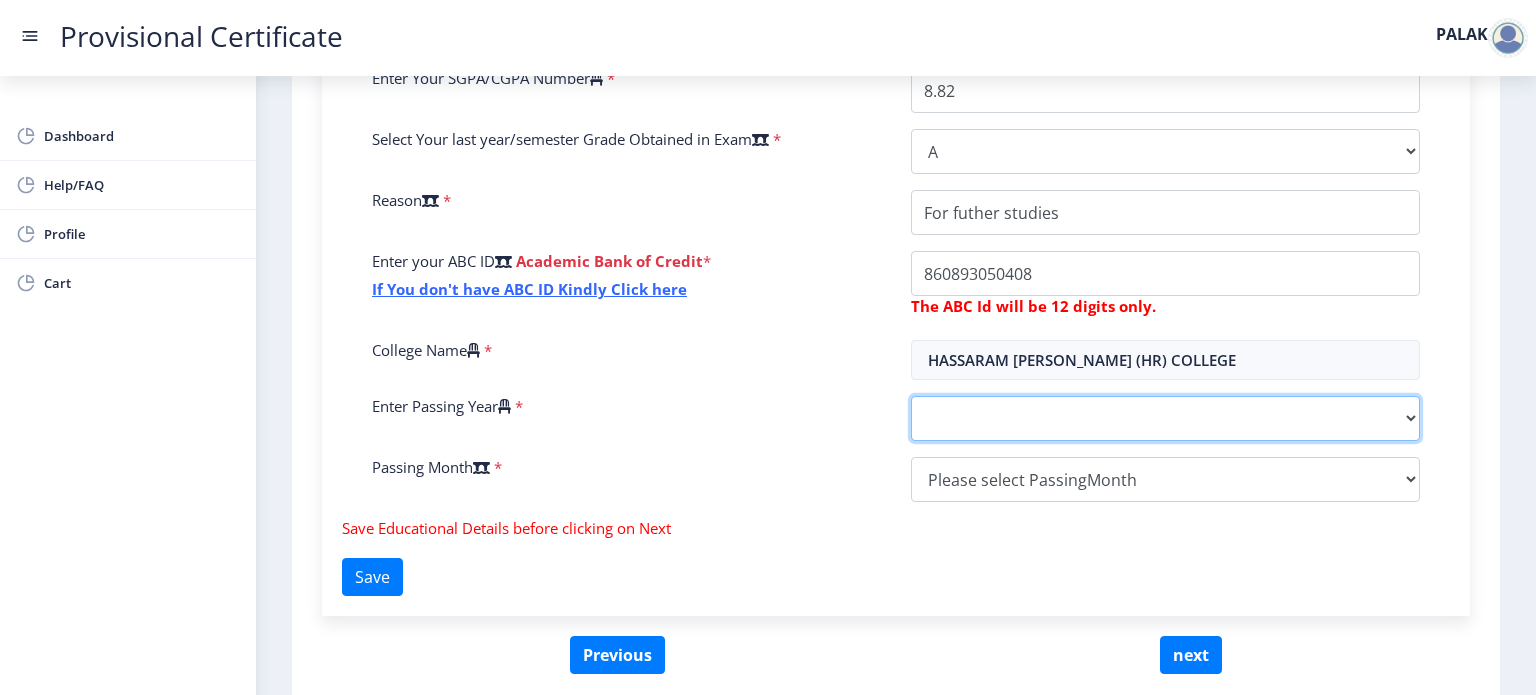 click on "2025   2024   2023   2022   2021   2020   2019   2018   2017   2016   2015   2014   2013   2012   2011   2010   2009   2008   2007   2006   2005   2004   2003   2002   2001   2000   1999   1998   1997   1996   1995   1994   1993   1992   1991   1990   1989   1988   1987   1986   1985   1984   1983   1982   1981   1980   1979   1978   1977   1976   1975   1974   1973   1972   1971   1970   1969   1968   1967" 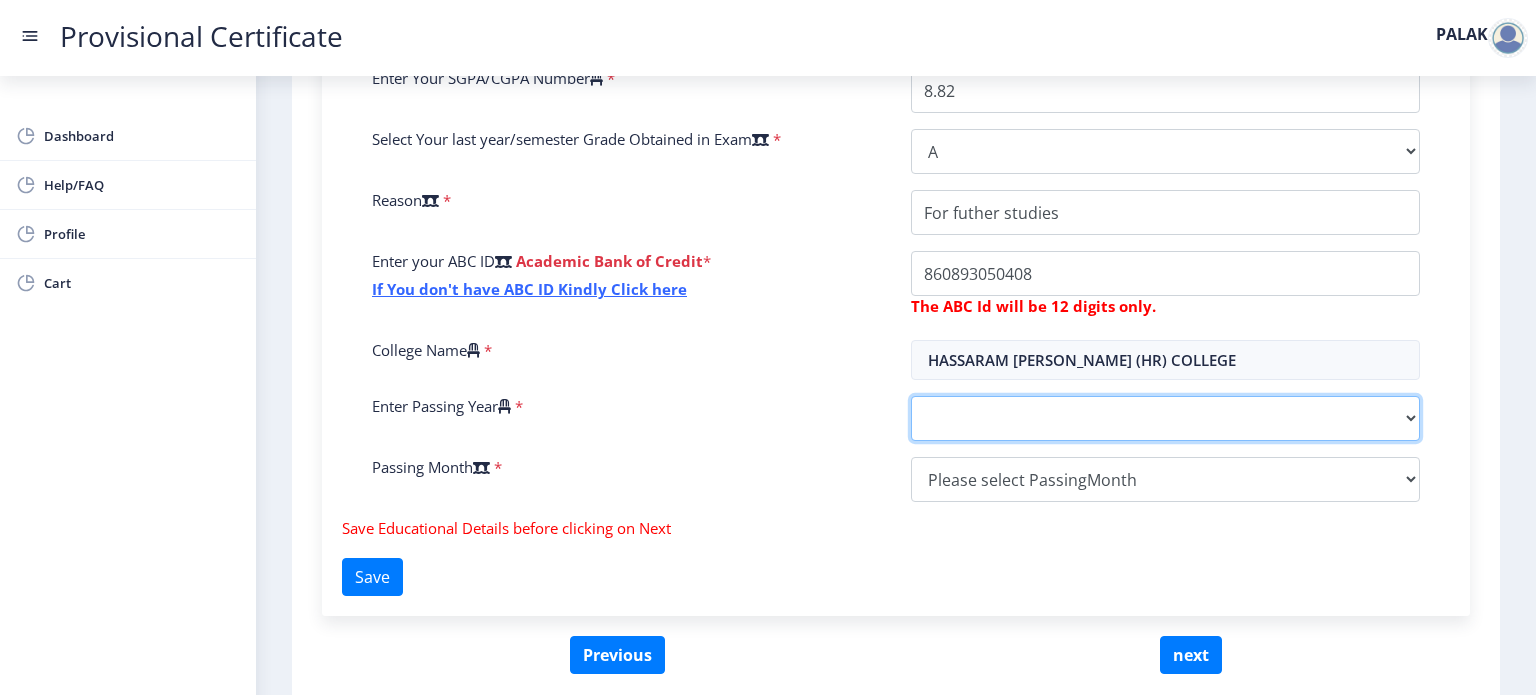 select on "2025" 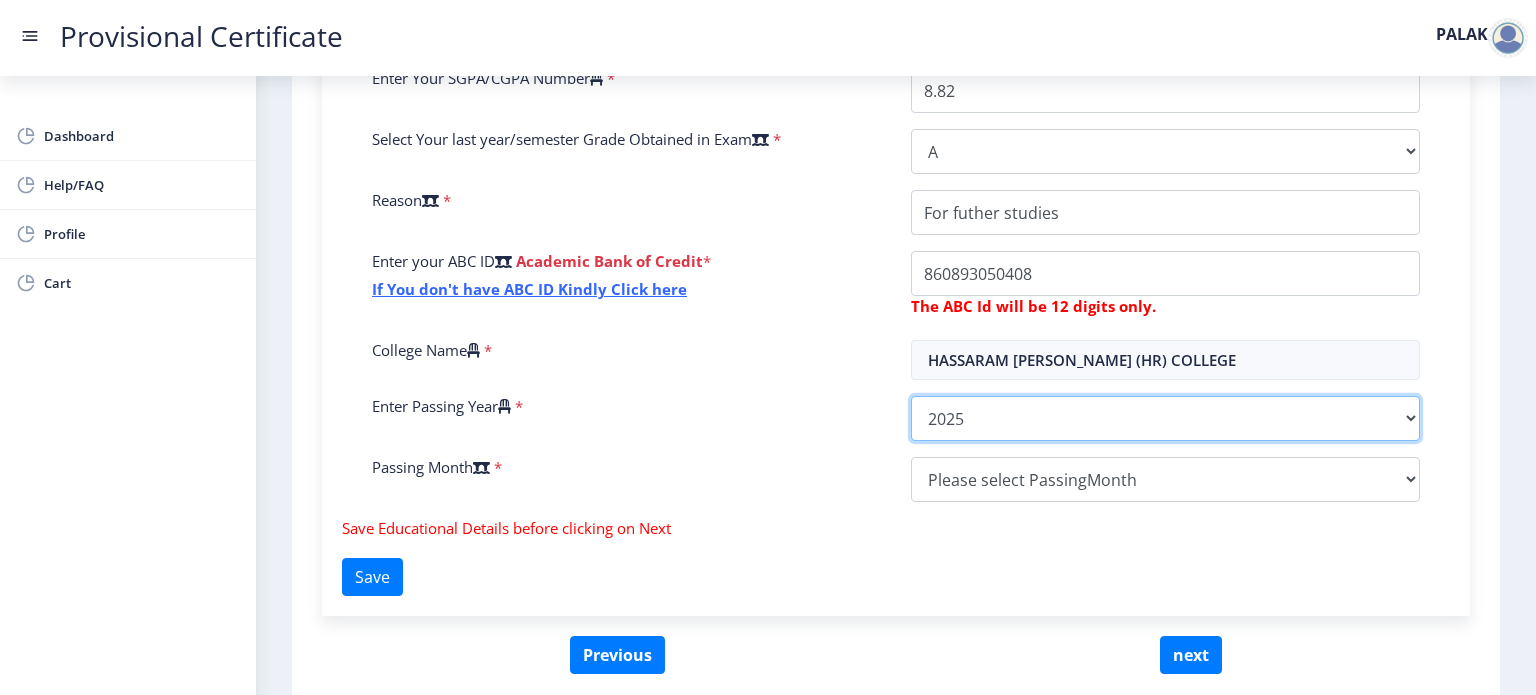 click on "2025   2024   2023   2022   2021   2020   2019   2018   2017   2016   2015   2014   2013   2012   2011   2010   2009   2008   2007   2006   2005   2004   2003   2002   2001   2000   1999   1998   1997   1996   1995   1994   1993   1992   1991   1990   1989   1988   1987   1986   1985   1984   1983   1982   1981   1980   1979   1978   1977   1976   1975   1974   1973   1972   1971   1970   1969   1968   1967" 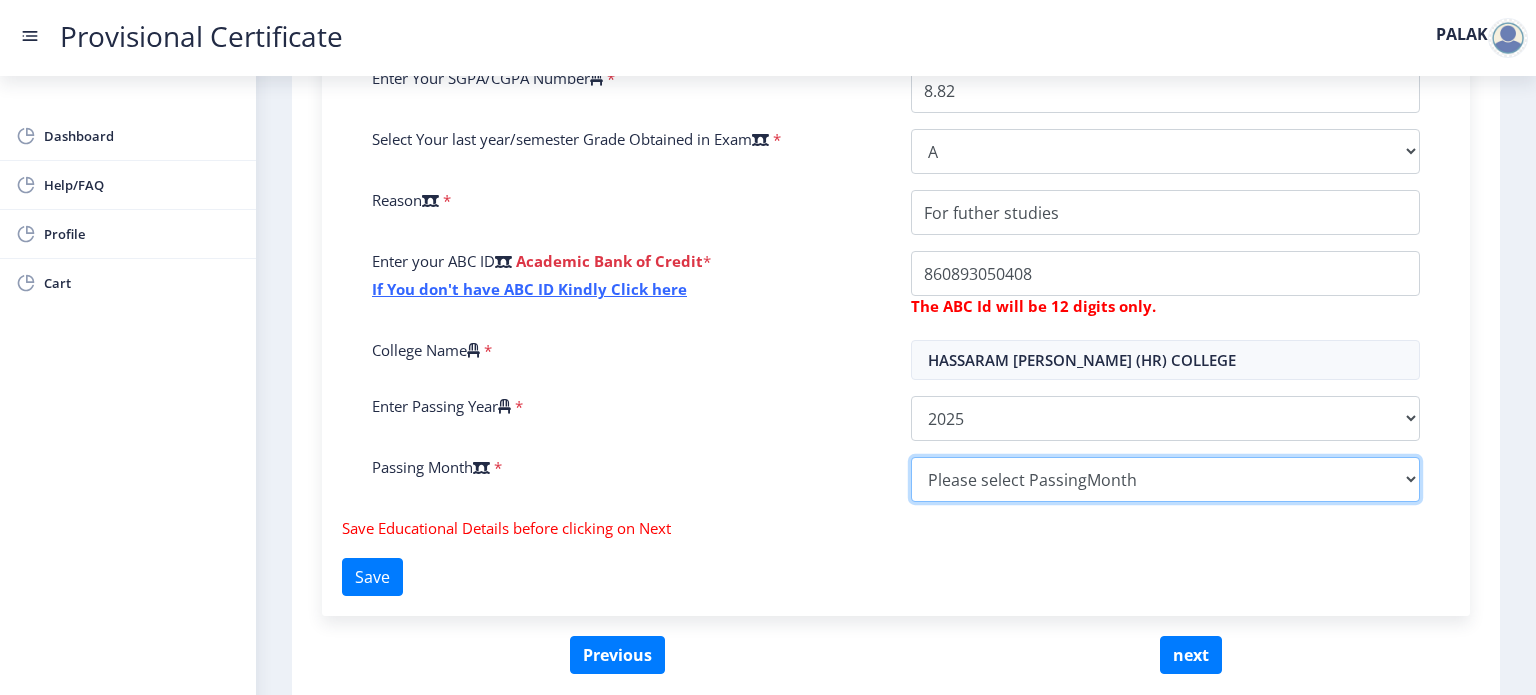 click on "Please select PassingMonth  (01) January (02) February (03) March (04) April (05) May (06) June (07) July (08) August (09) September (10) October (11) November (12) December" at bounding box center (1165, 479) 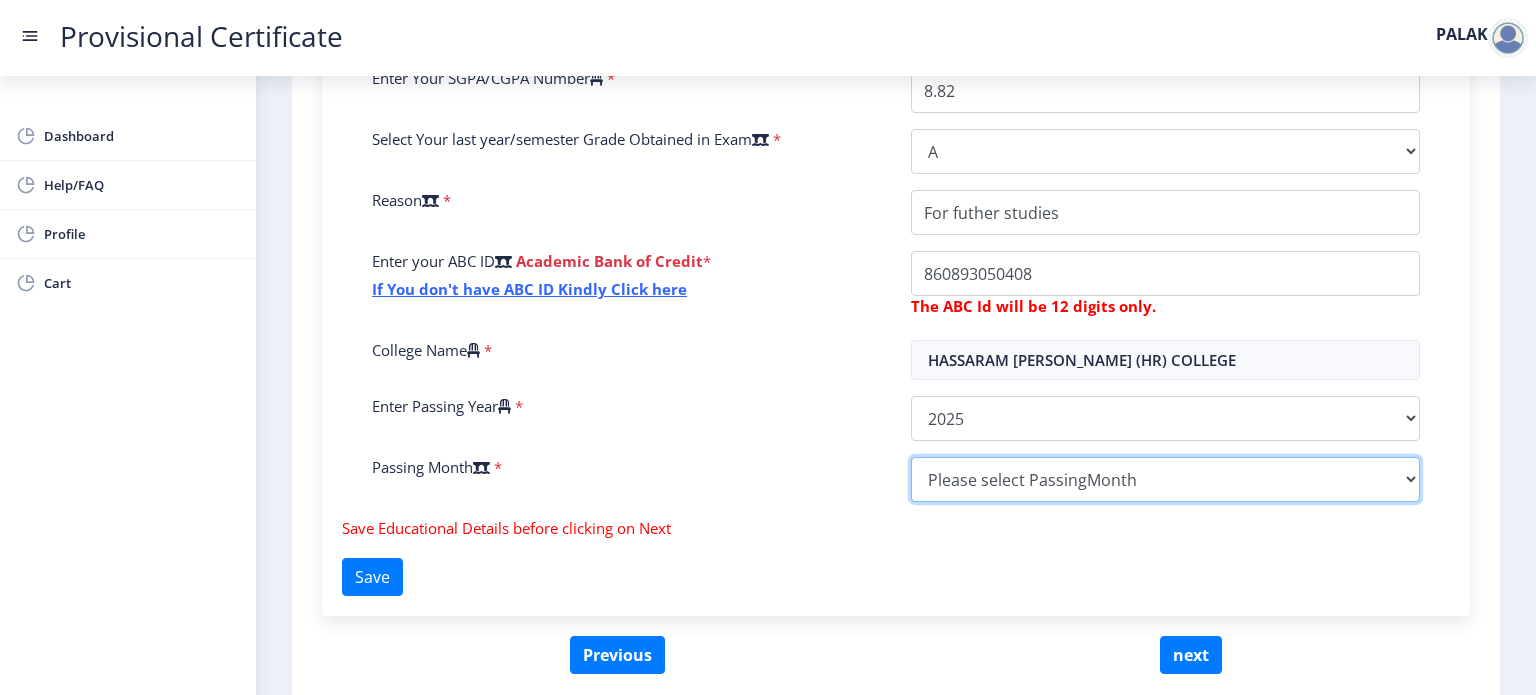 select on "April" 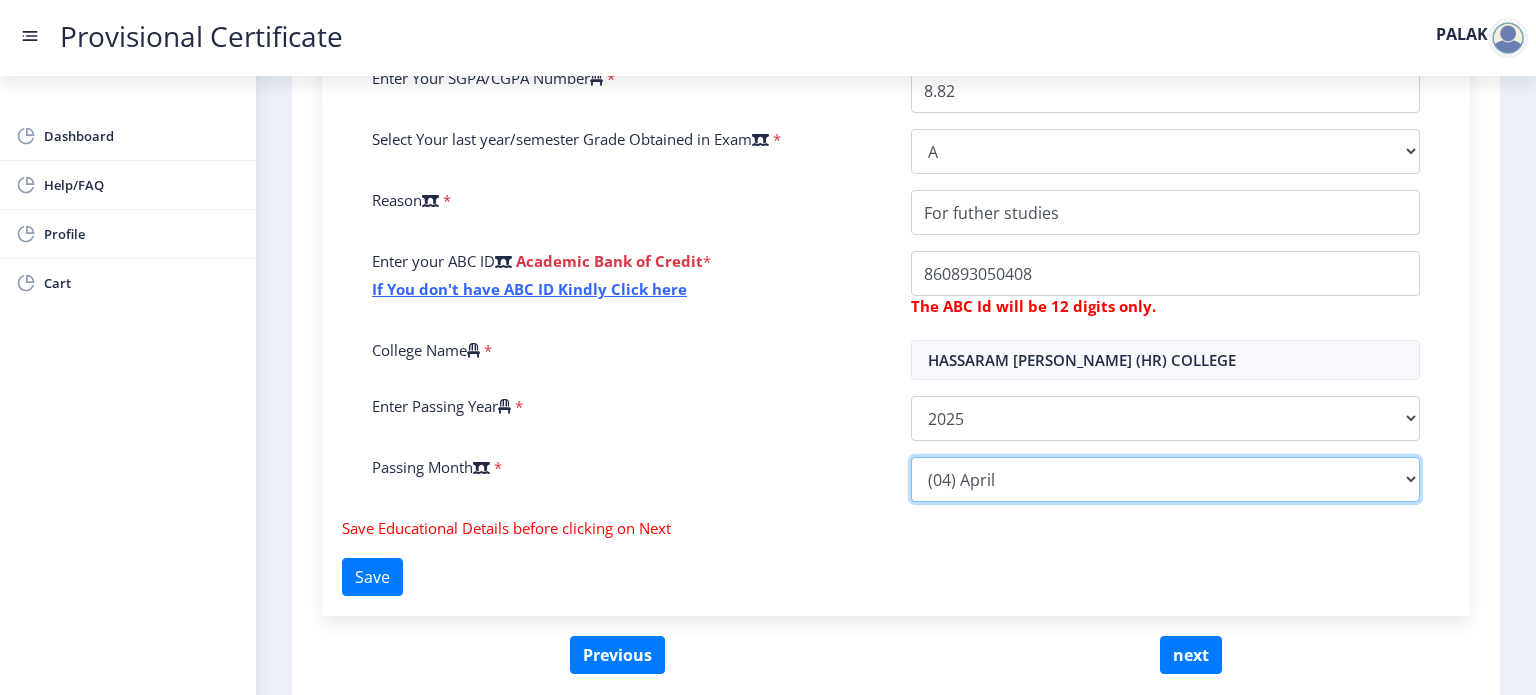 click on "Please select PassingMonth  (01) January (02) February (03) March (04) April (05) May (06) June (07) July (08) August (09) September (10) October (11) November (12) December" at bounding box center [1165, 479] 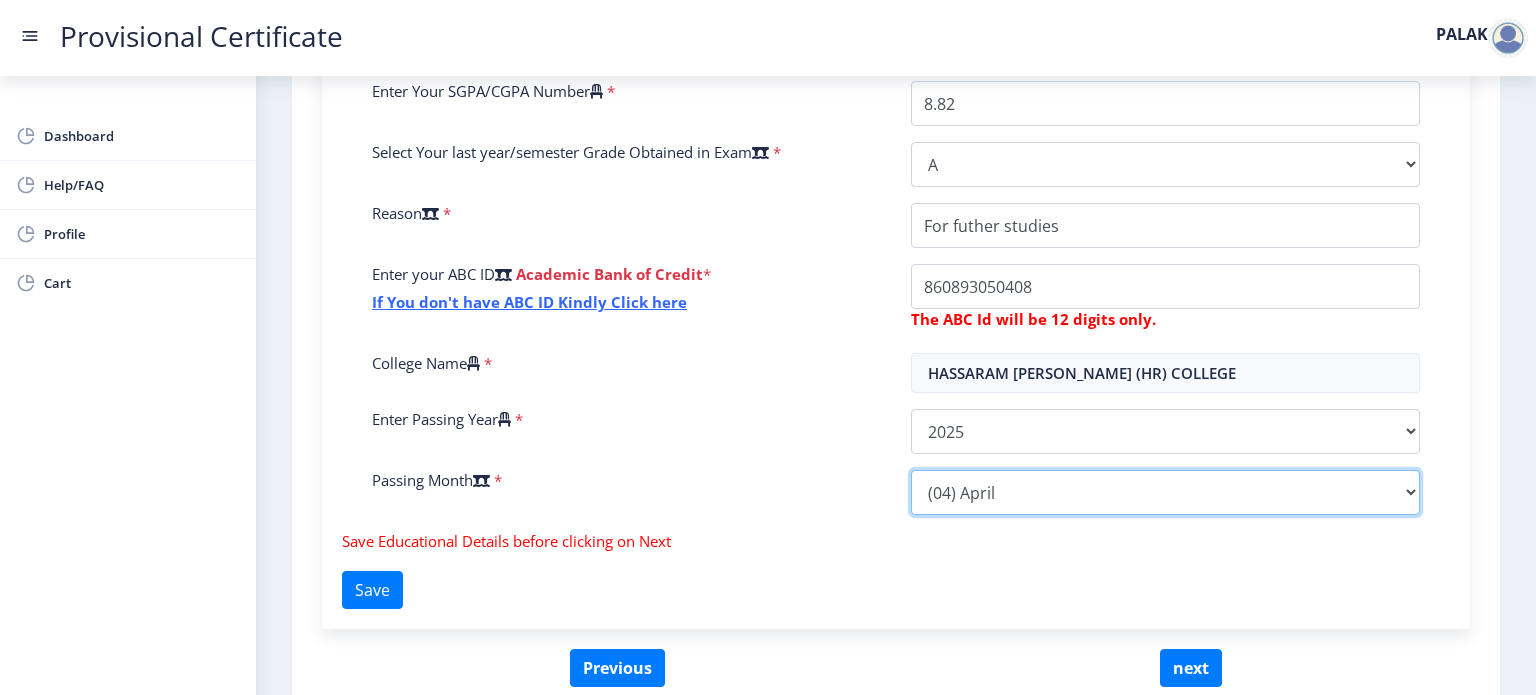 scroll, scrollTop: 676, scrollLeft: 0, axis: vertical 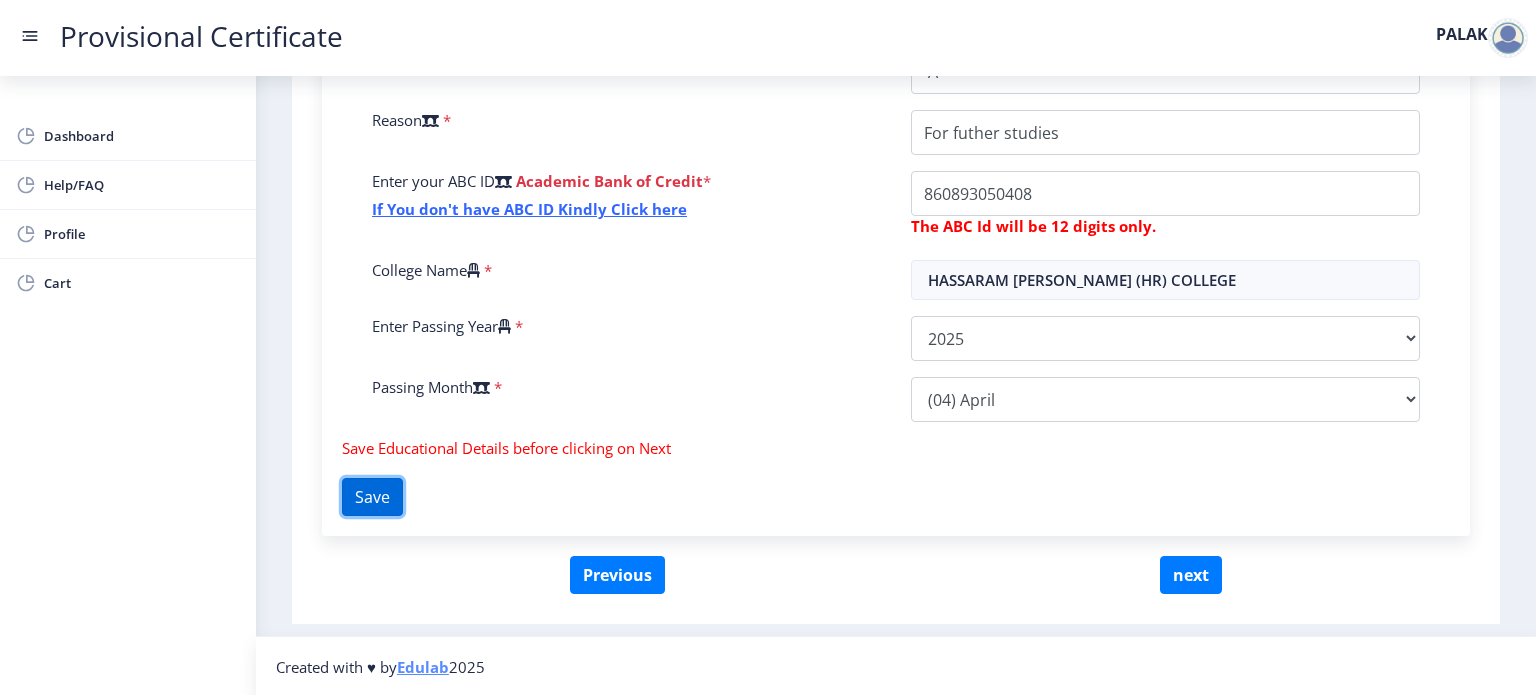 click on "Save" 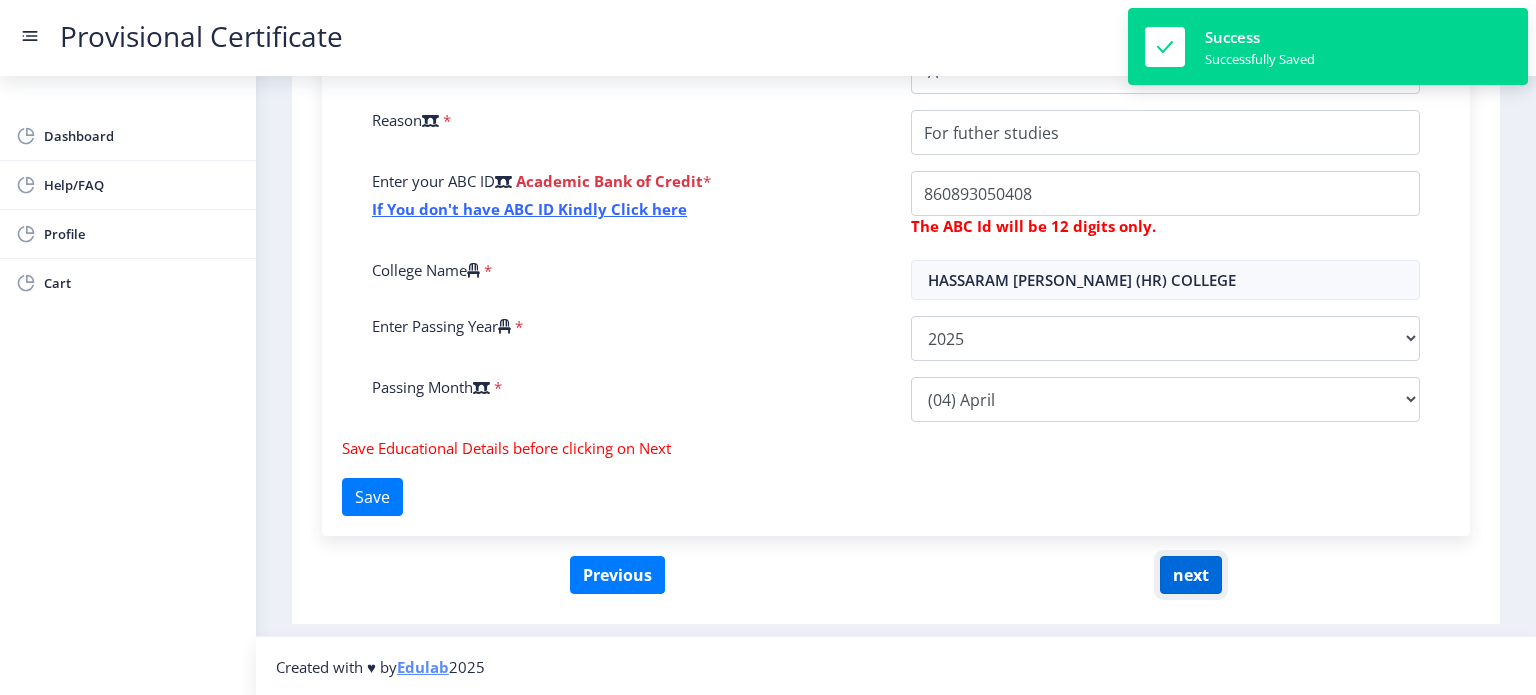 click on "next" 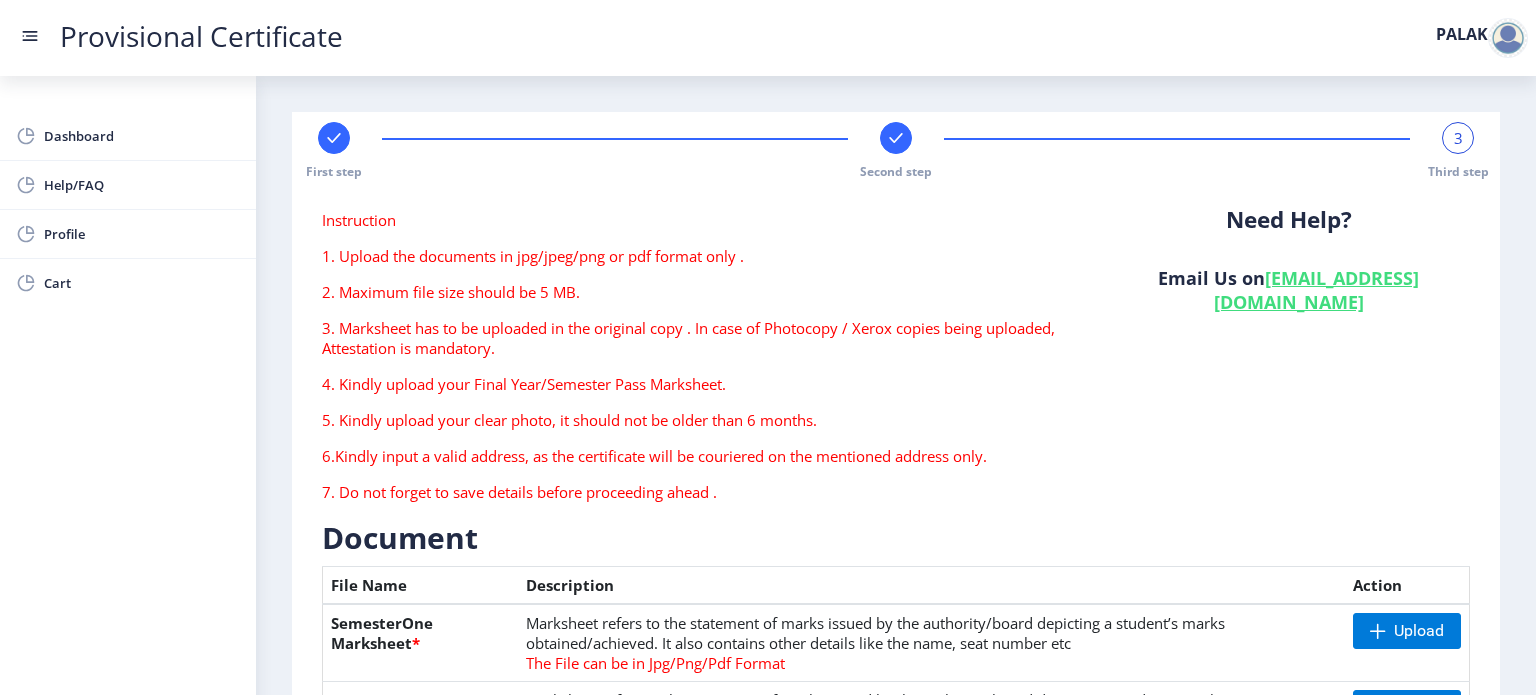 scroll, scrollTop: 224, scrollLeft: 0, axis: vertical 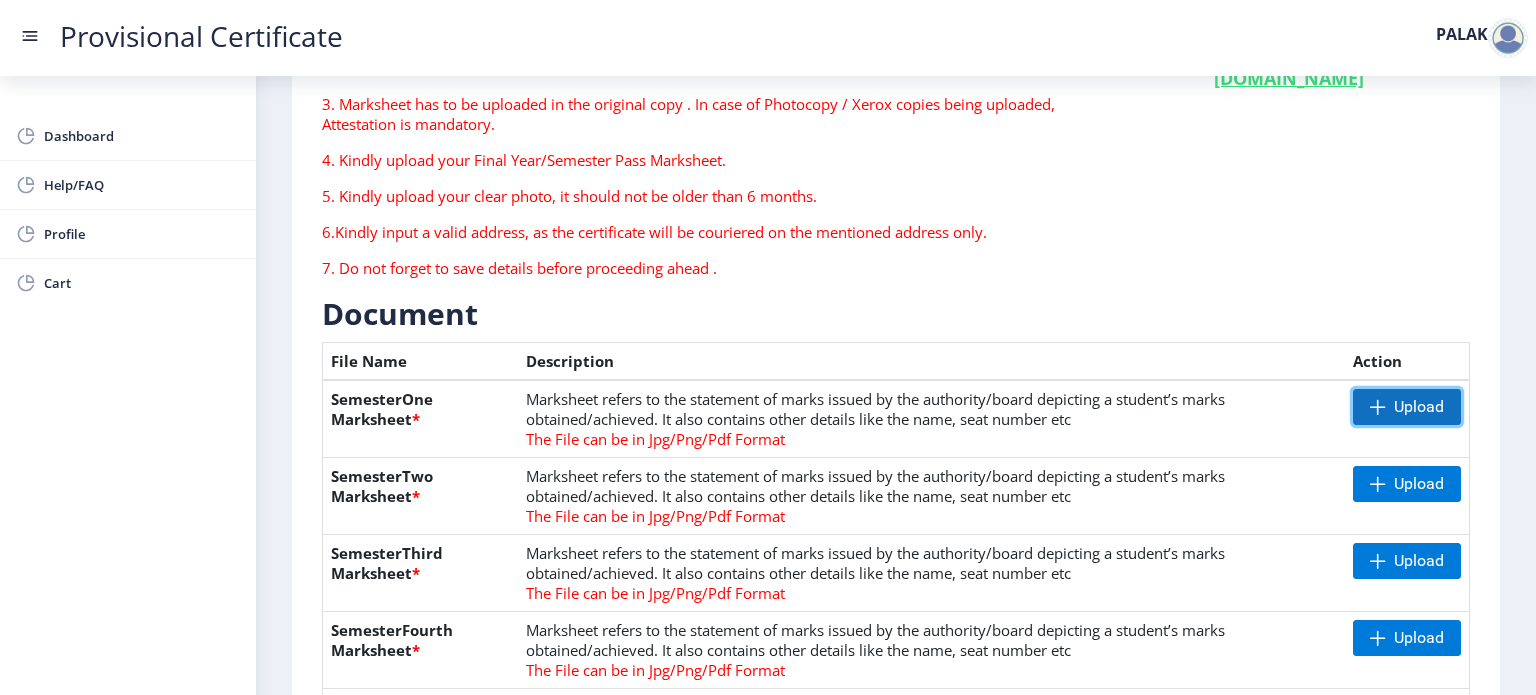 click 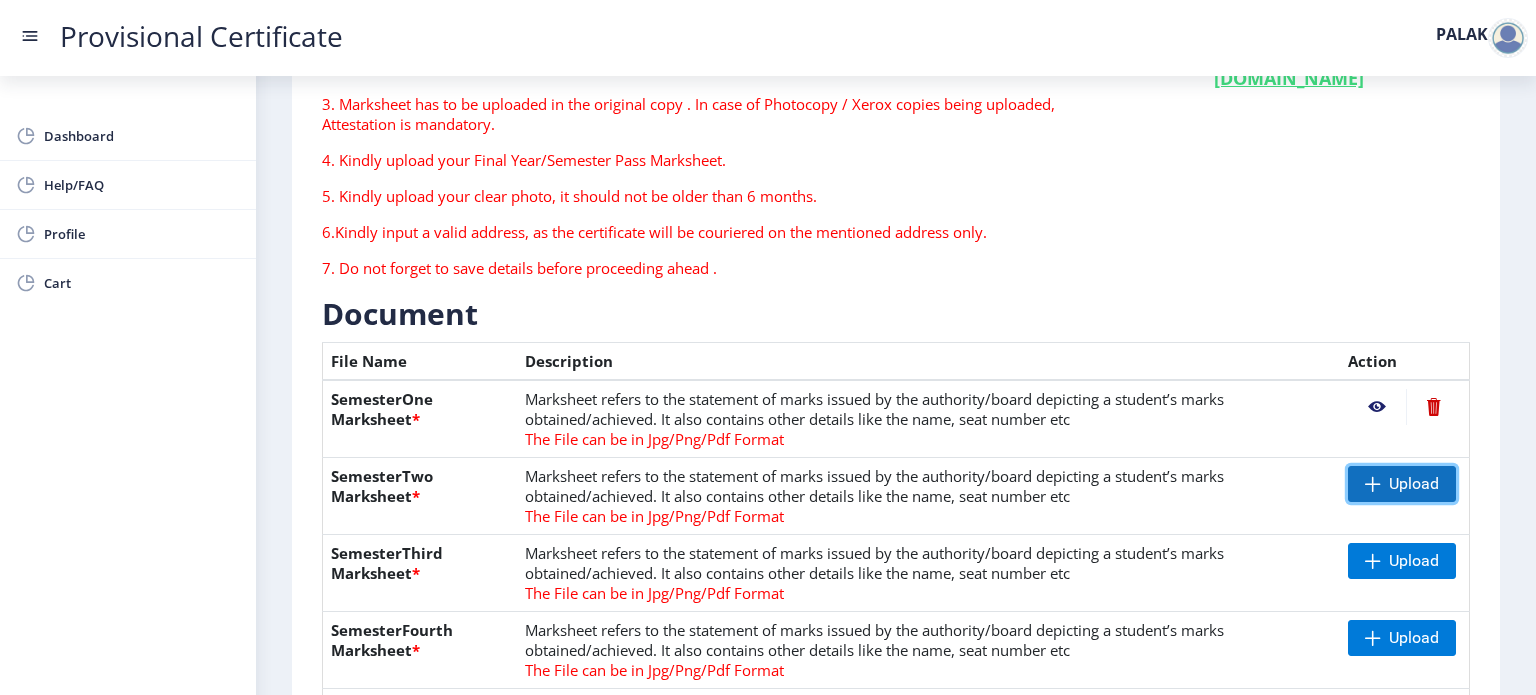 click on "Upload" 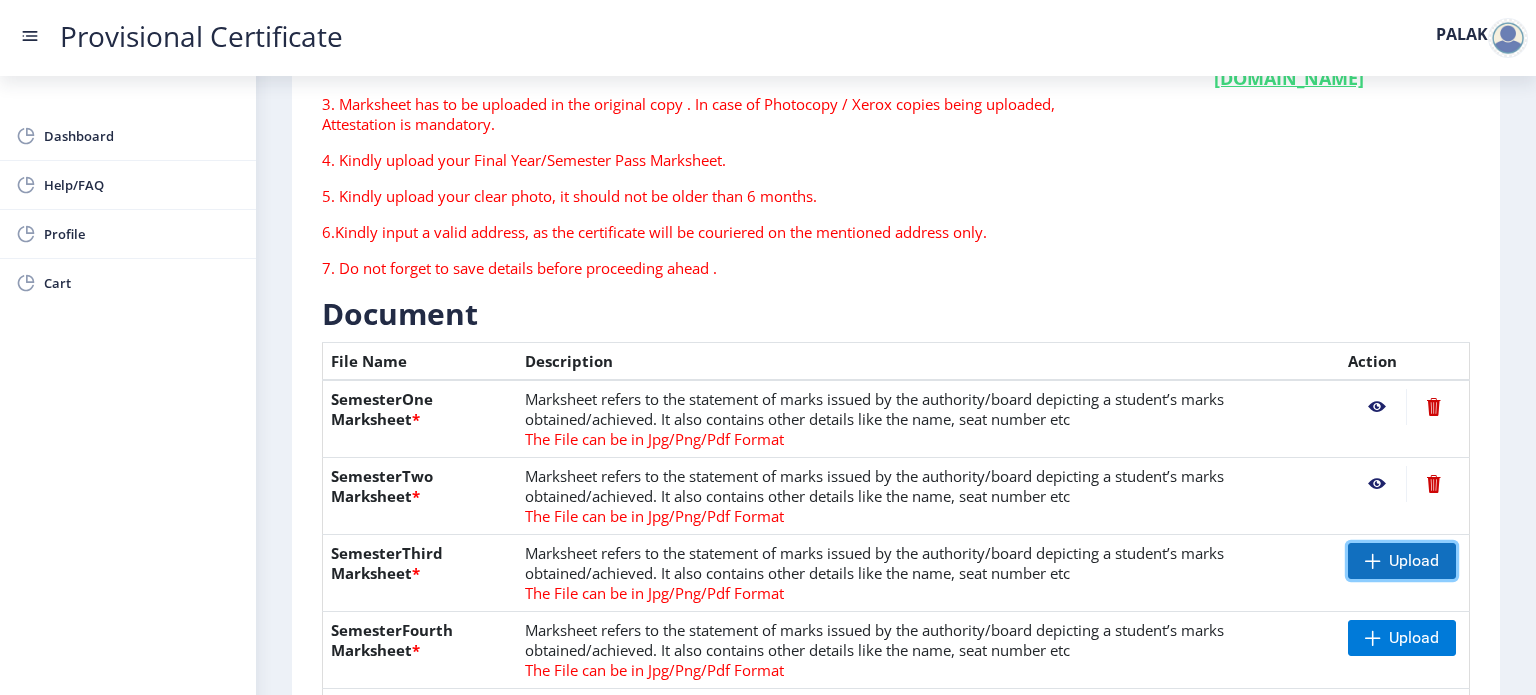 click on "Upload" 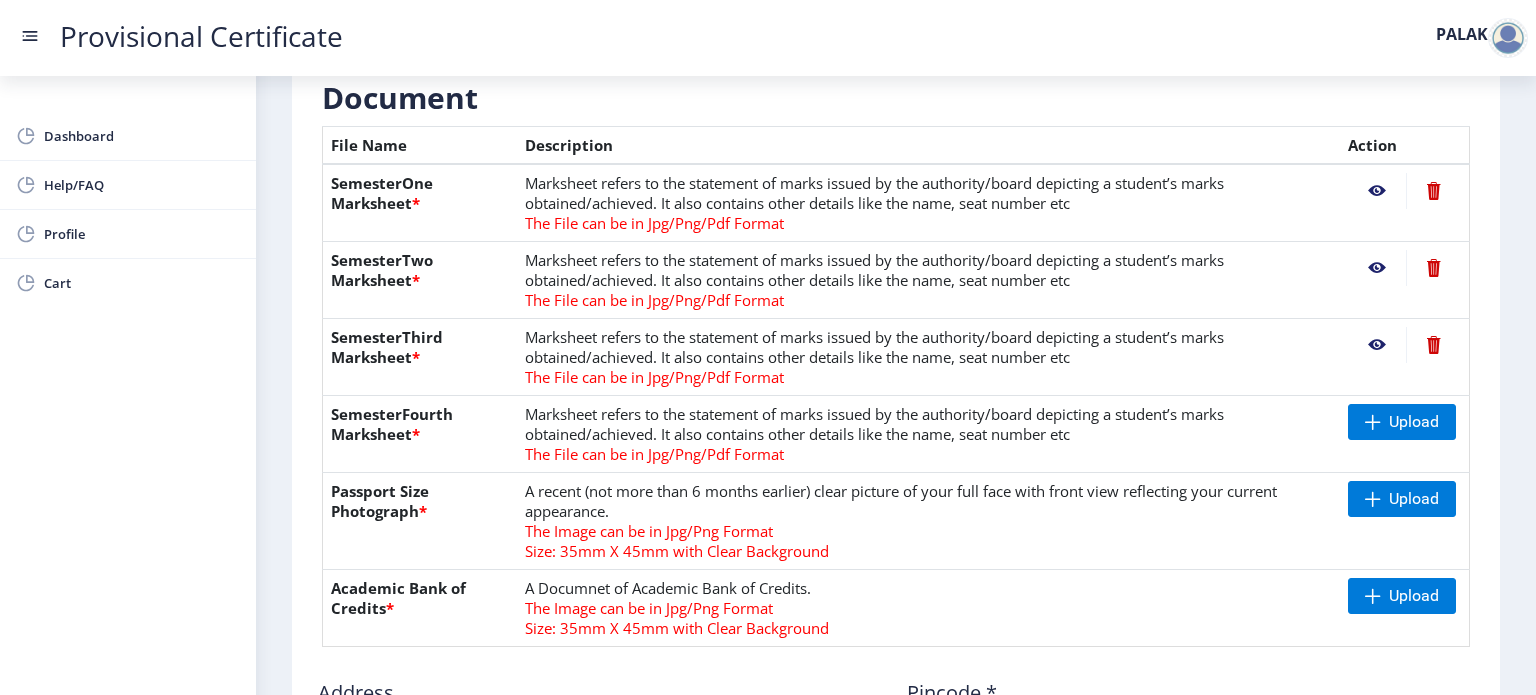 scroll, scrollTop: 460, scrollLeft: 0, axis: vertical 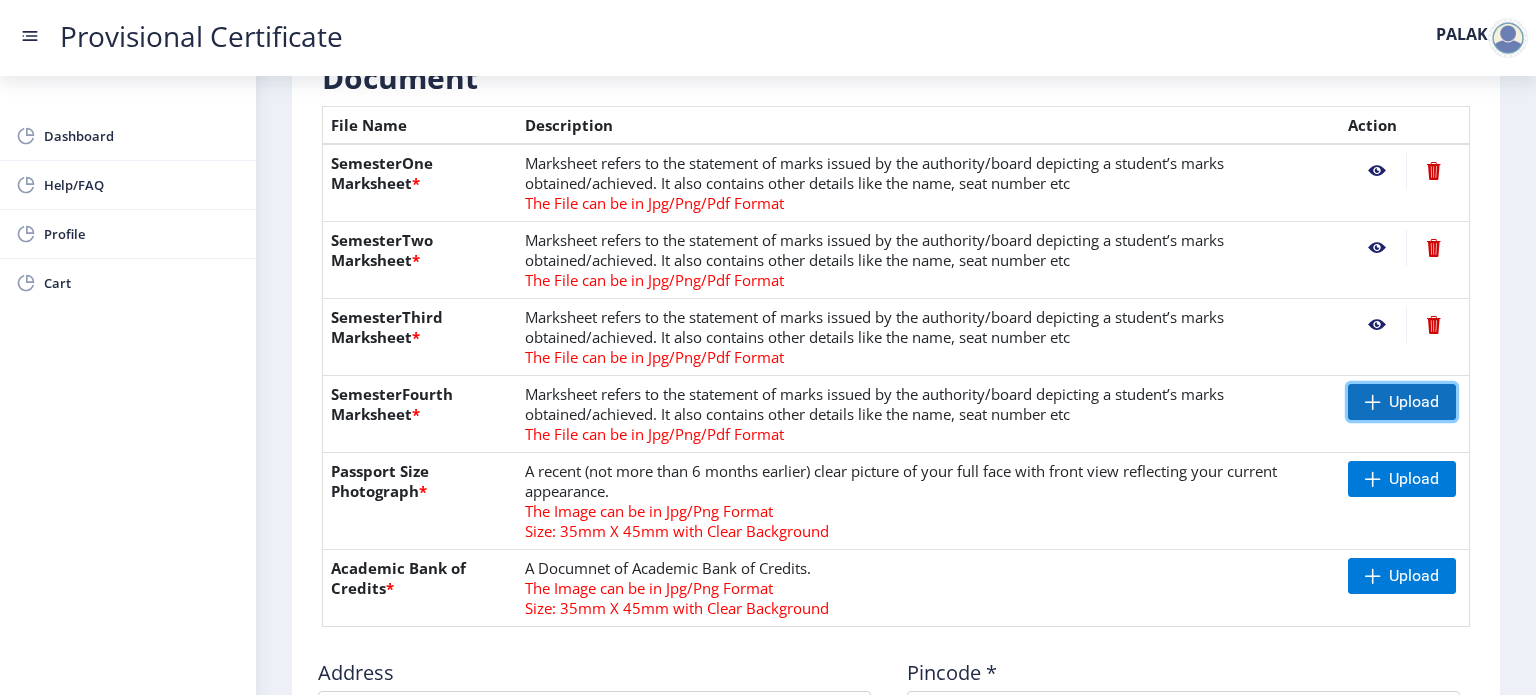 click 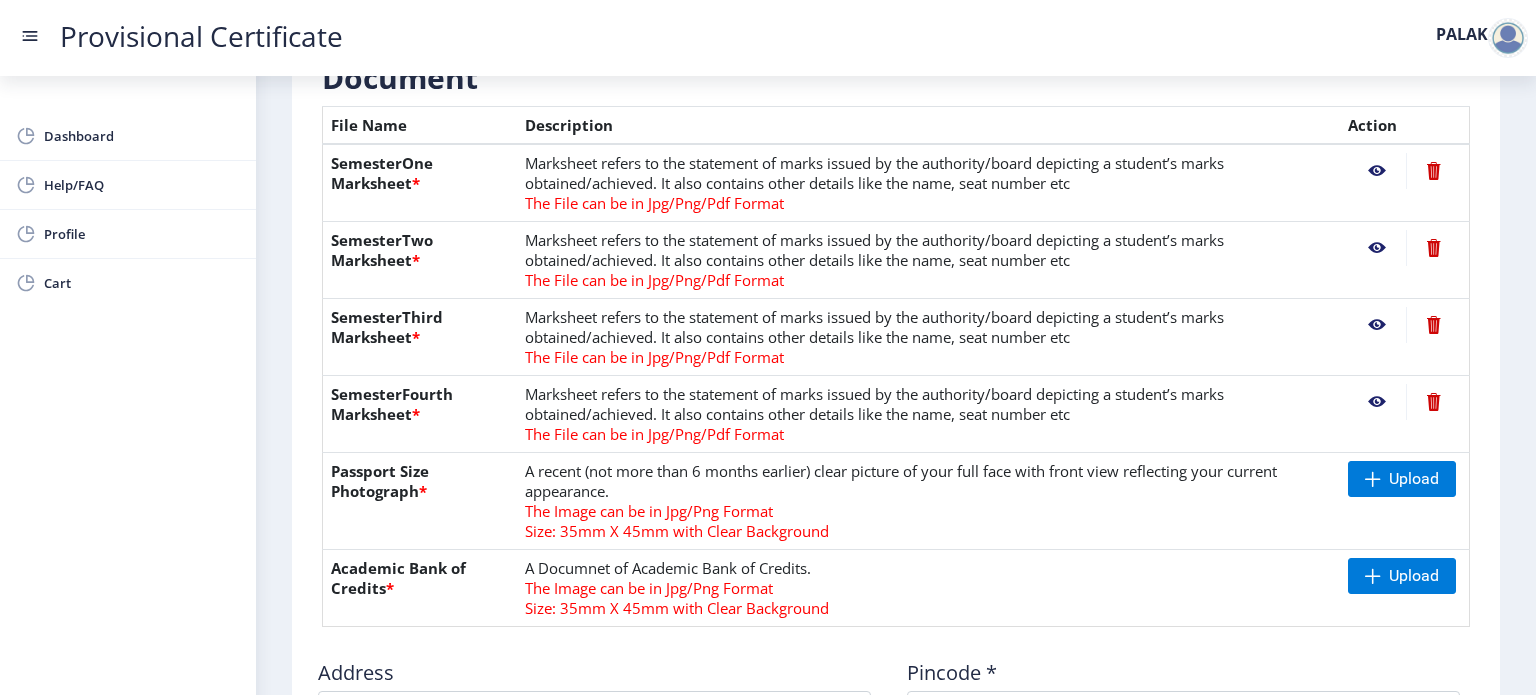 scroll, scrollTop: 524, scrollLeft: 0, axis: vertical 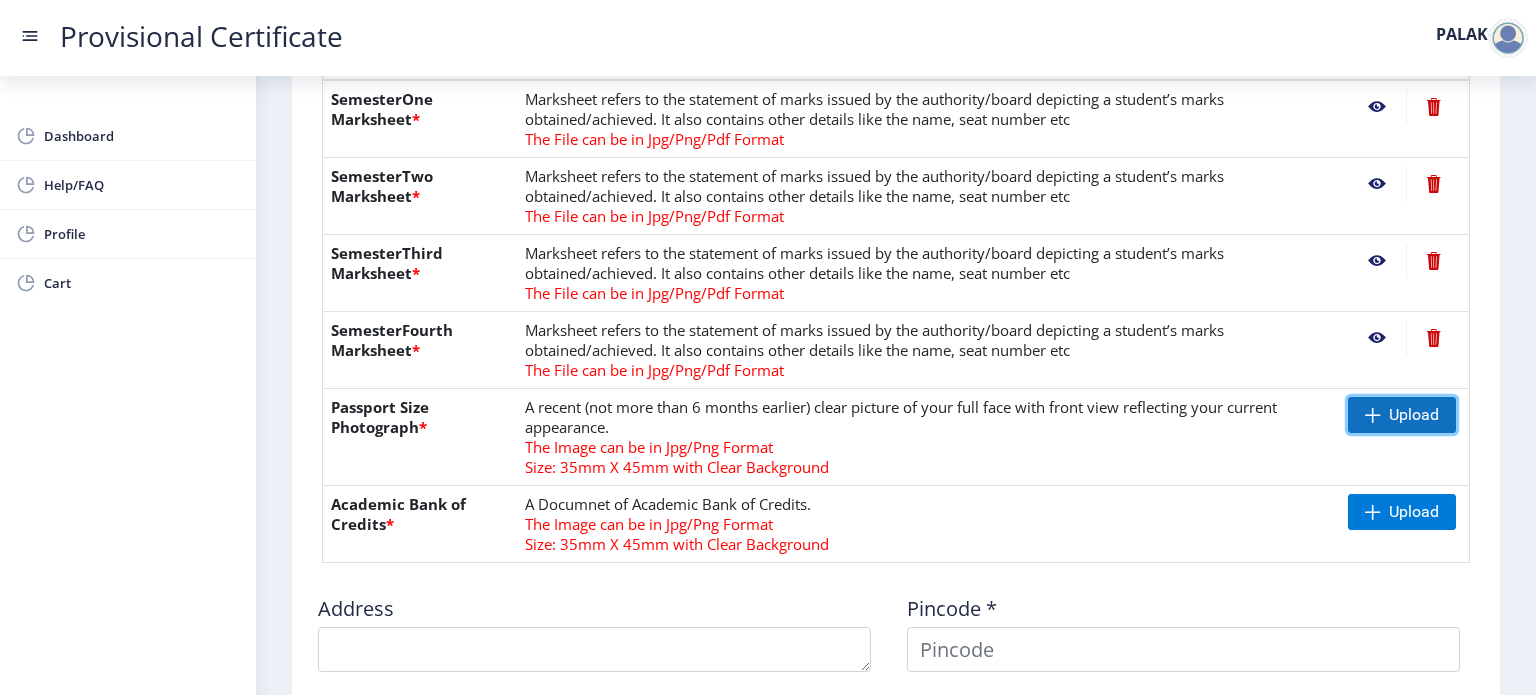 click on "Upload" 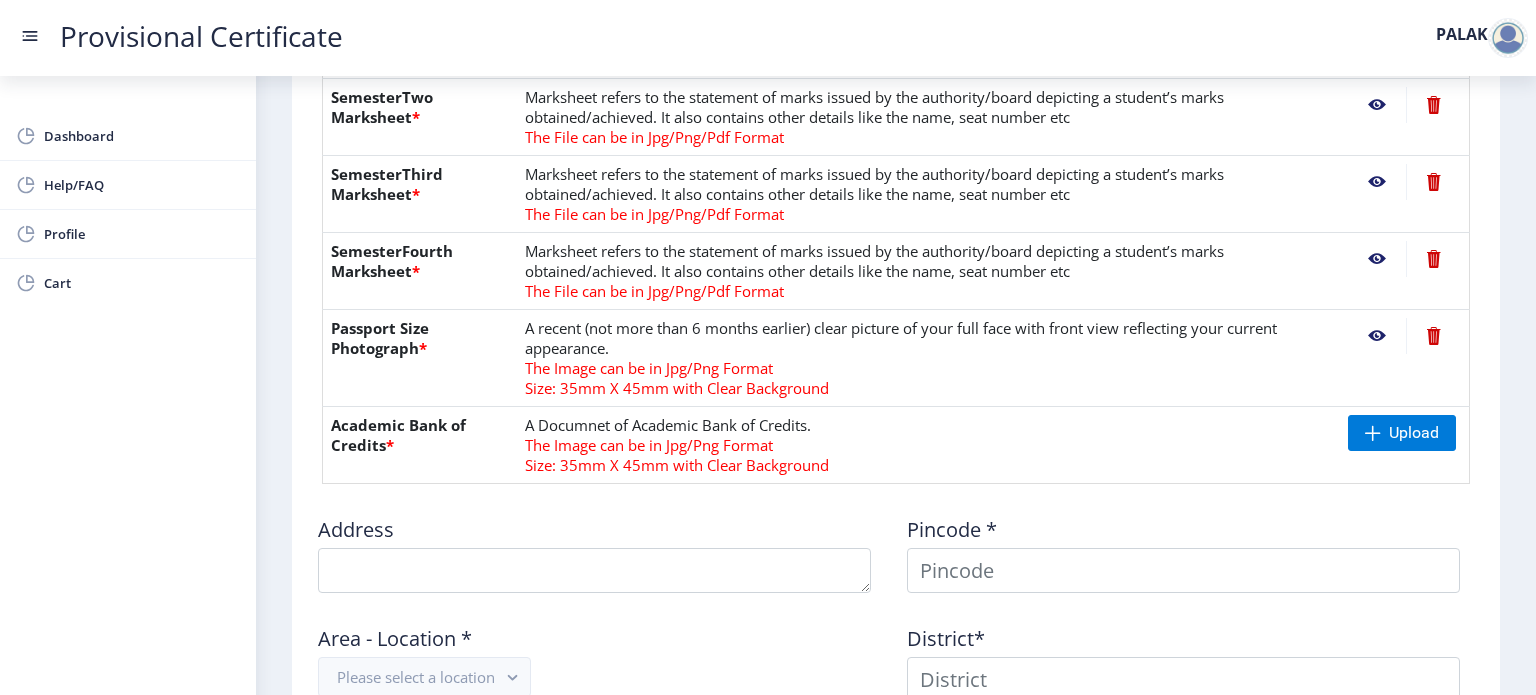 scroll, scrollTop: 604, scrollLeft: 0, axis: vertical 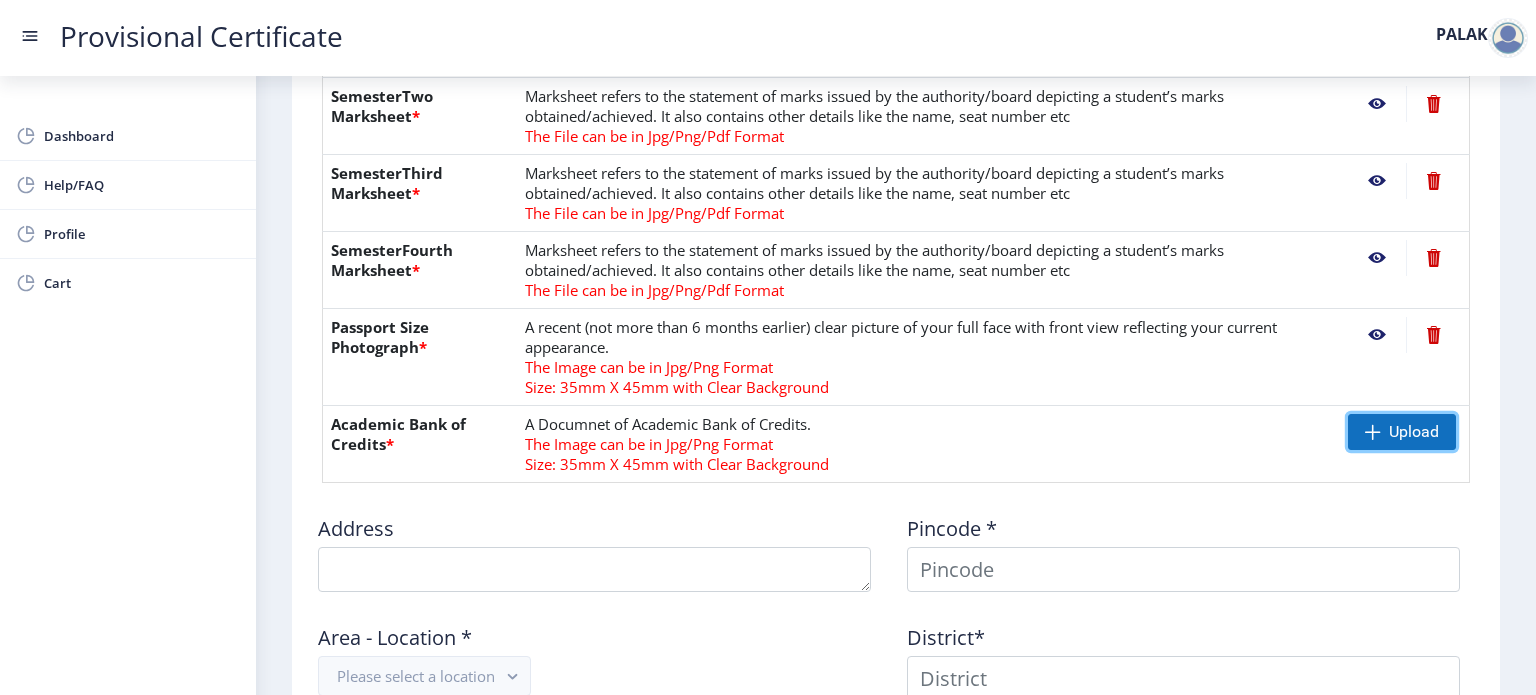 click 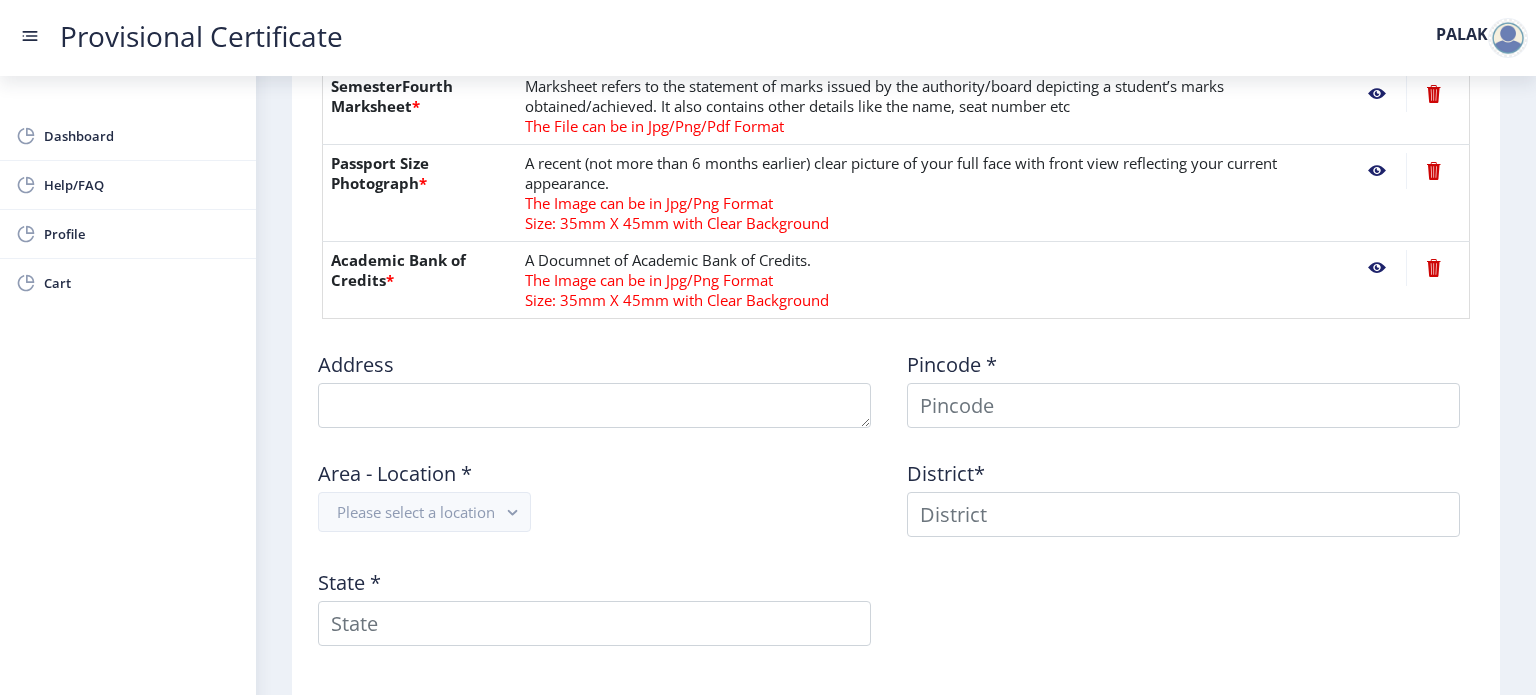 scroll, scrollTop: 783, scrollLeft: 0, axis: vertical 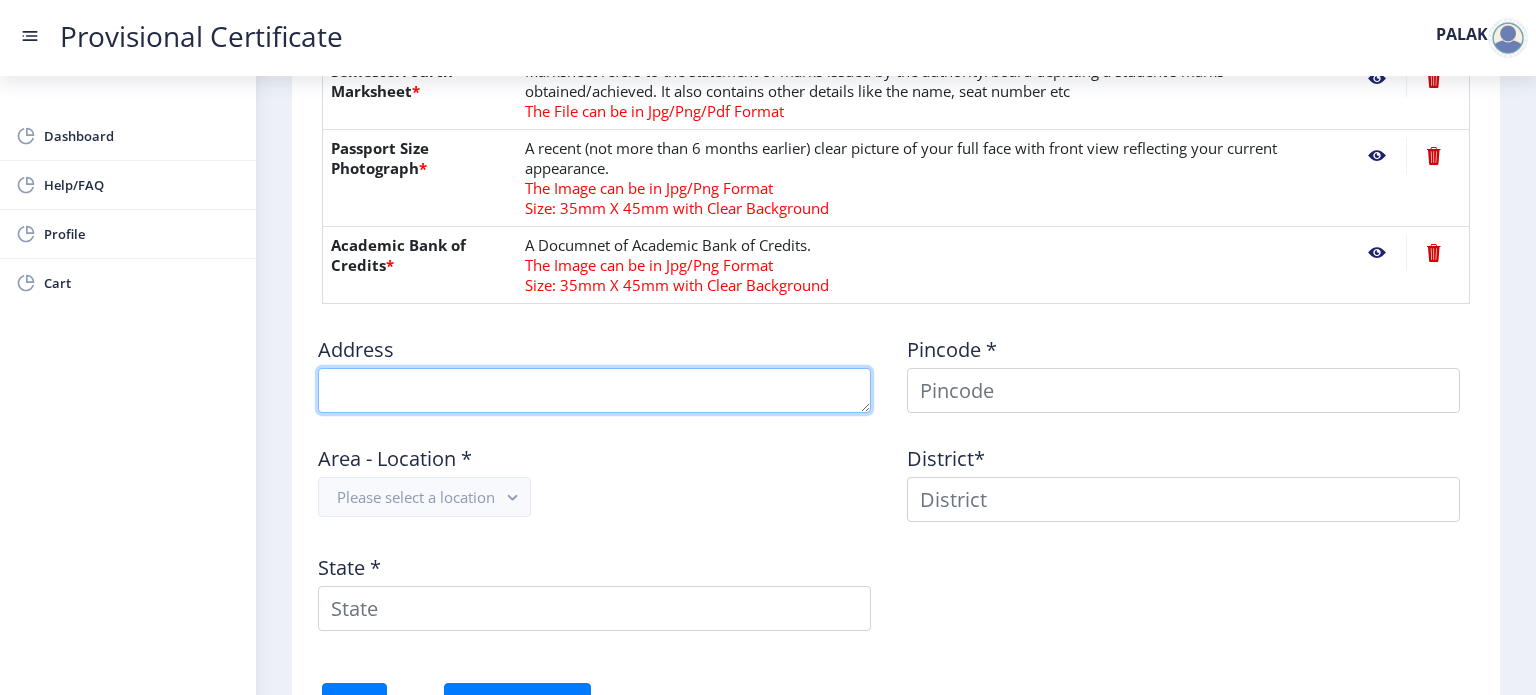 click at bounding box center (594, 390) 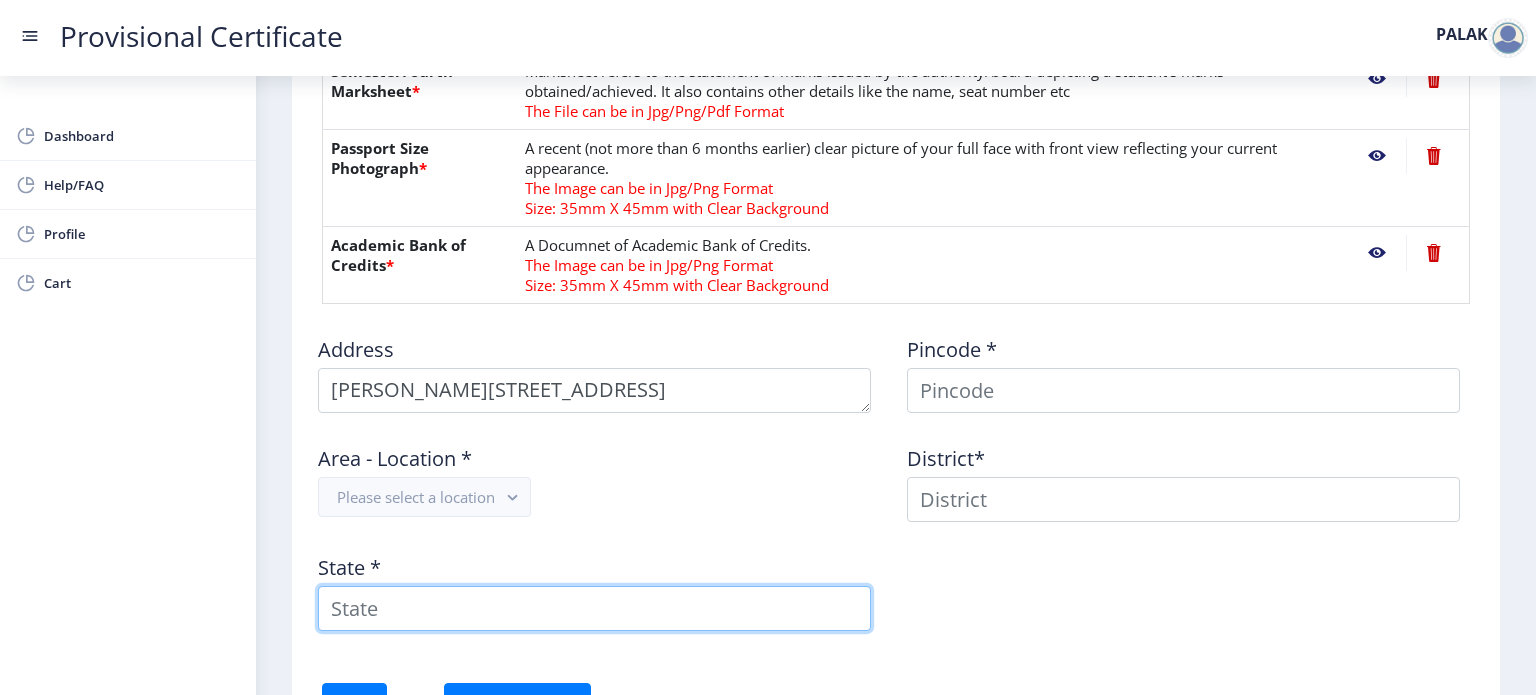 type on "Maharashtra" 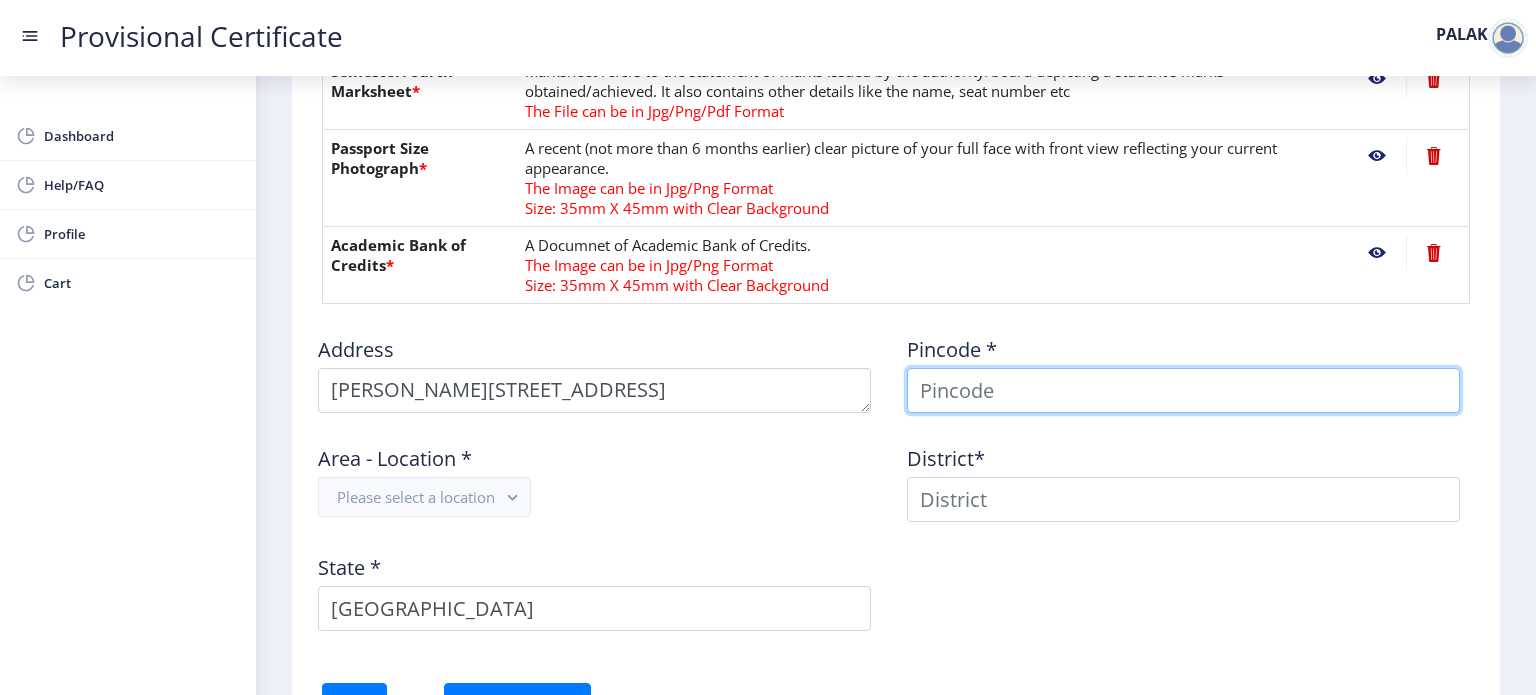 click at bounding box center (1183, 390) 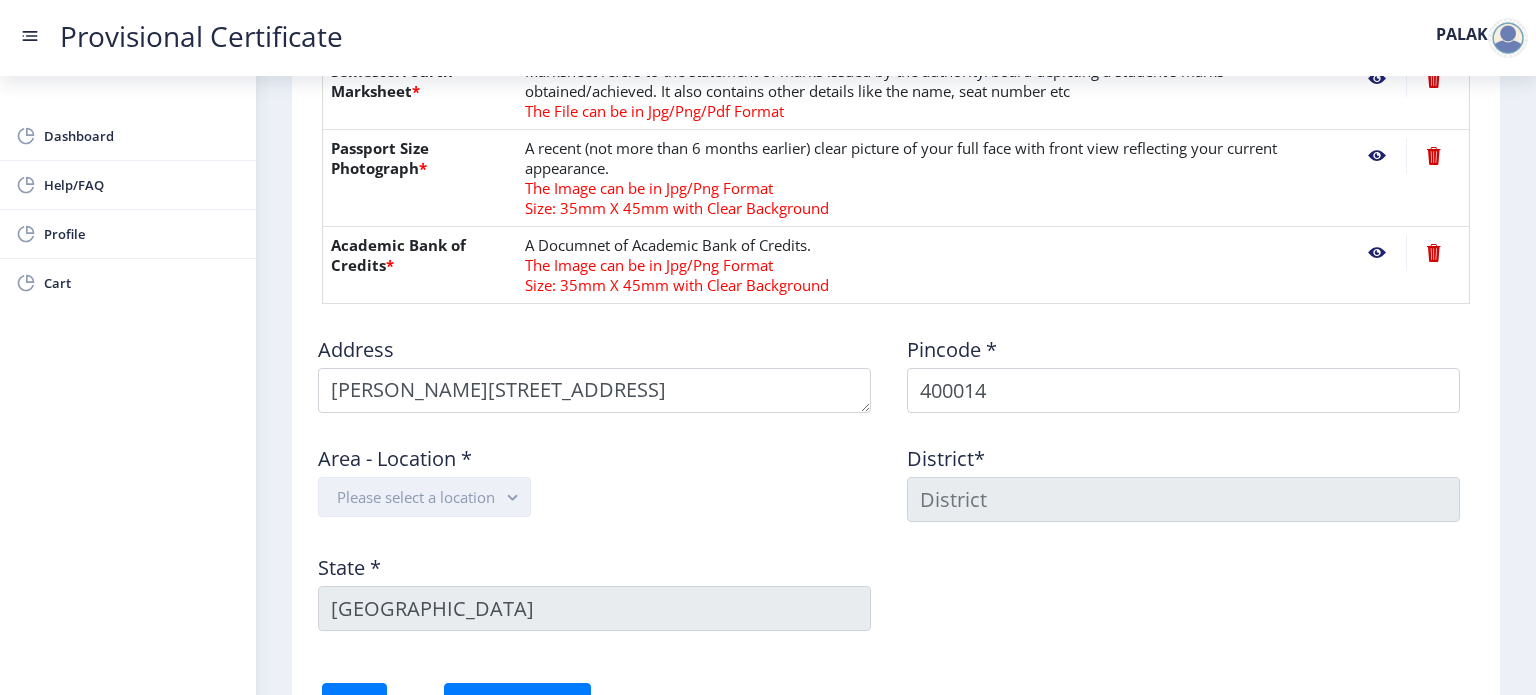 click on "Please select a location" 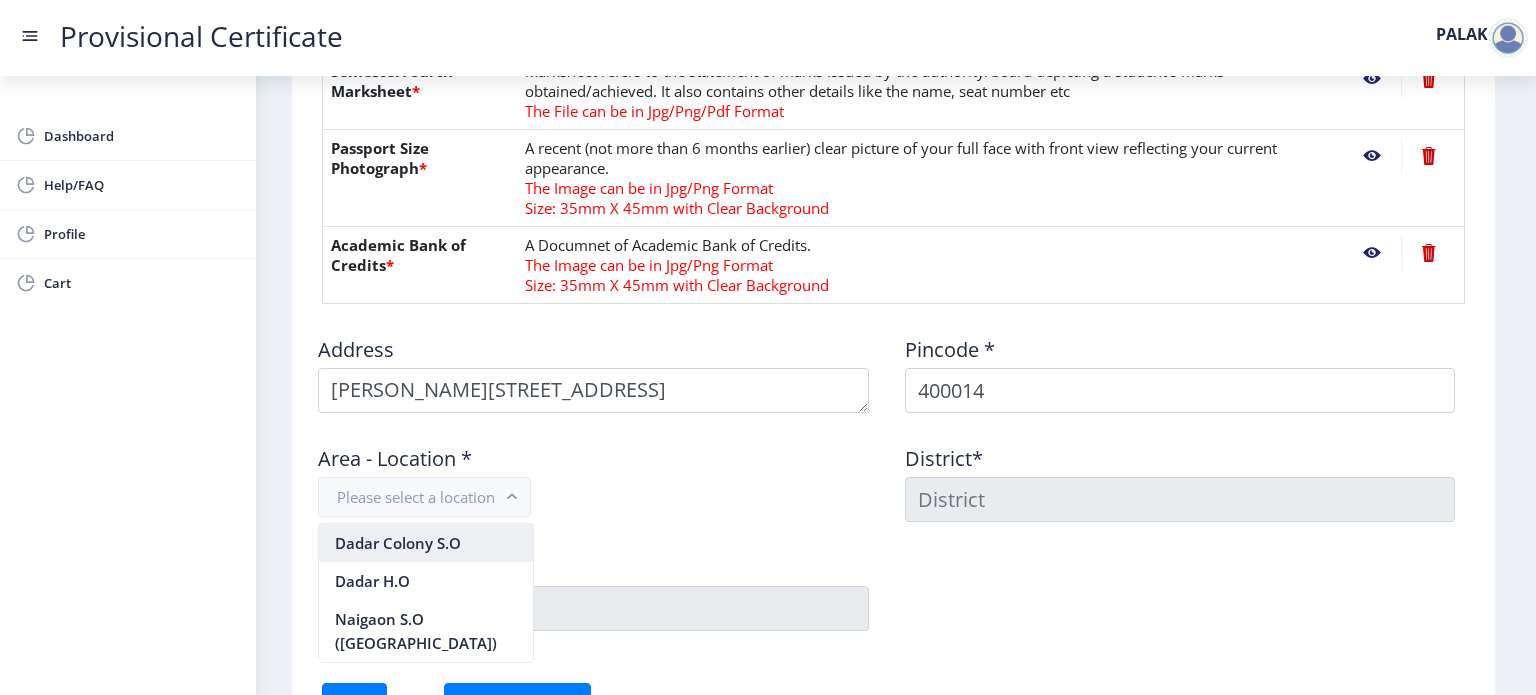 click on "Dadar Colony S.O" at bounding box center [426, 543] 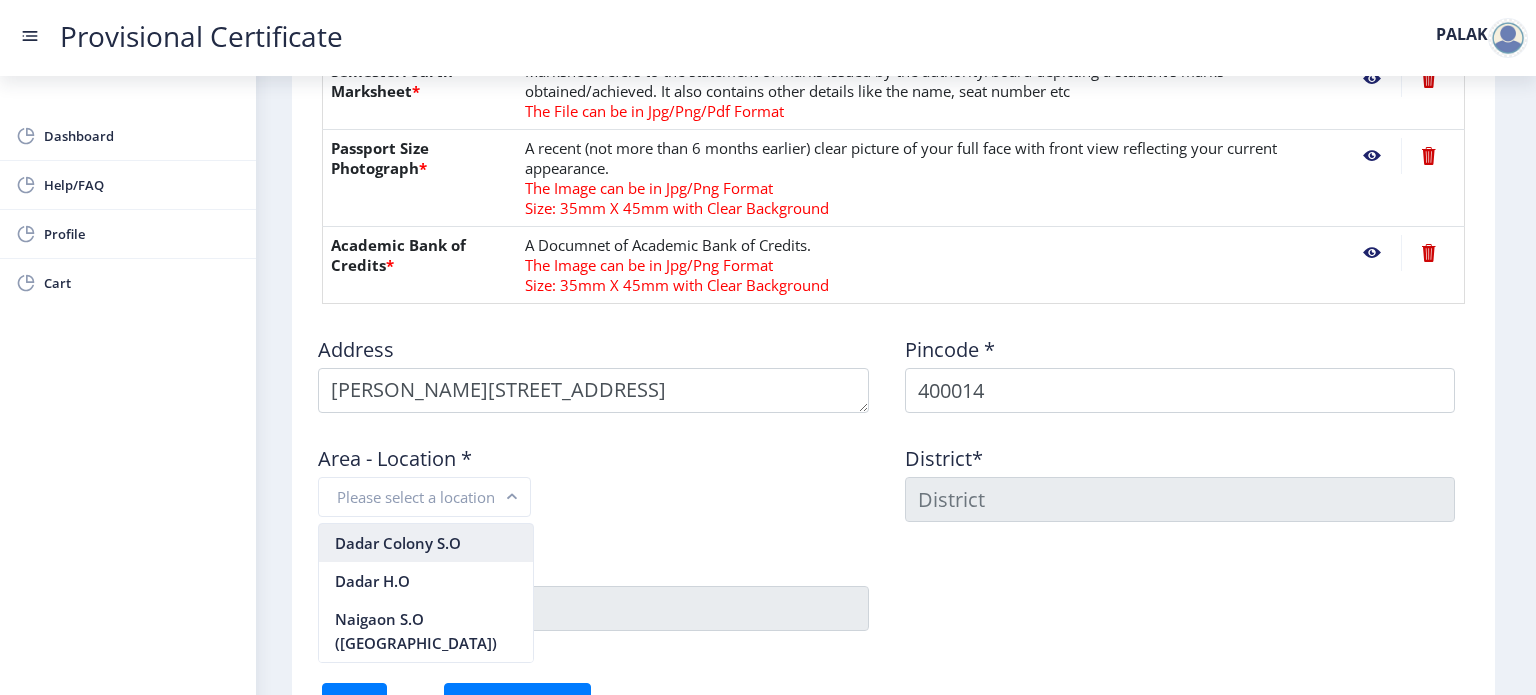type on "MUMBAI" 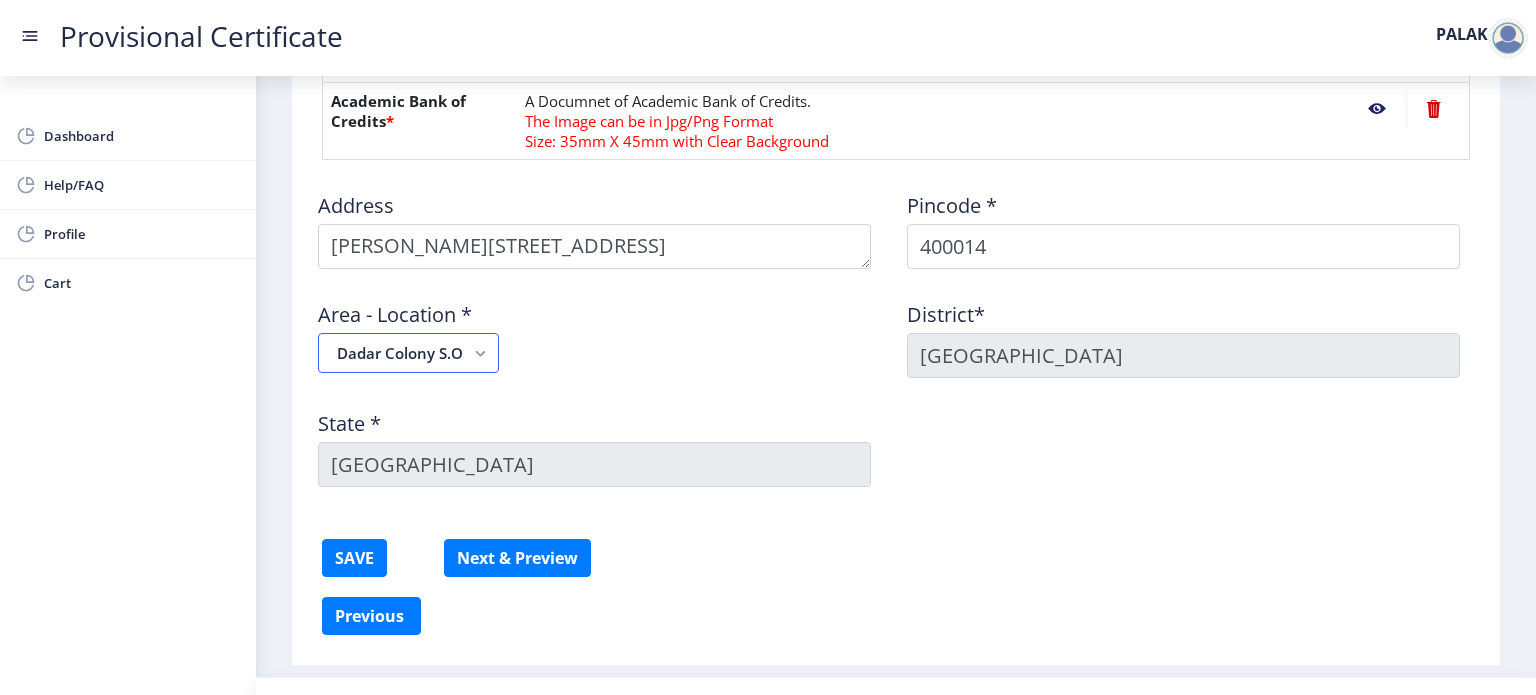 scroll, scrollTop: 936, scrollLeft: 0, axis: vertical 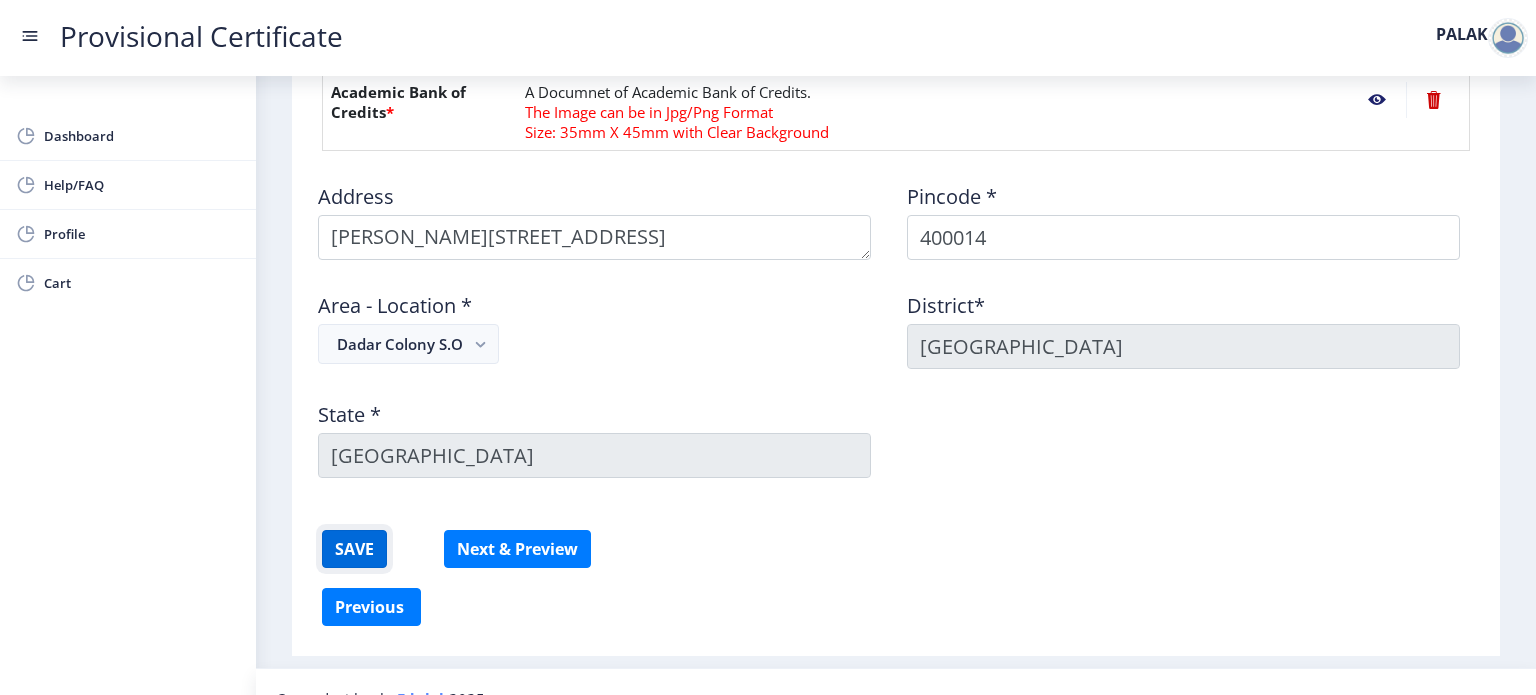 click on "SAVE" 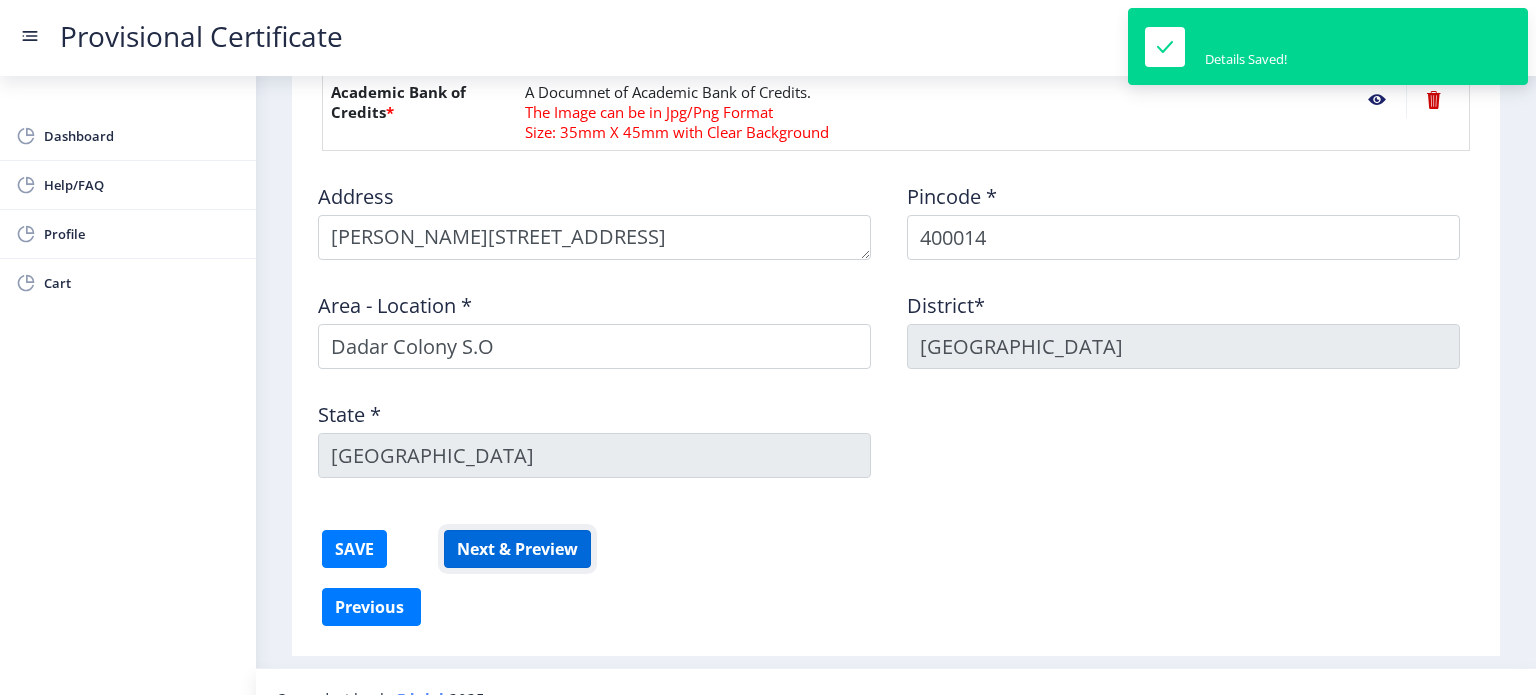 click on "Next & Preview" 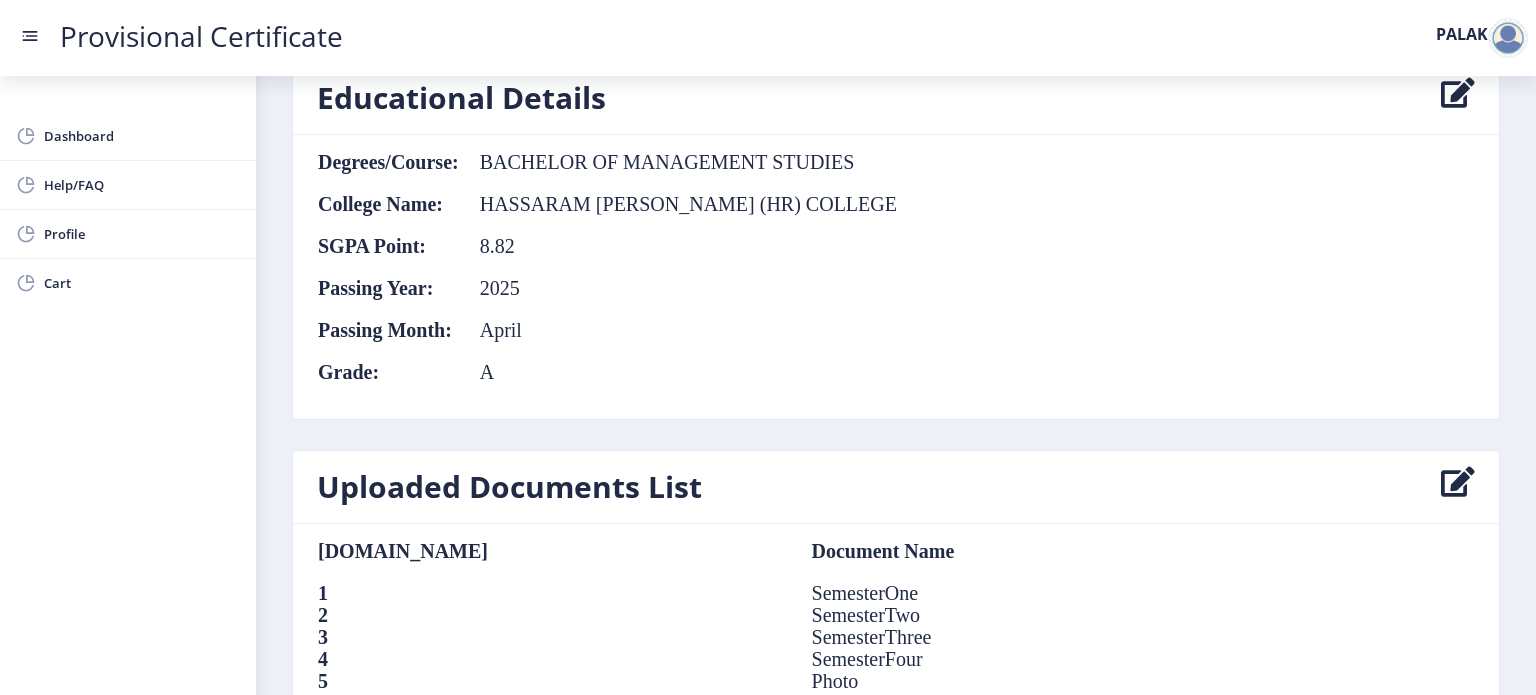 scroll, scrollTop: 1320, scrollLeft: 0, axis: vertical 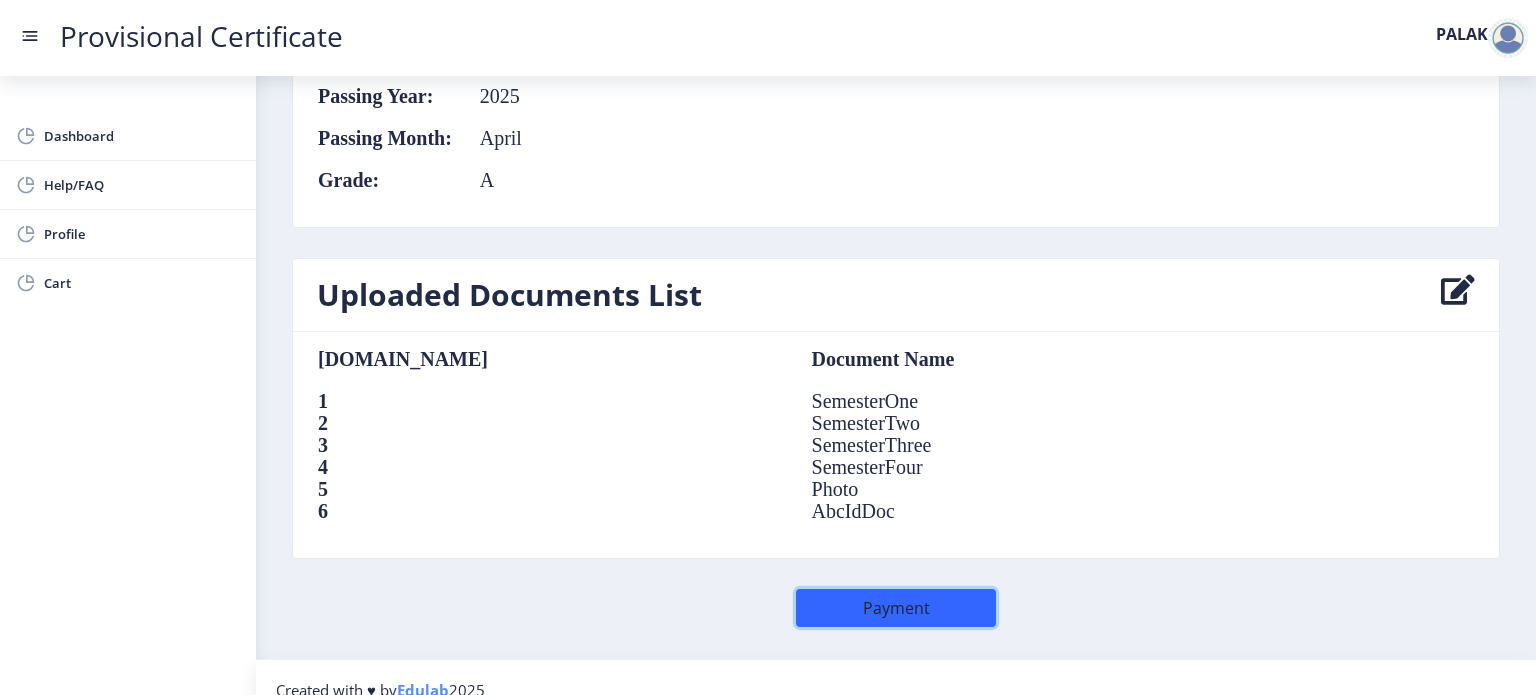 click on "Payment" 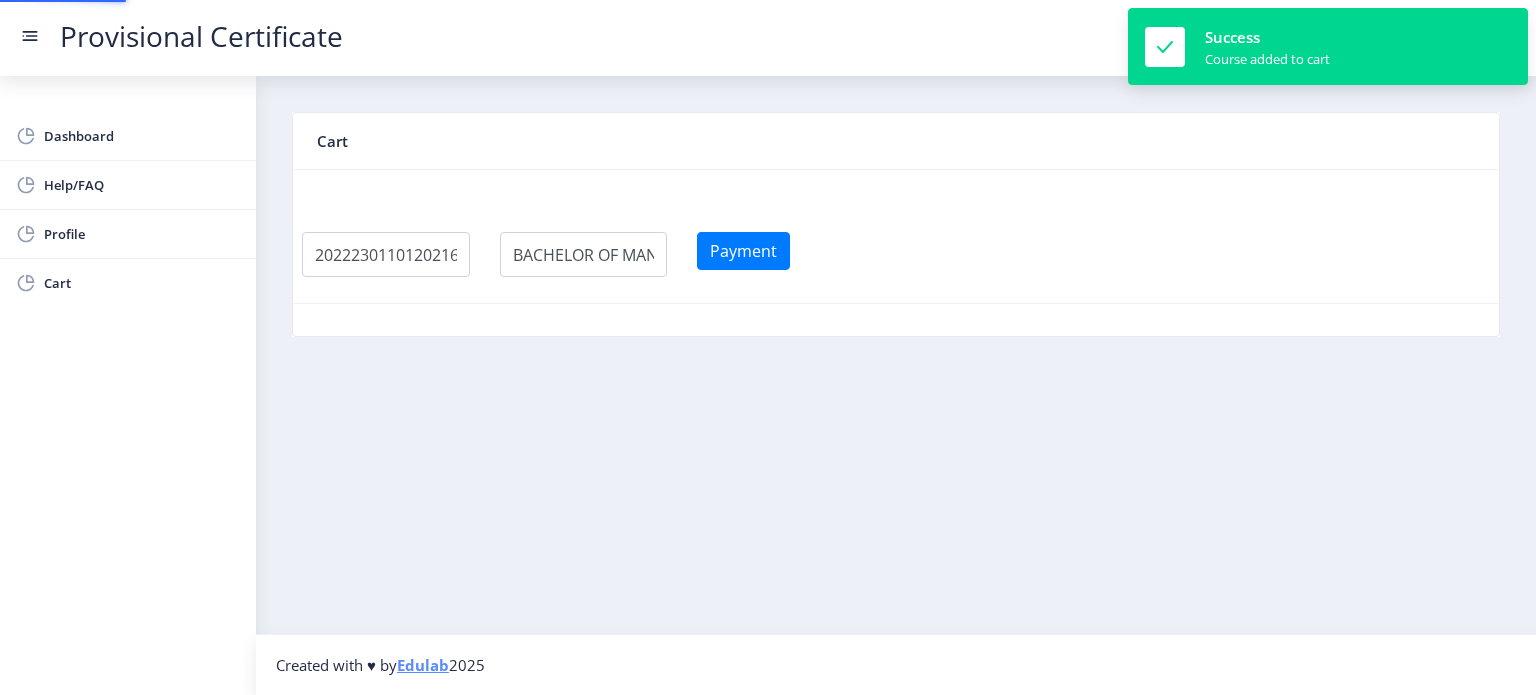 scroll, scrollTop: 0, scrollLeft: 0, axis: both 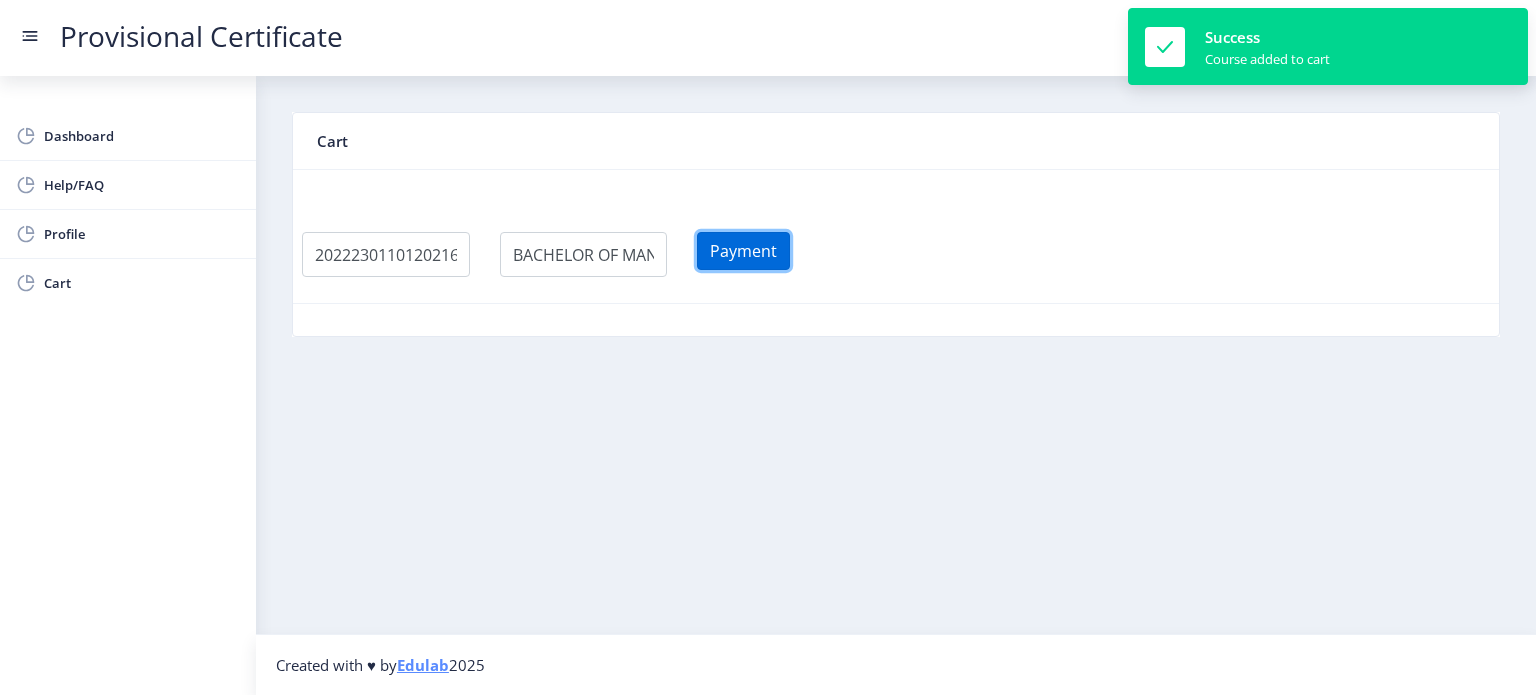 click on "Payment" 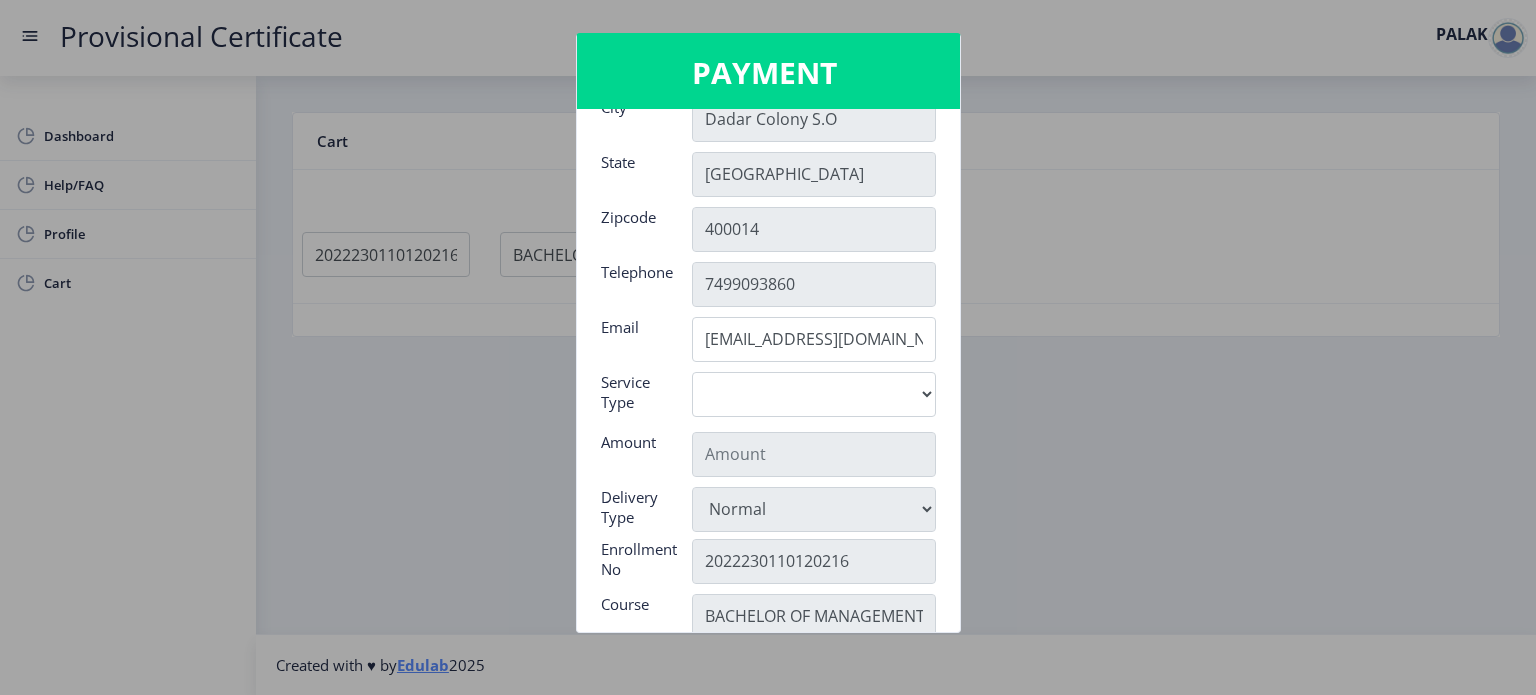scroll, scrollTop: 148, scrollLeft: 0, axis: vertical 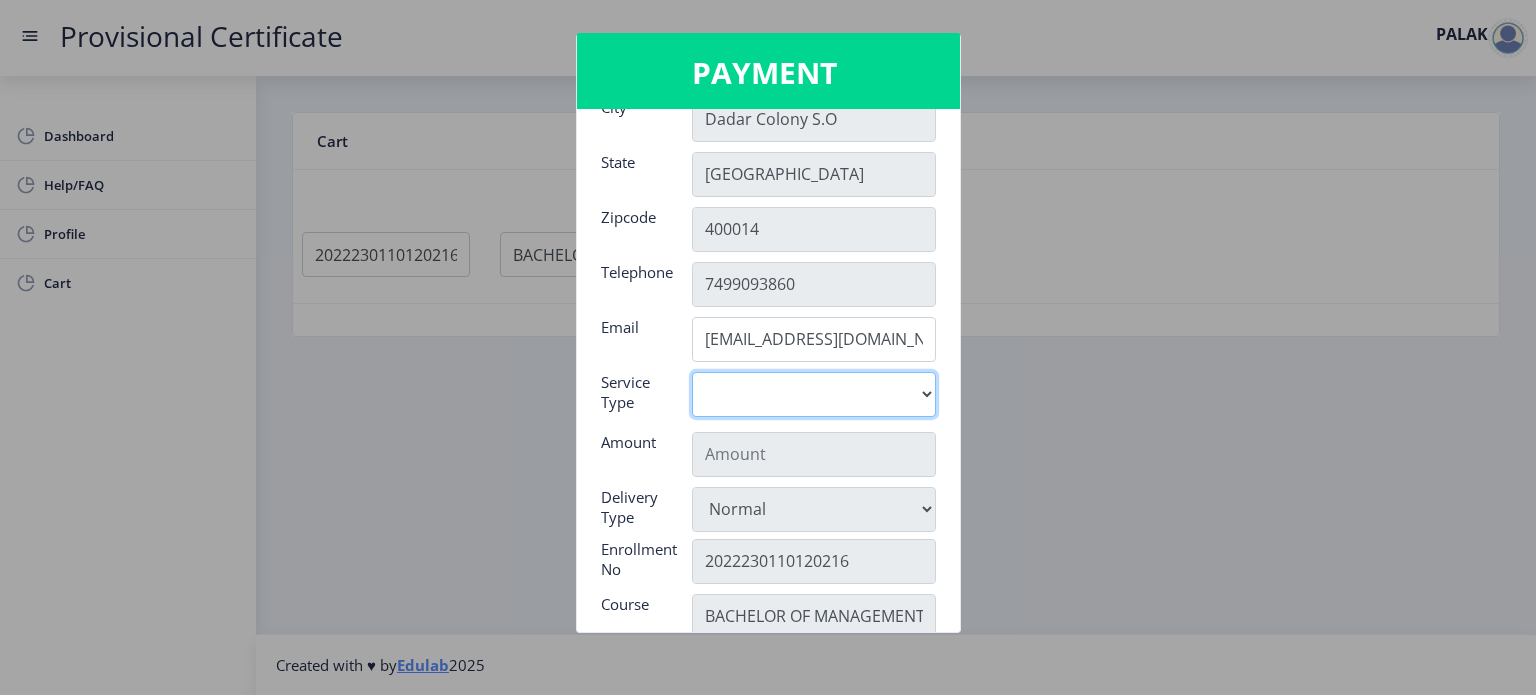 click on "Digital" at bounding box center (814, 394) 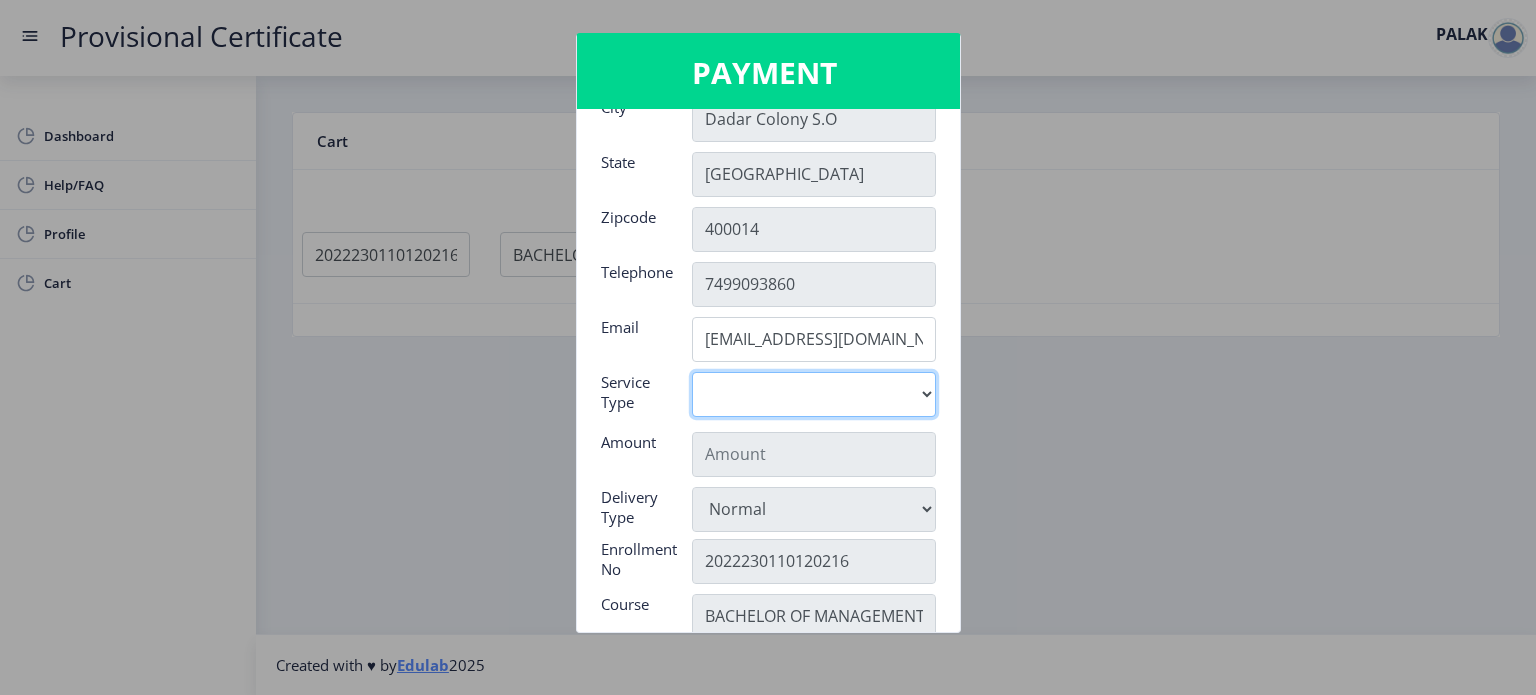 select on "old" 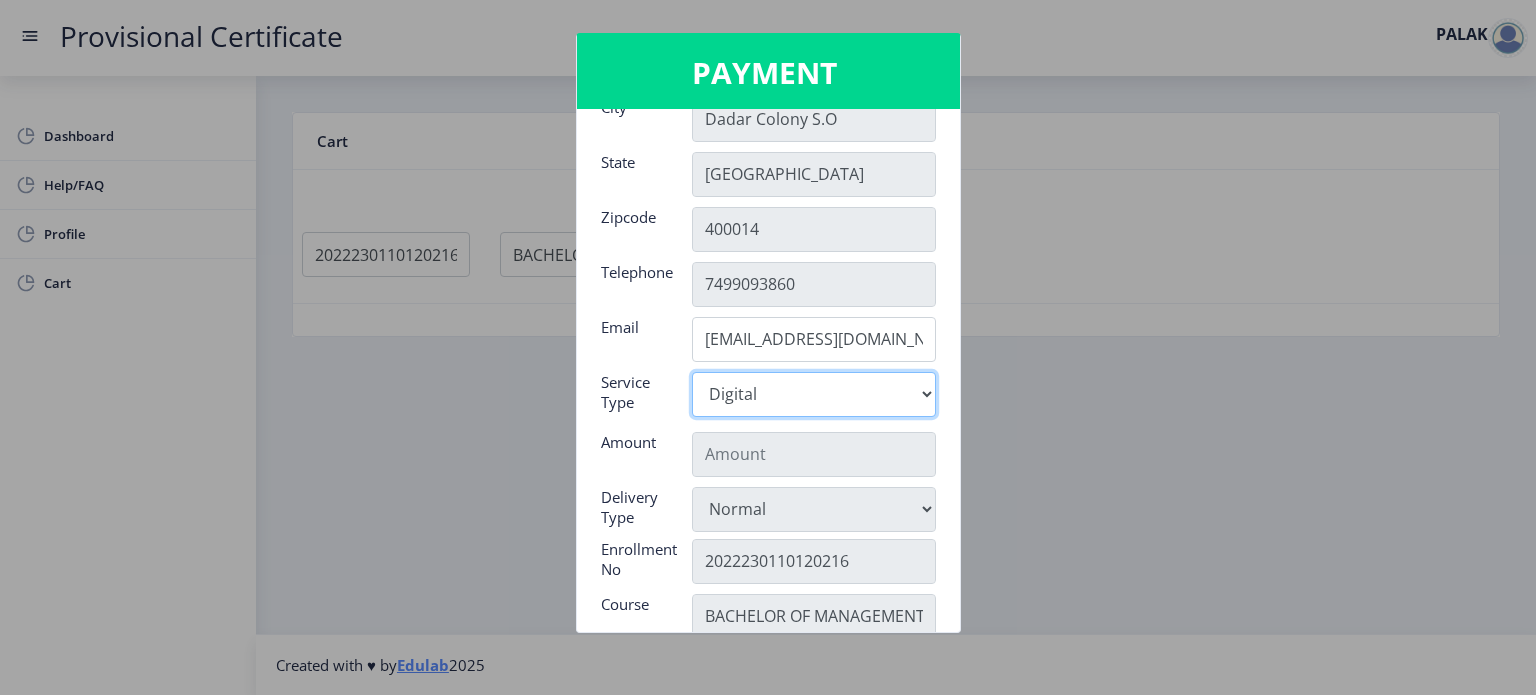 click on "Digital" at bounding box center (814, 394) 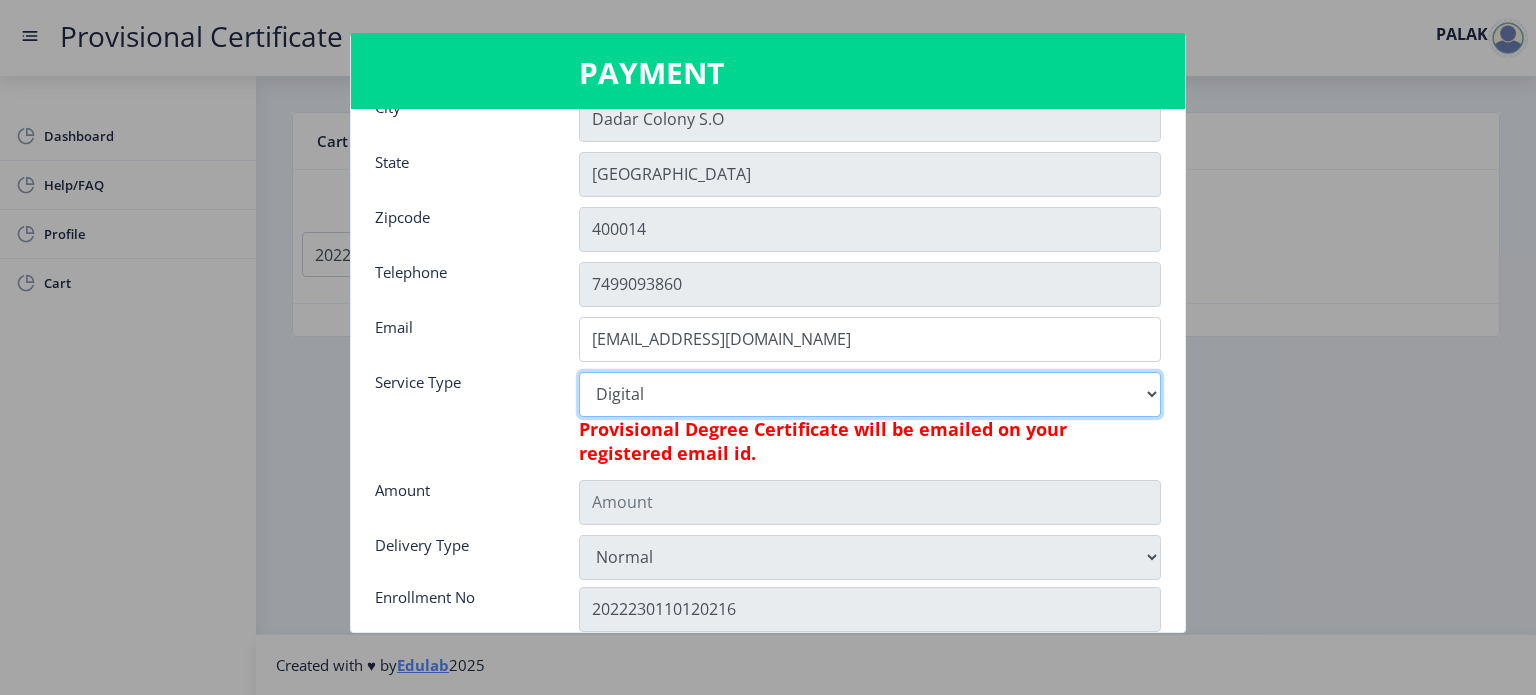 type on "795" 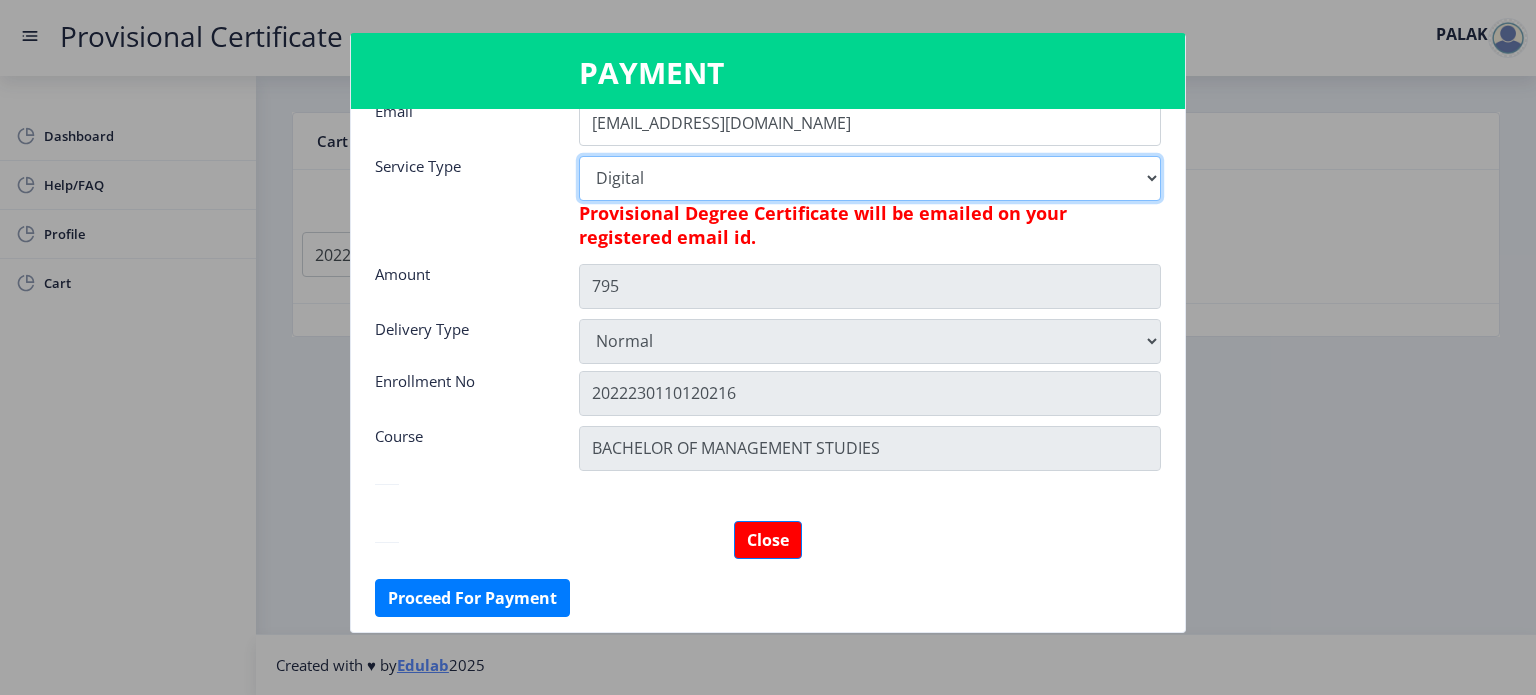 scroll, scrollTop: 363, scrollLeft: 0, axis: vertical 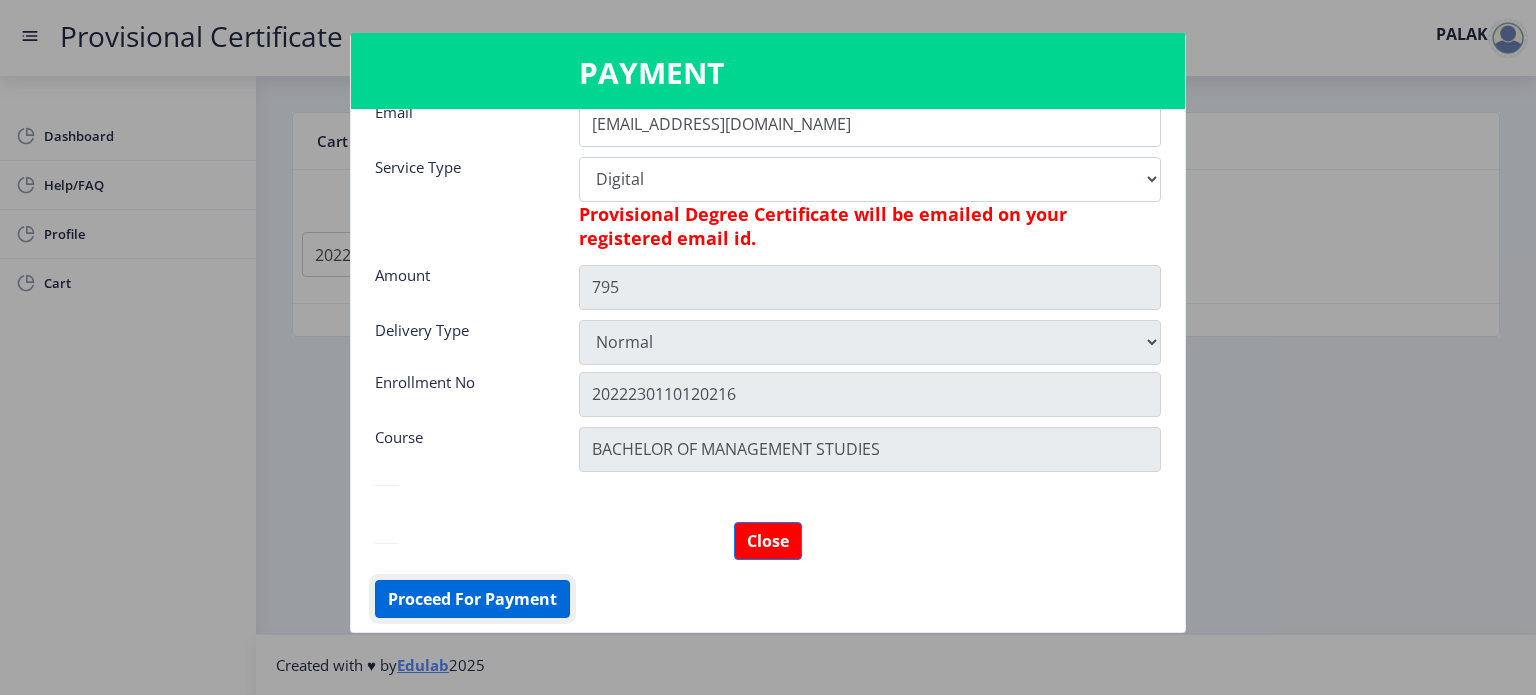 click on "Proceed For Payment" 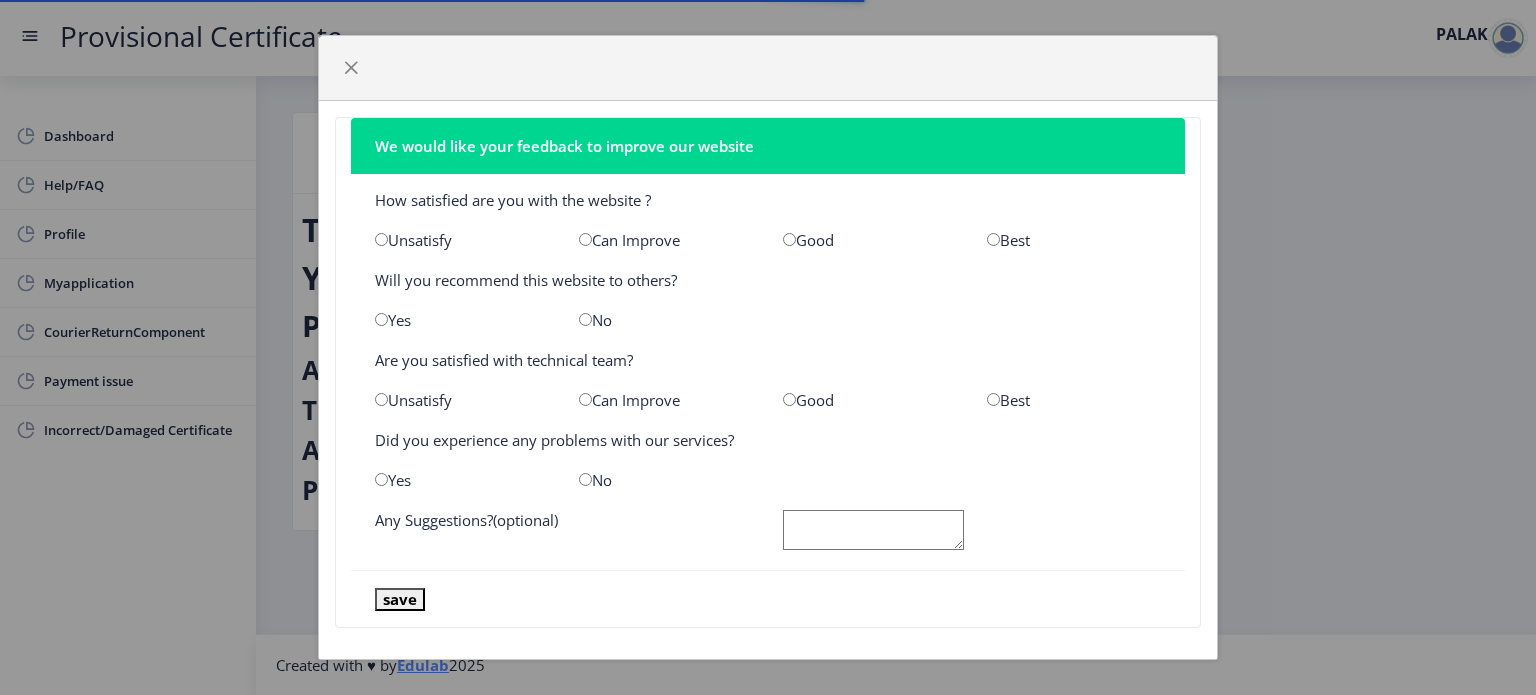 scroll, scrollTop: 0, scrollLeft: 0, axis: both 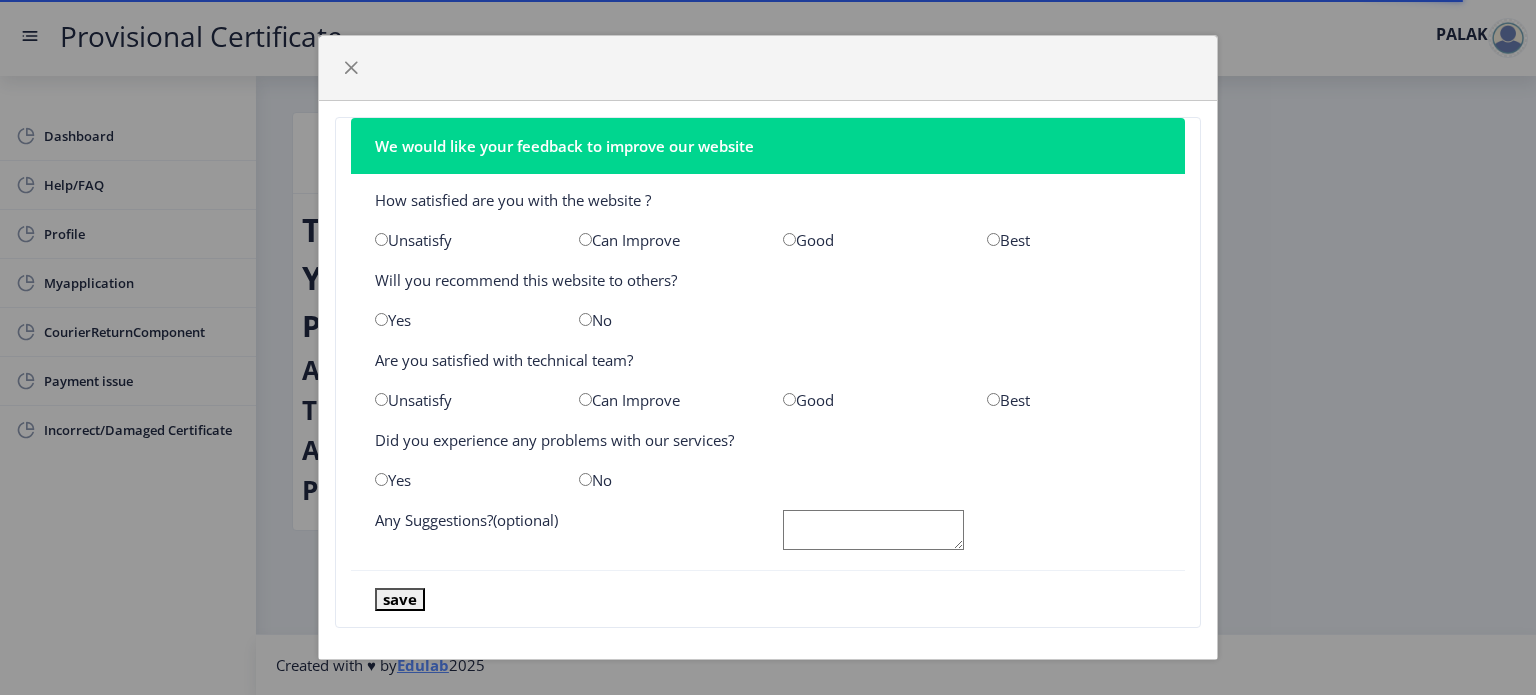click at bounding box center [789, 239] 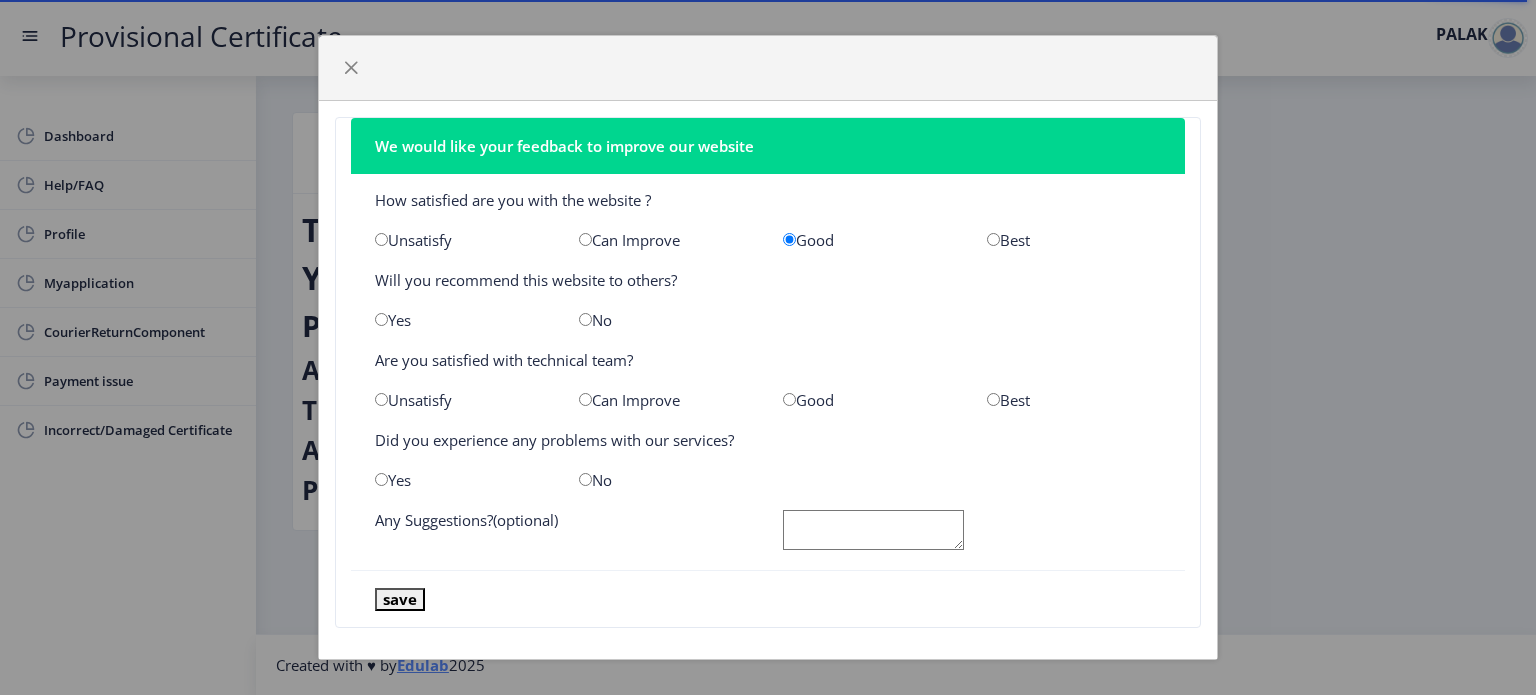 click at bounding box center [381, 319] 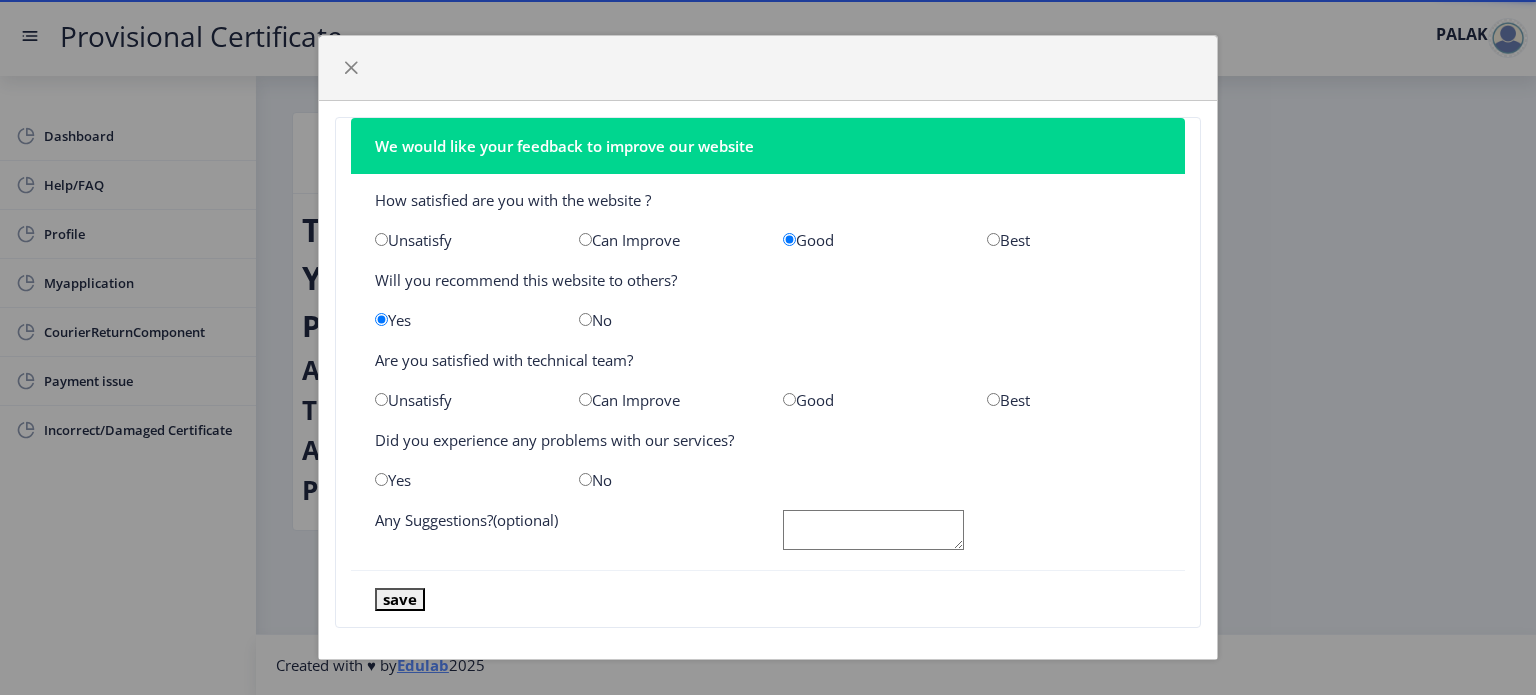drag, startPoint x: 581, startPoint y: 399, endPoint x: 777, endPoint y: 400, distance: 196.00255 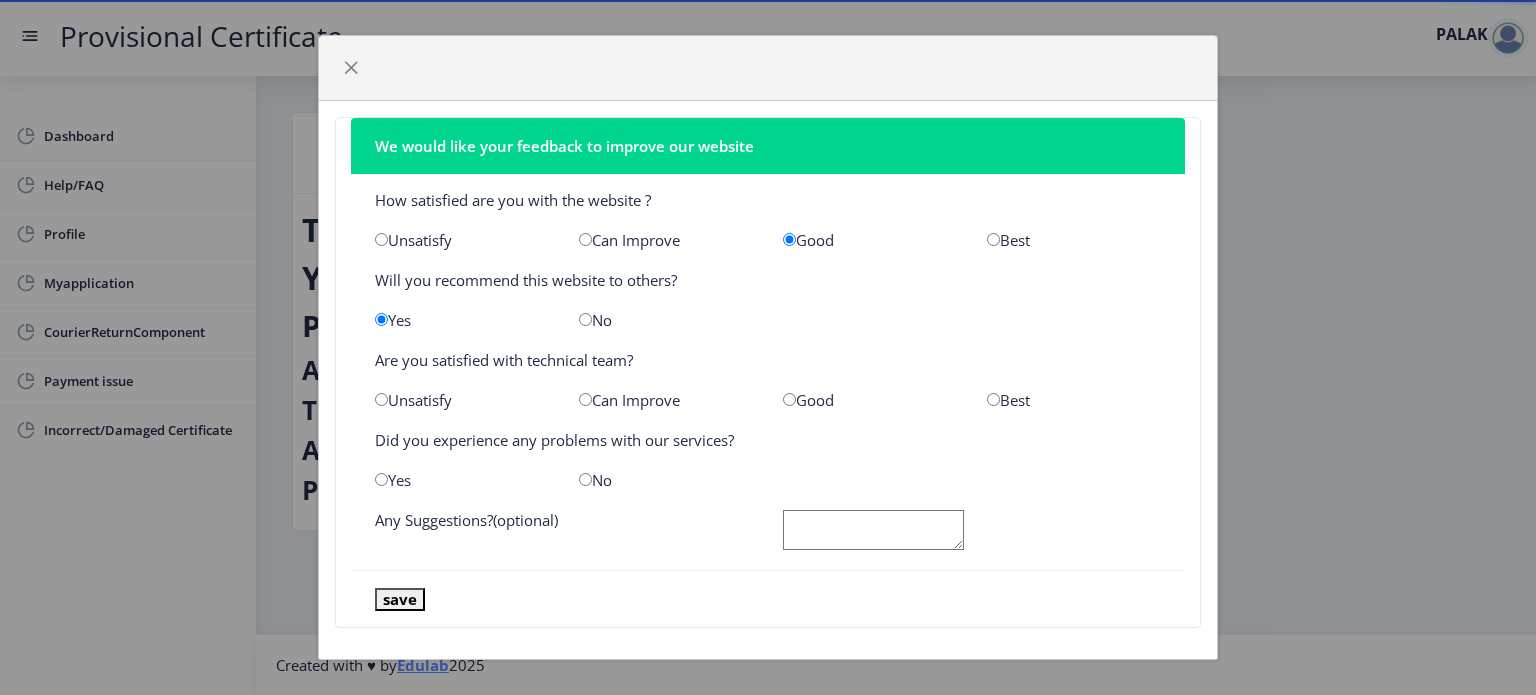 click at bounding box center (789, 399) 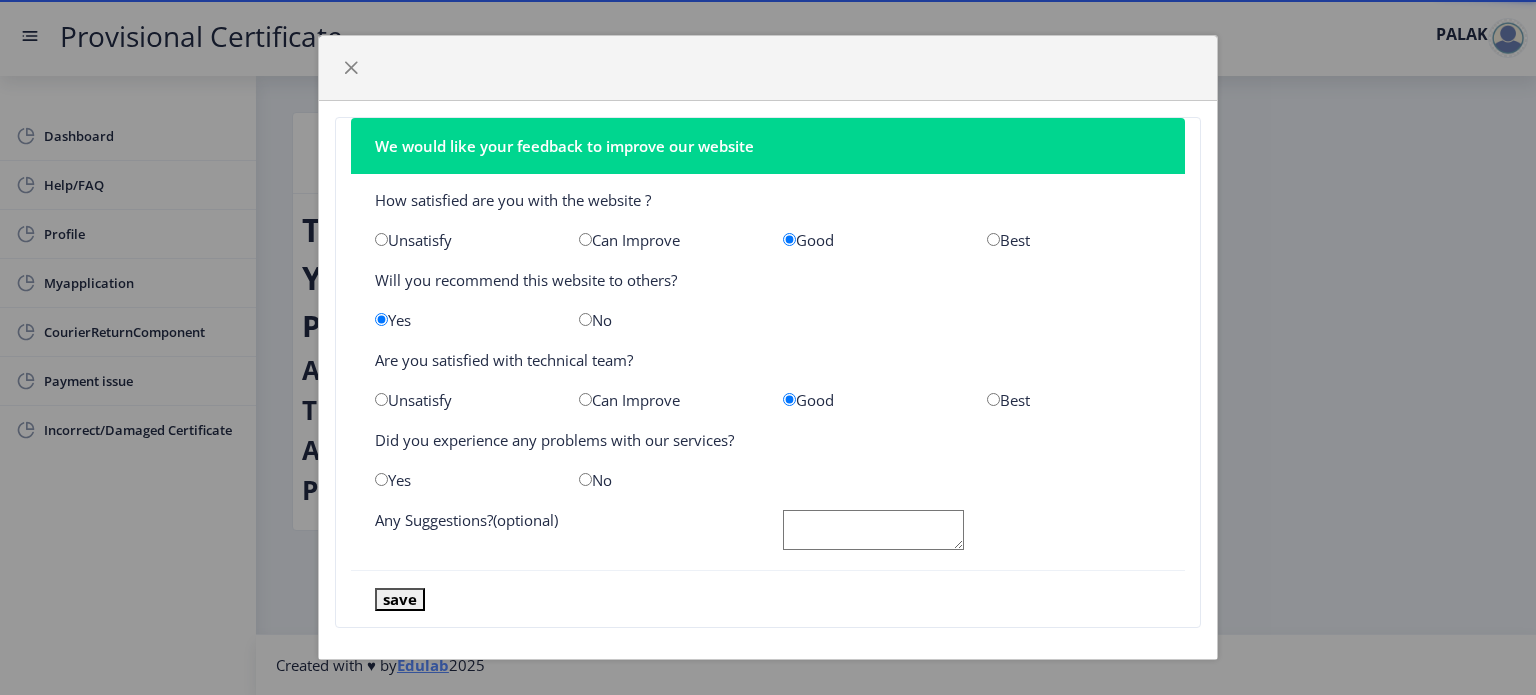 click at bounding box center (585, 479) 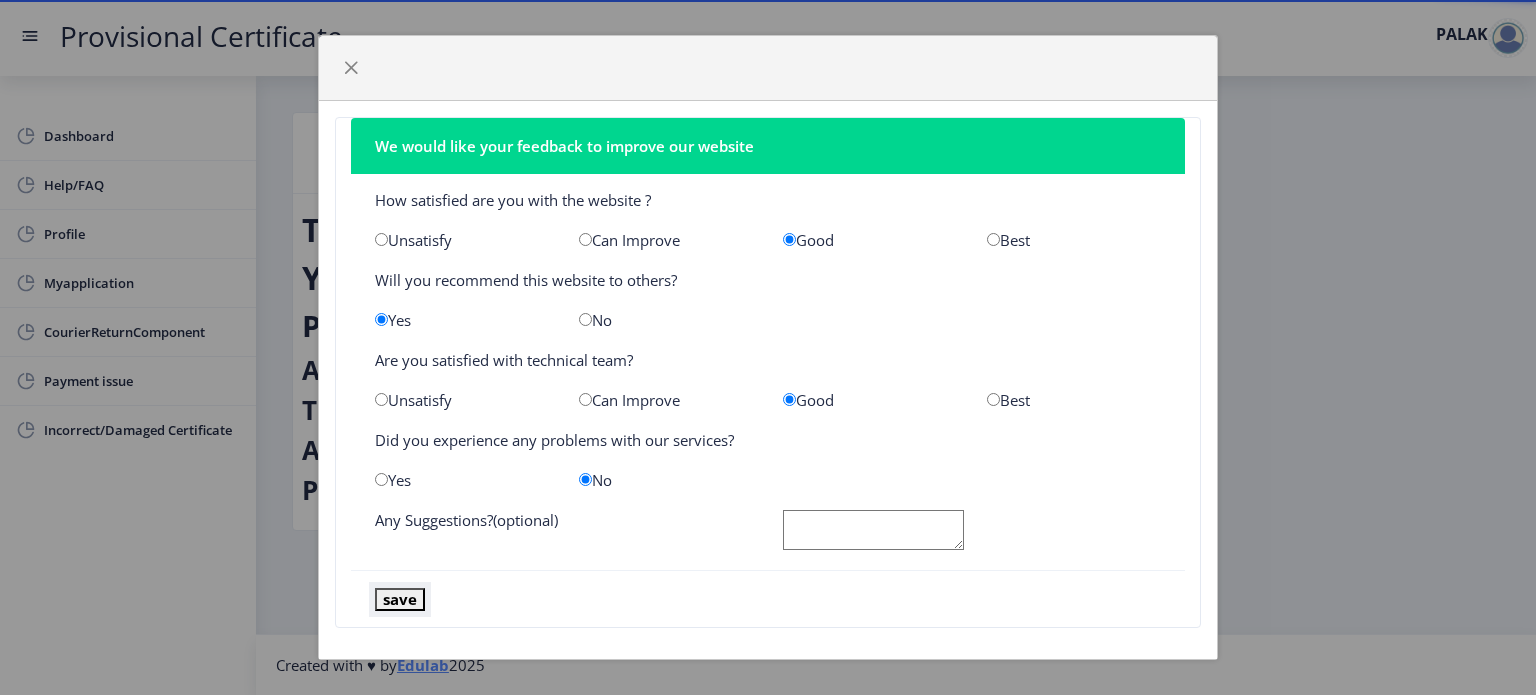 click on "save" 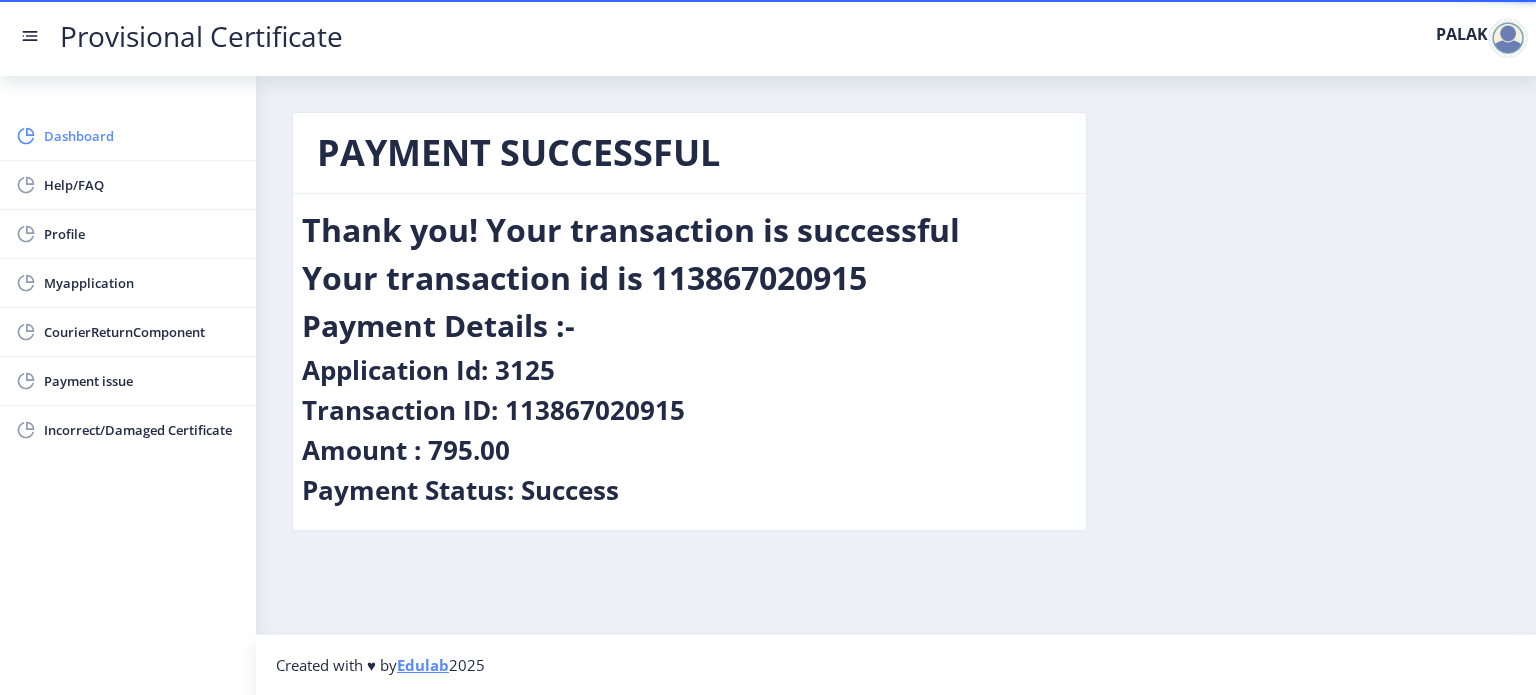 click on "Dashboard" 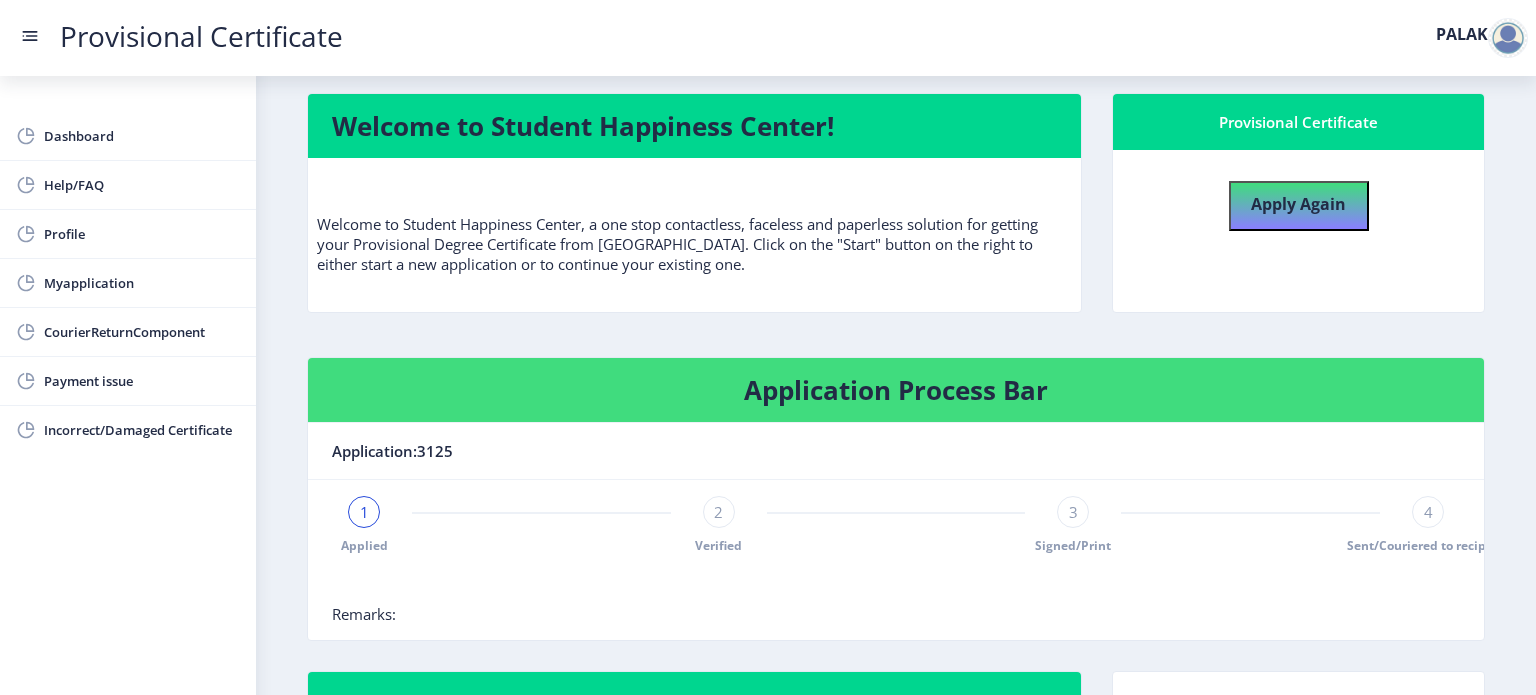 scroll, scrollTop: 22, scrollLeft: 0, axis: vertical 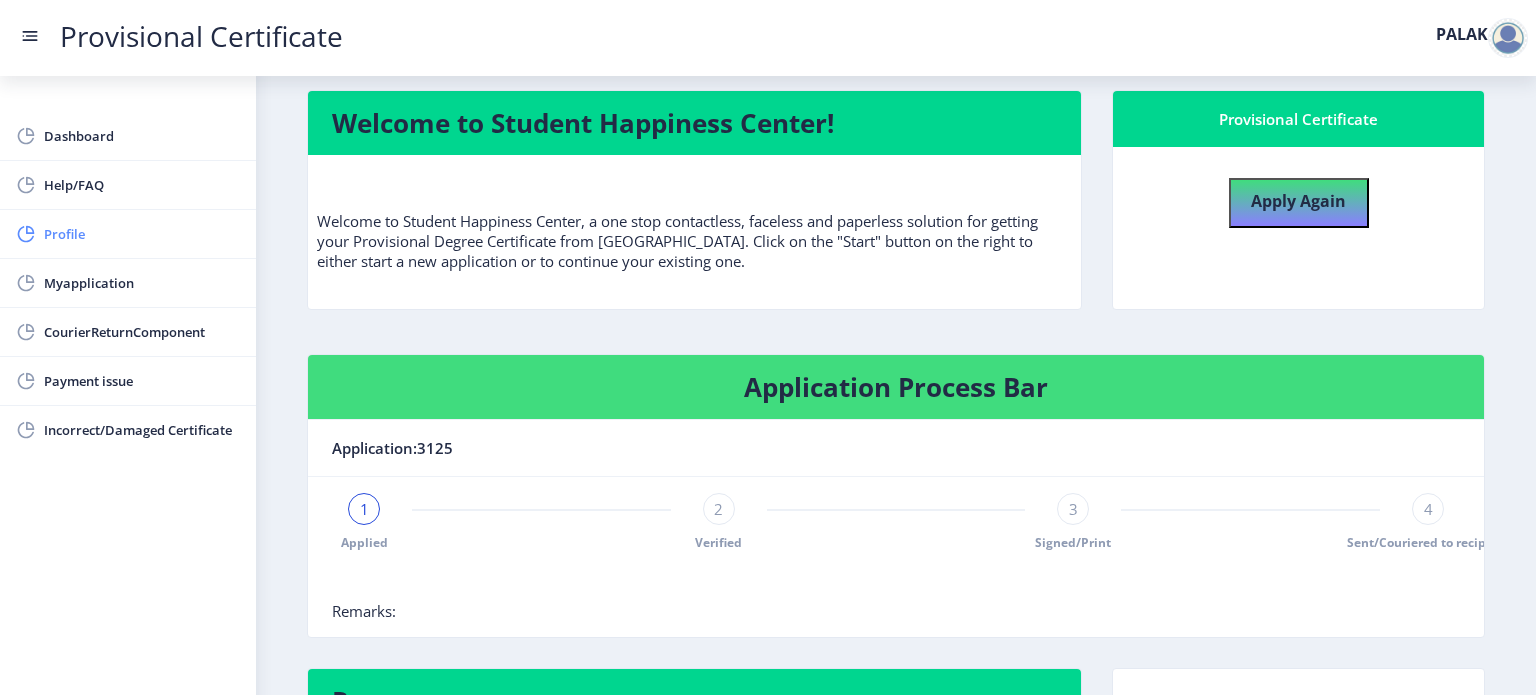 click on "Profile" 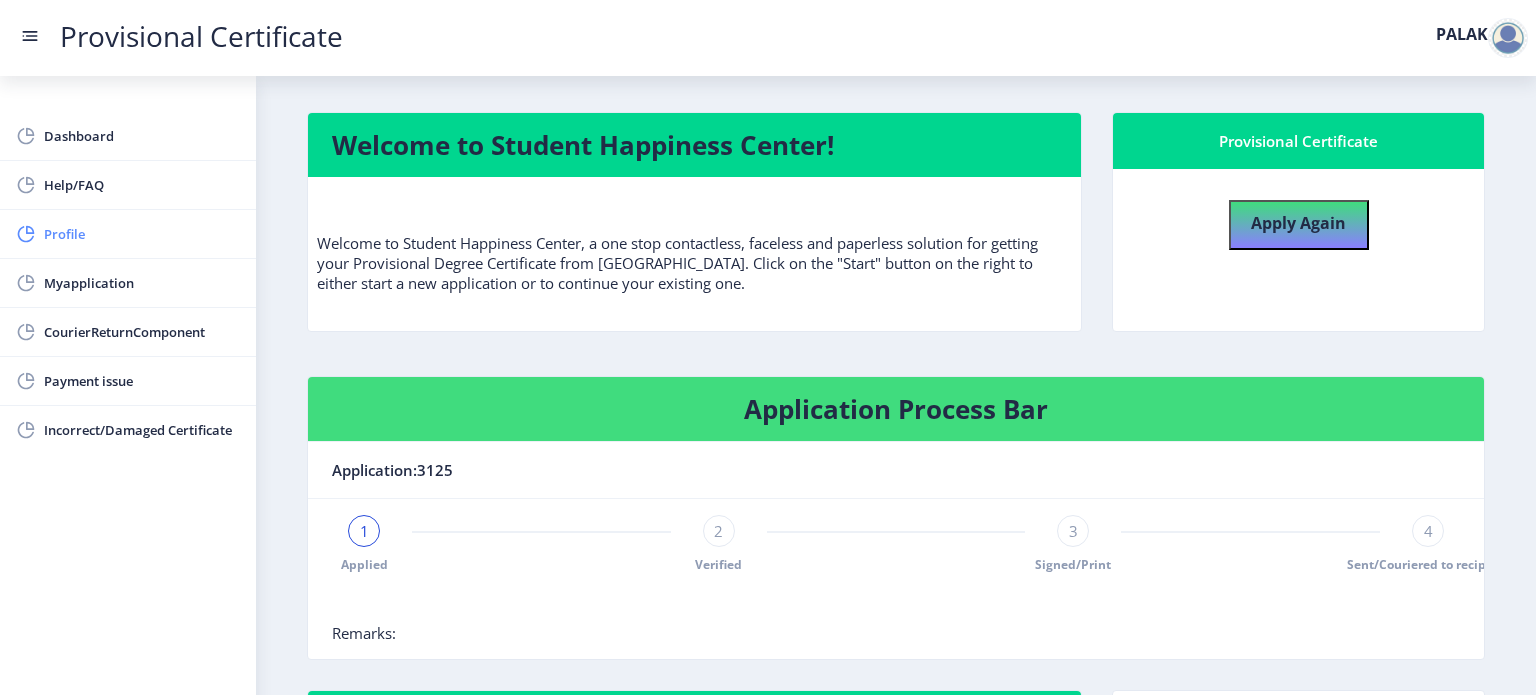 select on "[DEMOGRAPHIC_DATA]" 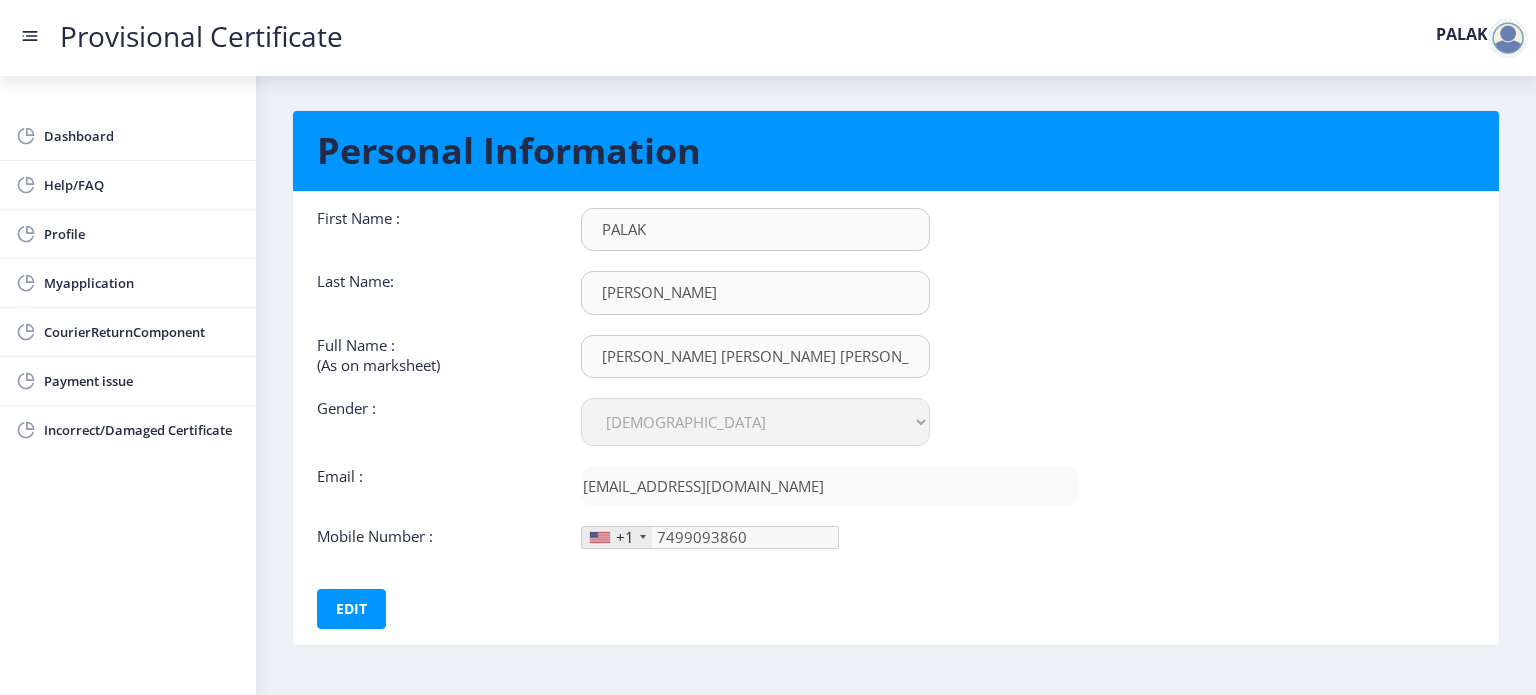 scroll, scrollTop: 0, scrollLeft: 0, axis: both 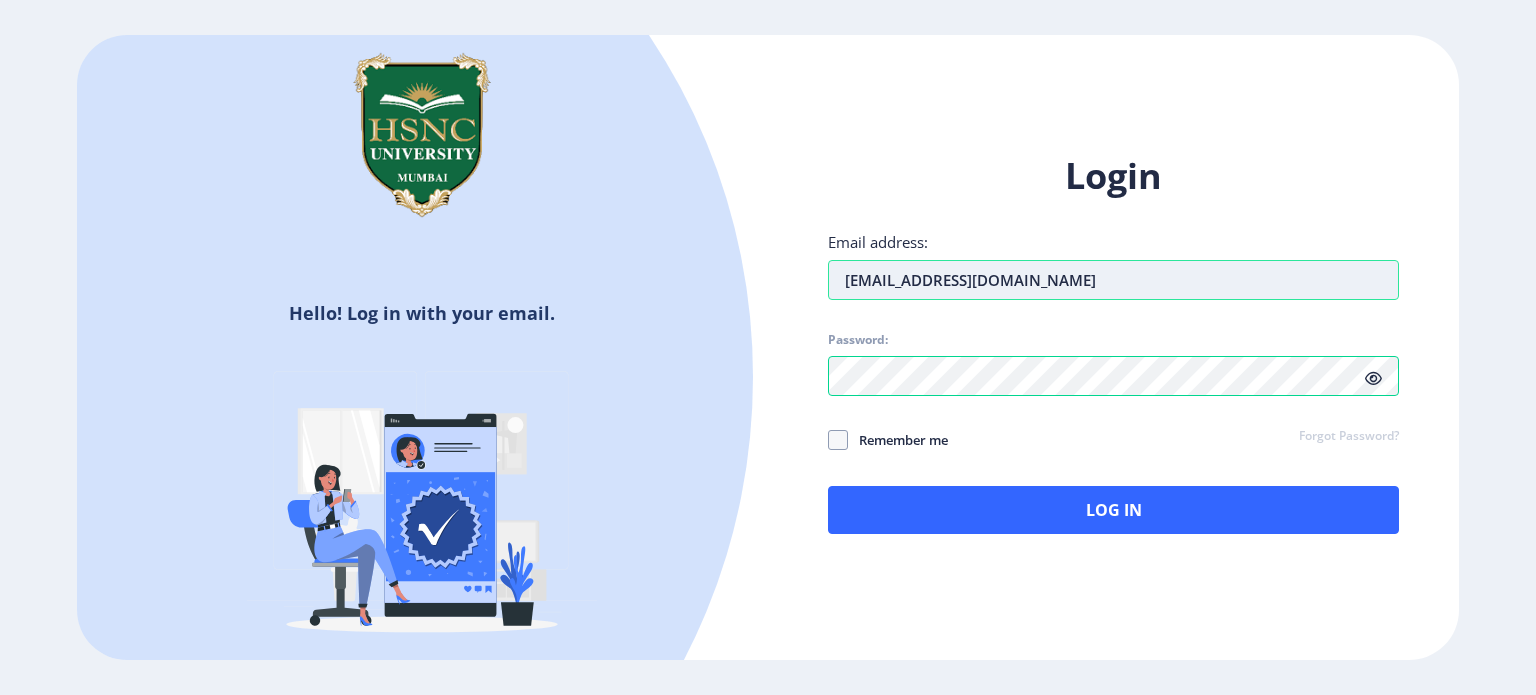 click on "[EMAIL_ADDRESS][DOMAIN_NAME]" at bounding box center (1113, 280) 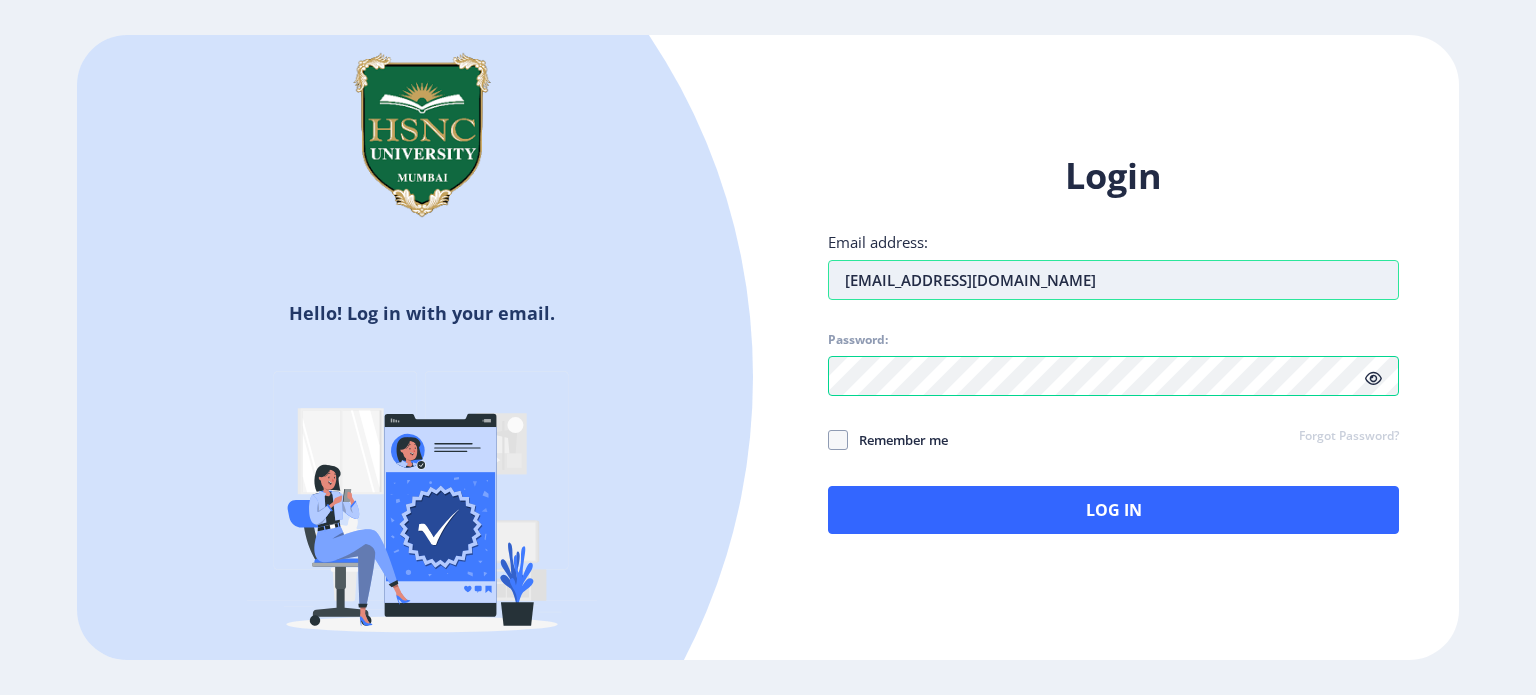 click on "palakpopli1907@gamil.com" at bounding box center (1113, 280) 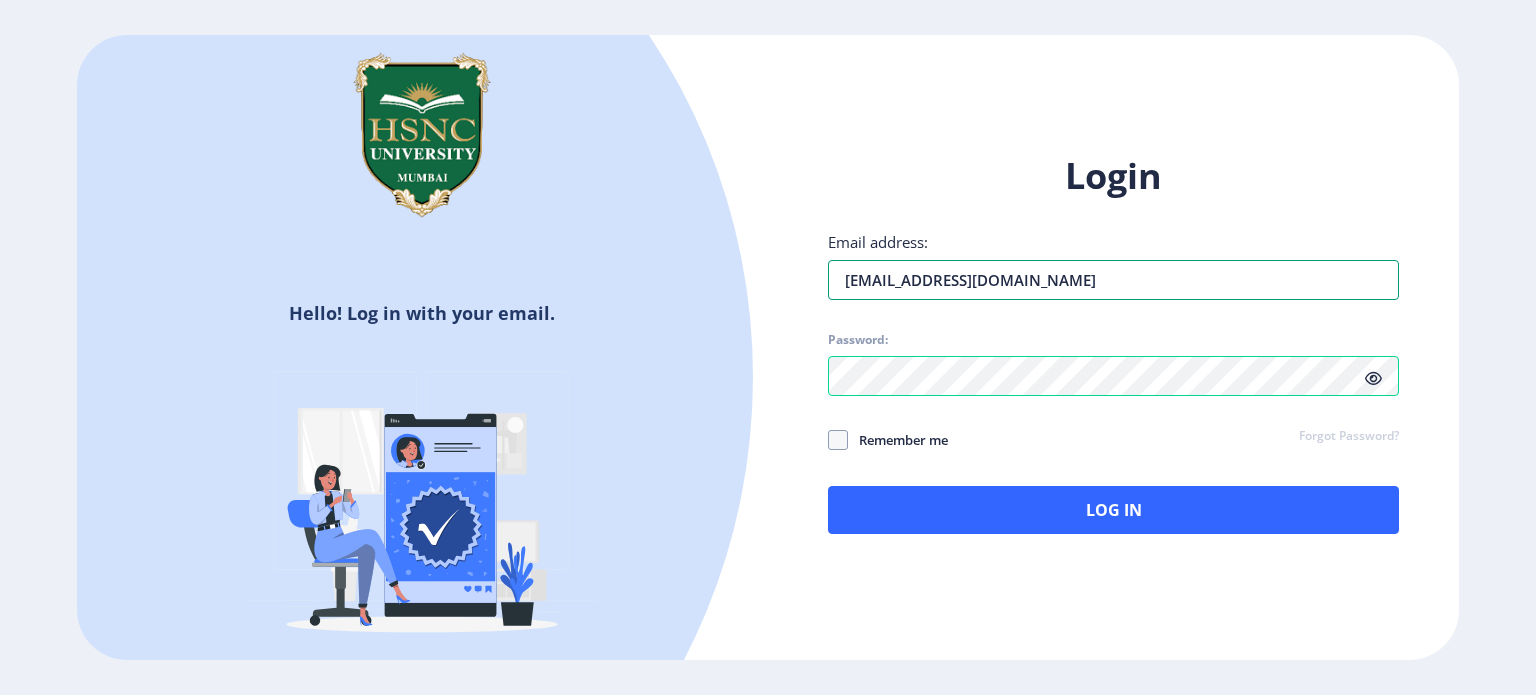 type on "[EMAIL_ADDRESS][DOMAIN_NAME]" 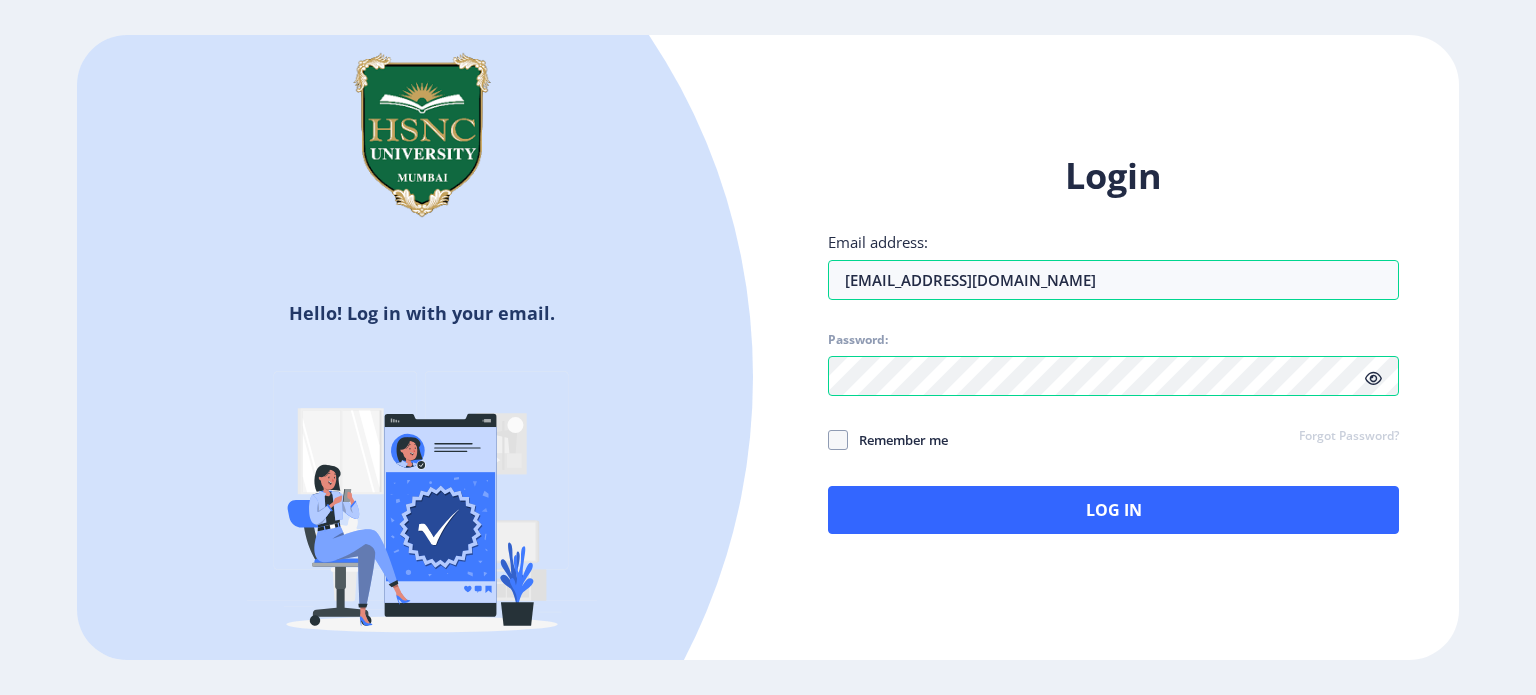 click 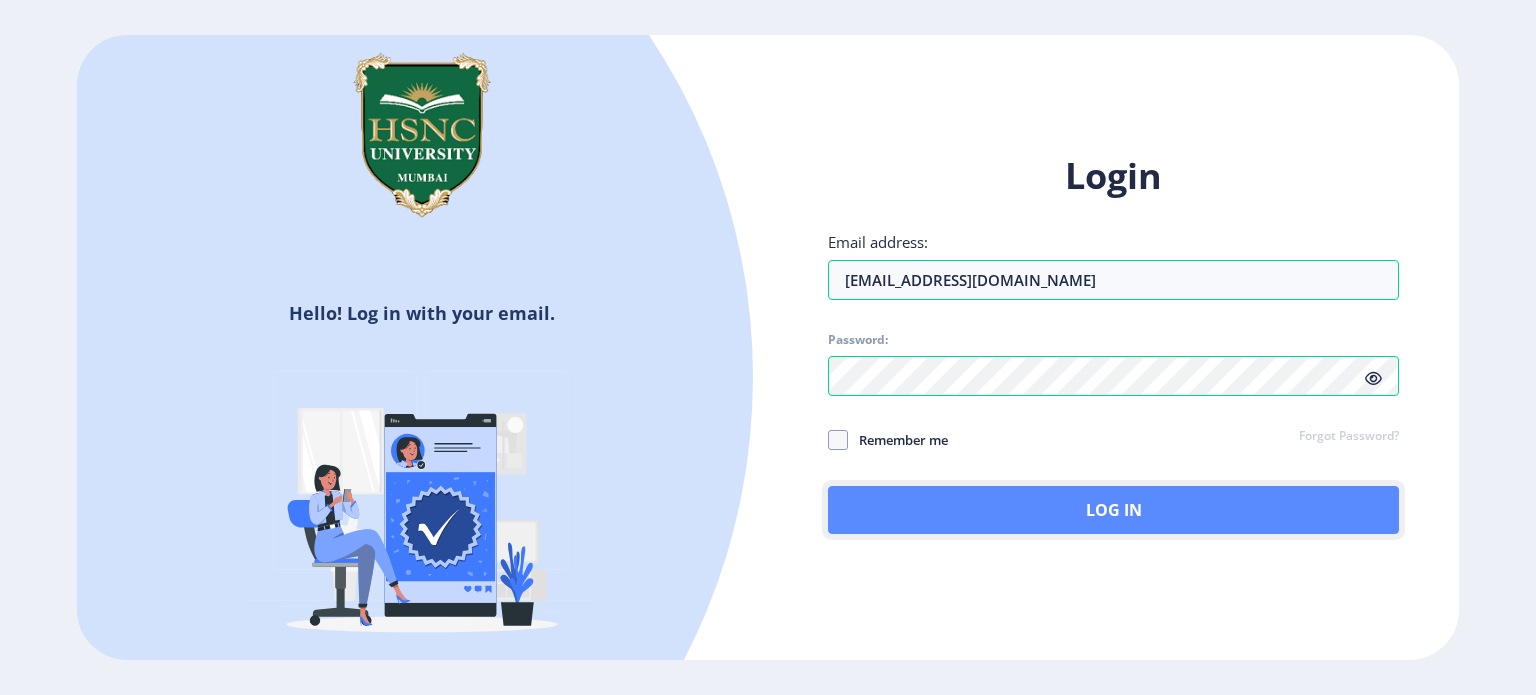 click on "Log In" 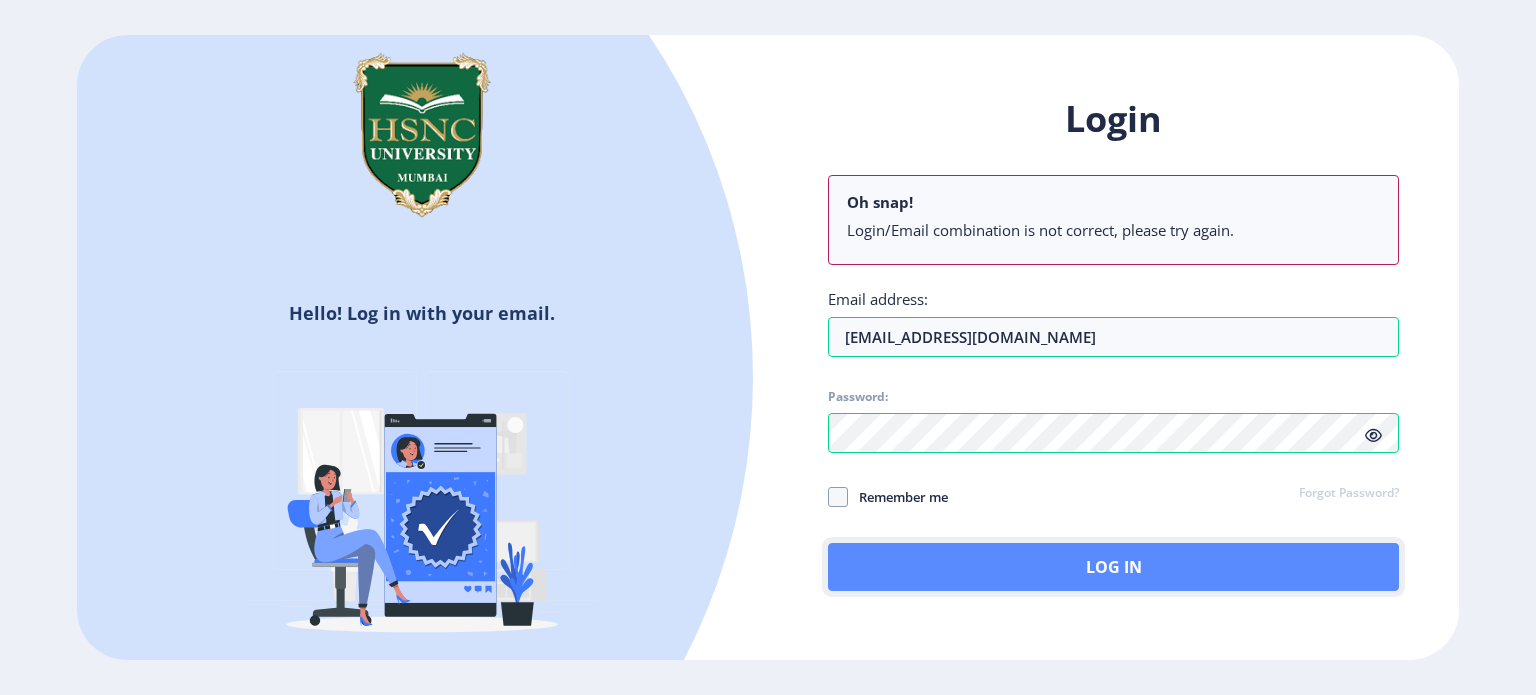 click on "Log In" 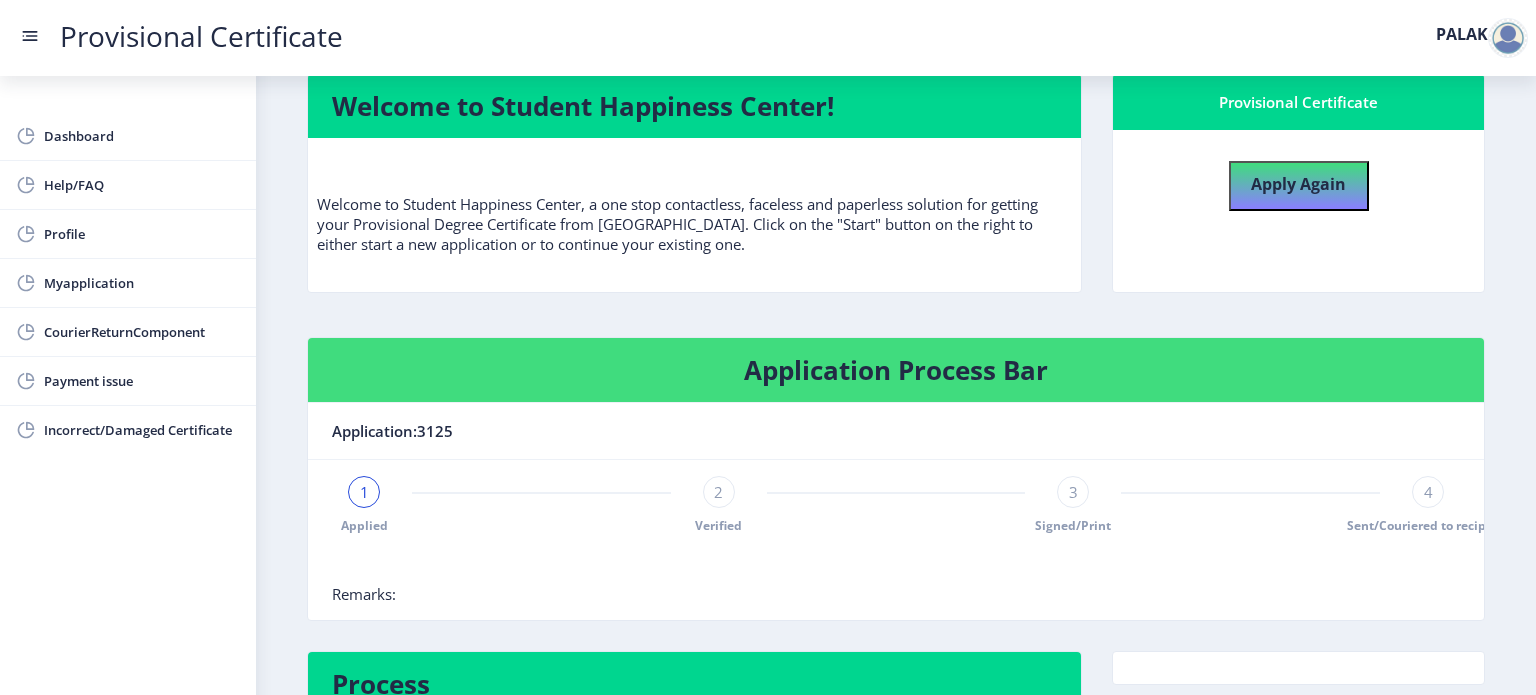 scroll, scrollTop: 40, scrollLeft: 0, axis: vertical 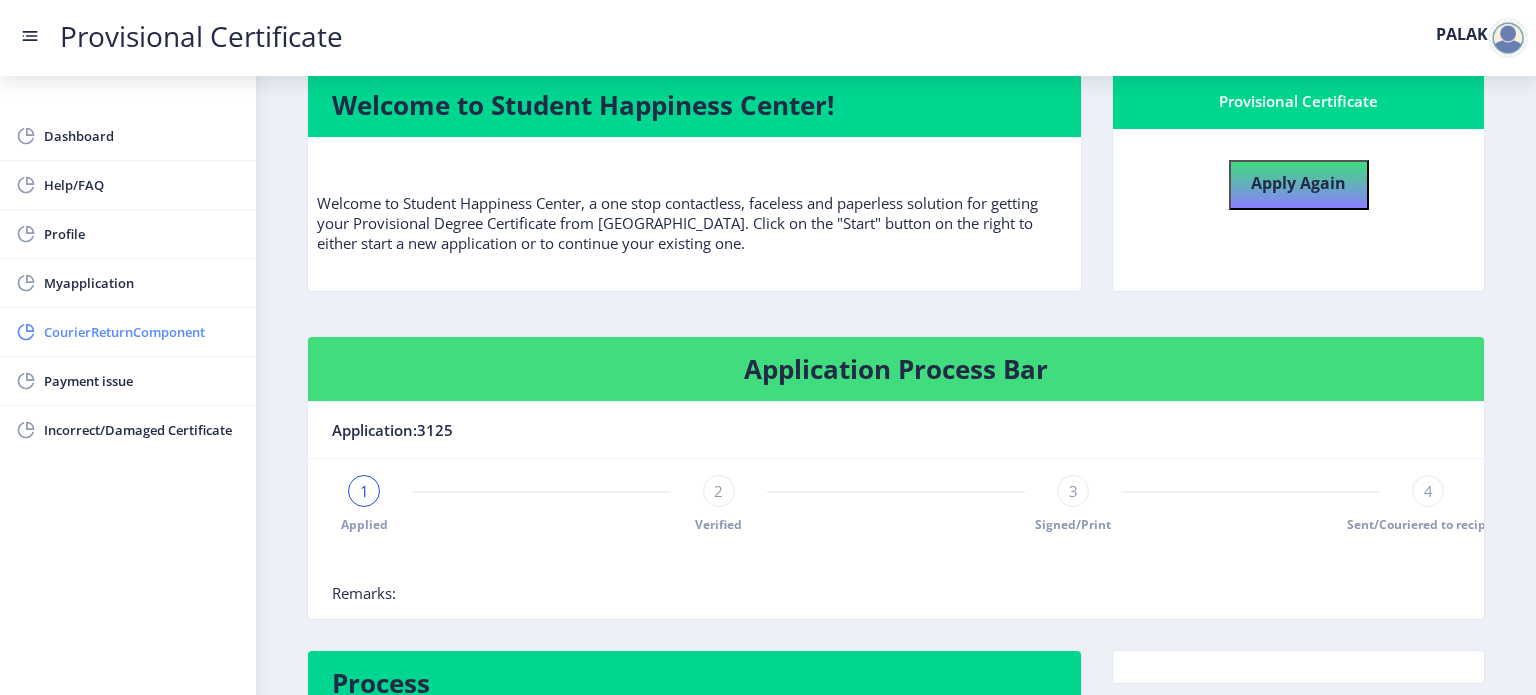click on "CourierReturnComponent" 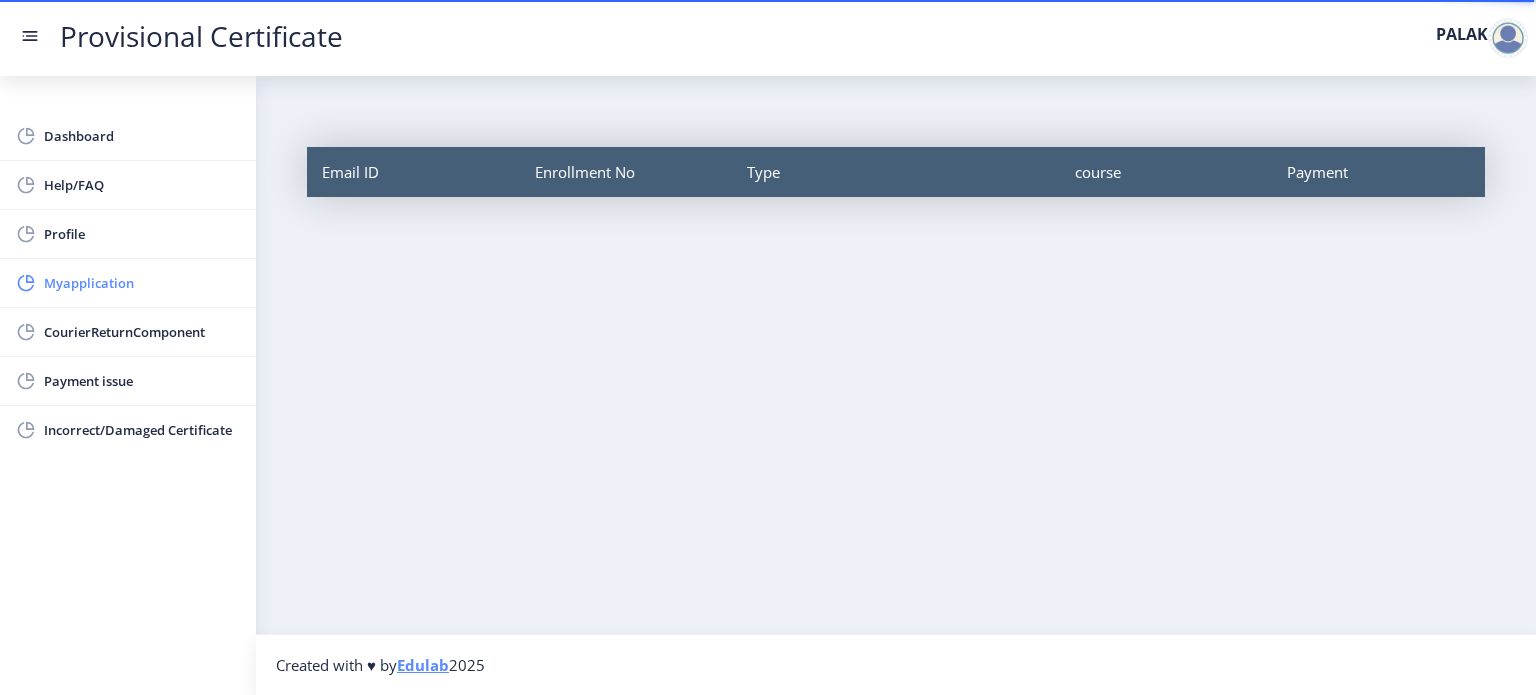 click on "Myapplication" 